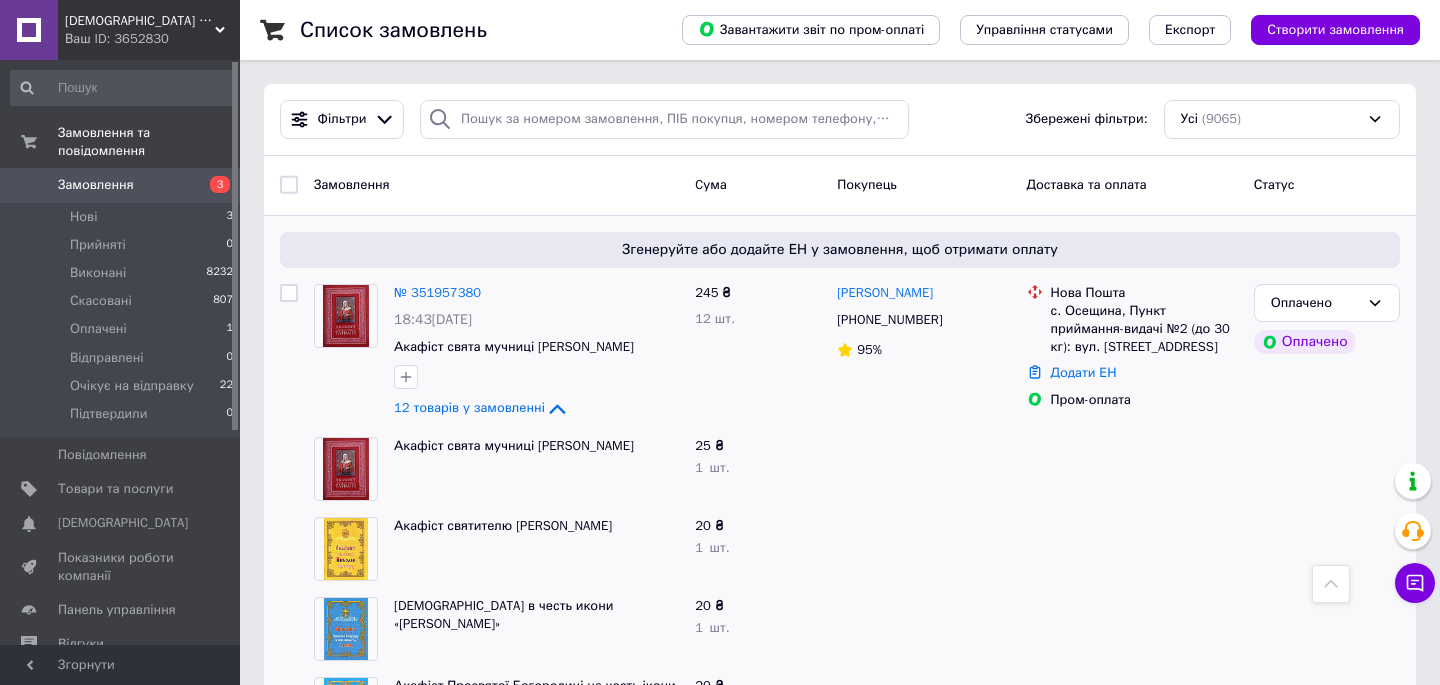 scroll, scrollTop: 545, scrollLeft: 0, axis: vertical 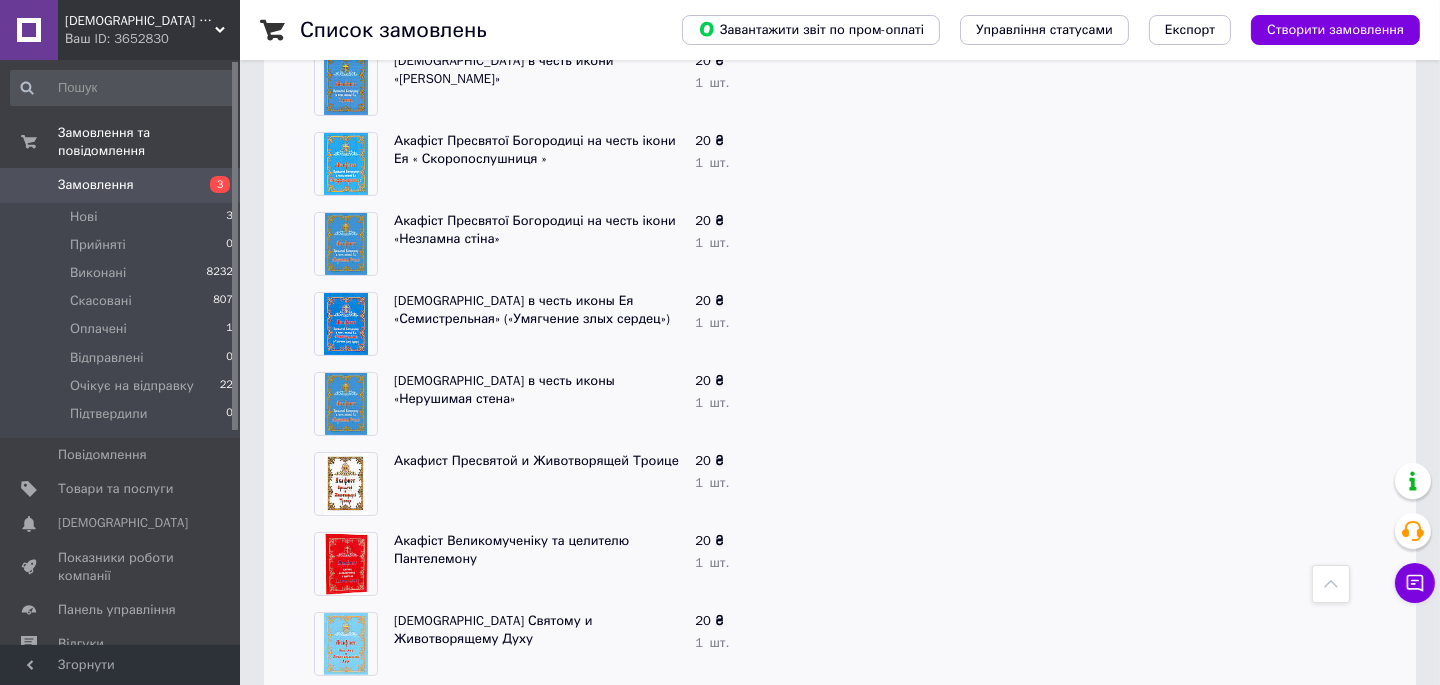 click on "Замовлення" at bounding box center (121, 185) 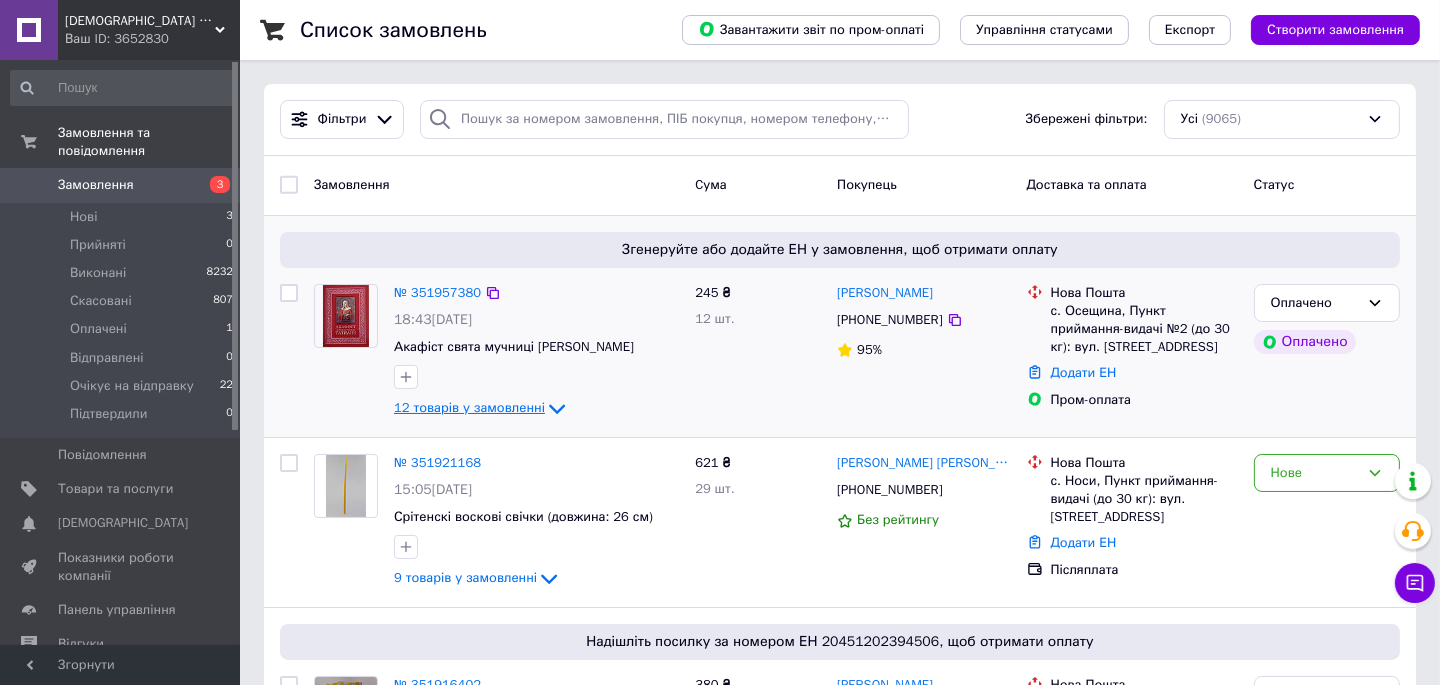 click on "12 товарів у замовленні" at bounding box center [469, 407] 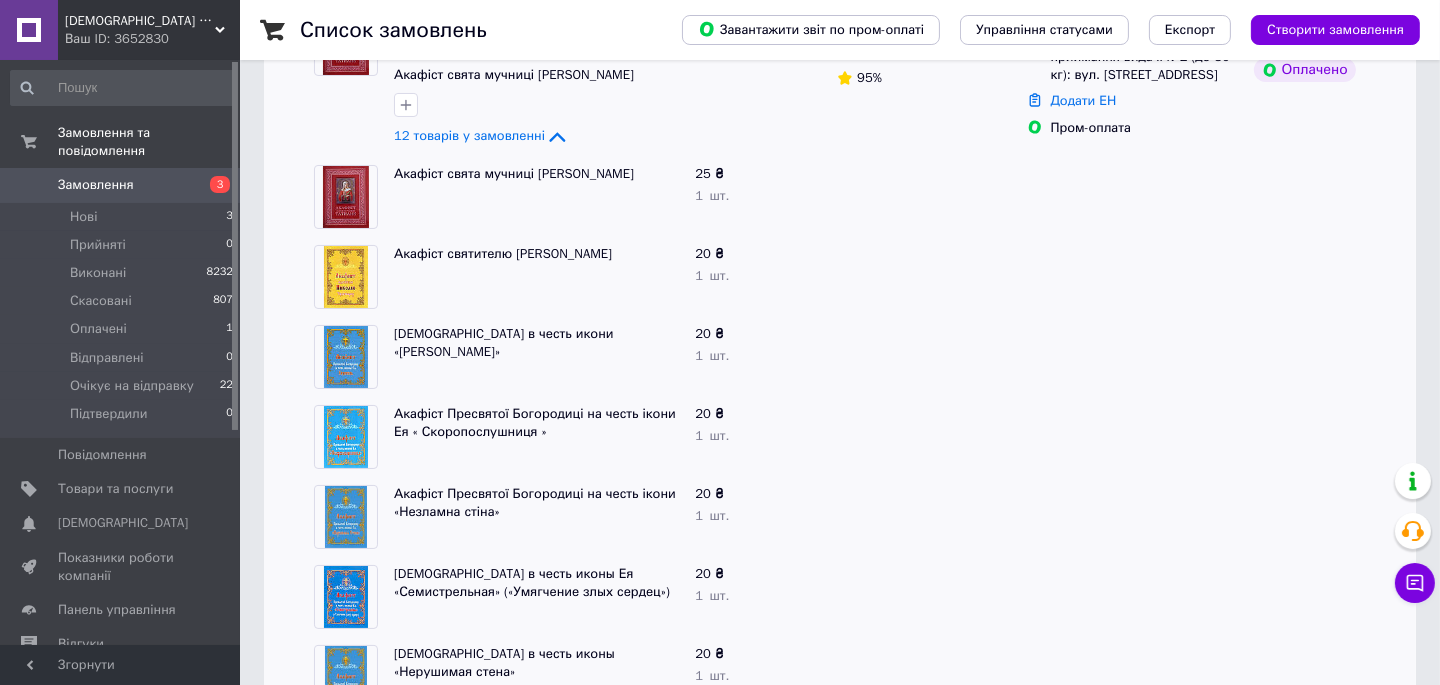 scroll, scrollTop: 363, scrollLeft: 0, axis: vertical 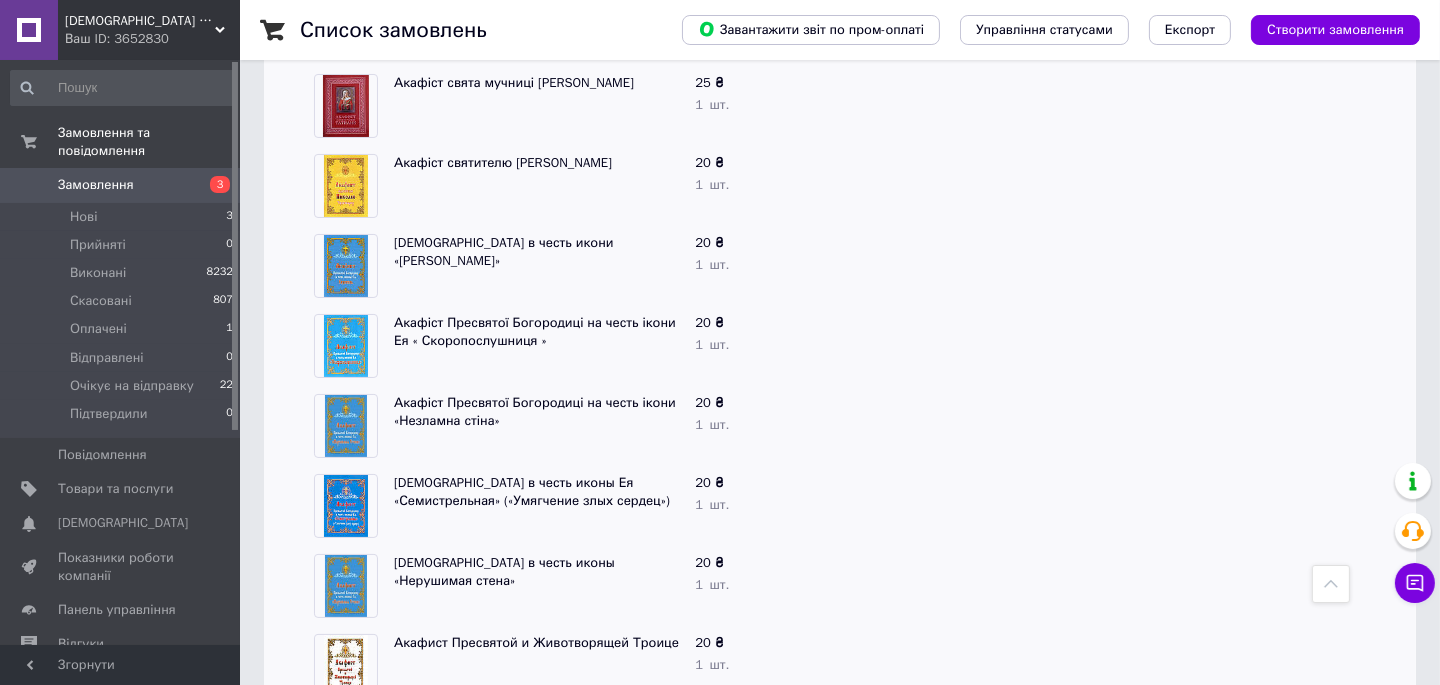 click at bounding box center (346, 426) 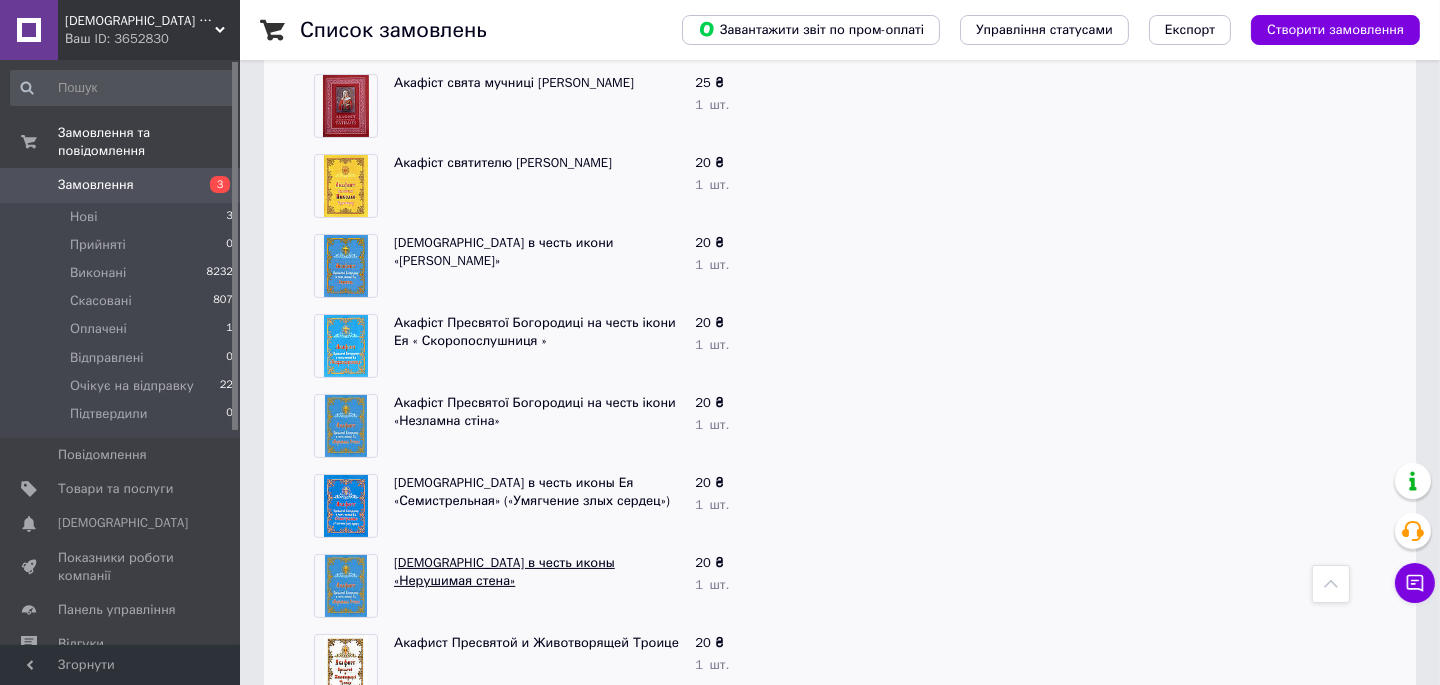click on "[DEMOGRAPHIC_DATA] в честь иконы «Нерушимая стена»" at bounding box center [504, 572] 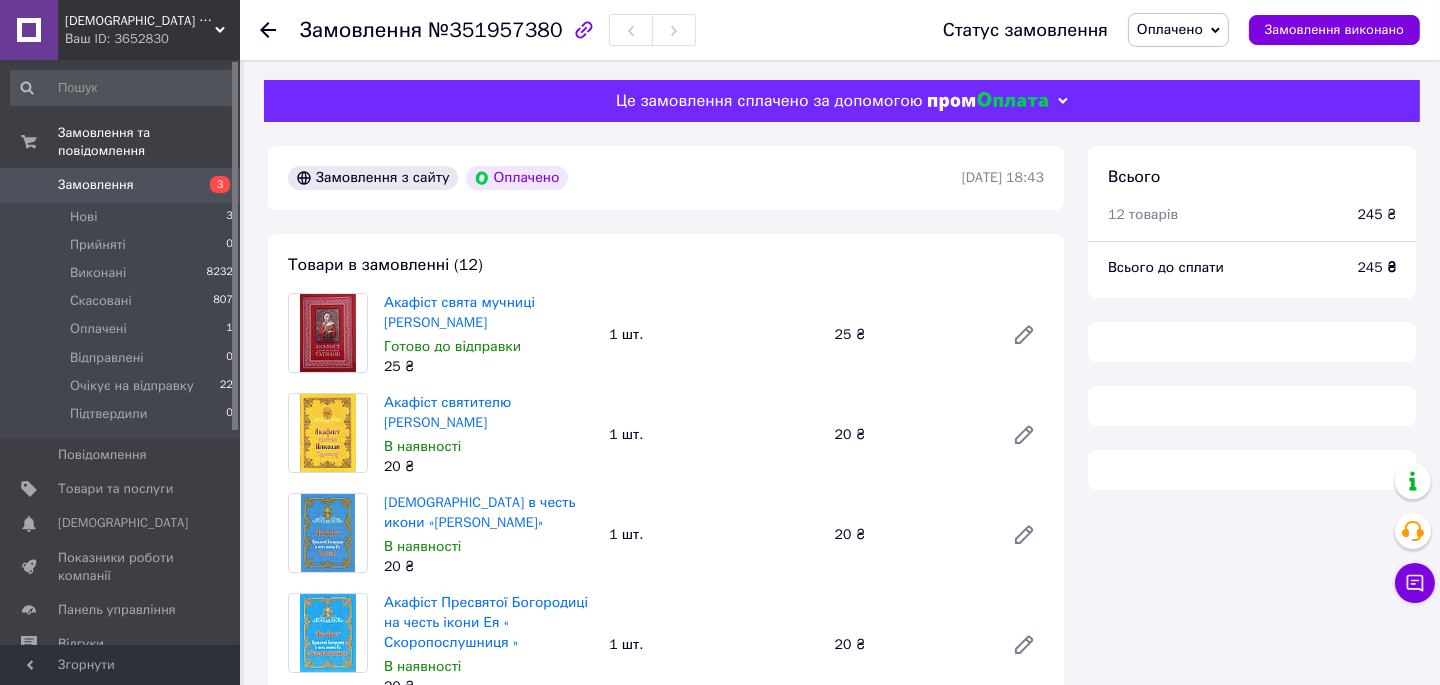 scroll, scrollTop: 272, scrollLeft: 0, axis: vertical 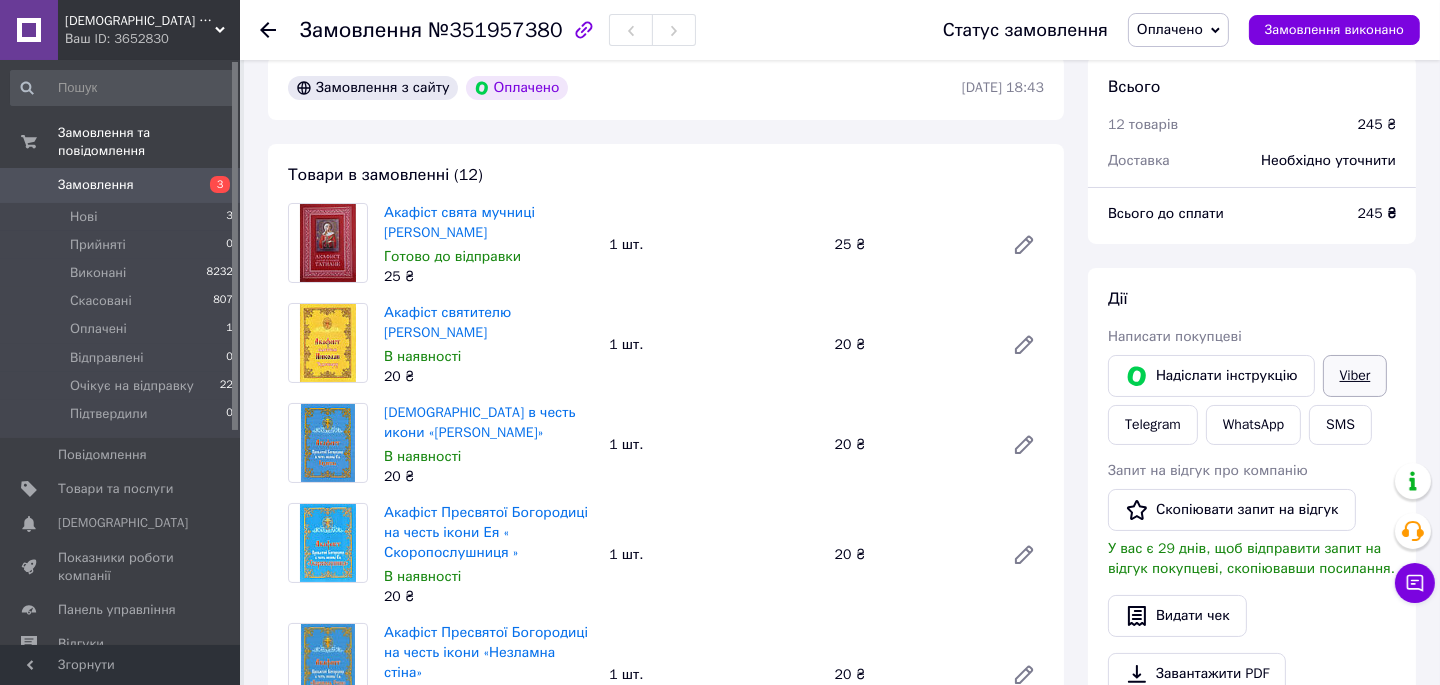 click on "Viber" at bounding box center [1355, 376] 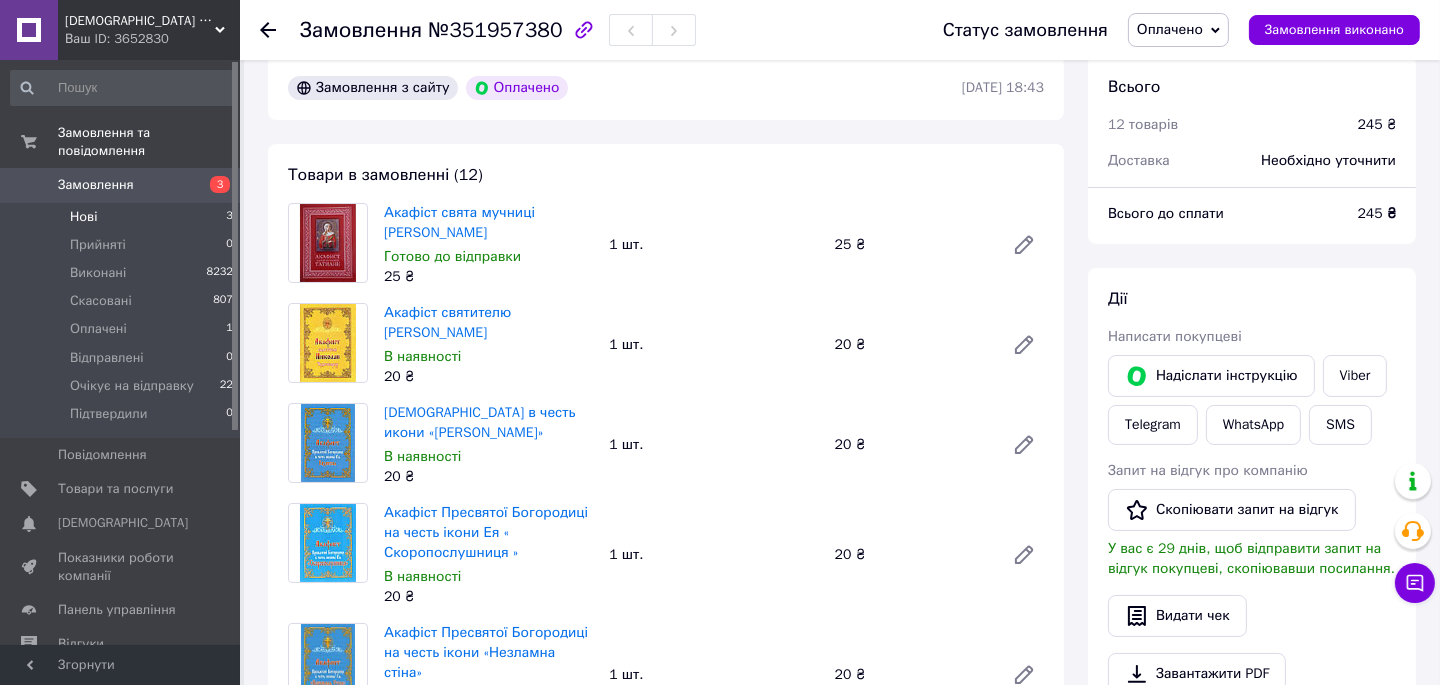 click on "Нові 3" at bounding box center (122, 217) 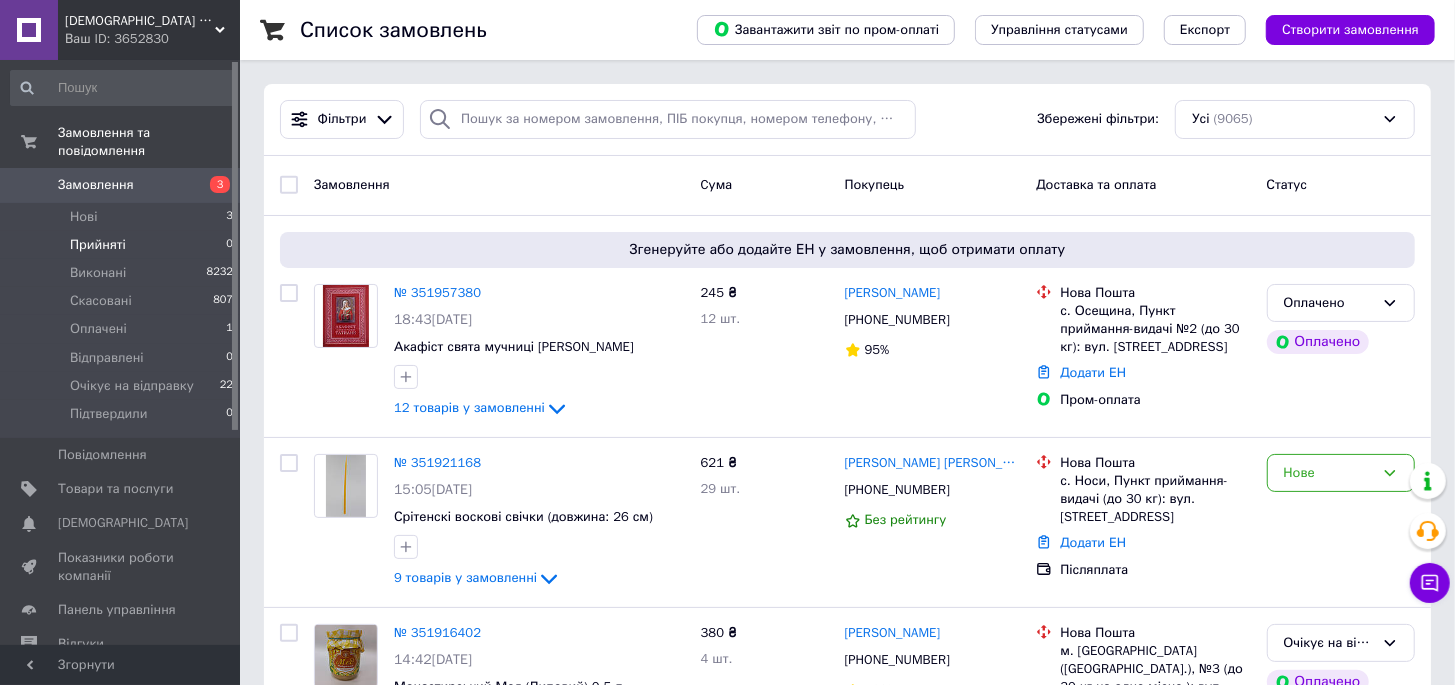 click on "Прийняті 0" at bounding box center (122, 245) 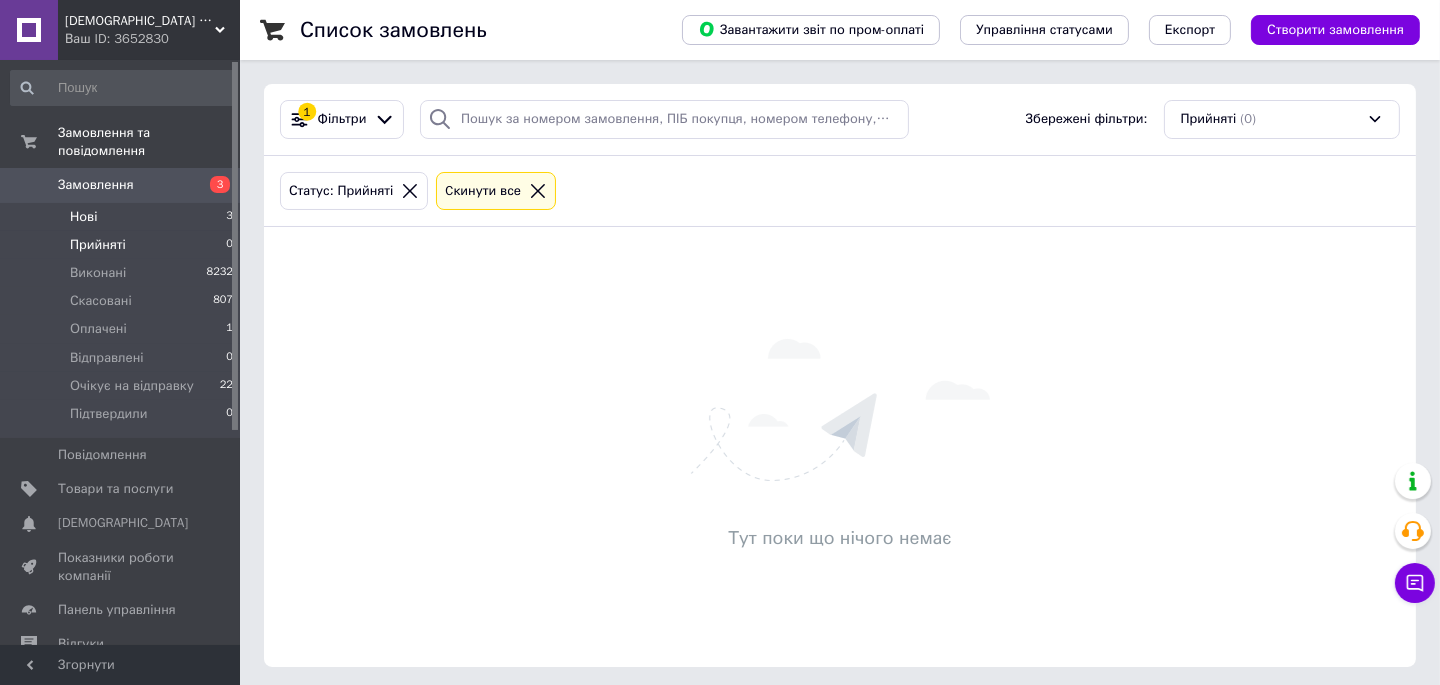 click on "Нові" at bounding box center [83, 217] 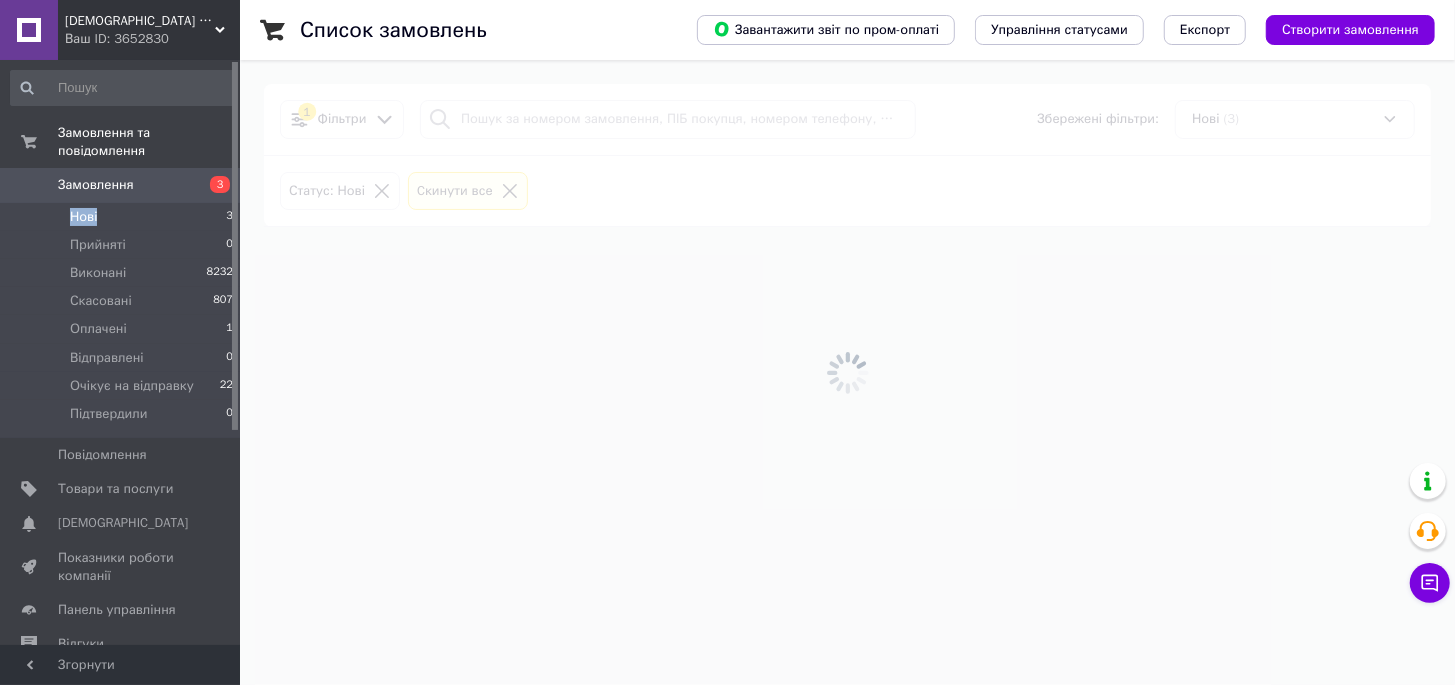 click on "Нові" at bounding box center (83, 217) 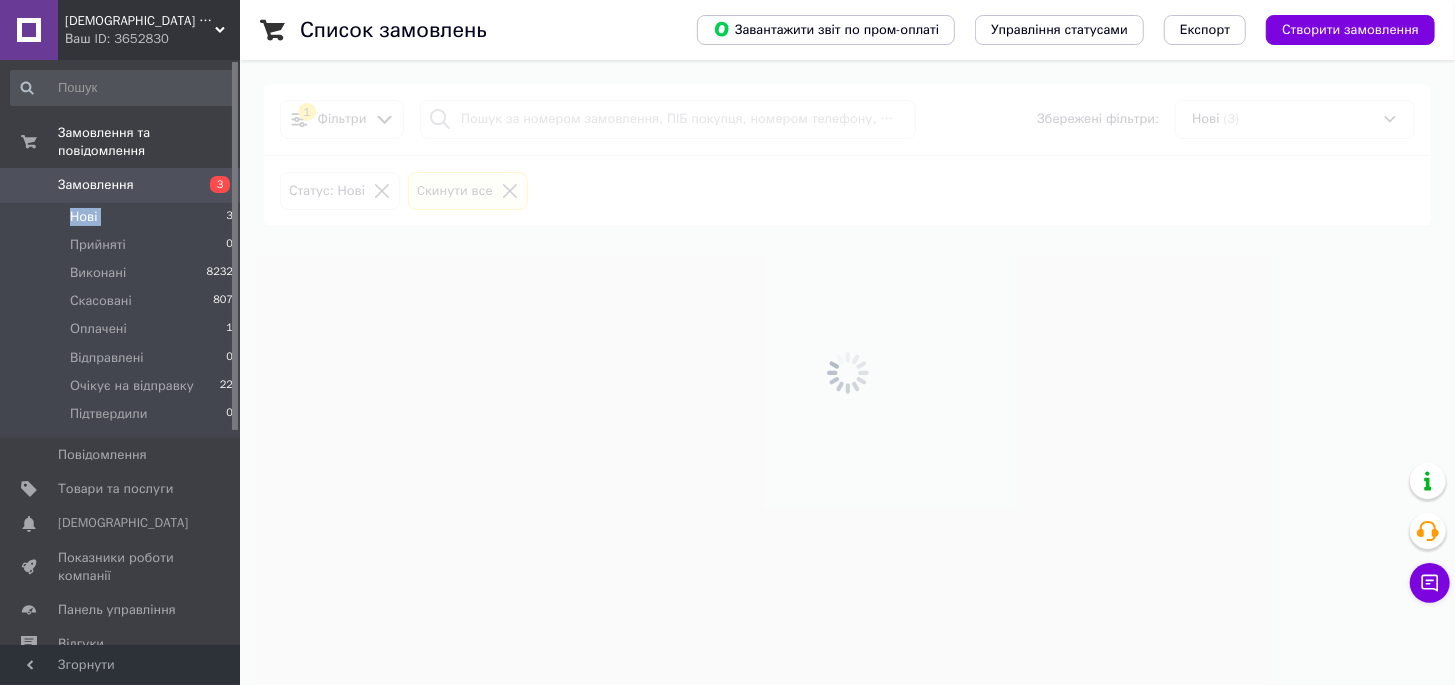 click on "Нові" at bounding box center [83, 217] 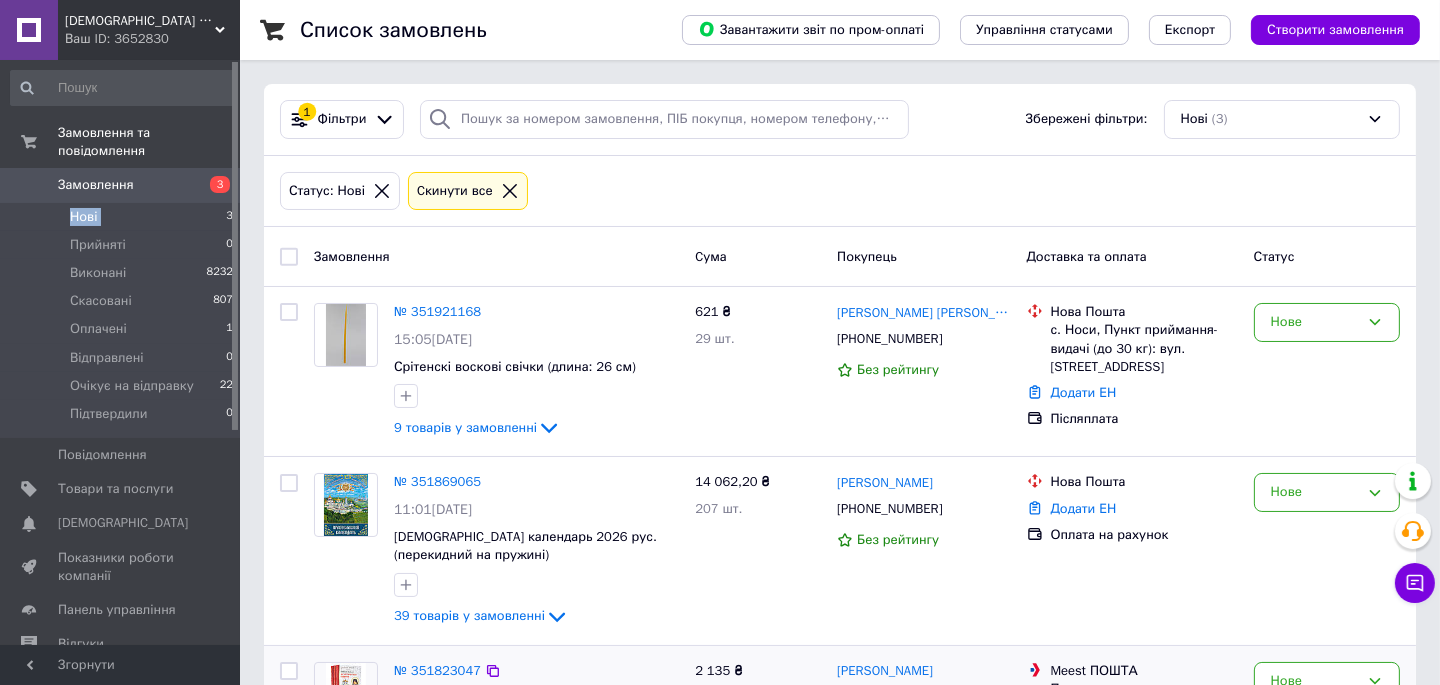scroll, scrollTop: 218, scrollLeft: 0, axis: vertical 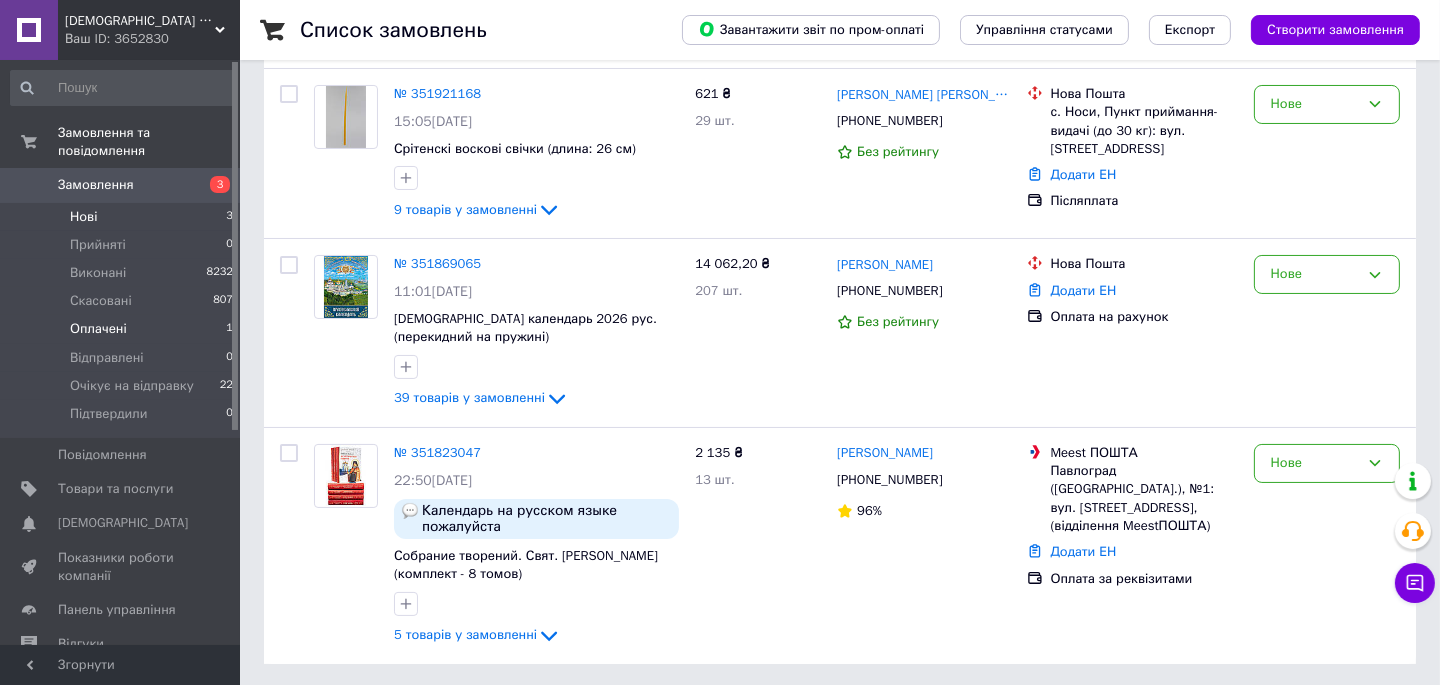 click on "Оплачені 1" at bounding box center (122, 329) 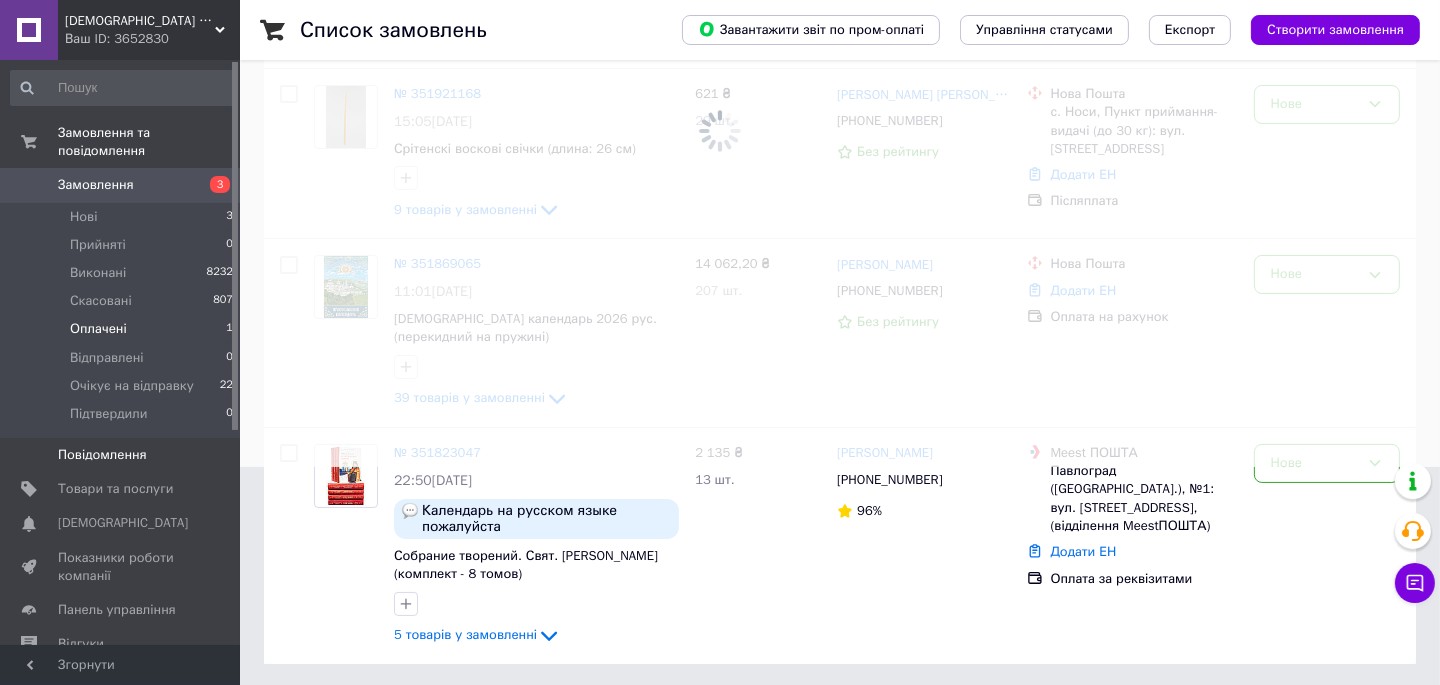 scroll, scrollTop: 0, scrollLeft: 0, axis: both 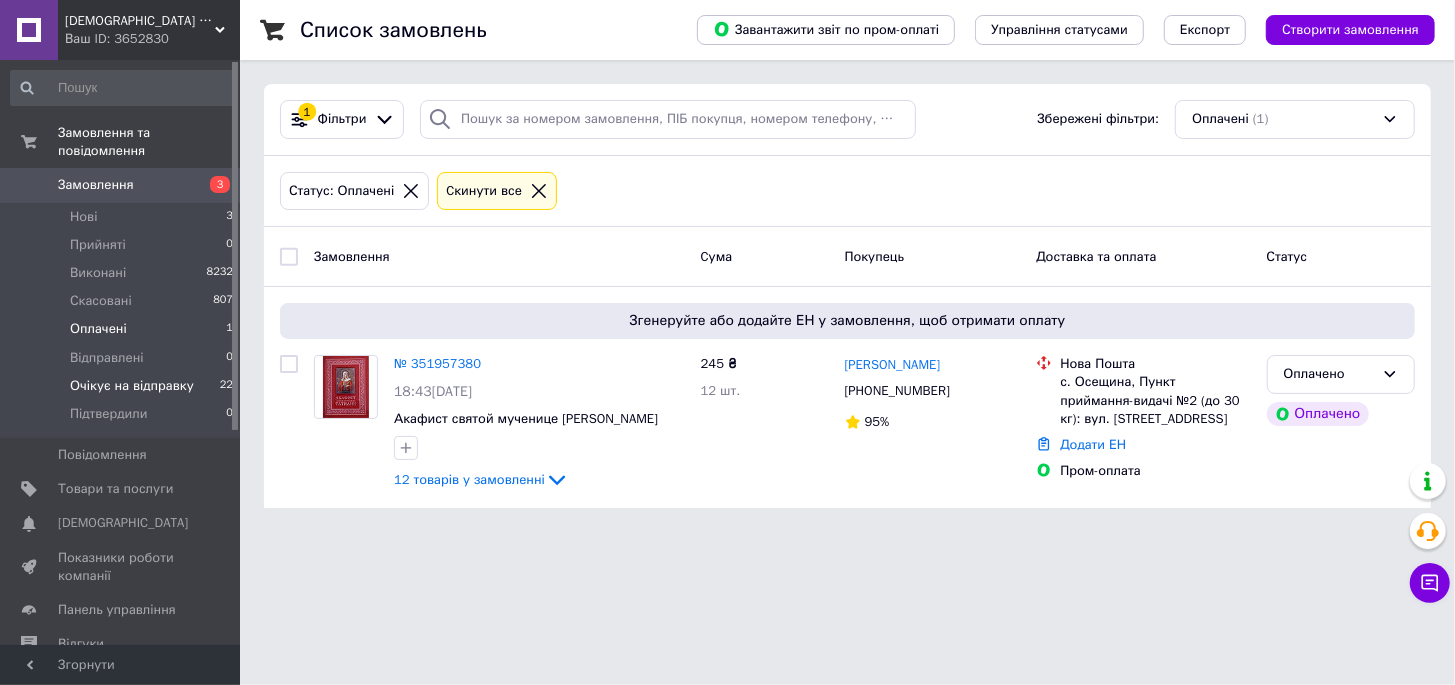 click on "Очікує на відправку" at bounding box center (132, 386) 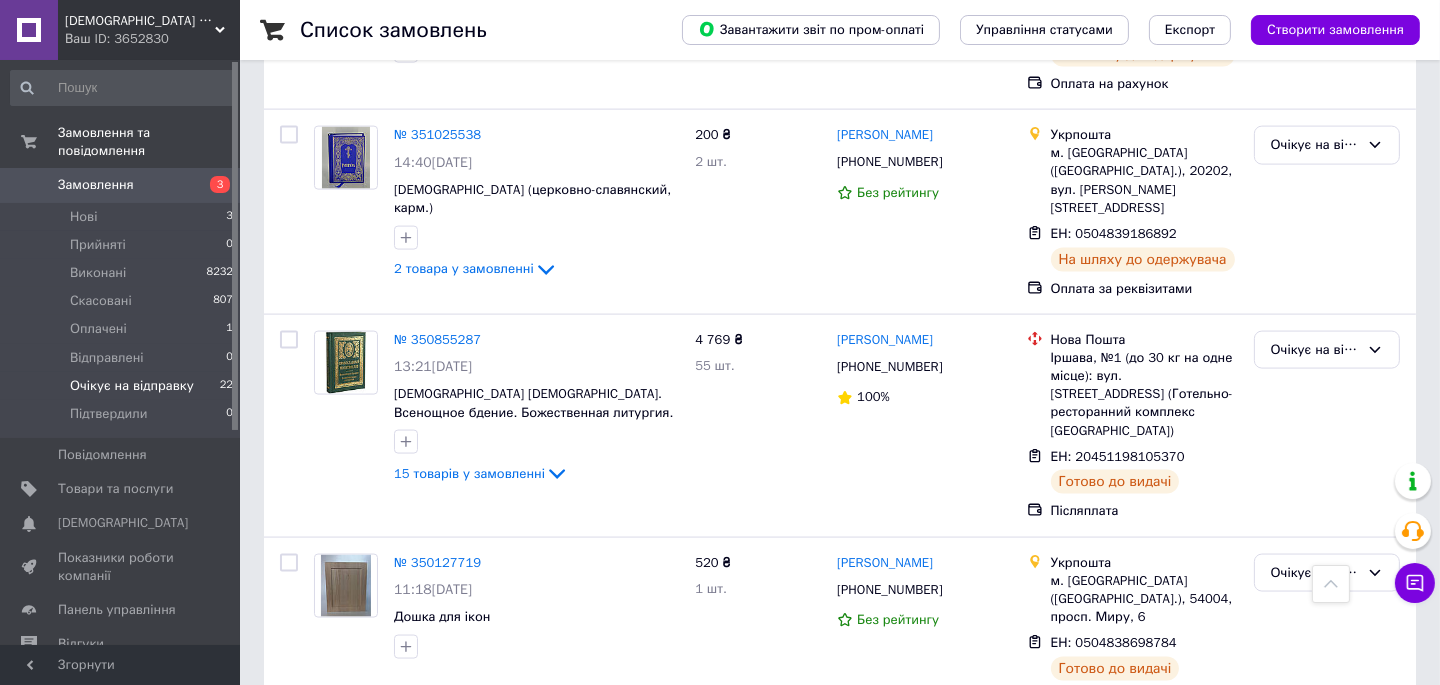 scroll, scrollTop: 3681, scrollLeft: 0, axis: vertical 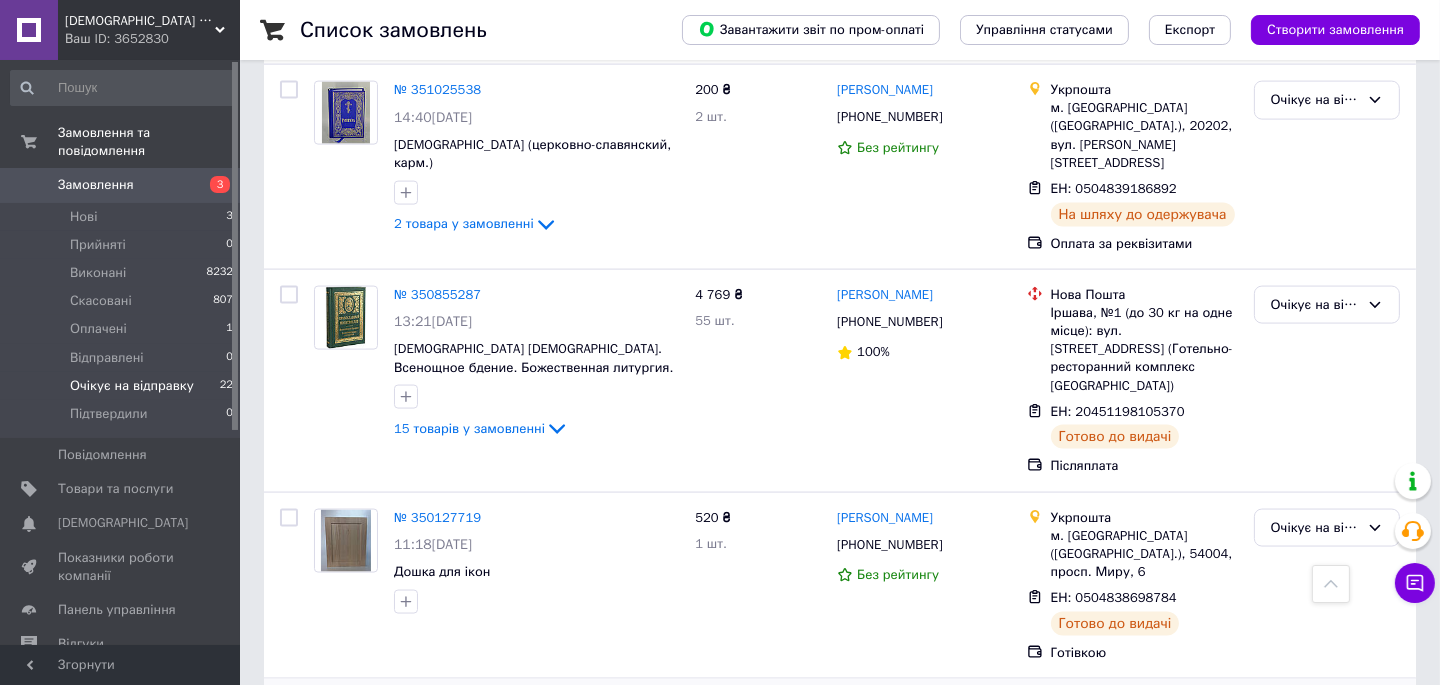 click on "Очікує на відправку" at bounding box center (1315, 714) 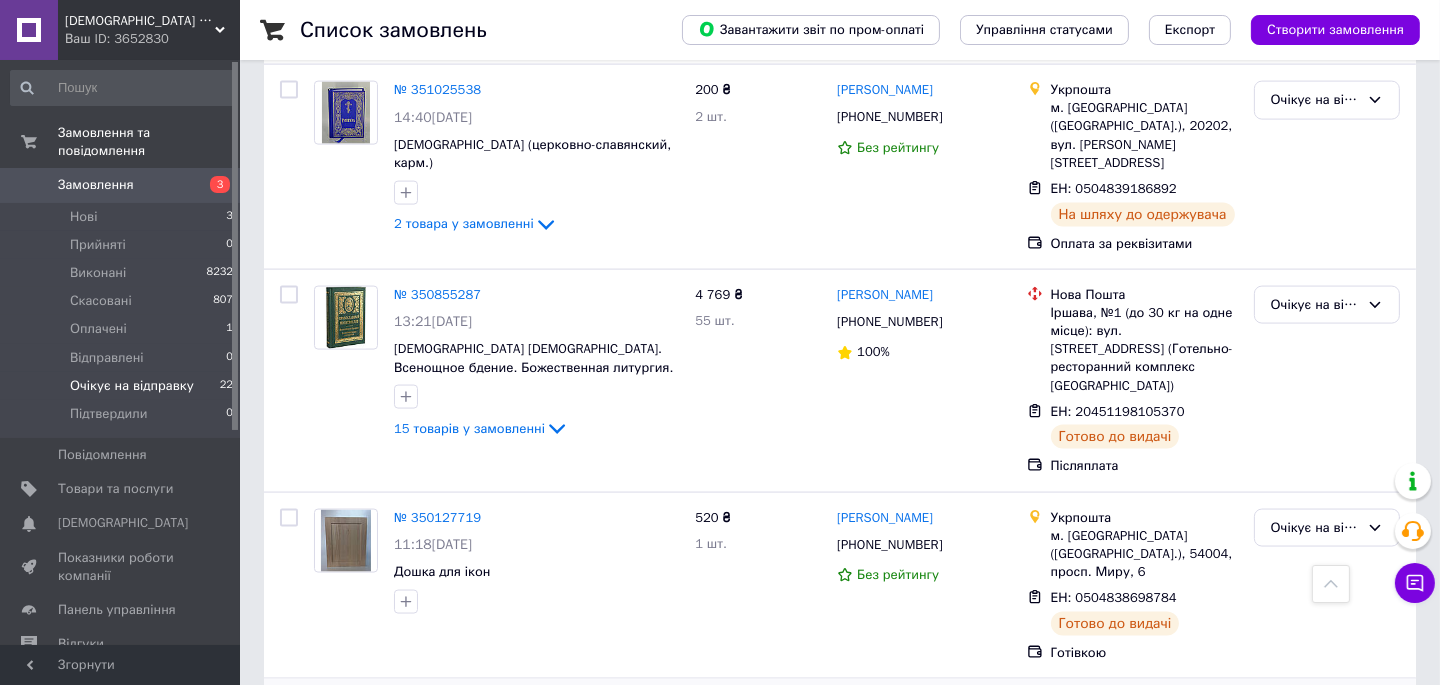 click on "Виконано" at bounding box center [1327, 792] 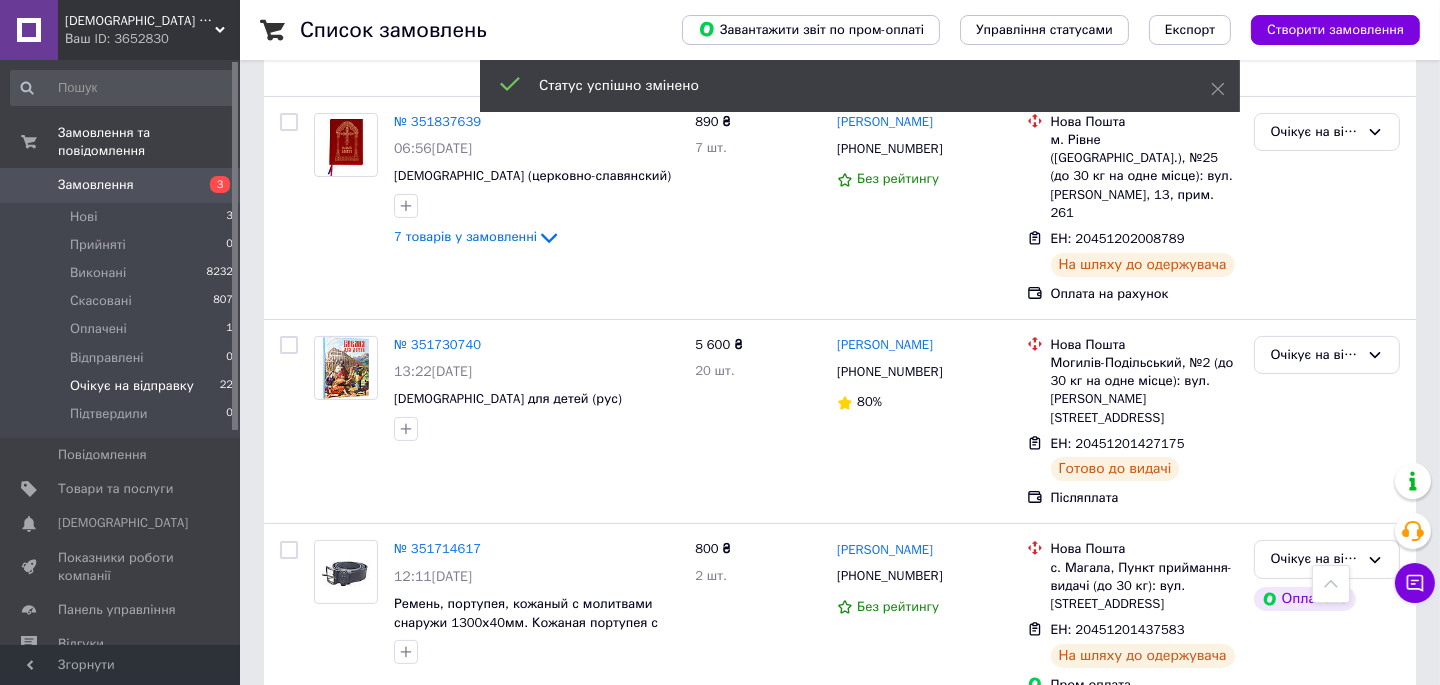 scroll, scrollTop: 44, scrollLeft: 0, axis: vertical 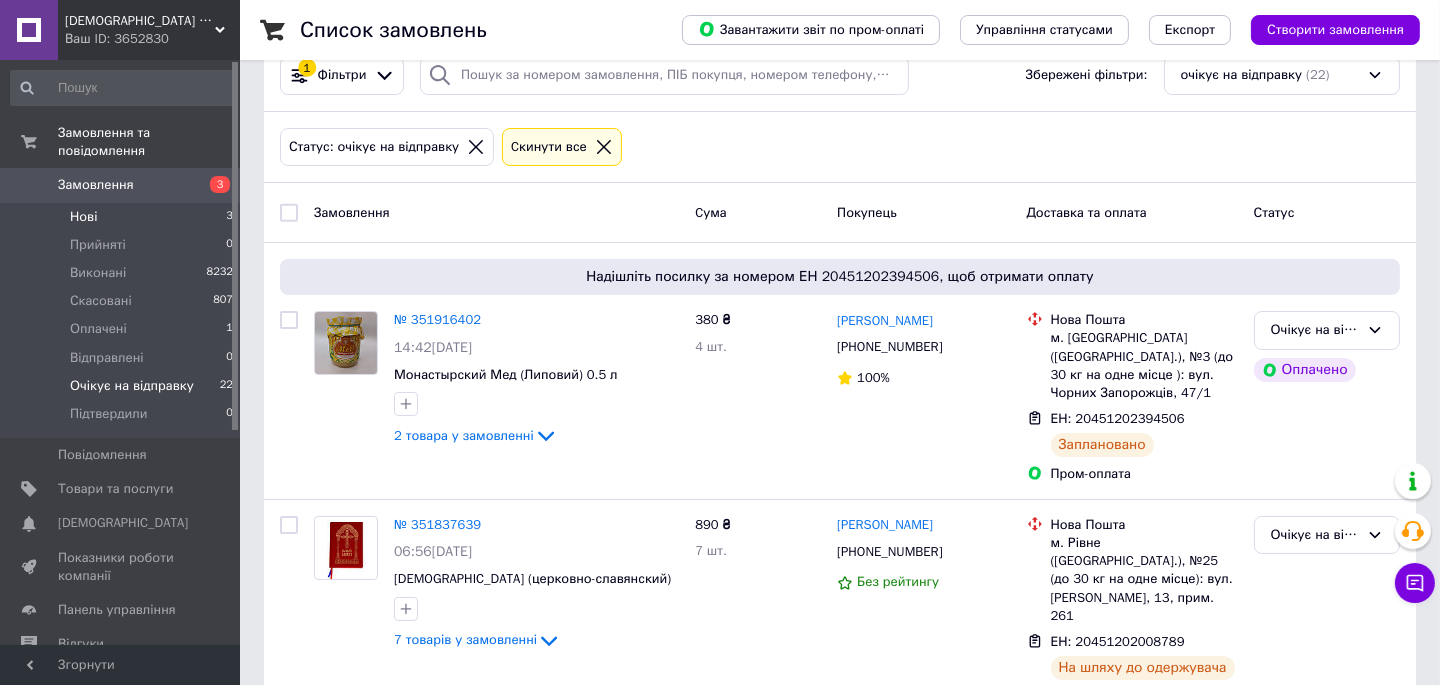 click on "Нові 3" at bounding box center (122, 217) 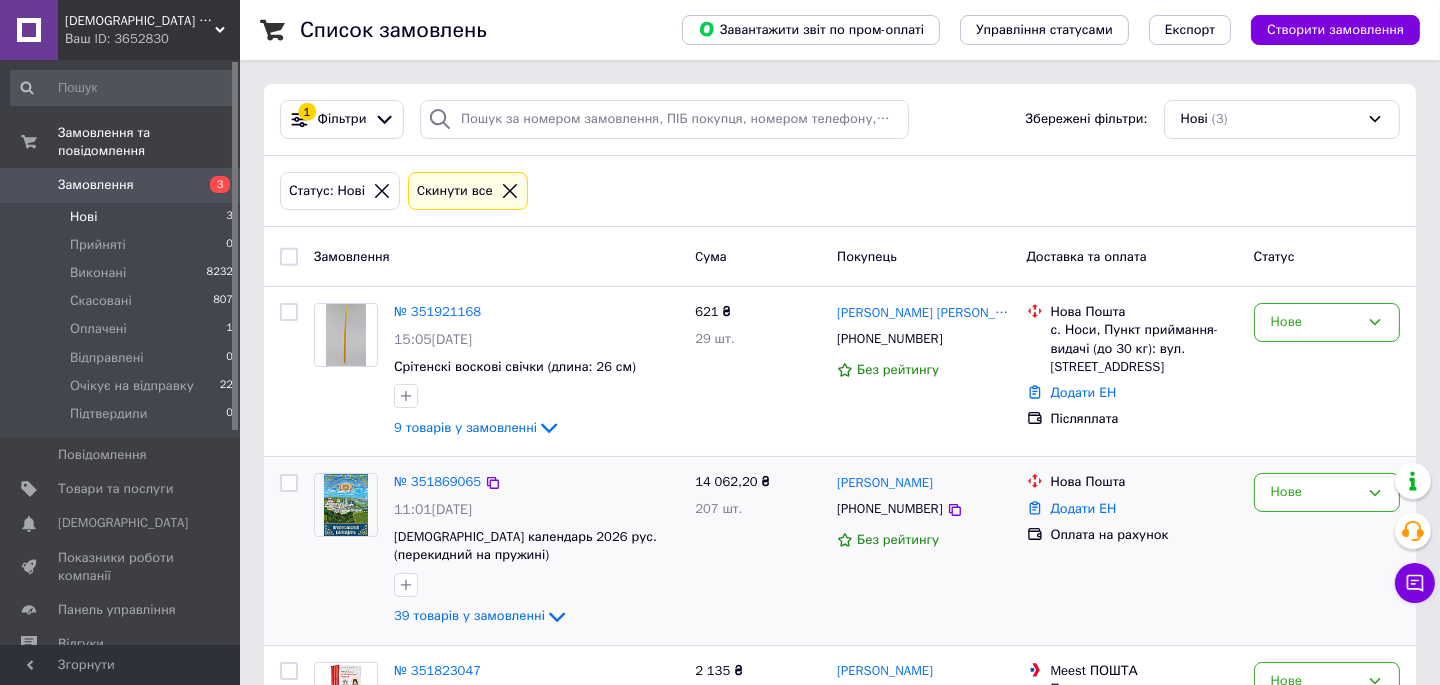 scroll, scrollTop: 218, scrollLeft: 0, axis: vertical 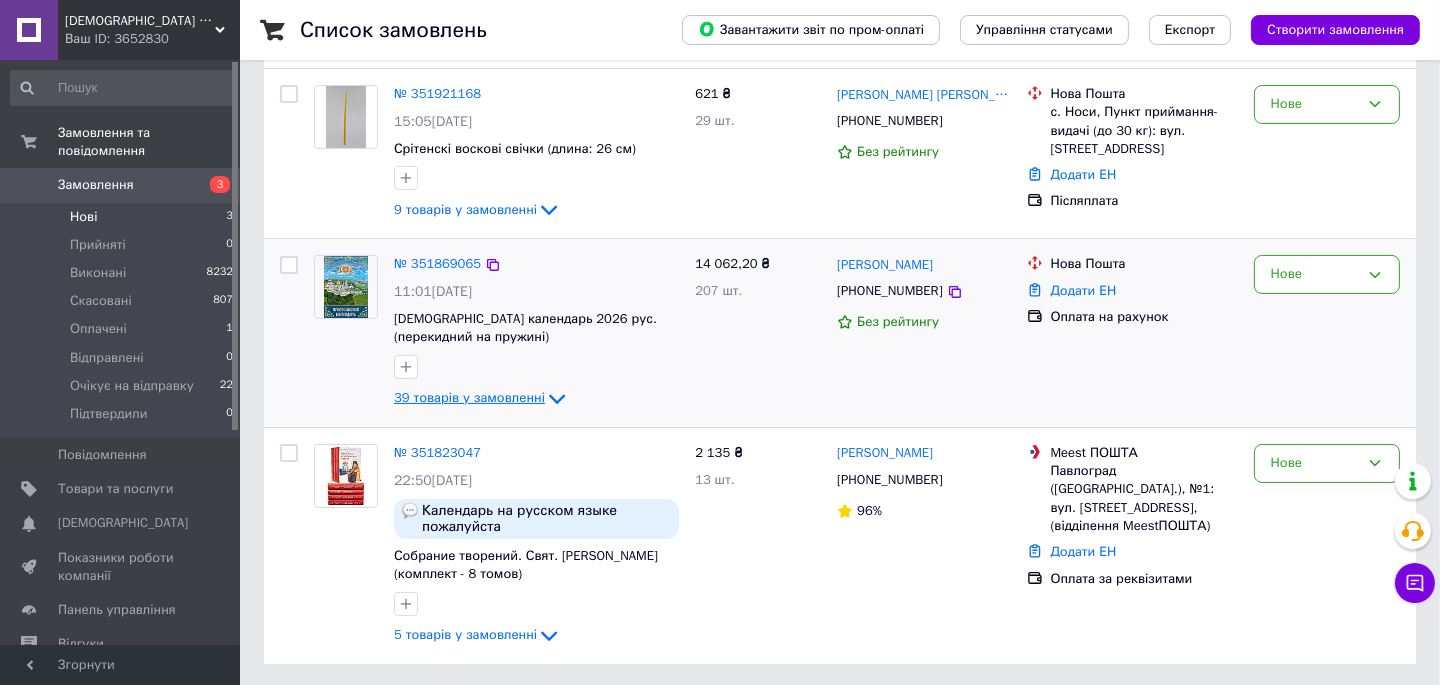 click on "39 товарів у замовленні" at bounding box center (469, 398) 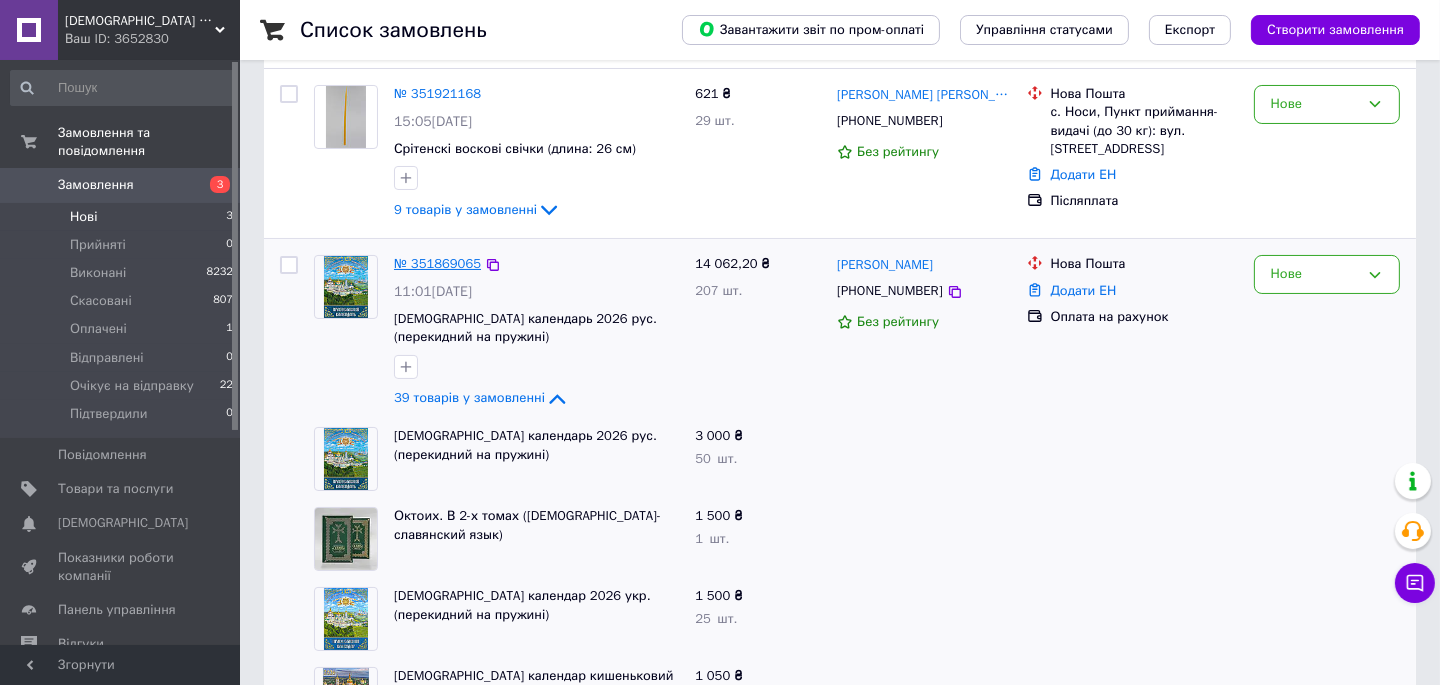 click on "№ 351869065" at bounding box center [437, 263] 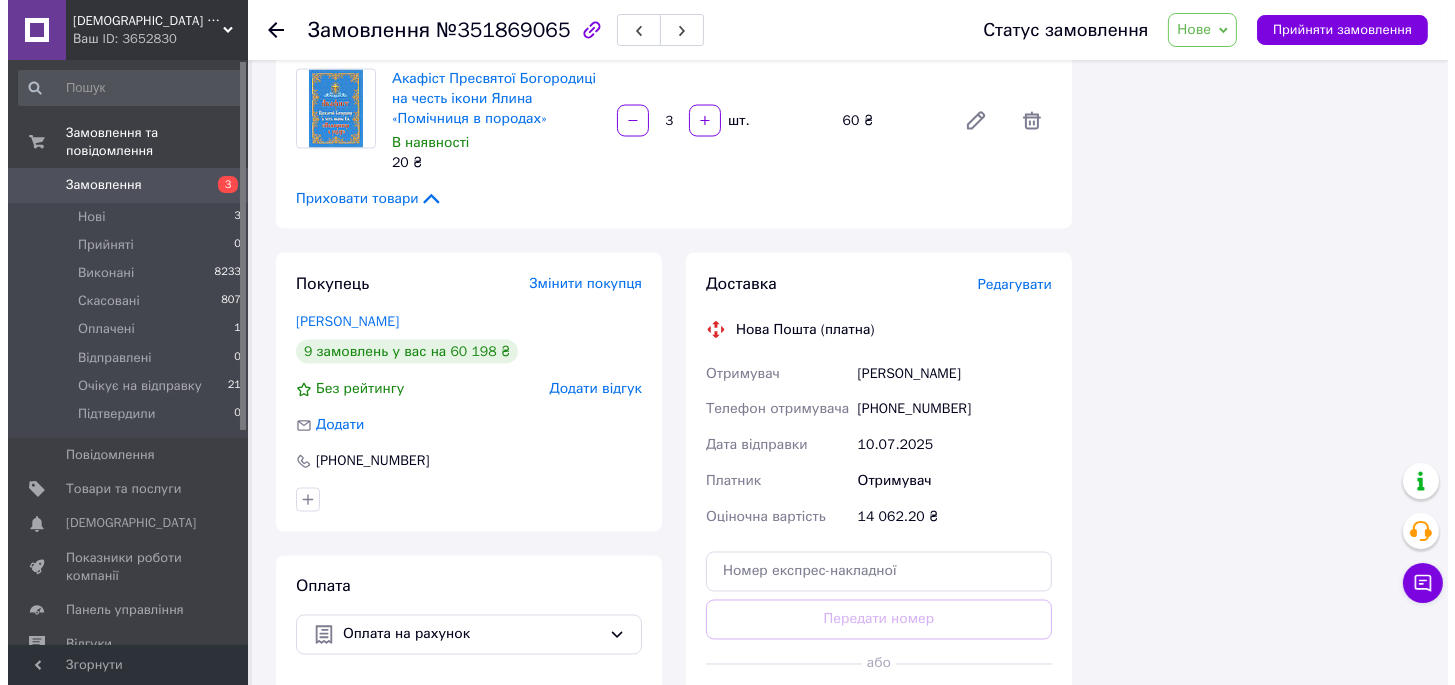 scroll, scrollTop: 3912, scrollLeft: 0, axis: vertical 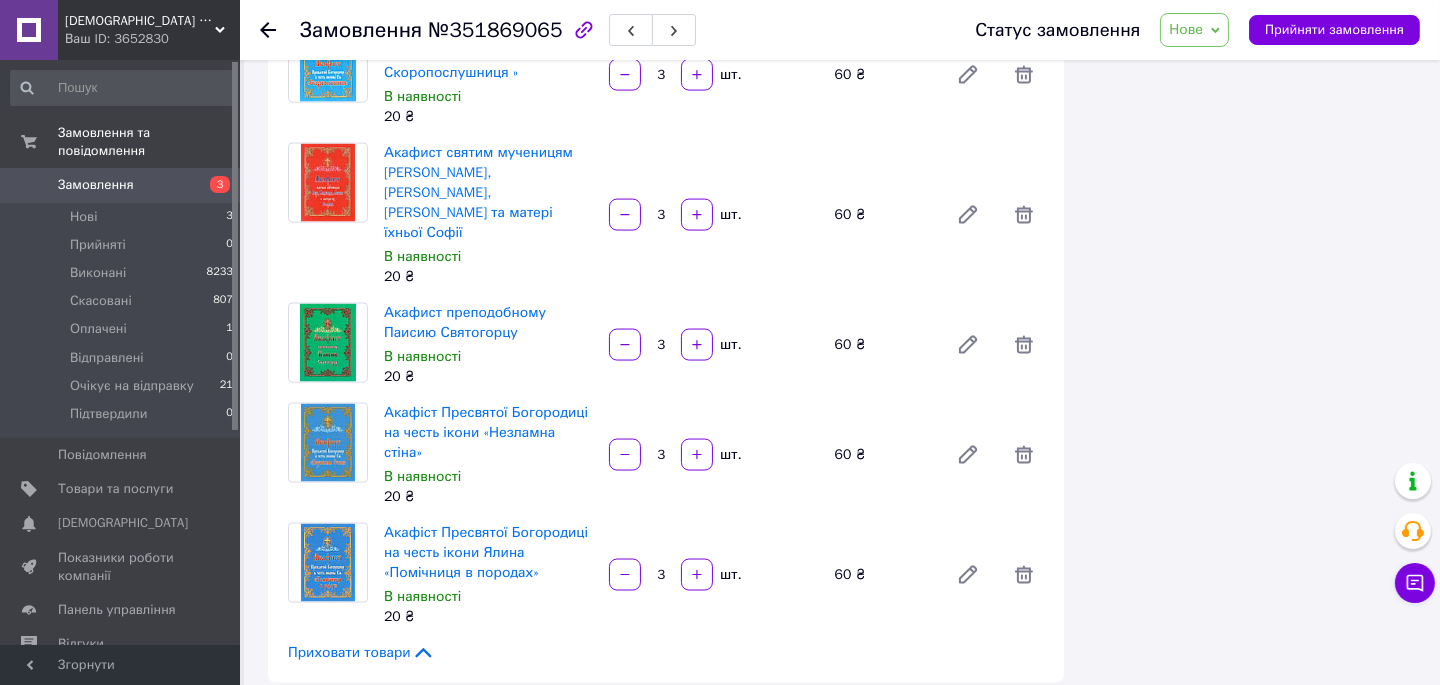 click on "Редагувати" at bounding box center [1007, 738] 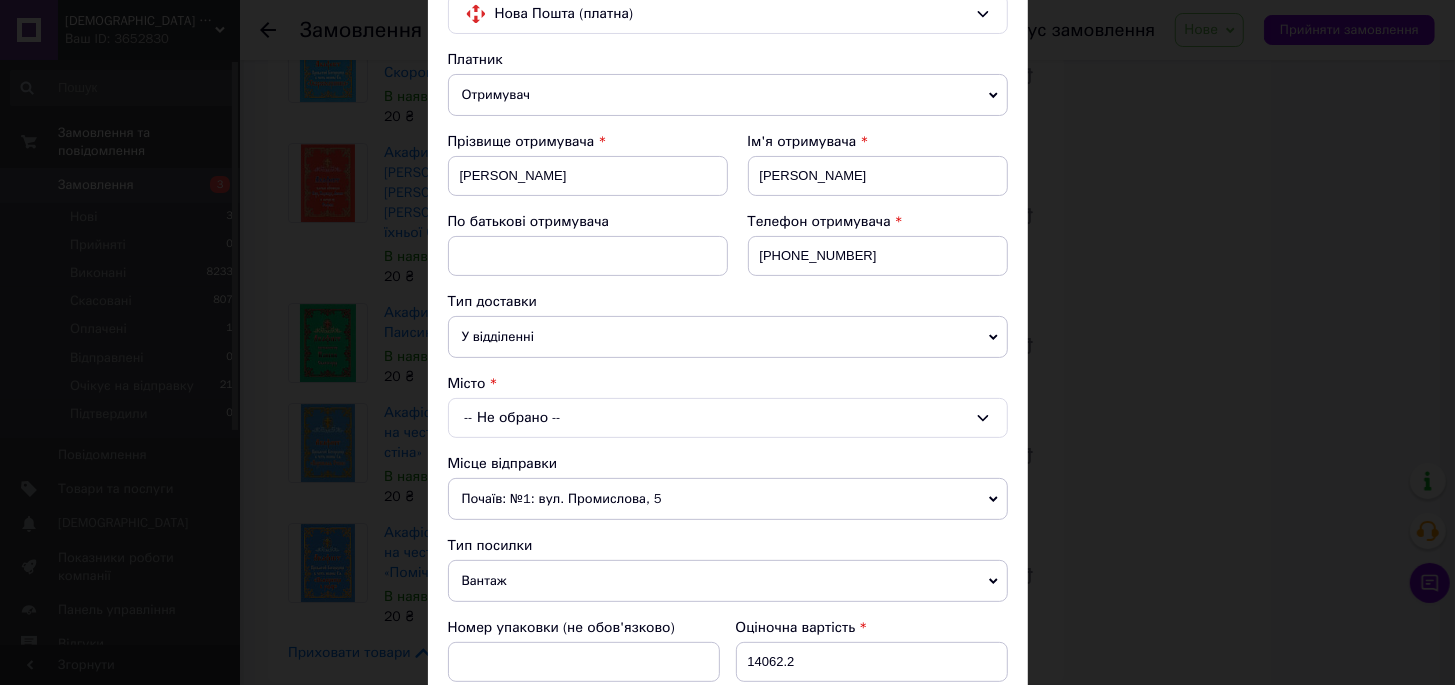 scroll, scrollTop: 0, scrollLeft: 0, axis: both 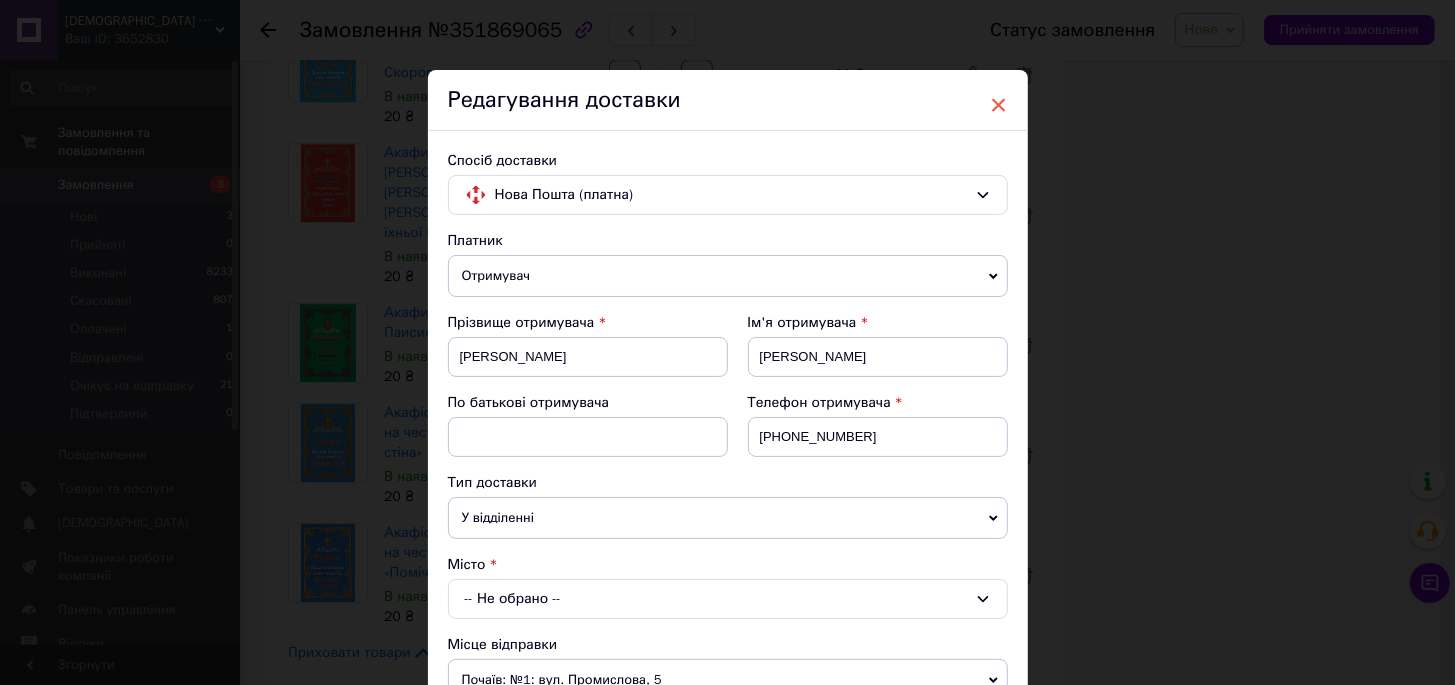 click on "×" at bounding box center (999, 105) 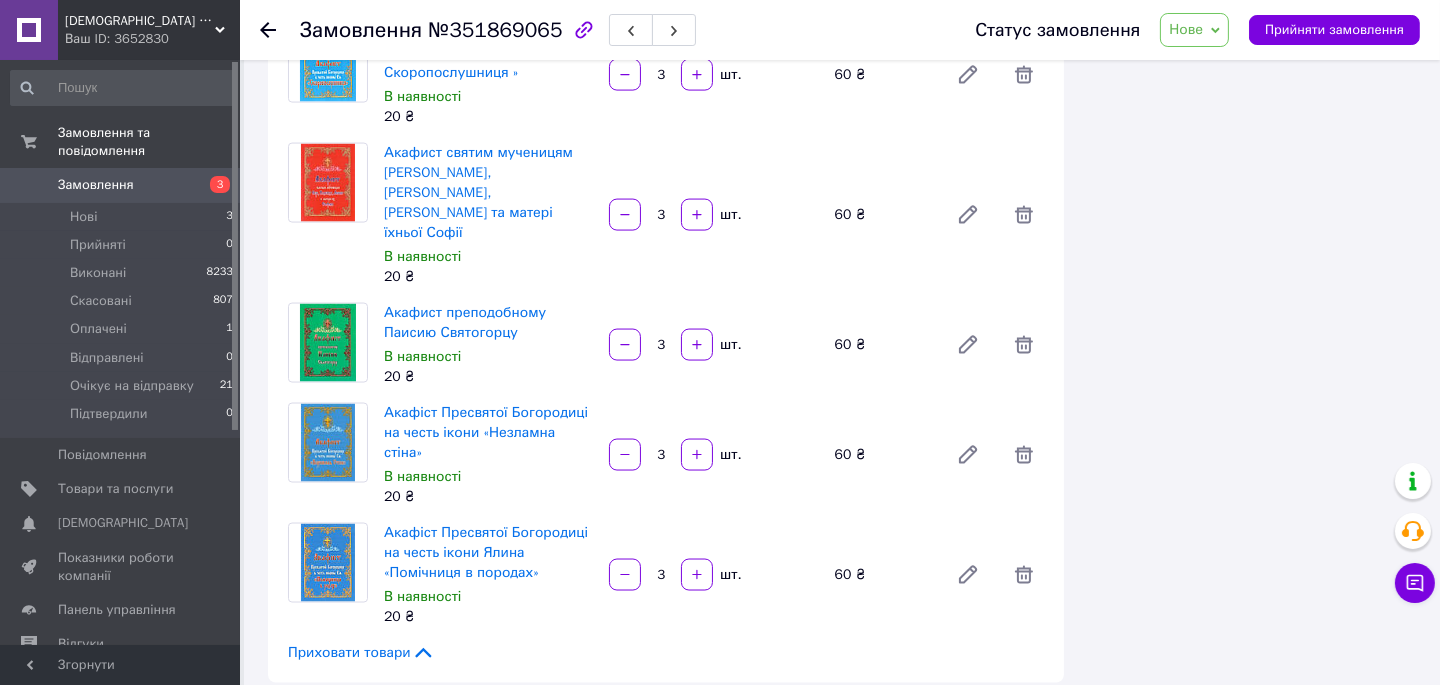 click on "Редагувати" at bounding box center (1007, 738) 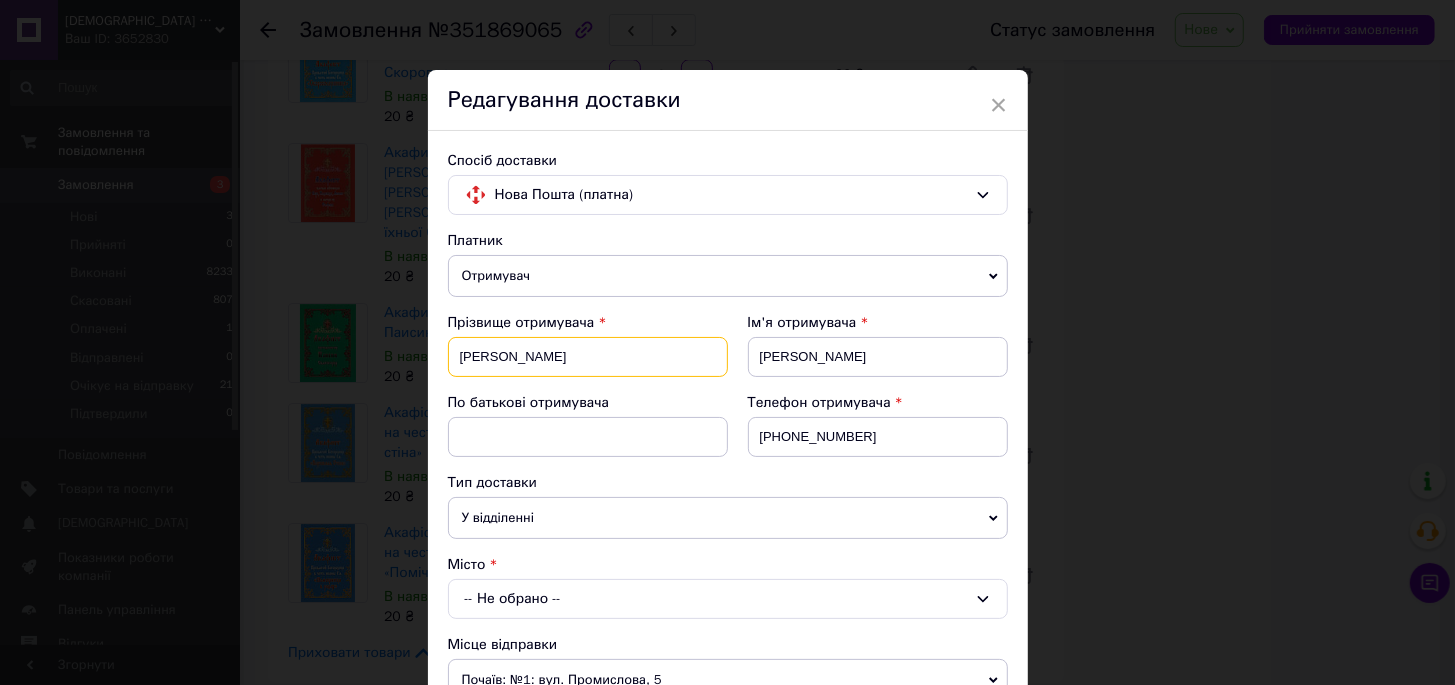 click on "Новикова" at bounding box center (588, 357) 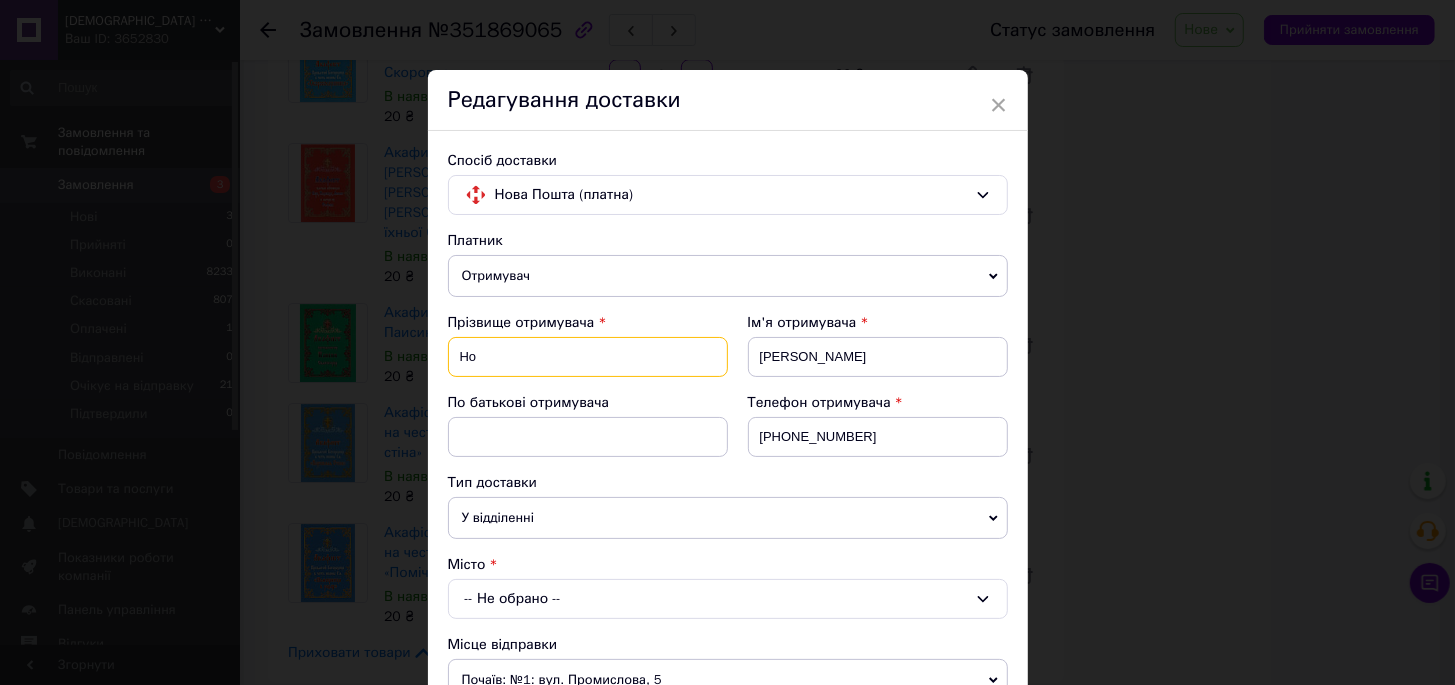 type on "Н" 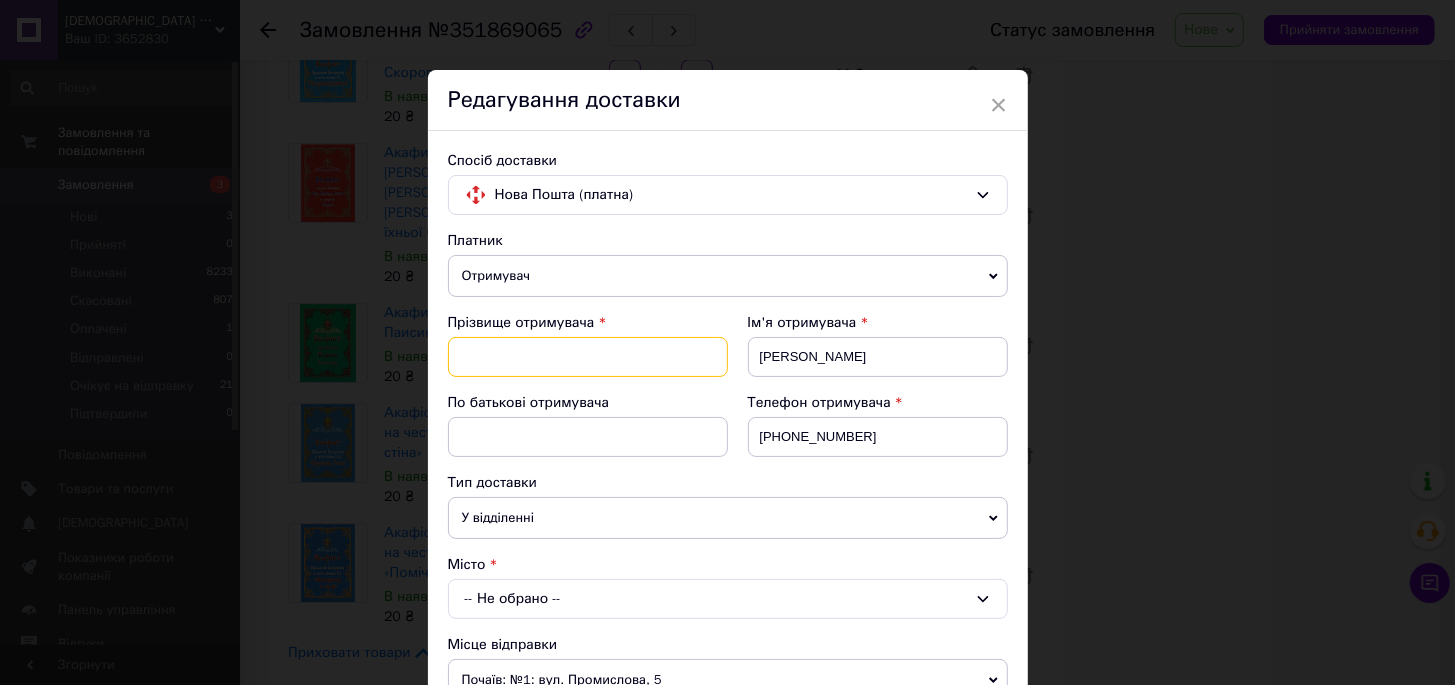 type on "Н" 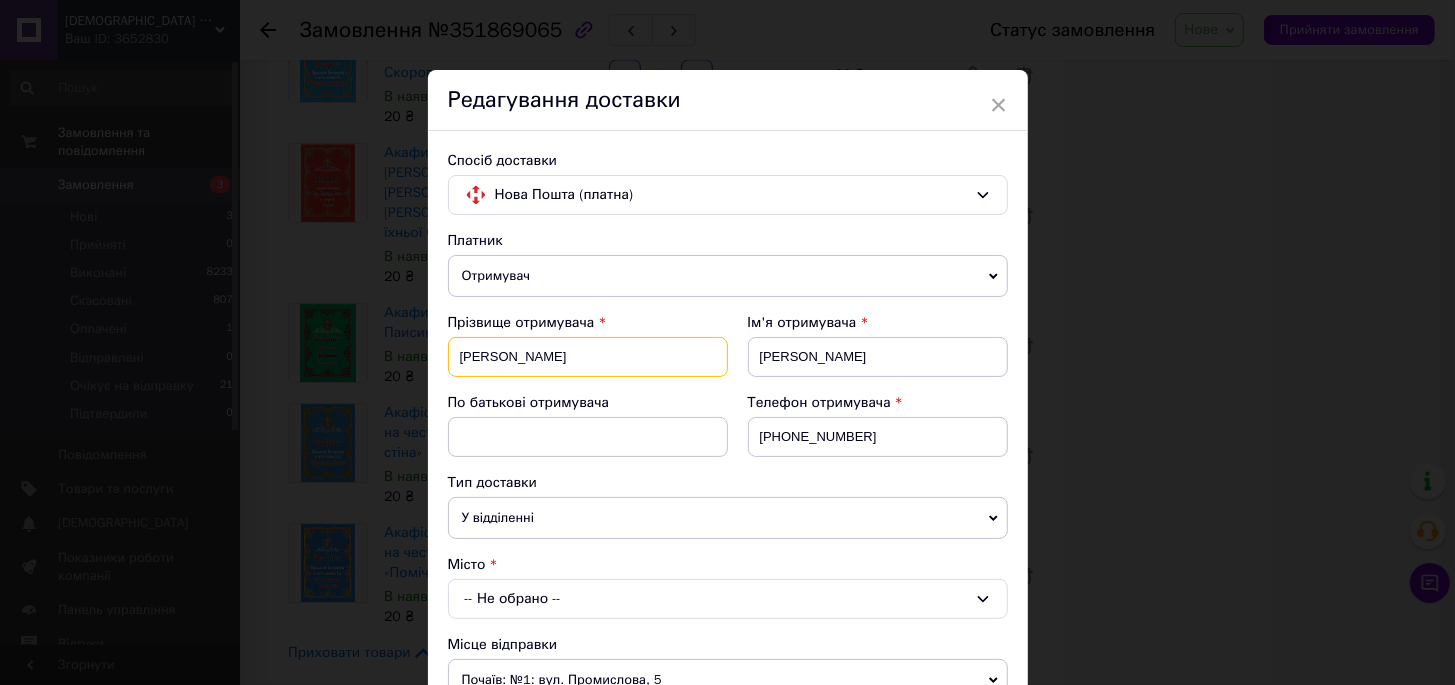 type on "Григорева" 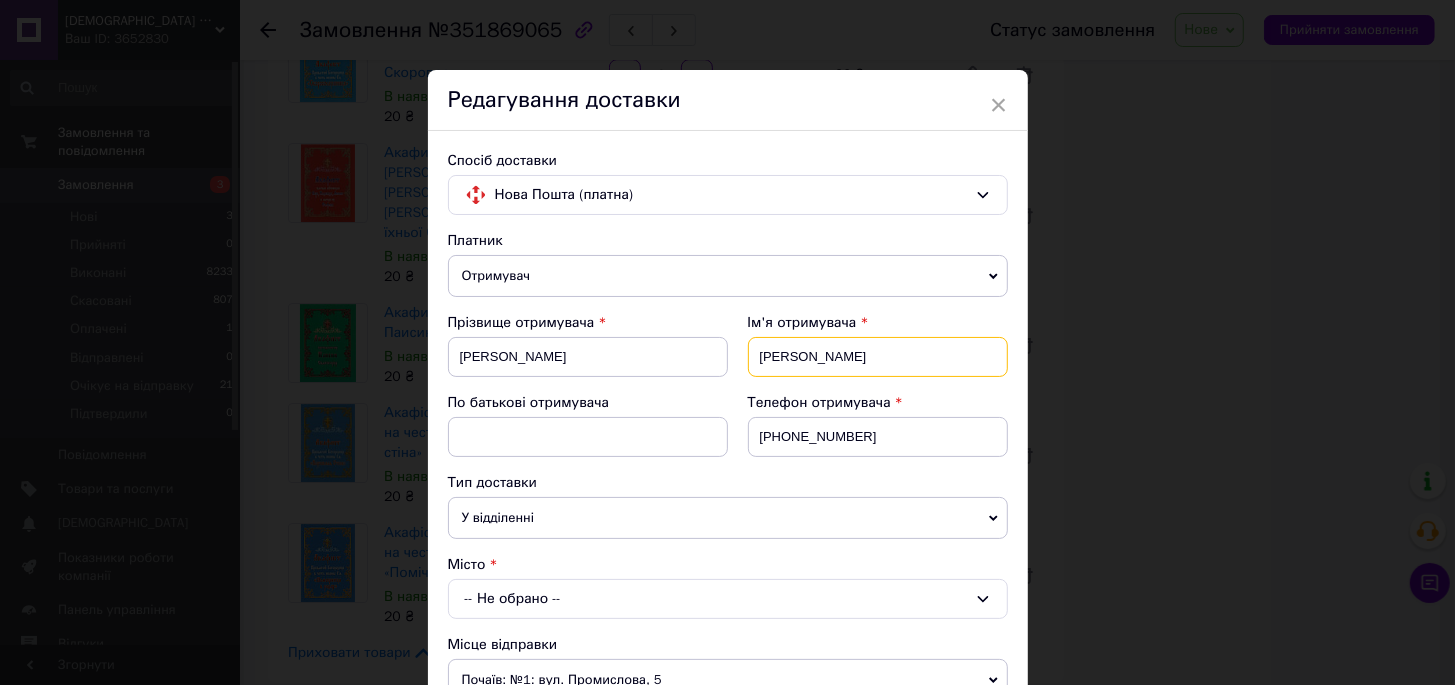 type on "Екатерина" 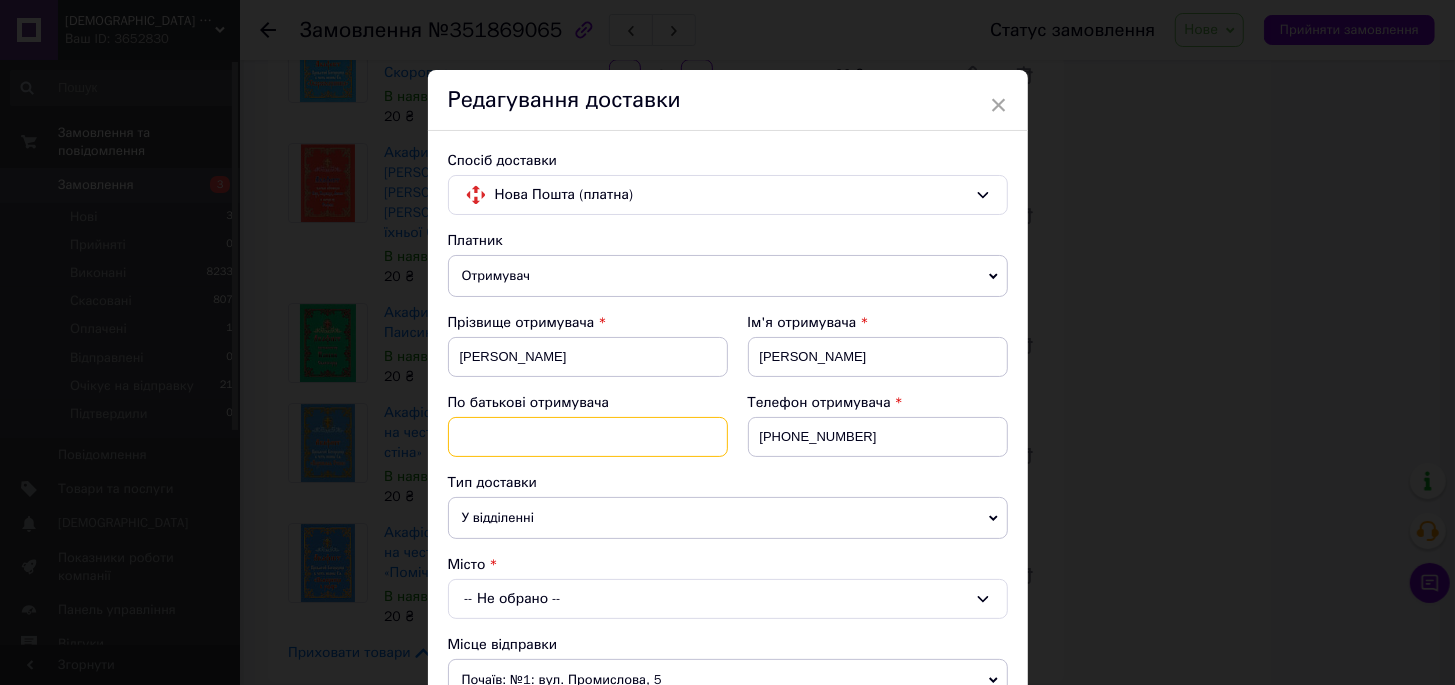 click at bounding box center [588, 437] 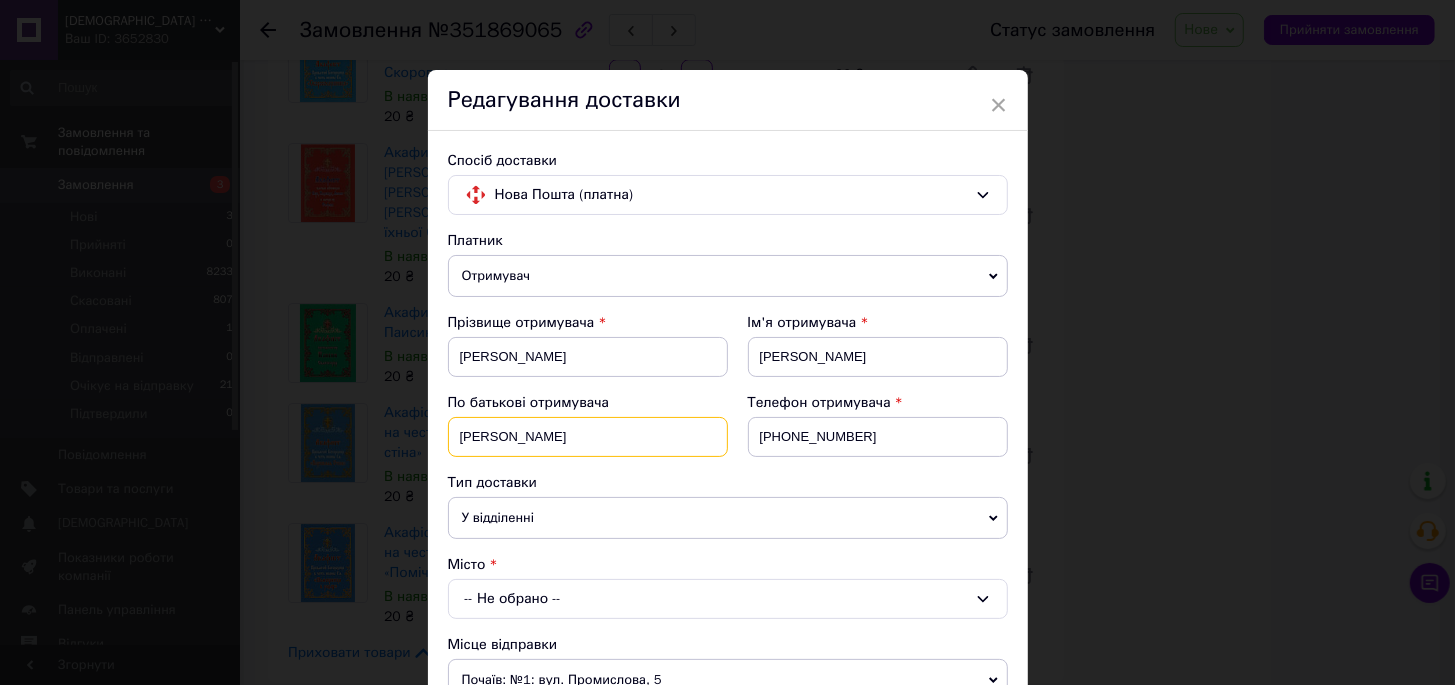 type on "Степановна" 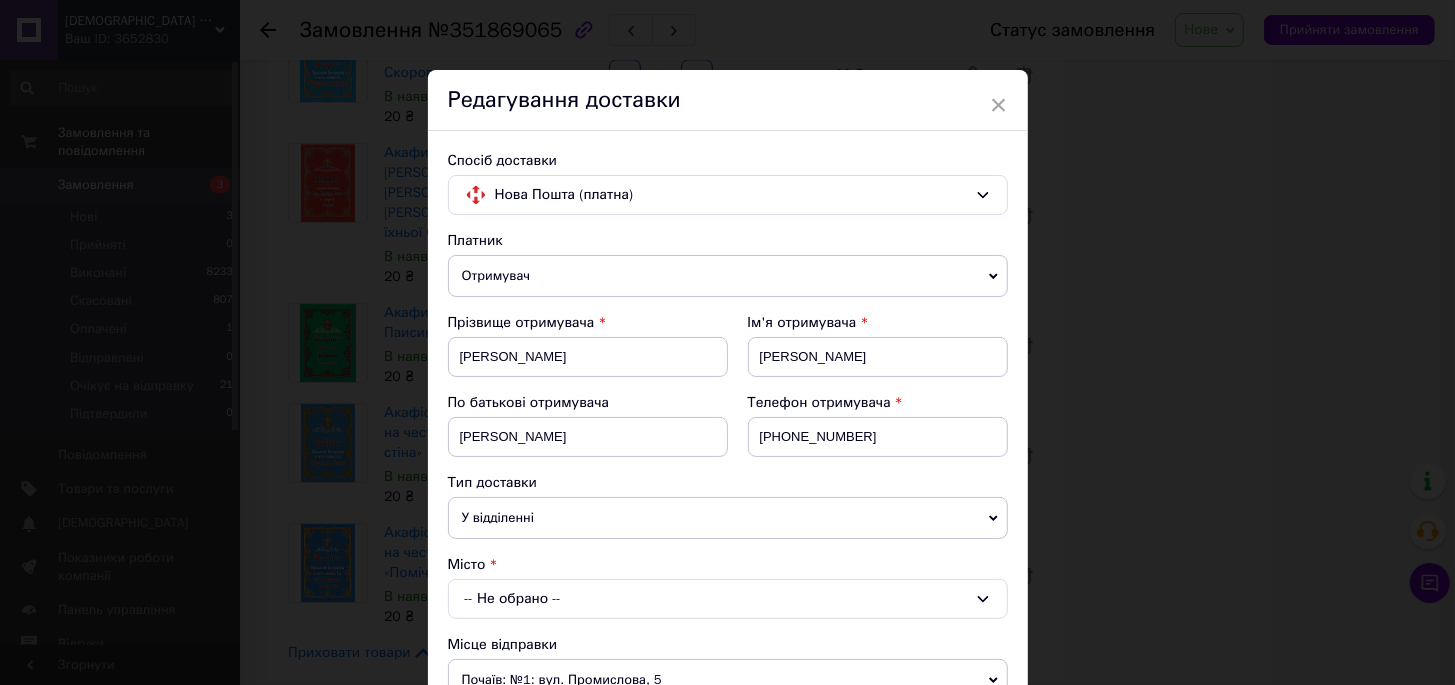 click on "Тип доставки" at bounding box center (492, 482) 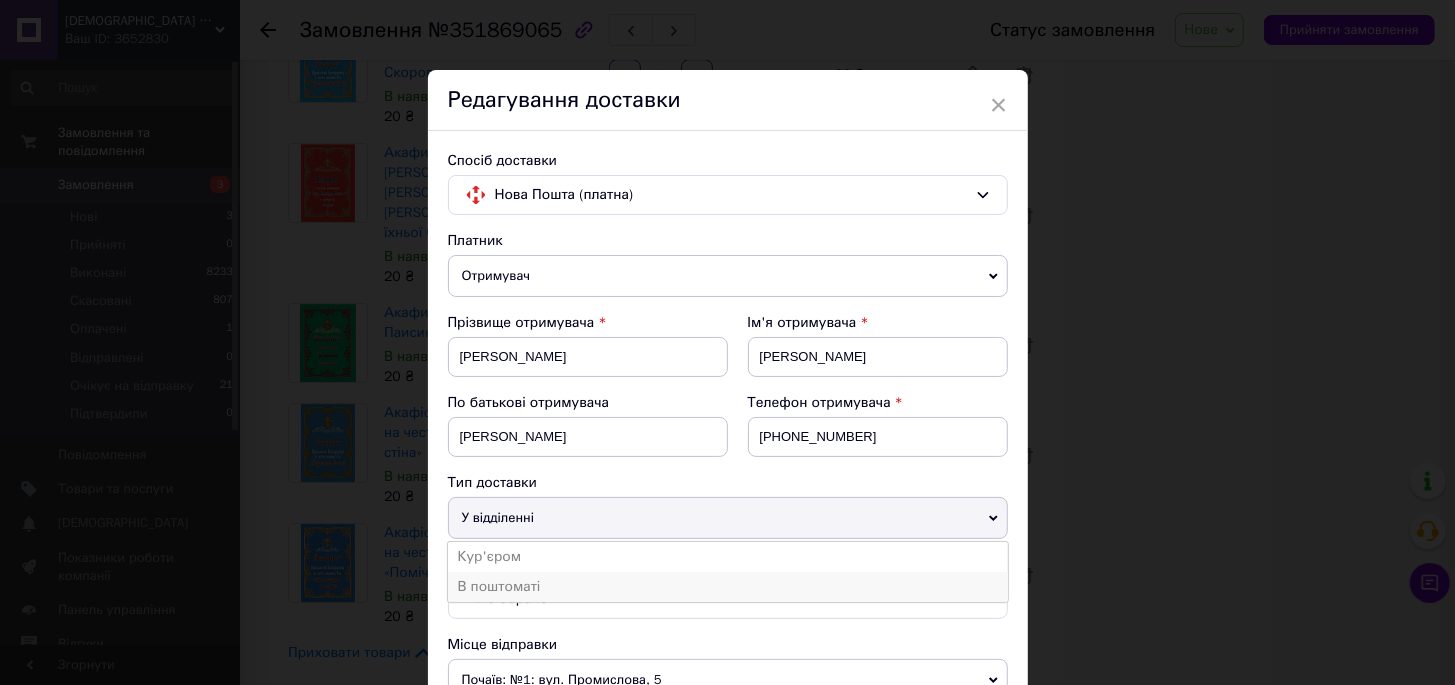 click on "В поштоматі" at bounding box center [728, 587] 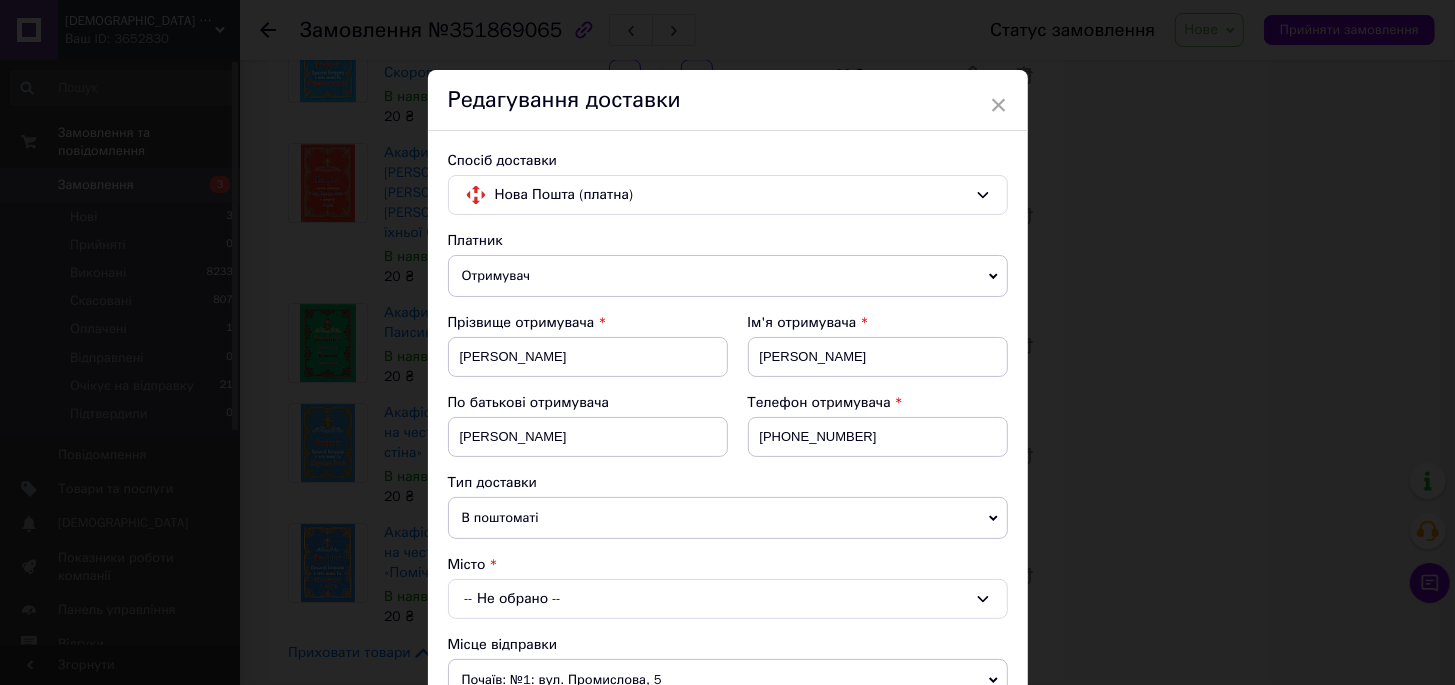 click on "В поштоматі" at bounding box center (728, 518) 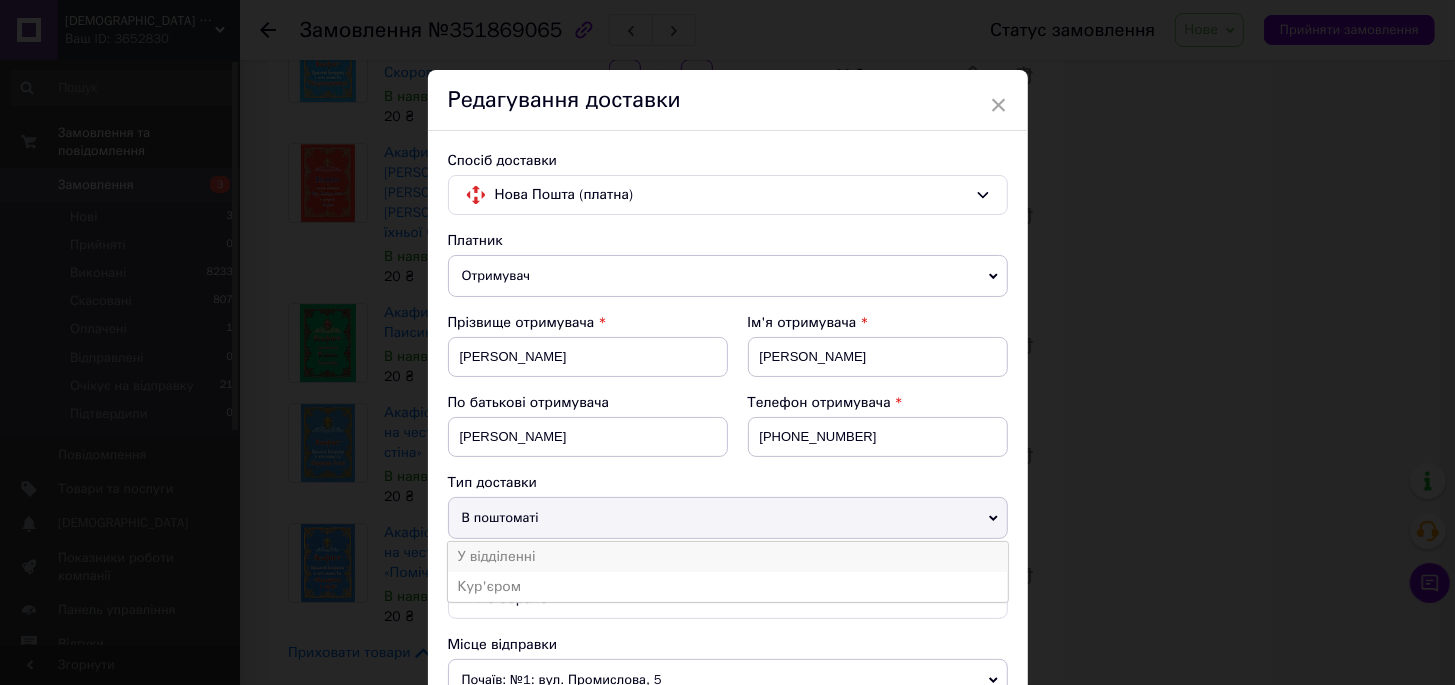 click on "У відділенні" at bounding box center (728, 557) 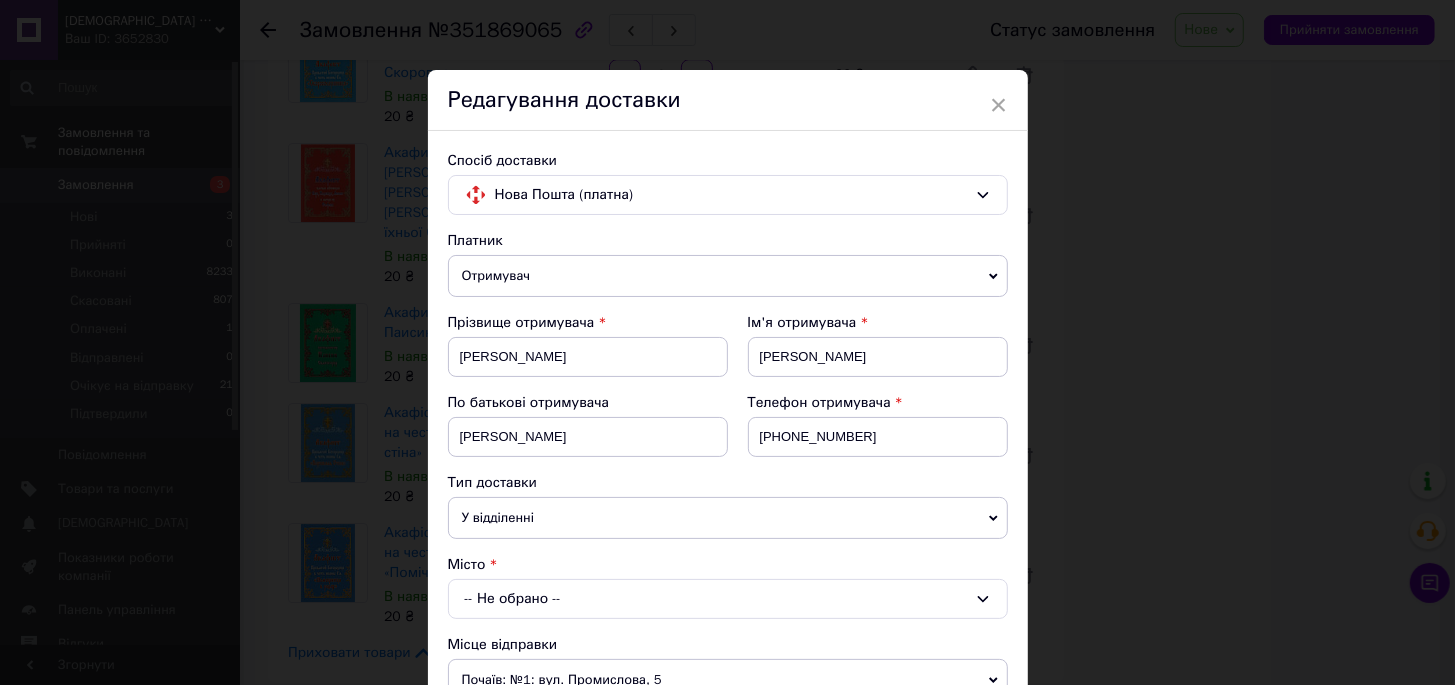 click on "У відділенні" at bounding box center (728, 518) 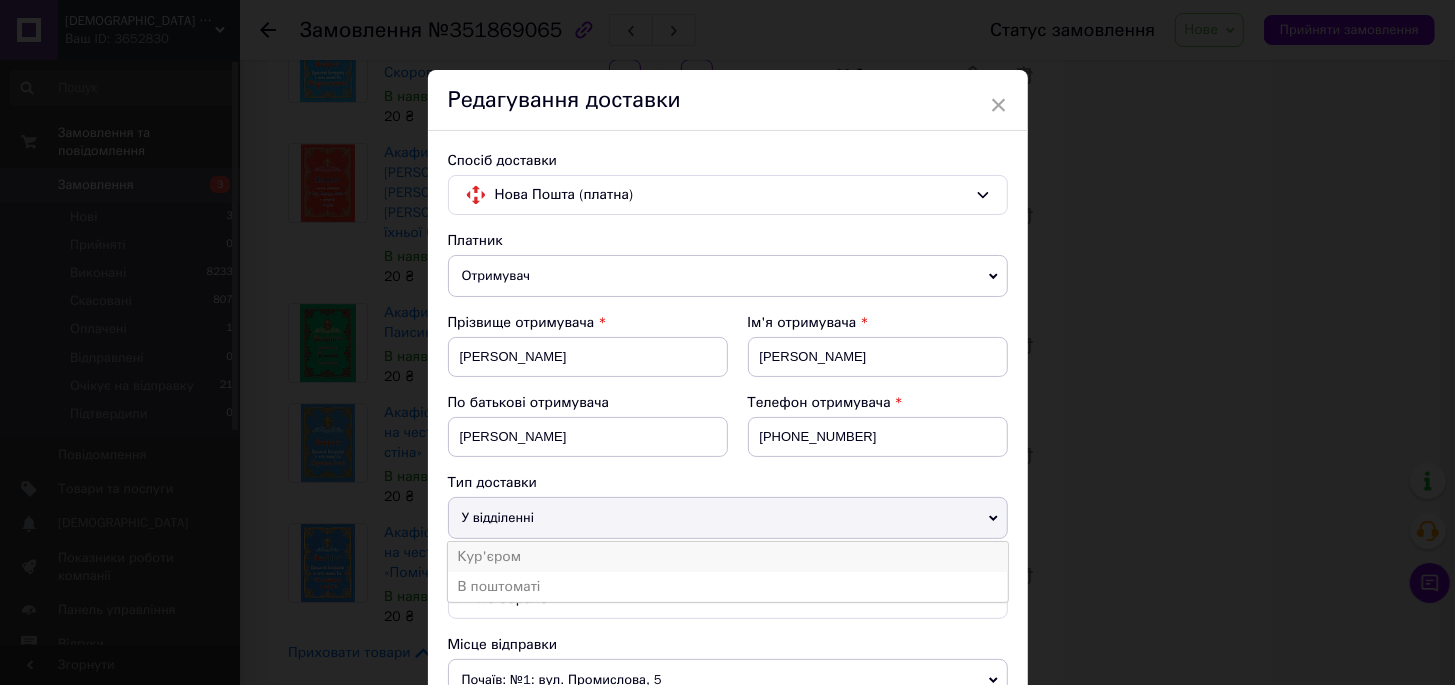 click on "Кур'єром" at bounding box center (728, 557) 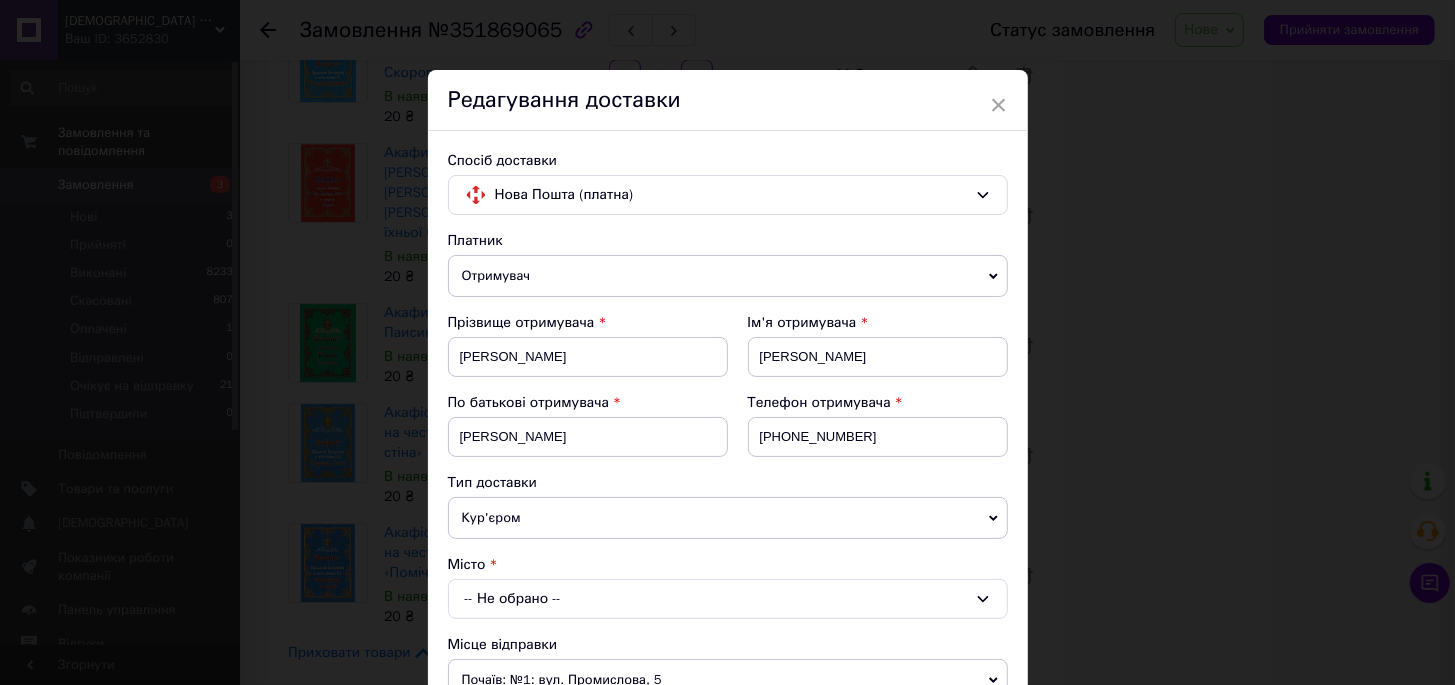 click on "-- Не обрано --" at bounding box center [728, 599] 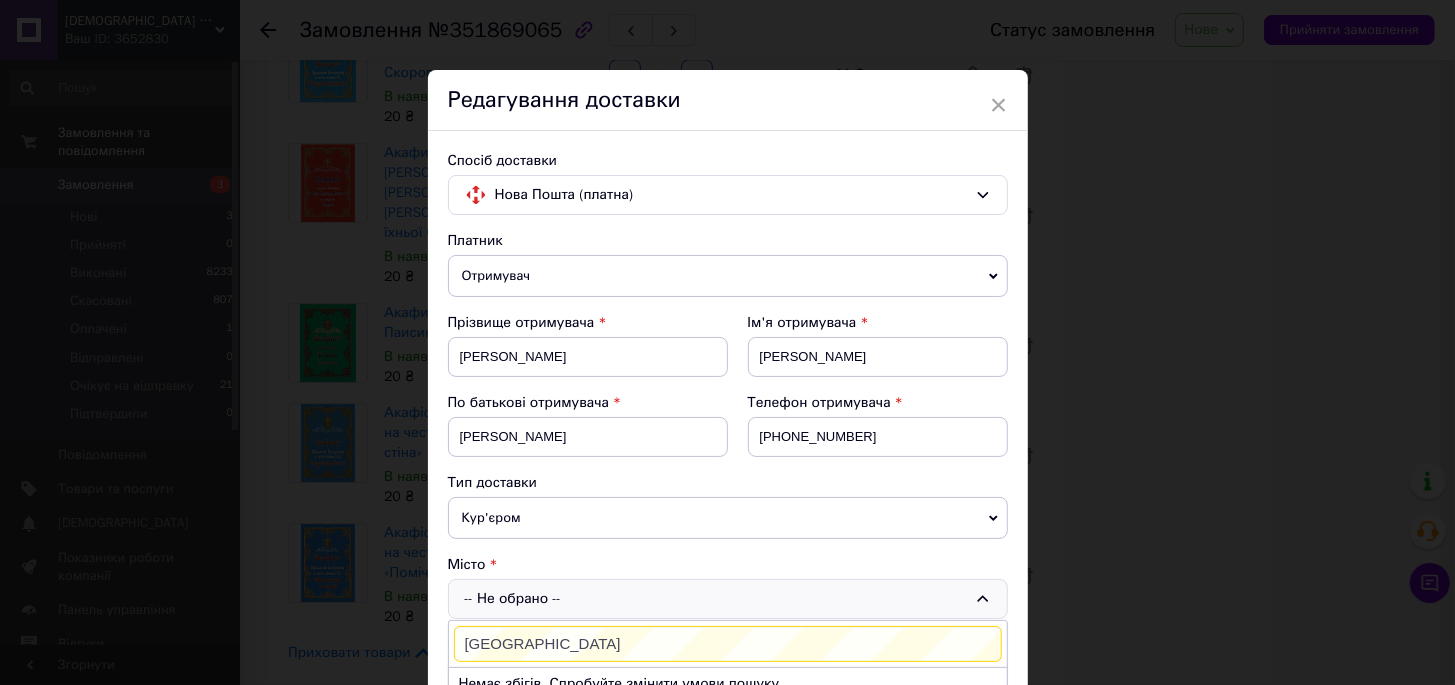 scroll, scrollTop: 90, scrollLeft: 0, axis: vertical 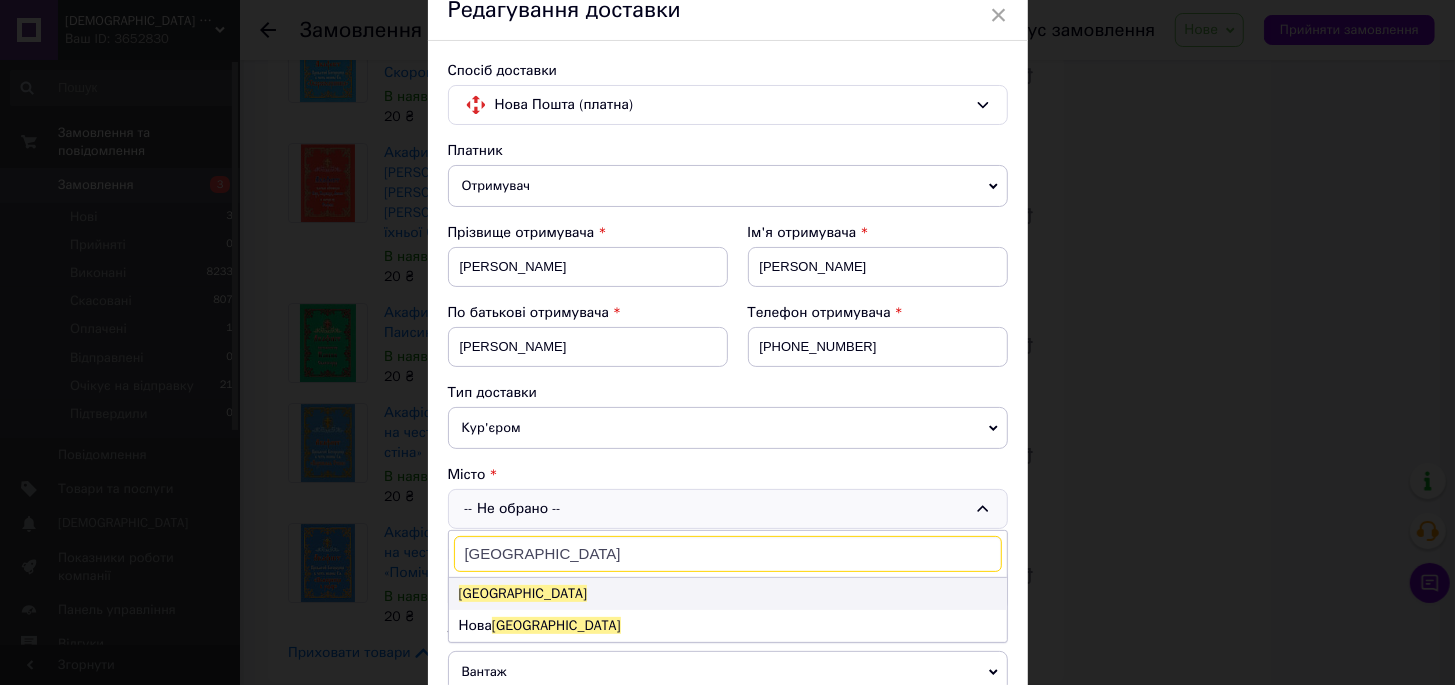 type on "Одеса" 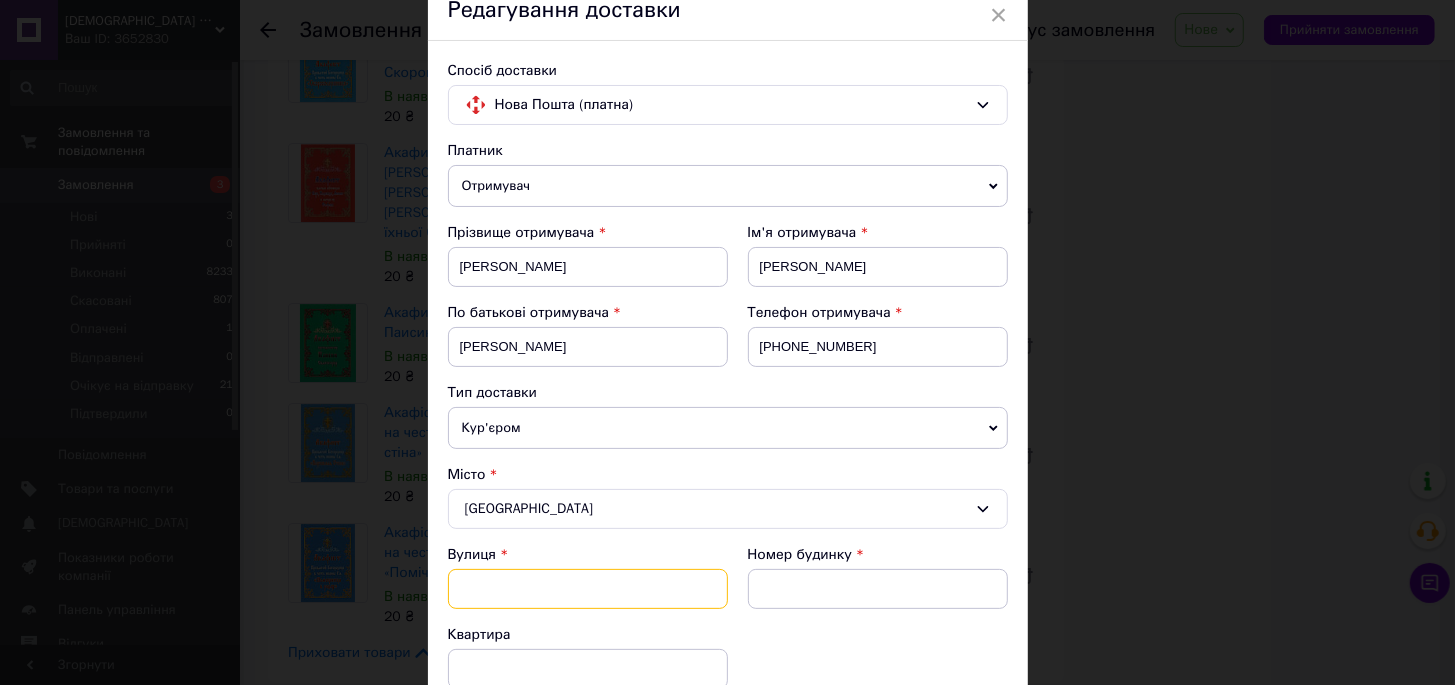 click at bounding box center [588, 589] 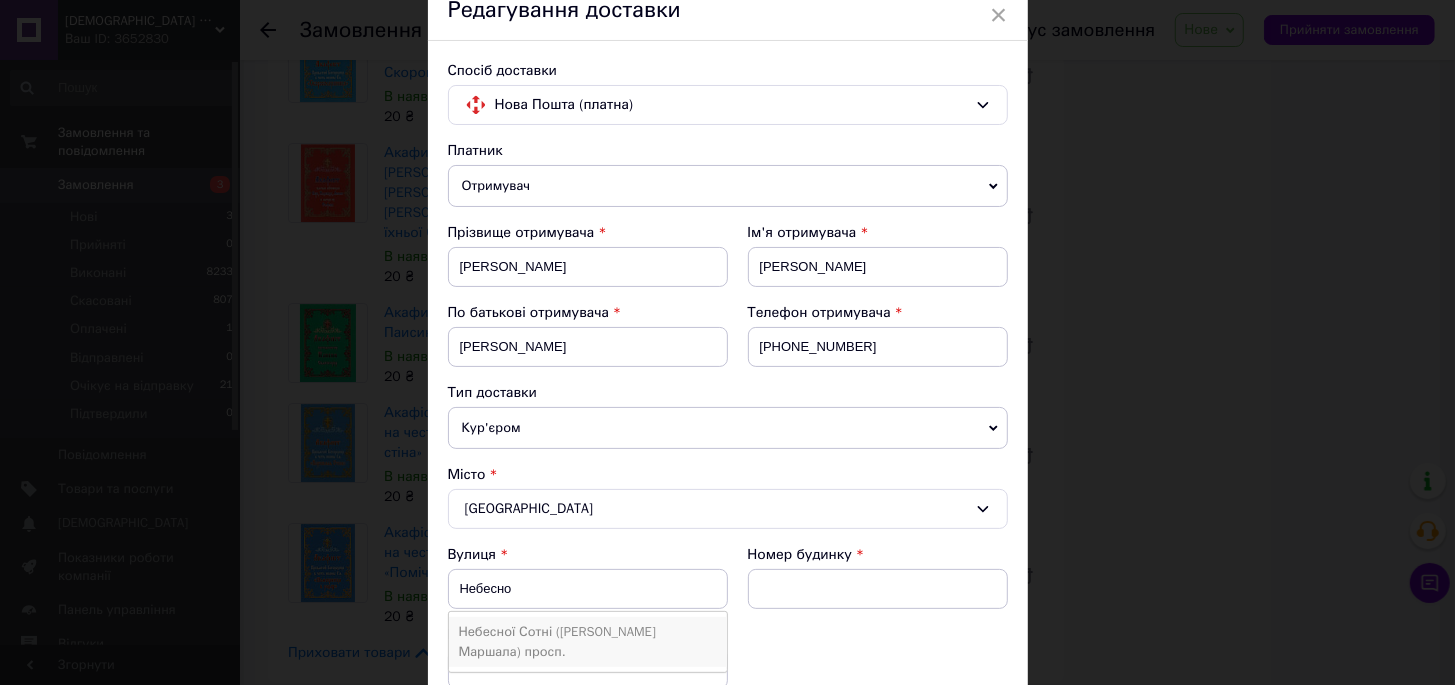 click on "Небесної Сотні (Жукова Маршала) просп." at bounding box center (588, 642) 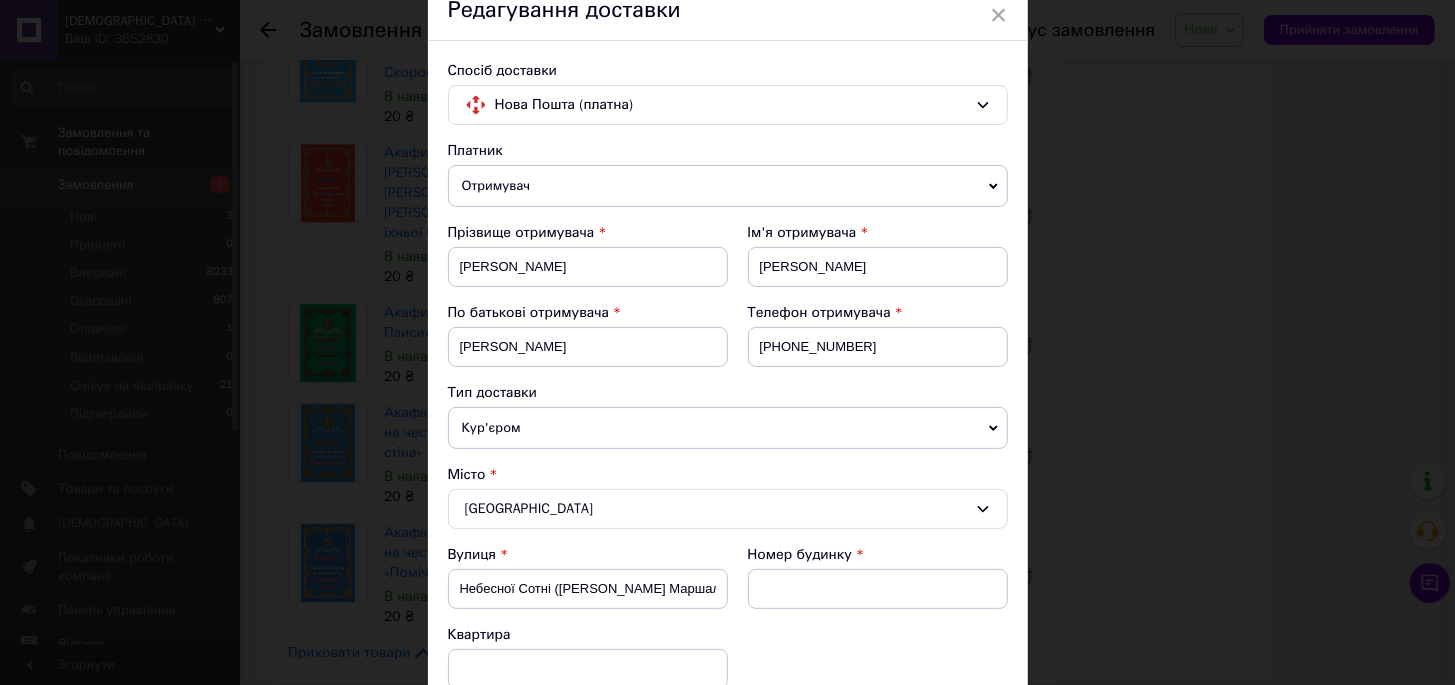 scroll, scrollTop: 363, scrollLeft: 0, axis: vertical 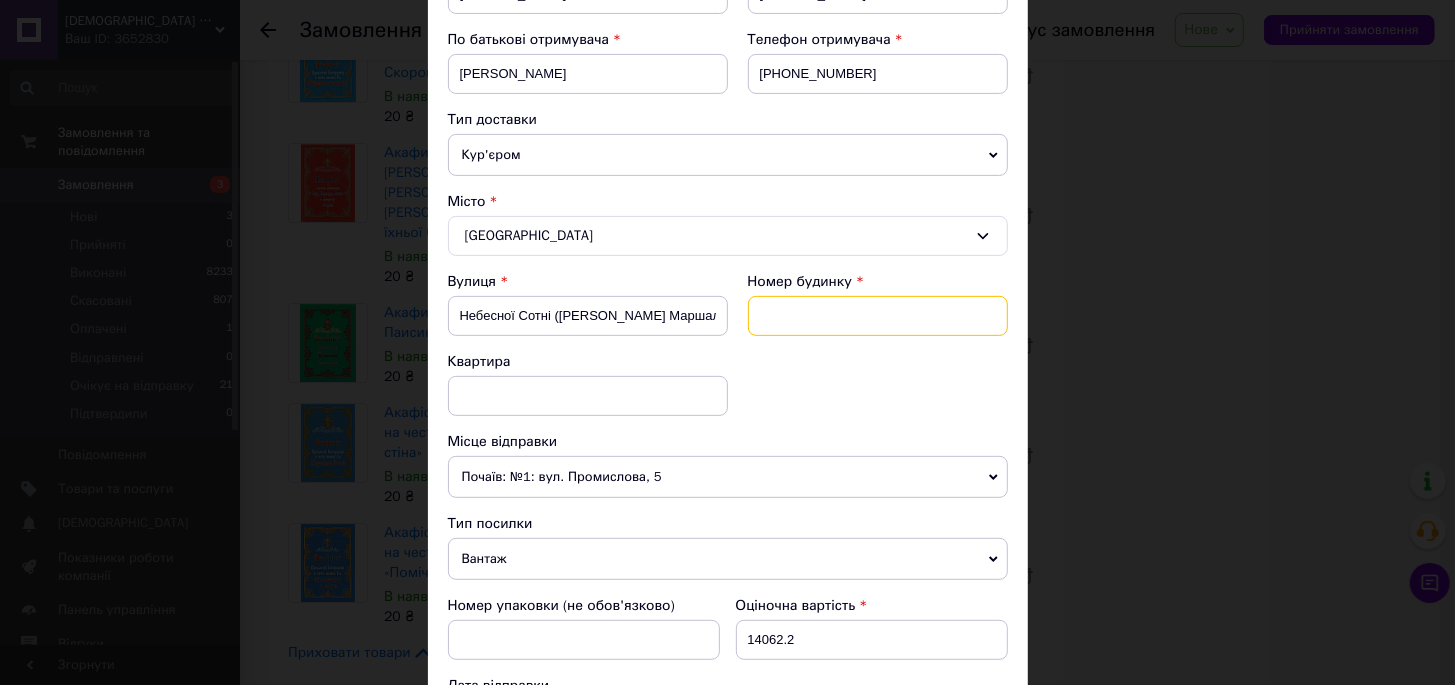 click at bounding box center [878, 316] 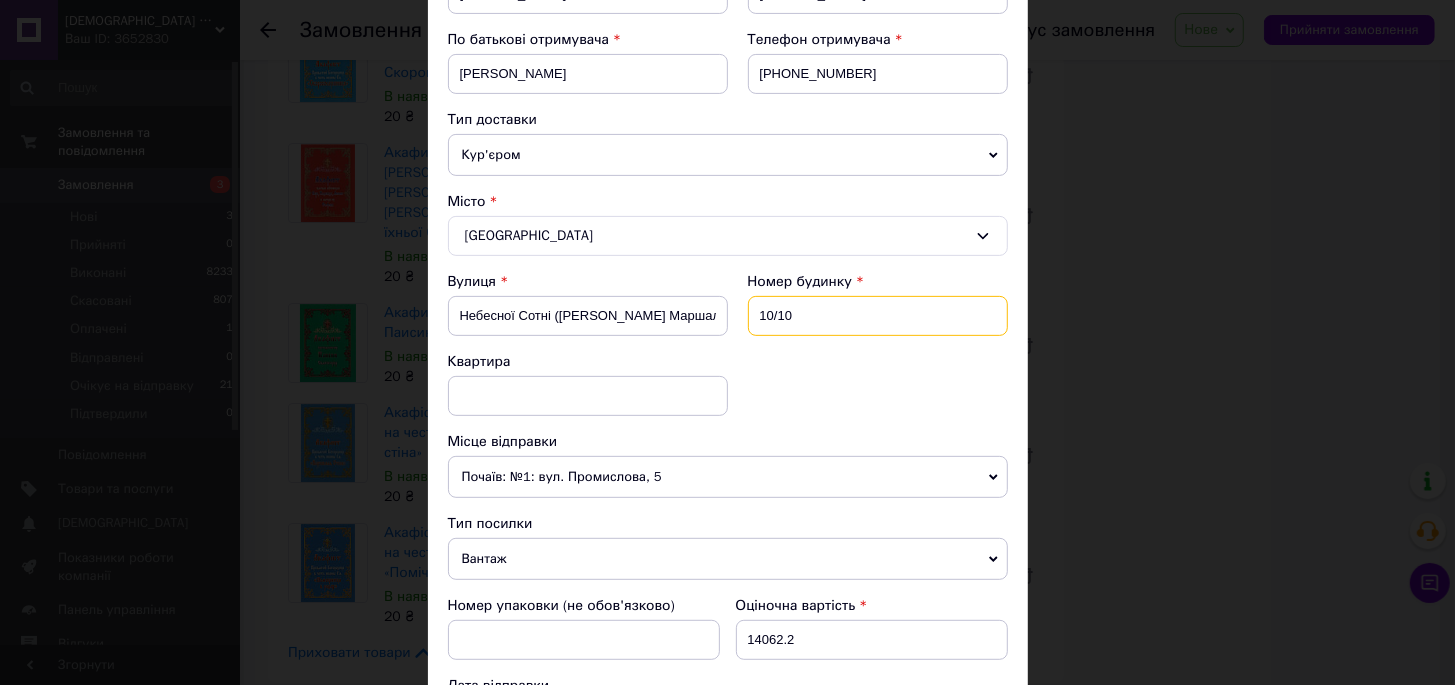 type on "10/10" 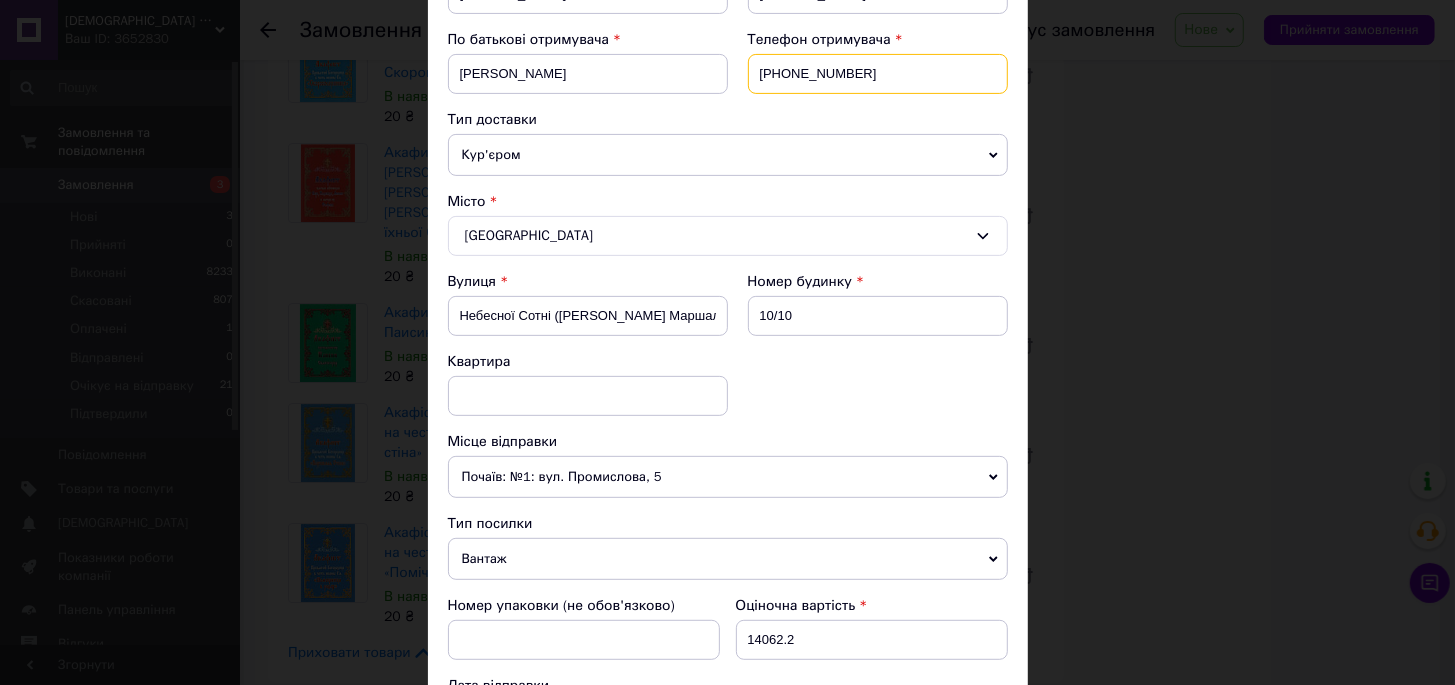 click on "[PHONE_NUMBER]" at bounding box center (878, 74) 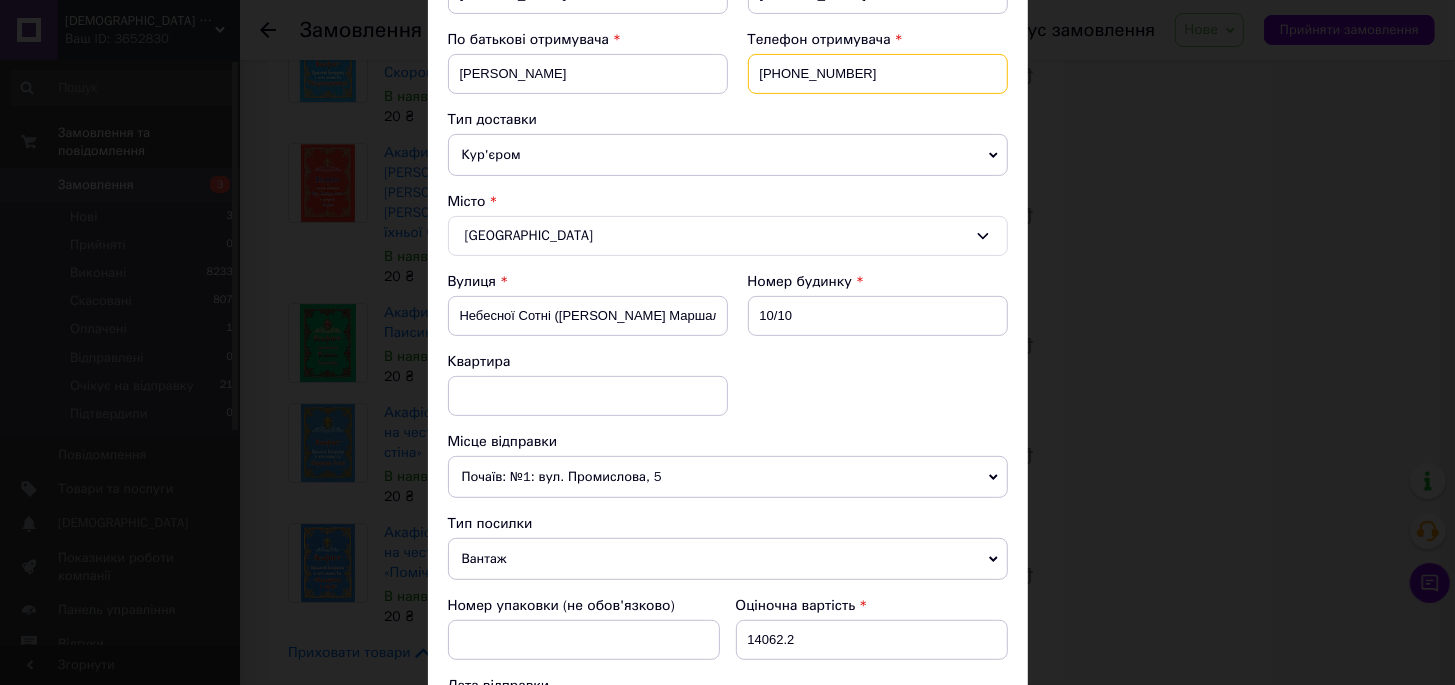 scroll, scrollTop: 727, scrollLeft: 0, axis: vertical 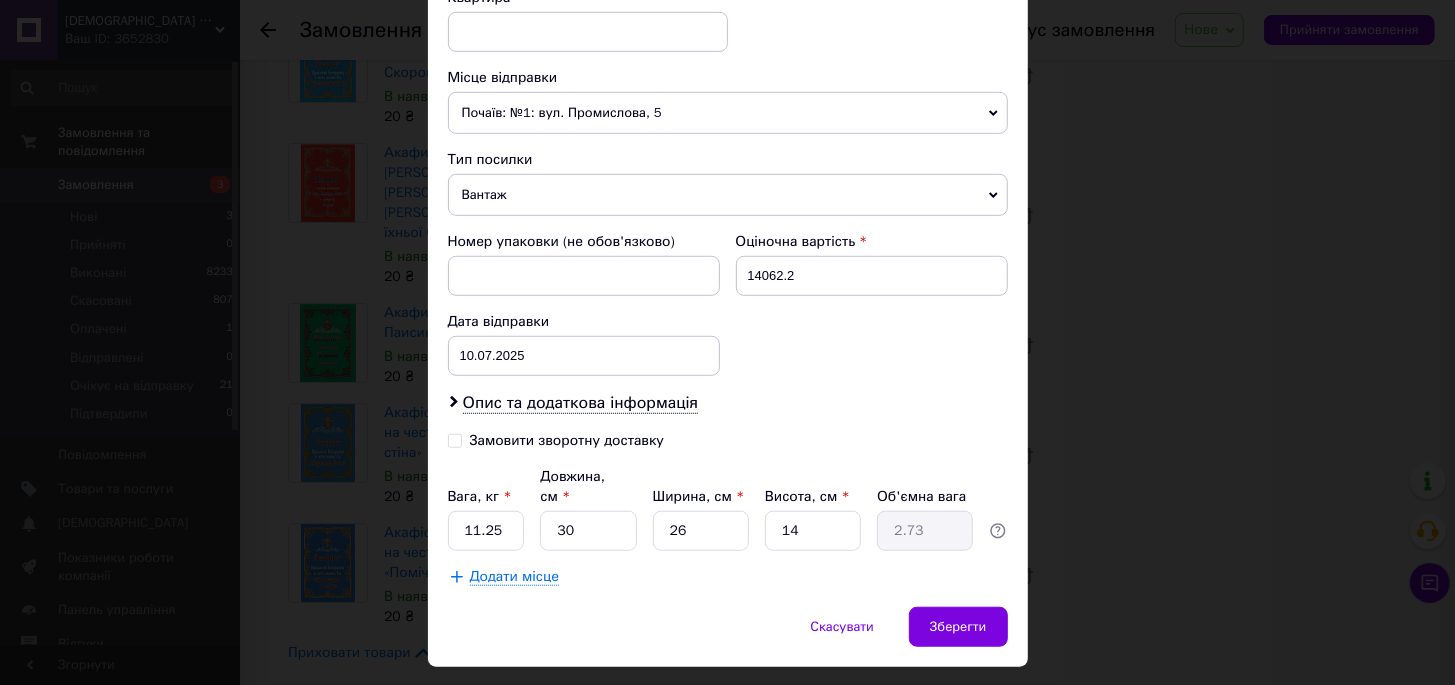 type on "+380963694196" 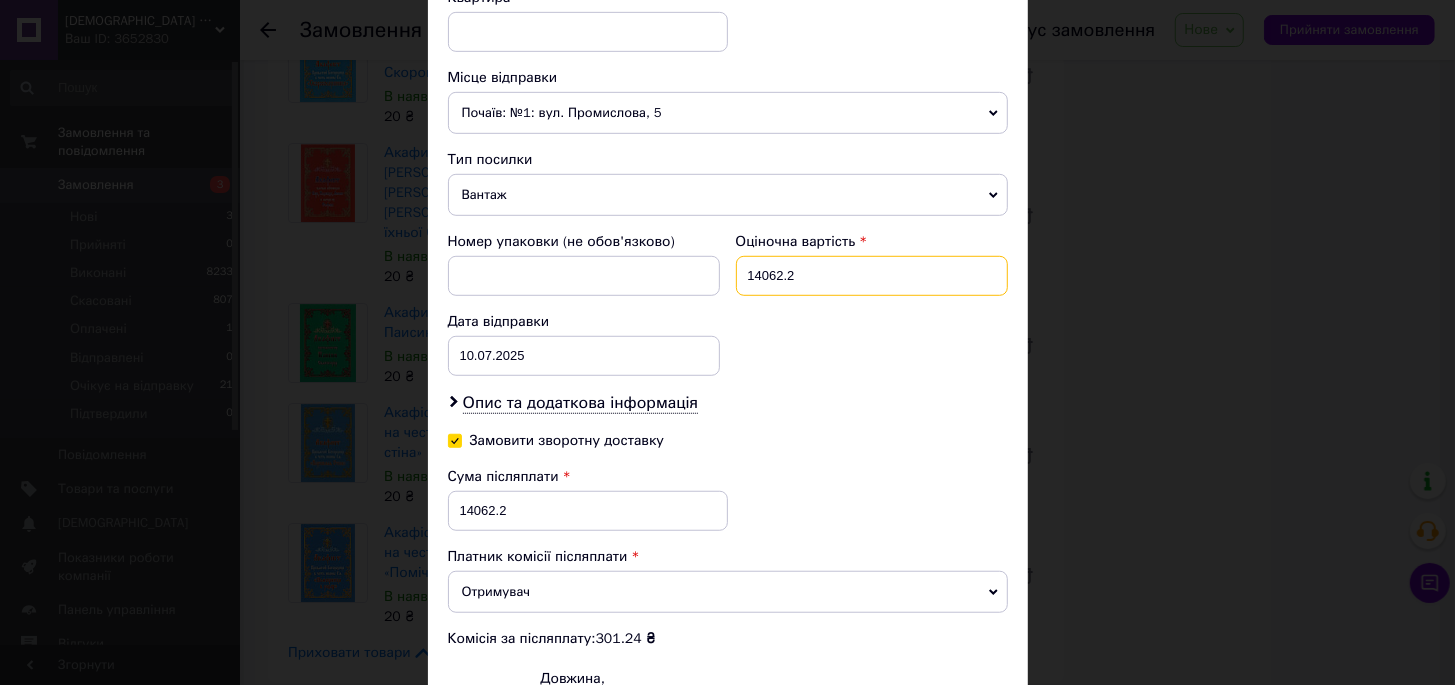 drag, startPoint x: 806, startPoint y: 271, endPoint x: 765, endPoint y: 277, distance: 41.4367 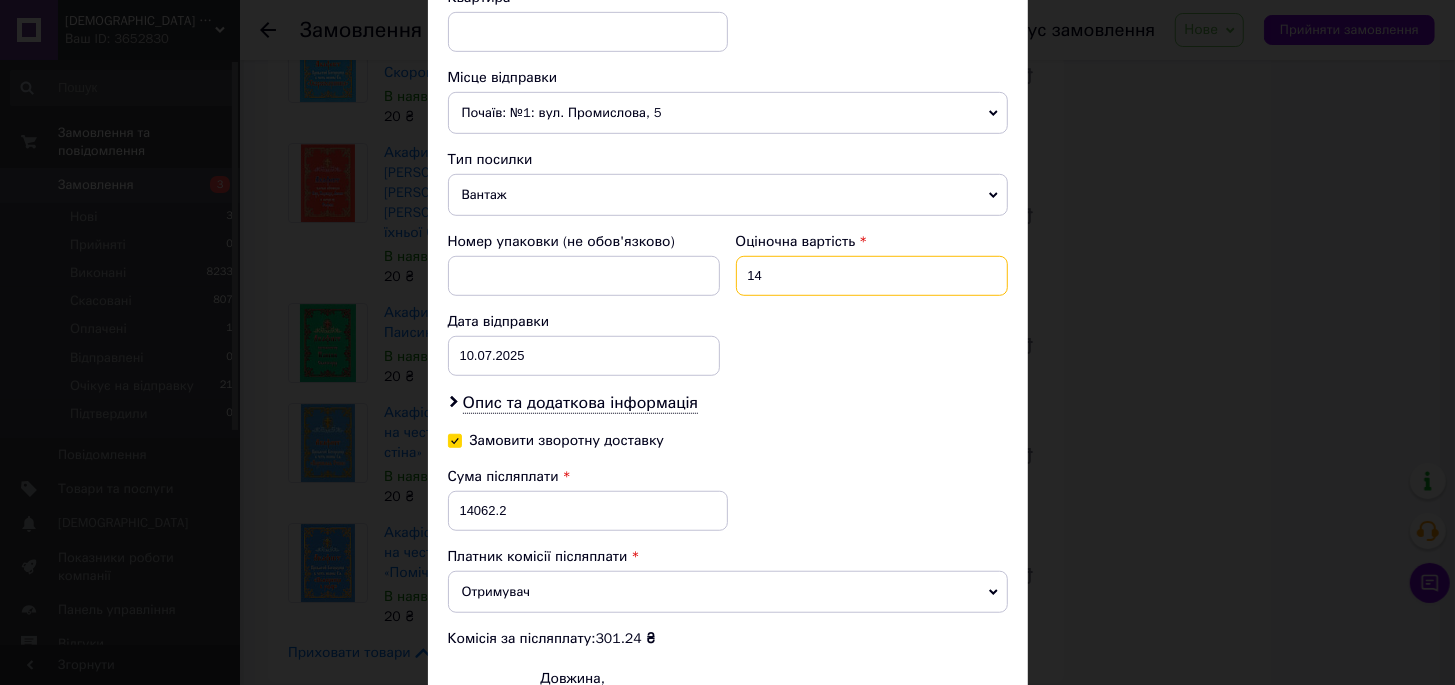 type on "1" 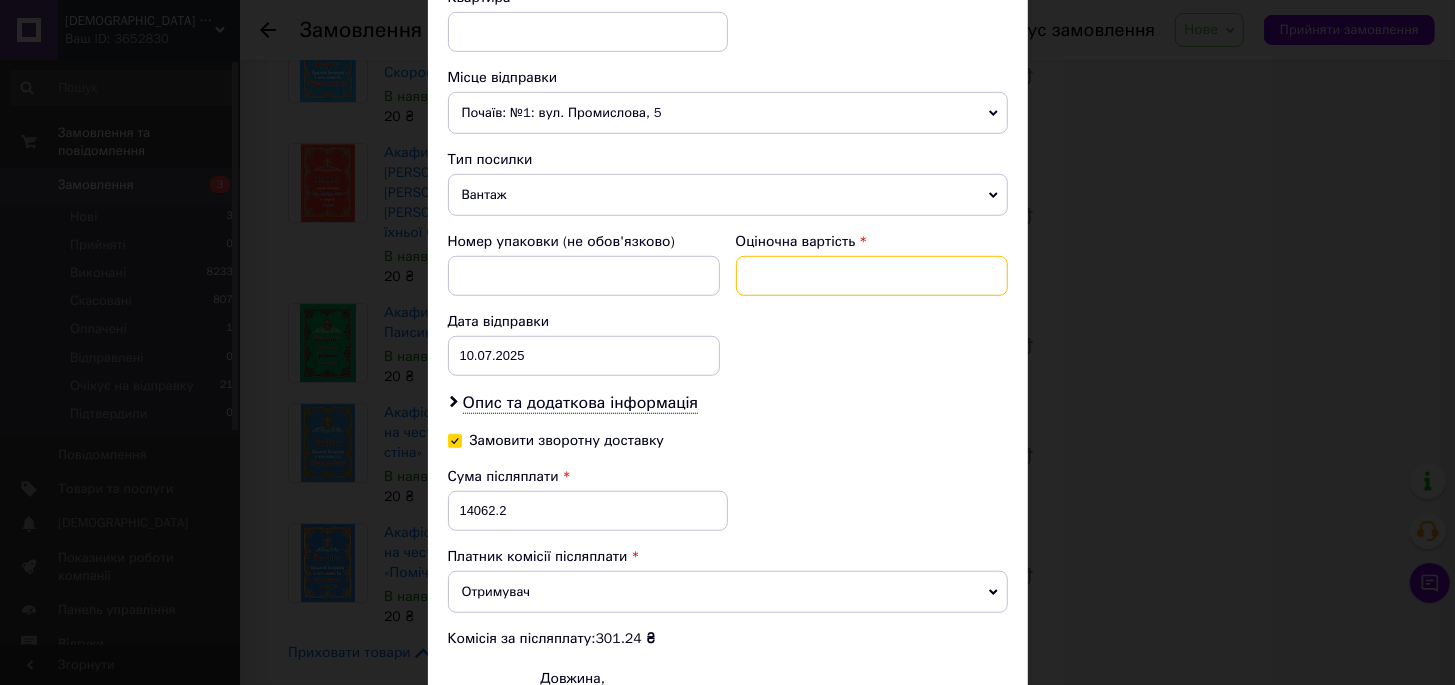 type on "1" 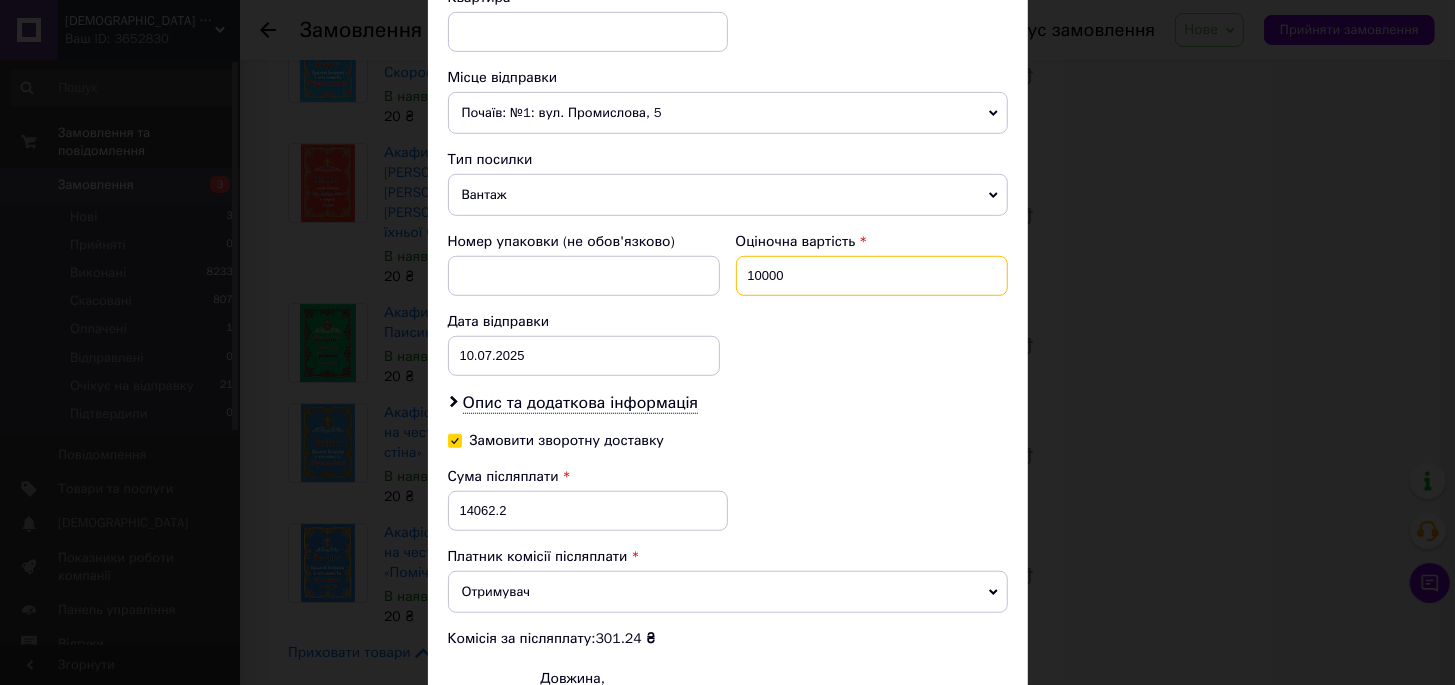 type on "10000" 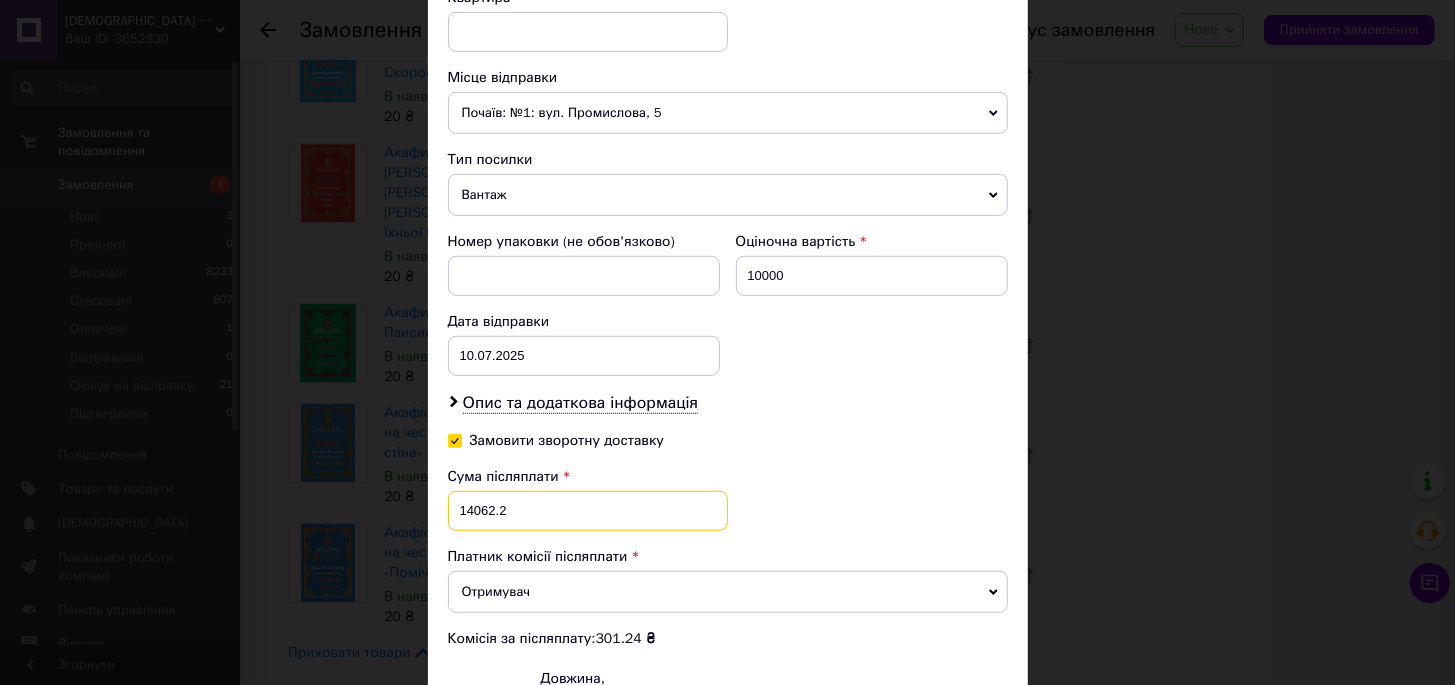 click on "14062.2" at bounding box center [588, 511] 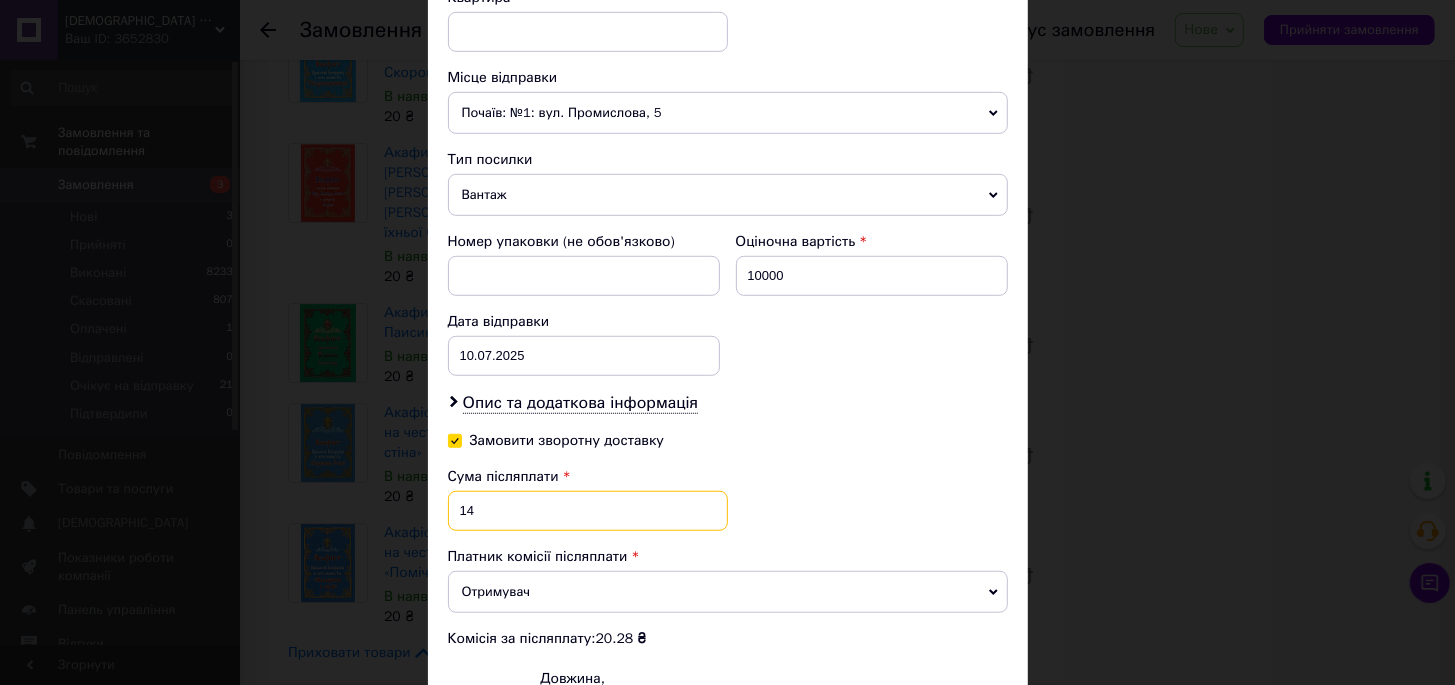 type on "1" 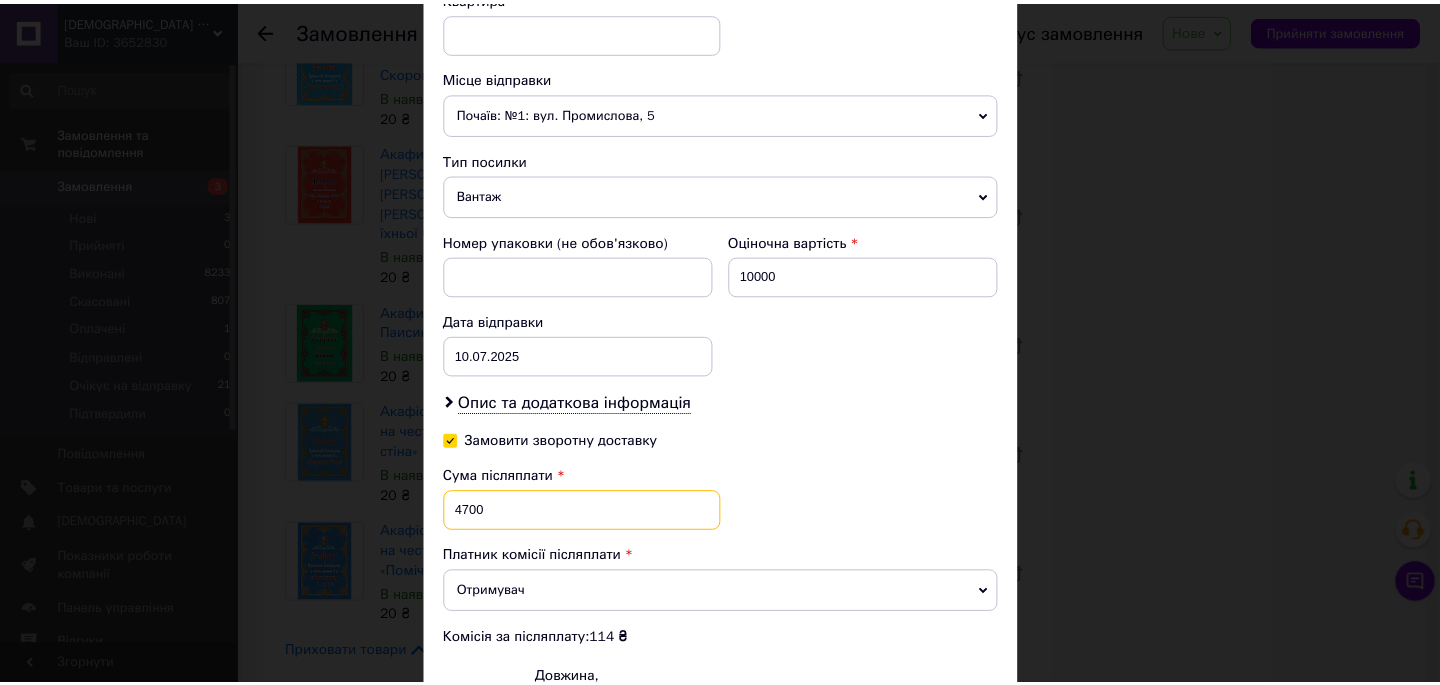 scroll, scrollTop: 952, scrollLeft: 0, axis: vertical 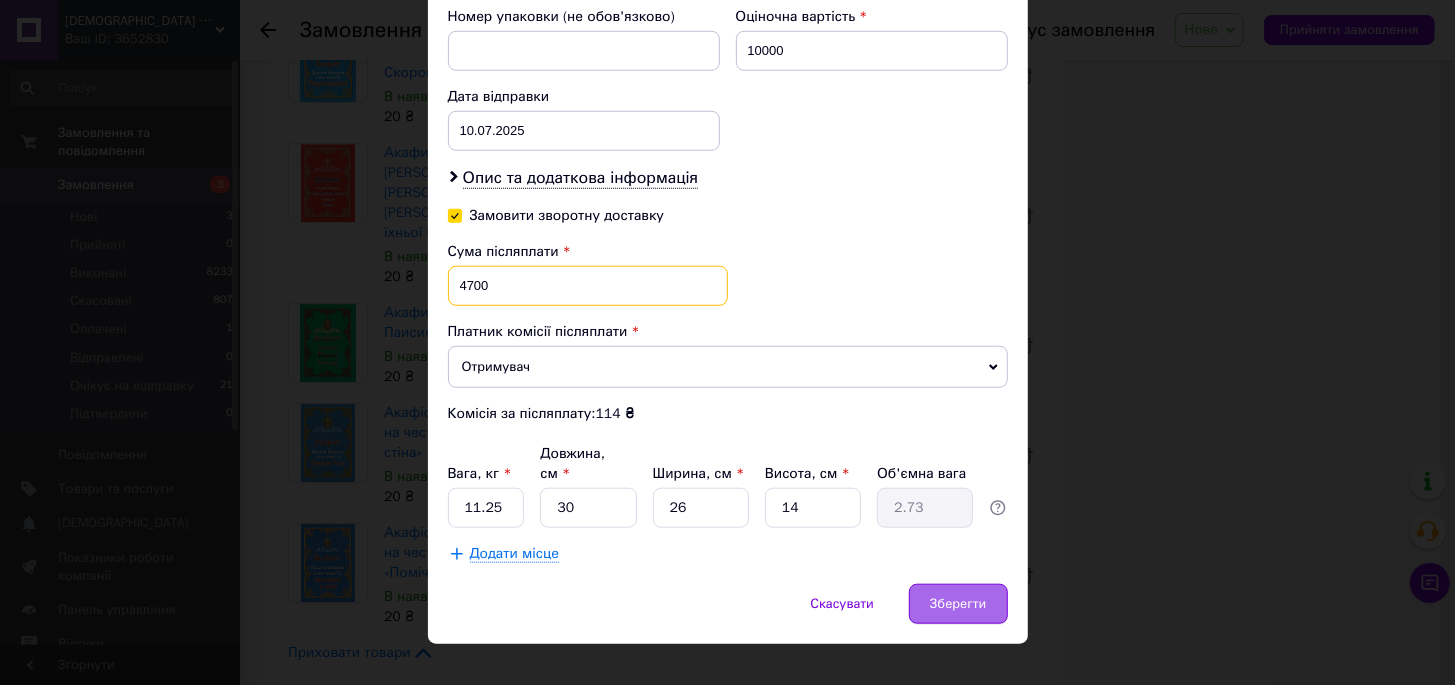 type on "4700" 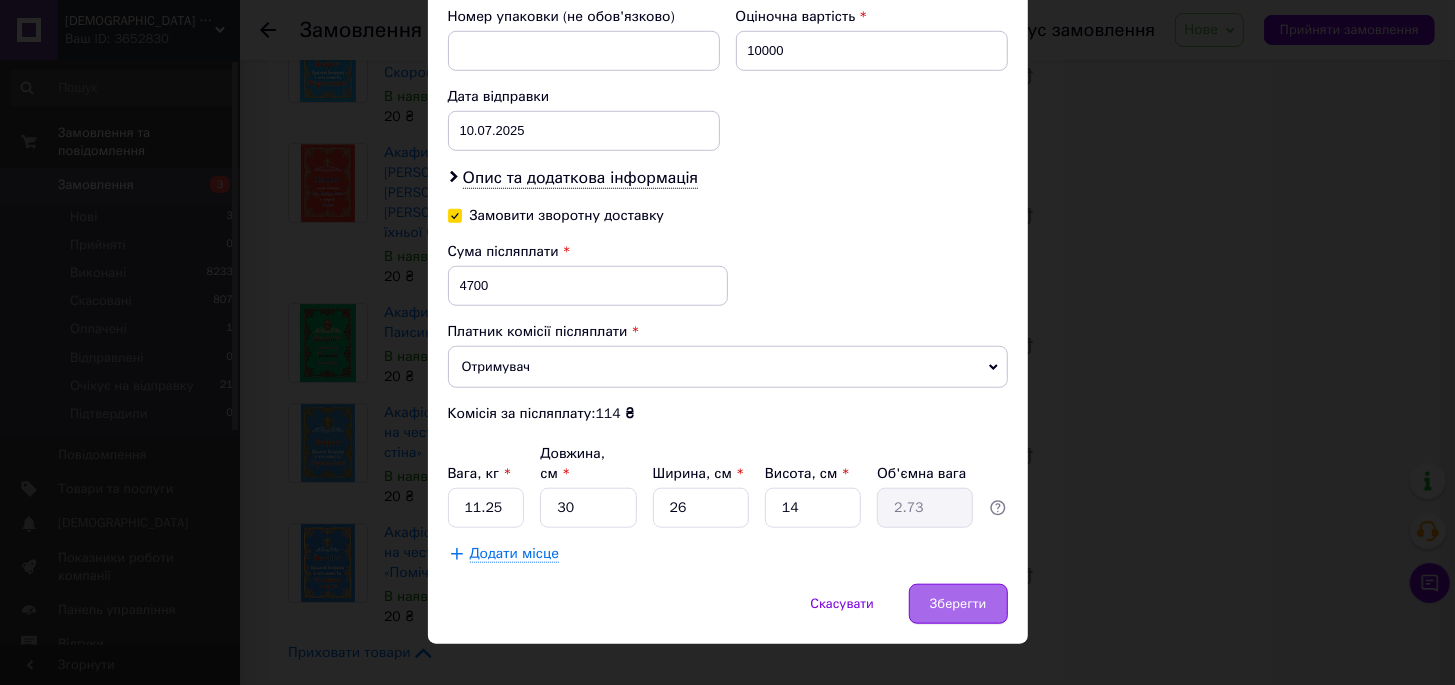 click on "Зберегти" at bounding box center (958, 604) 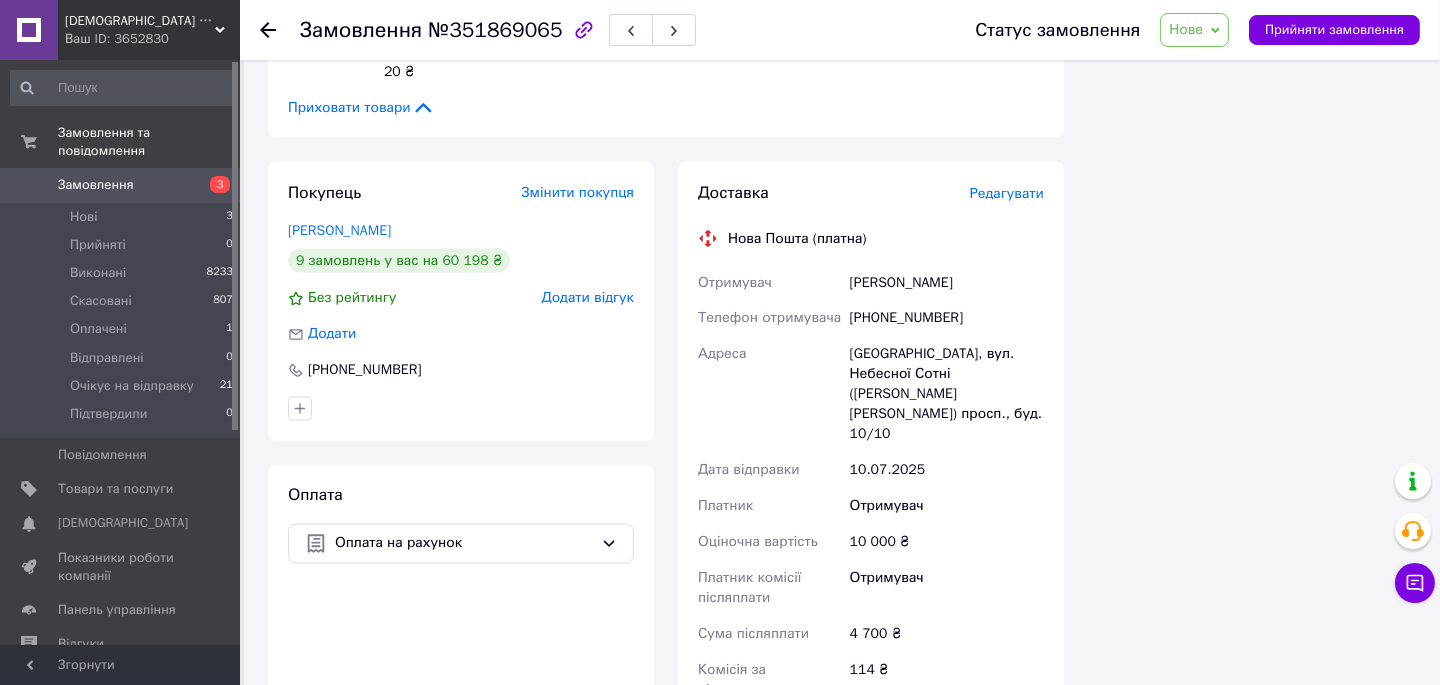 scroll, scrollTop: 4366, scrollLeft: 0, axis: vertical 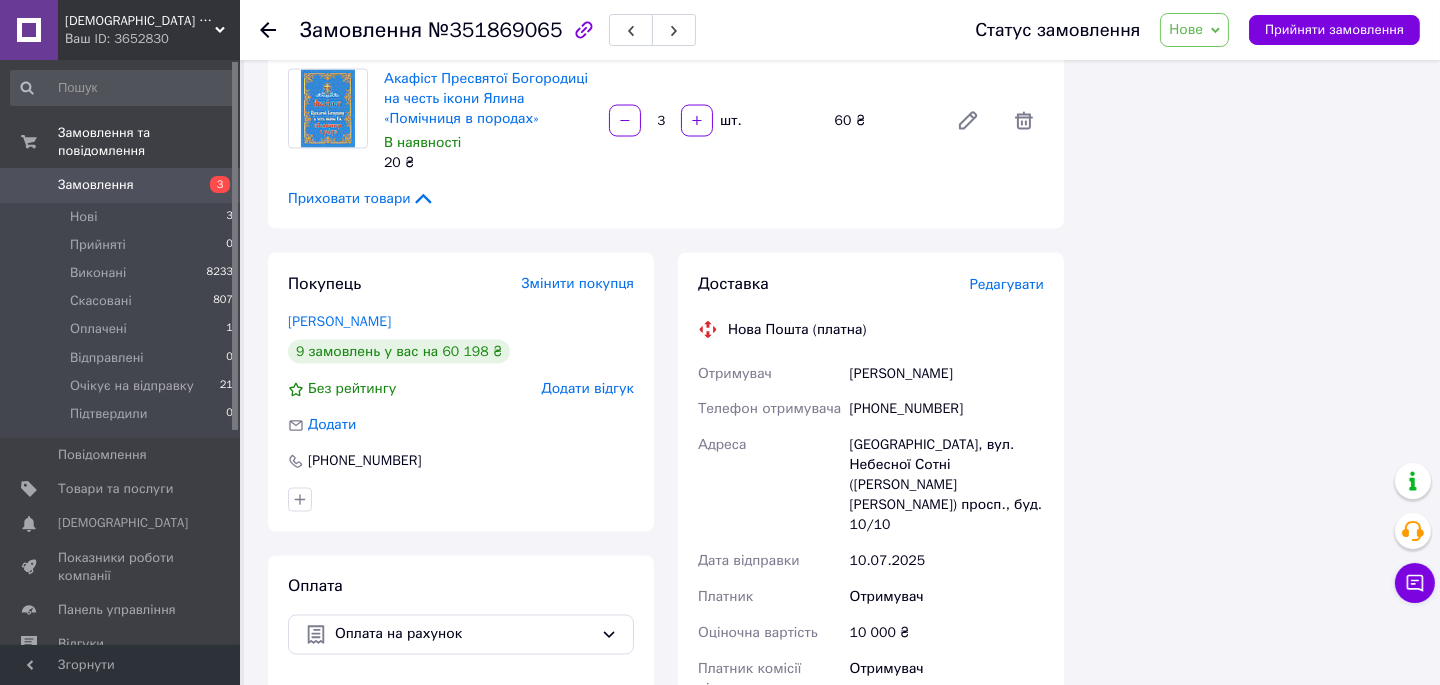 click on "Оплата Оплата на рахунок" at bounding box center [461, 784] 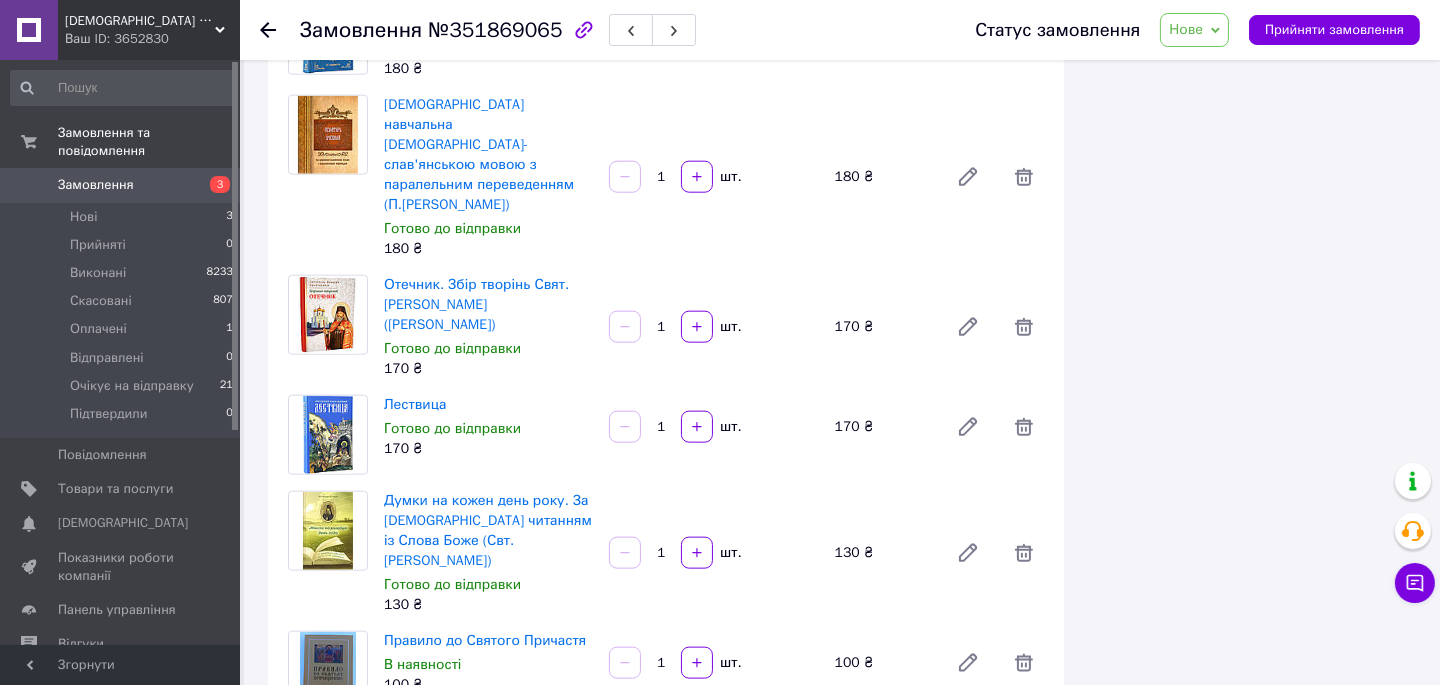scroll, scrollTop: 2548, scrollLeft: 0, axis: vertical 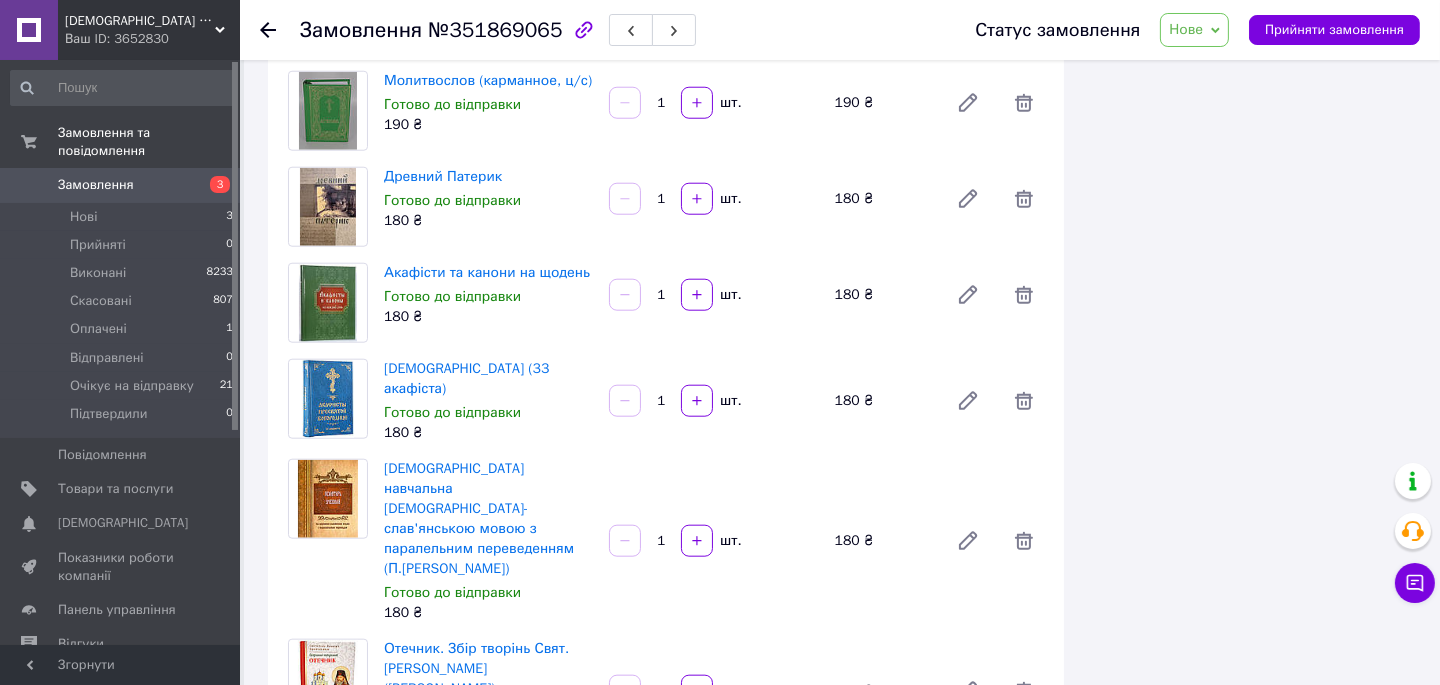 click on "Псалтир навчальна церковно-слав'янською мовою з паралельним переведенням (П.Юнгерова) Готово до відправки 180 ₴ 1   шт. 180 ₴" at bounding box center (714, 541) 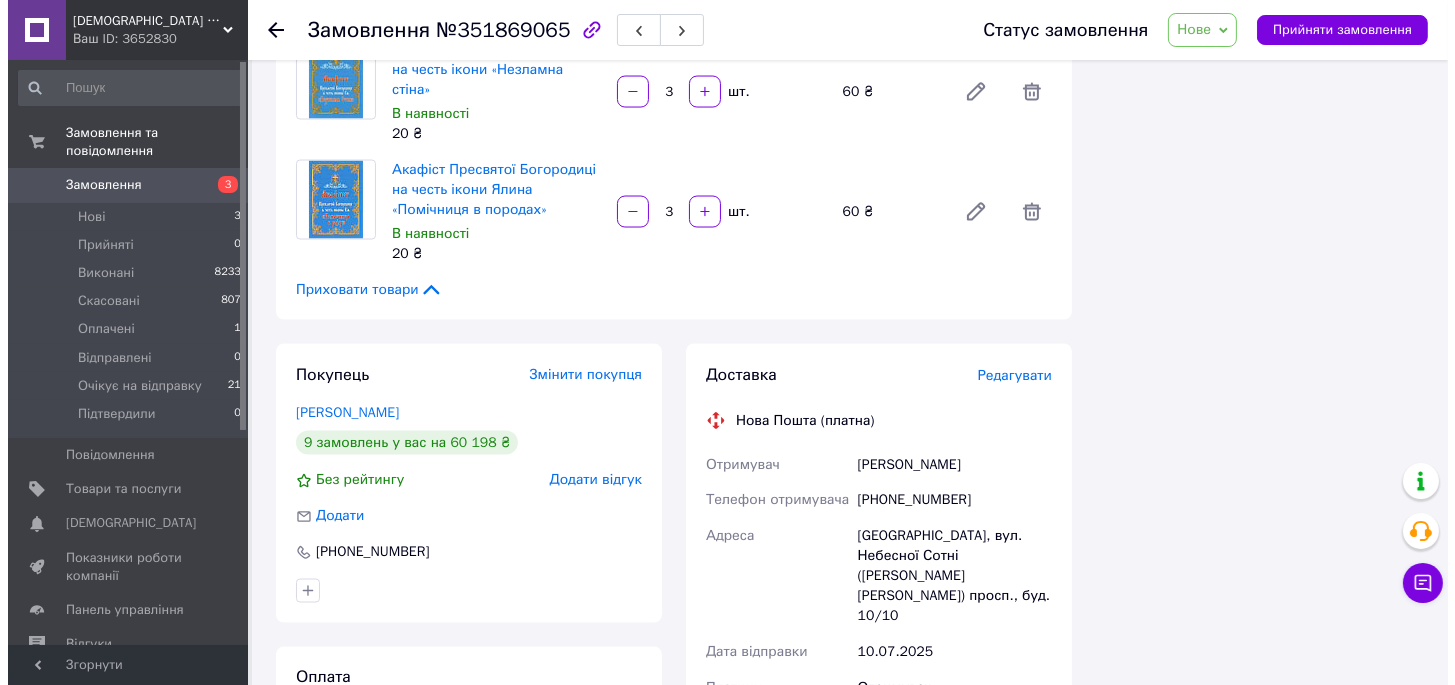 scroll, scrollTop: 4093, scrollLeft: 0, axis: vertical 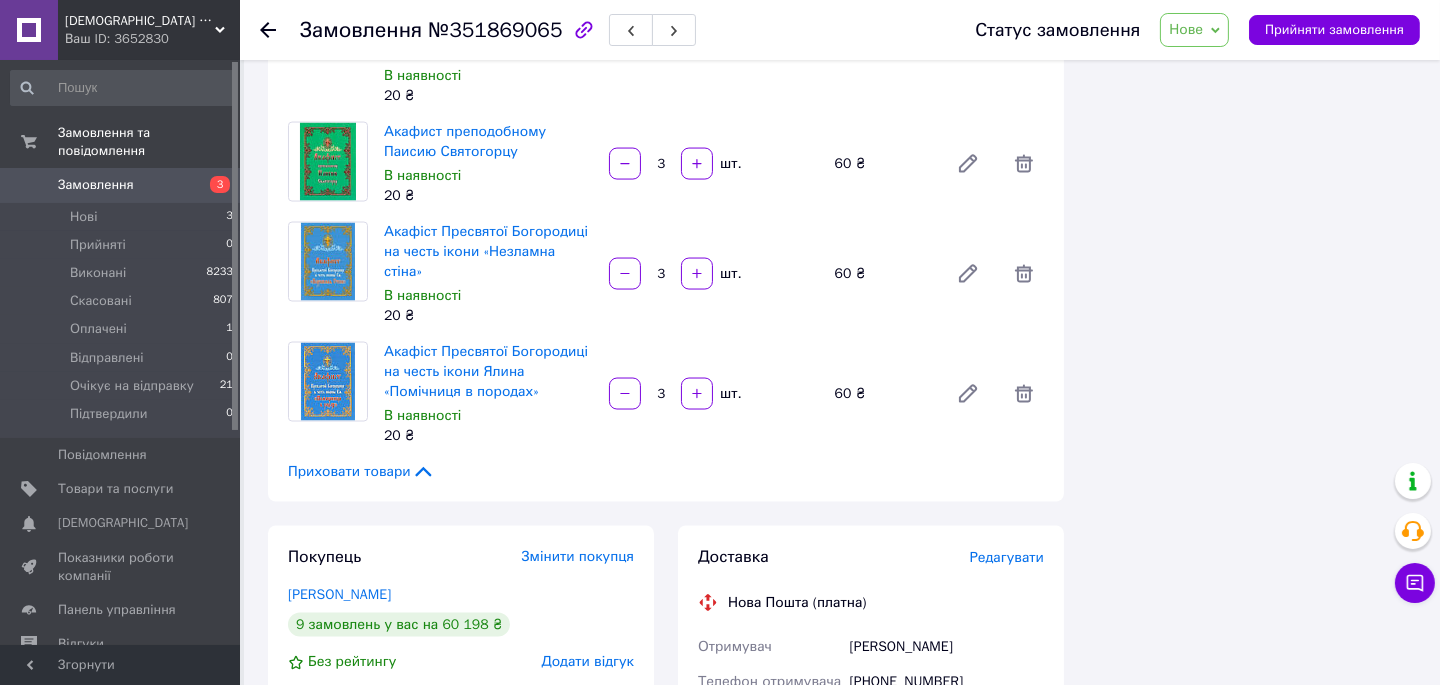 click on "Редагувати" at bounding box center (1007, 557) 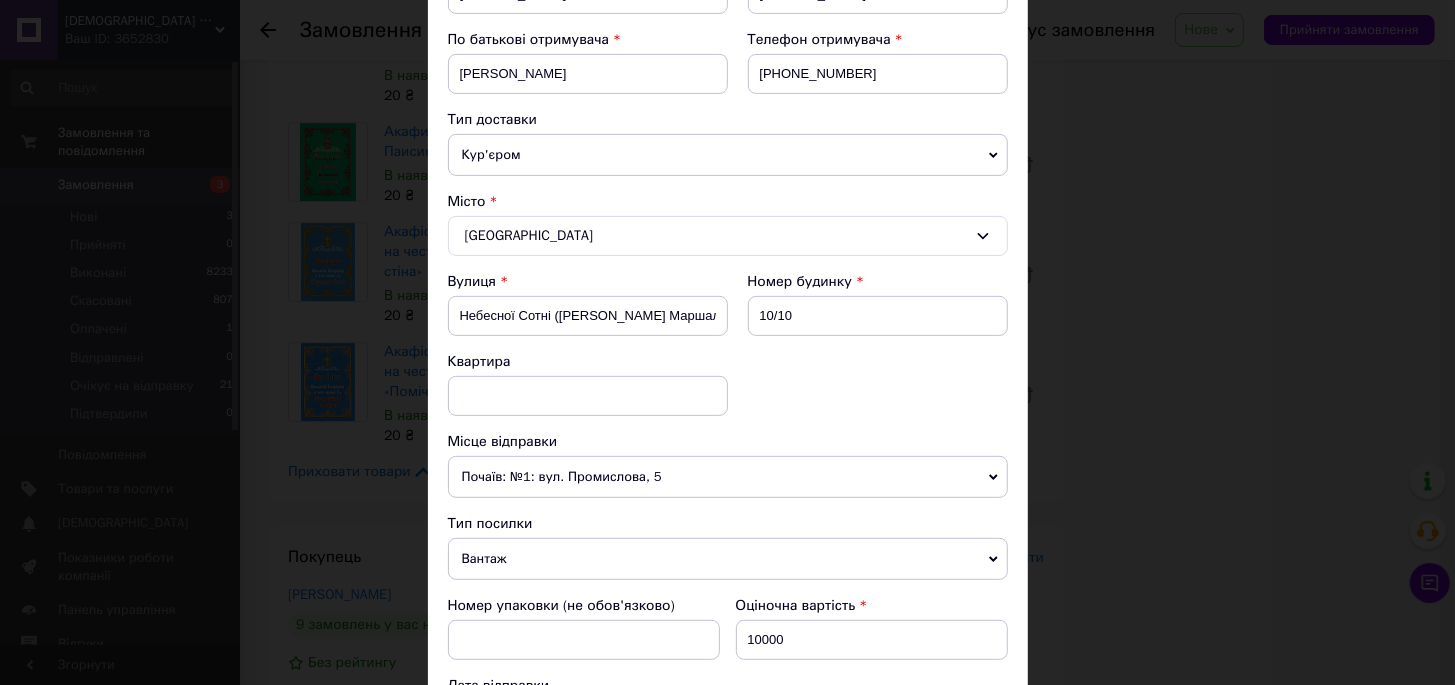scroll, scrollTop: 909, scrollLeft: 0, axis: vertical 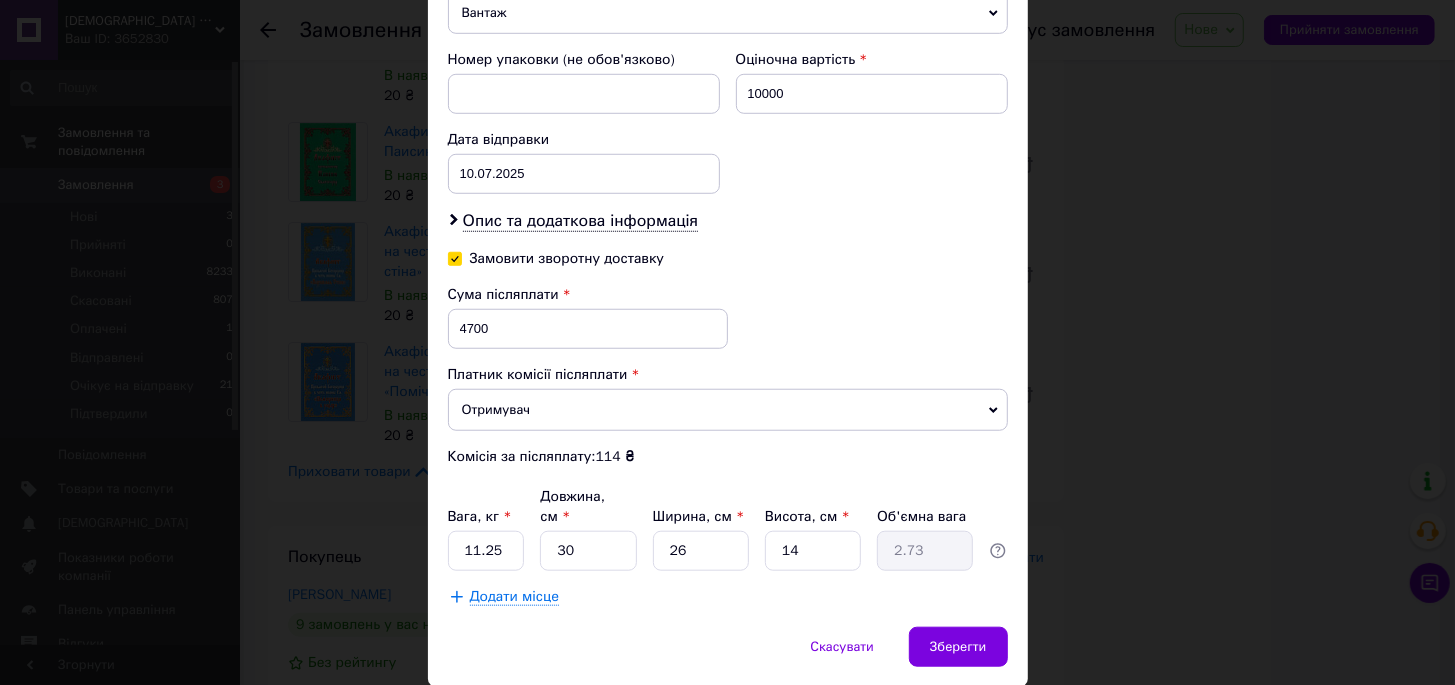 click on "Додати місце" at bounding box center (514, 597) 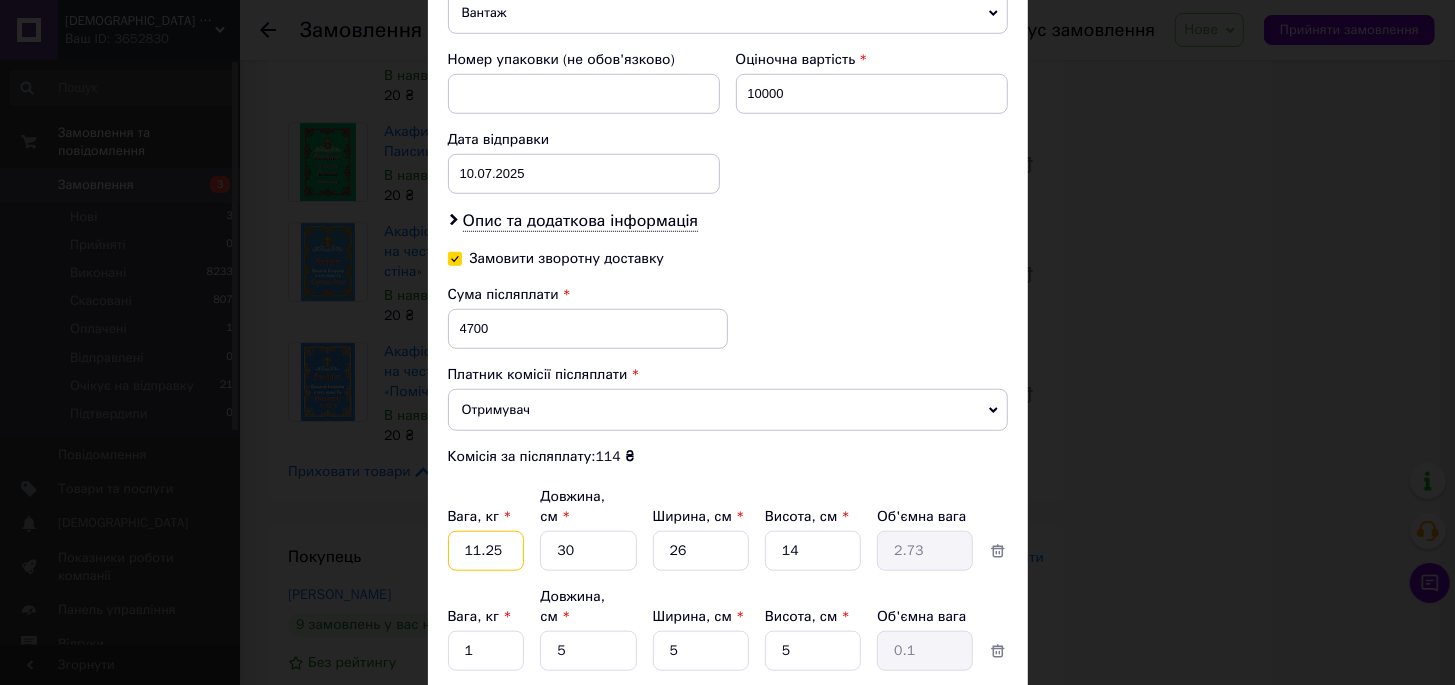 click on "11.25" at bounding box center [486, 551] 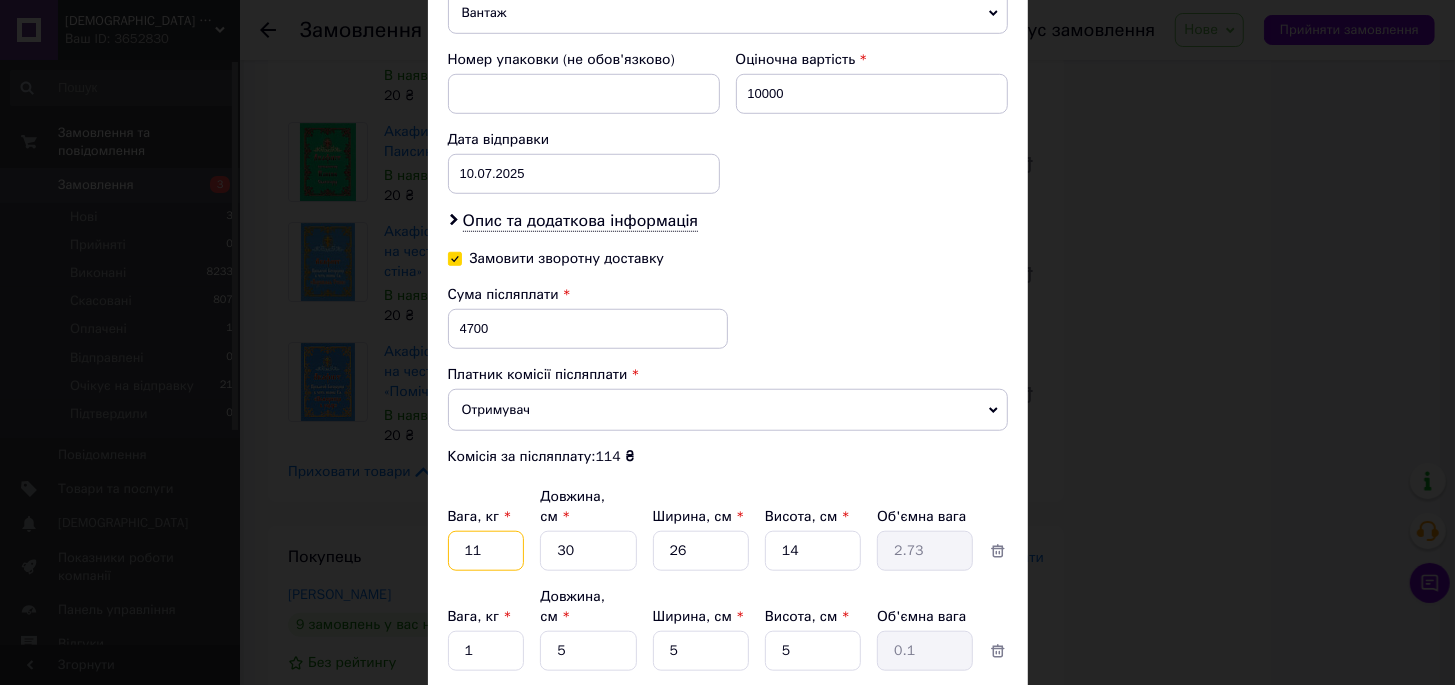 type on "1" 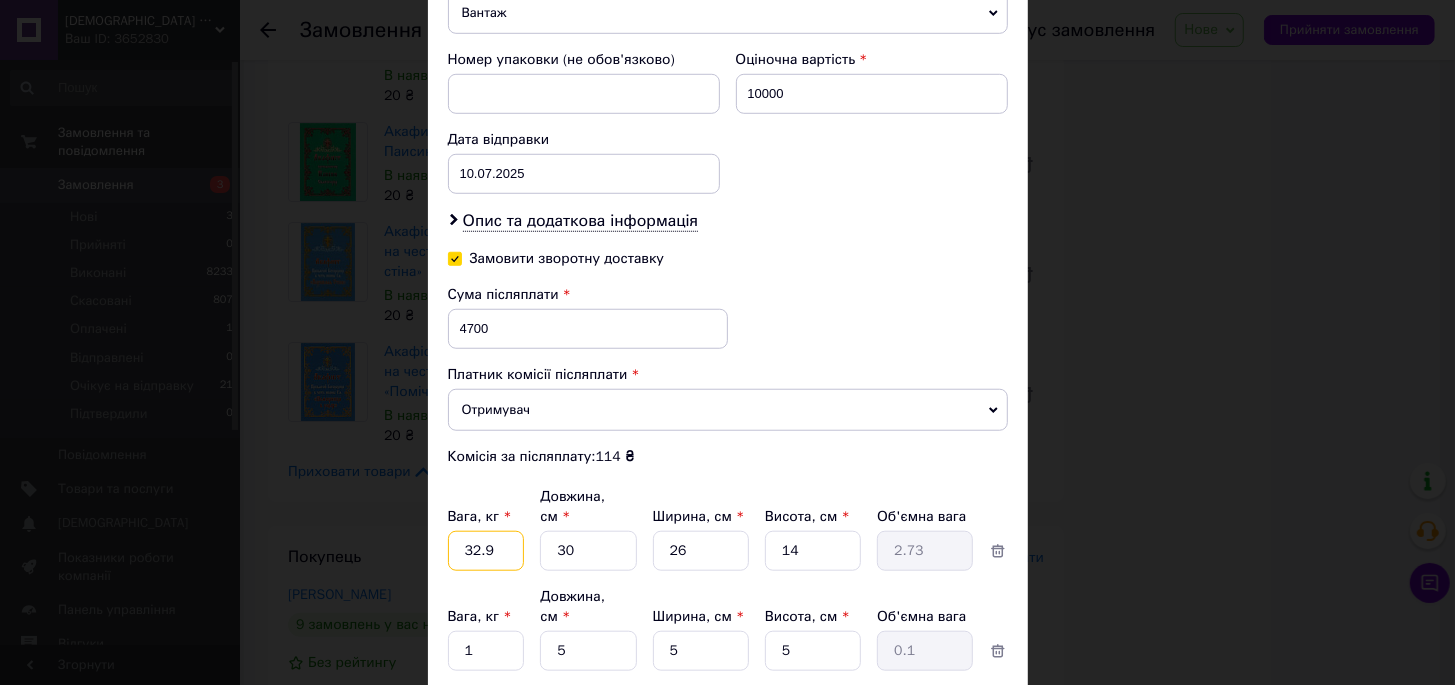 type on "32.9" 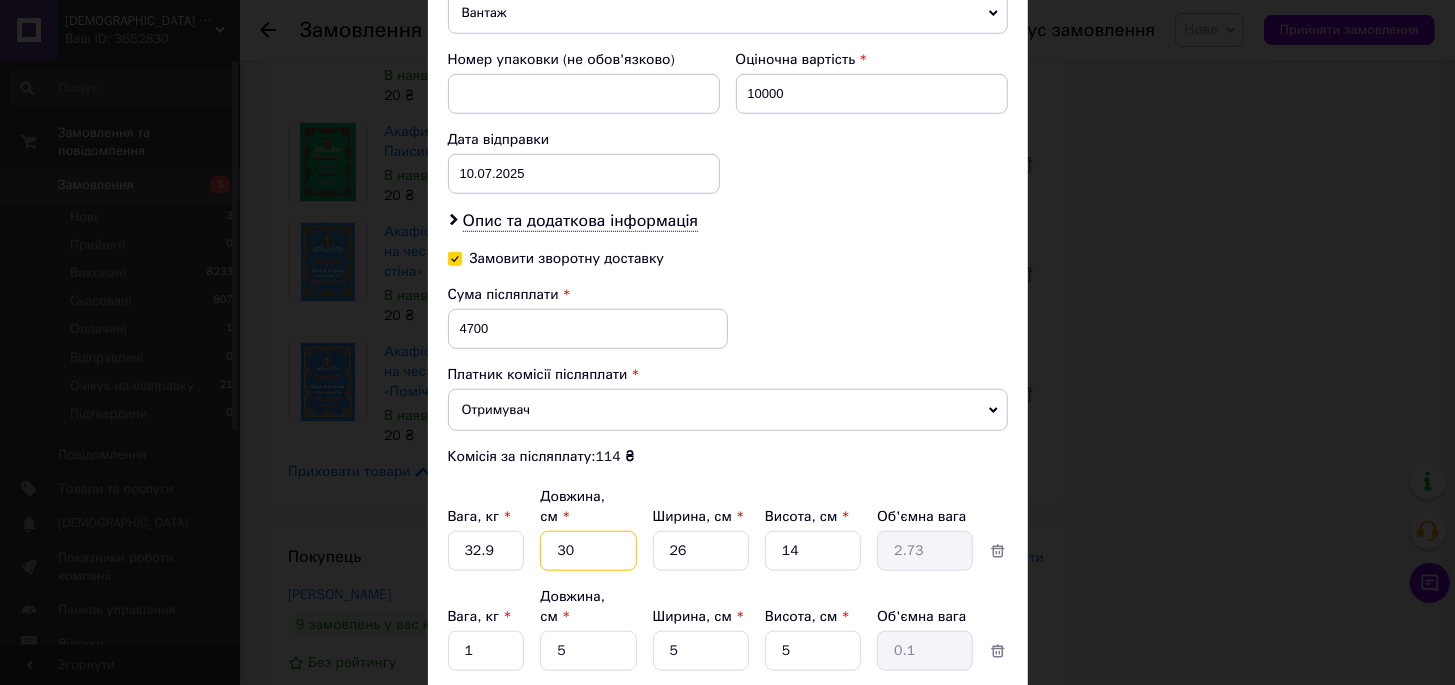 type on "6" 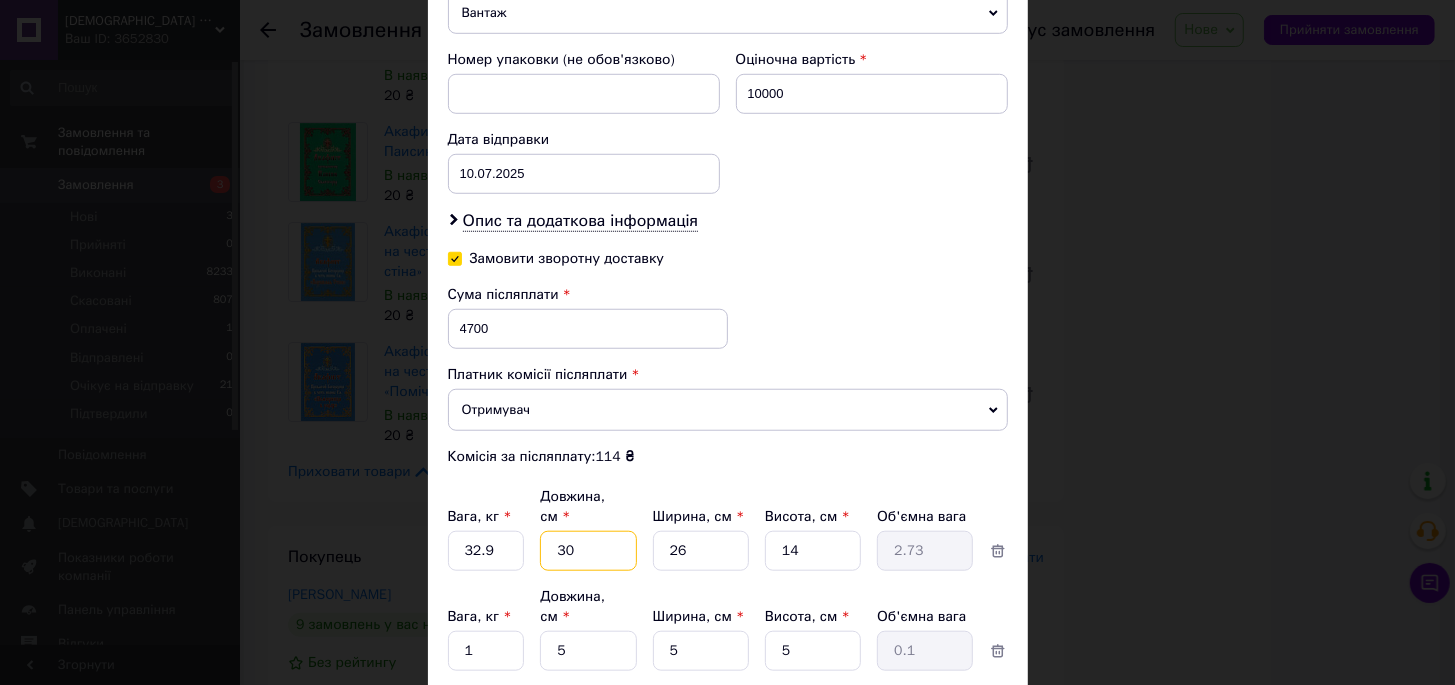 type on "0.55" 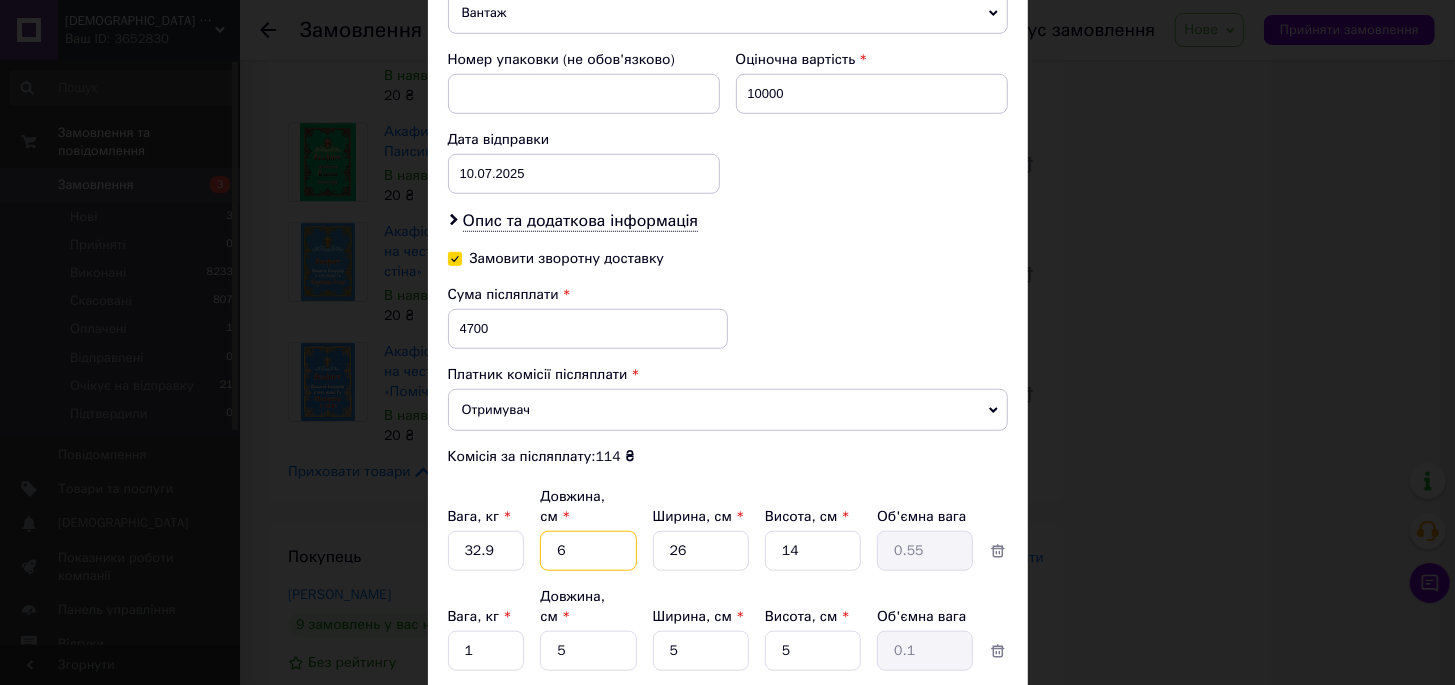 type on "60" 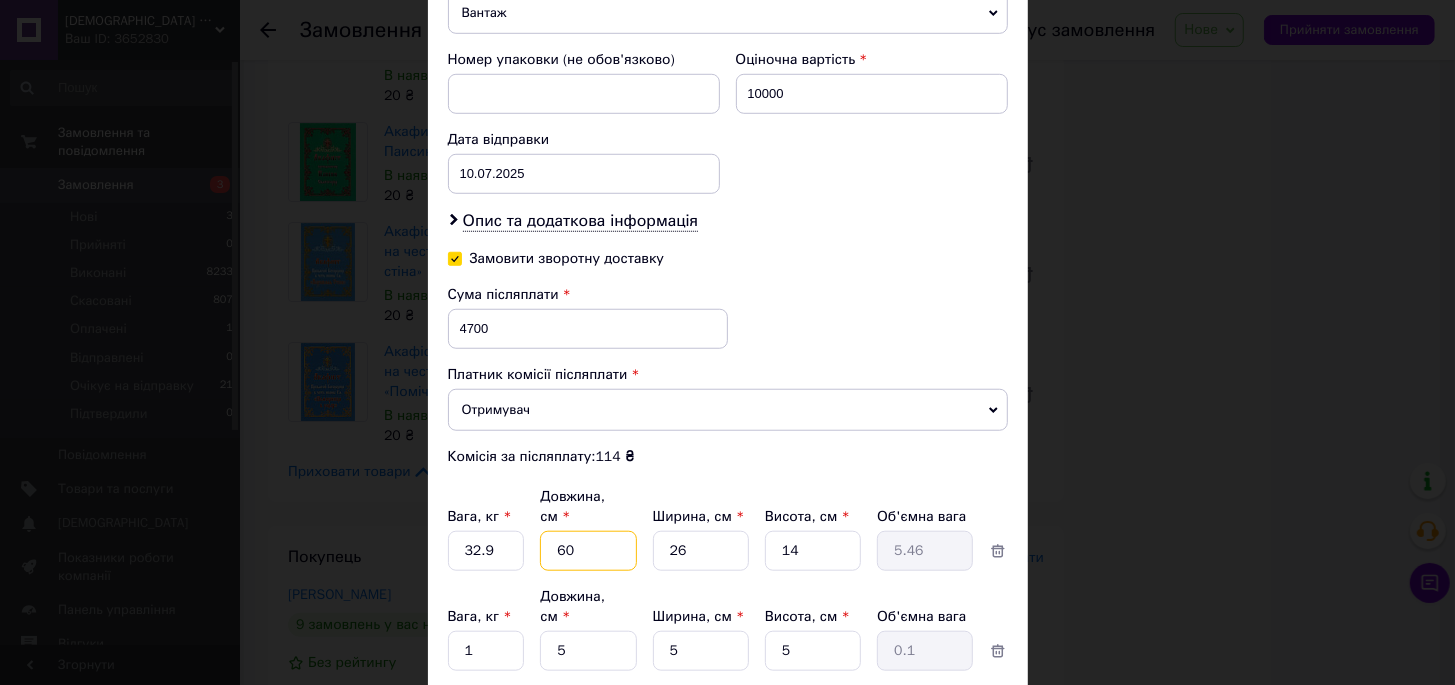 type on "60" 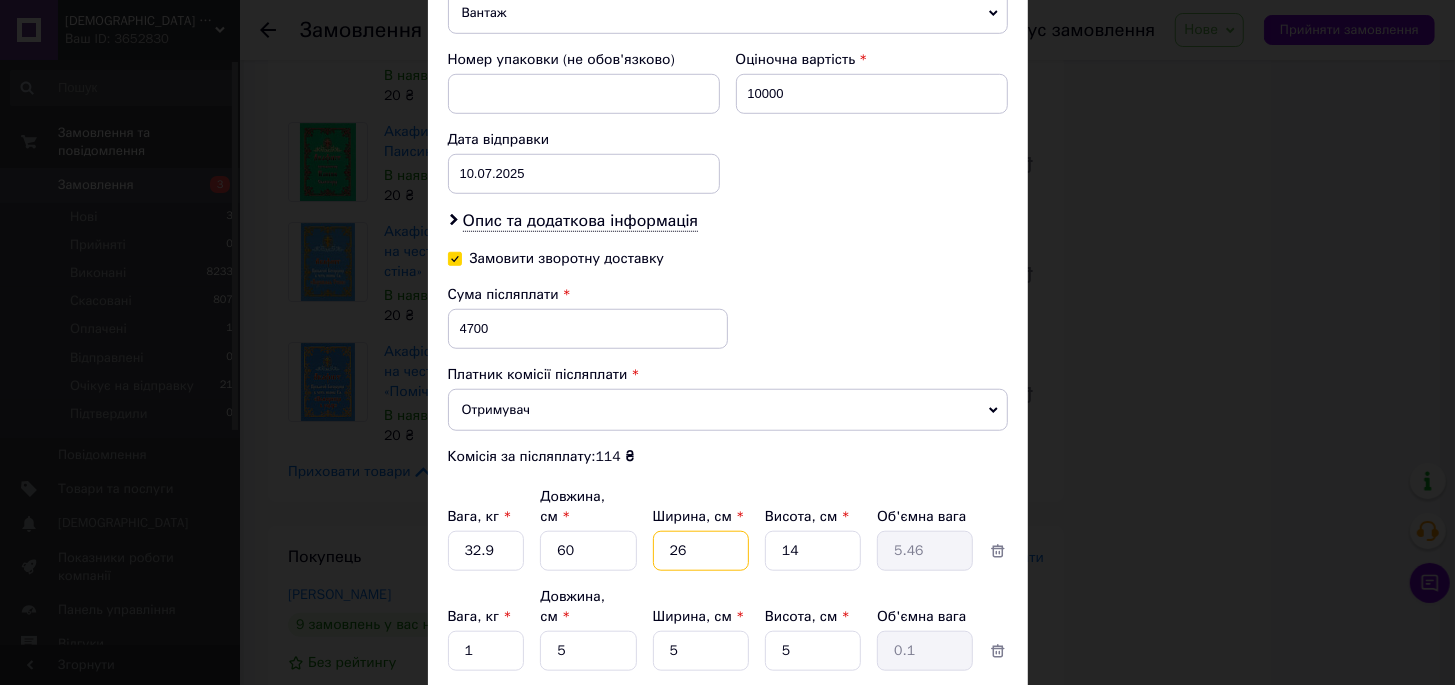 type on "3" 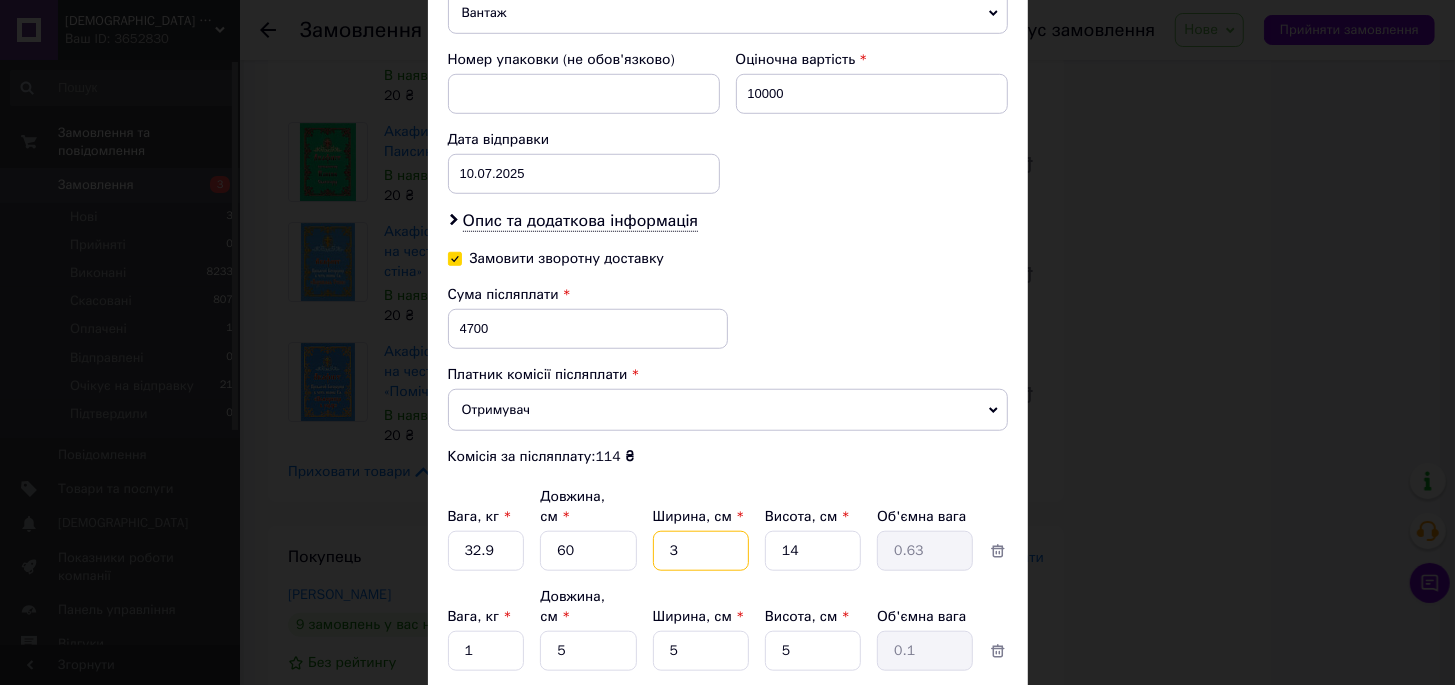 type on "35" 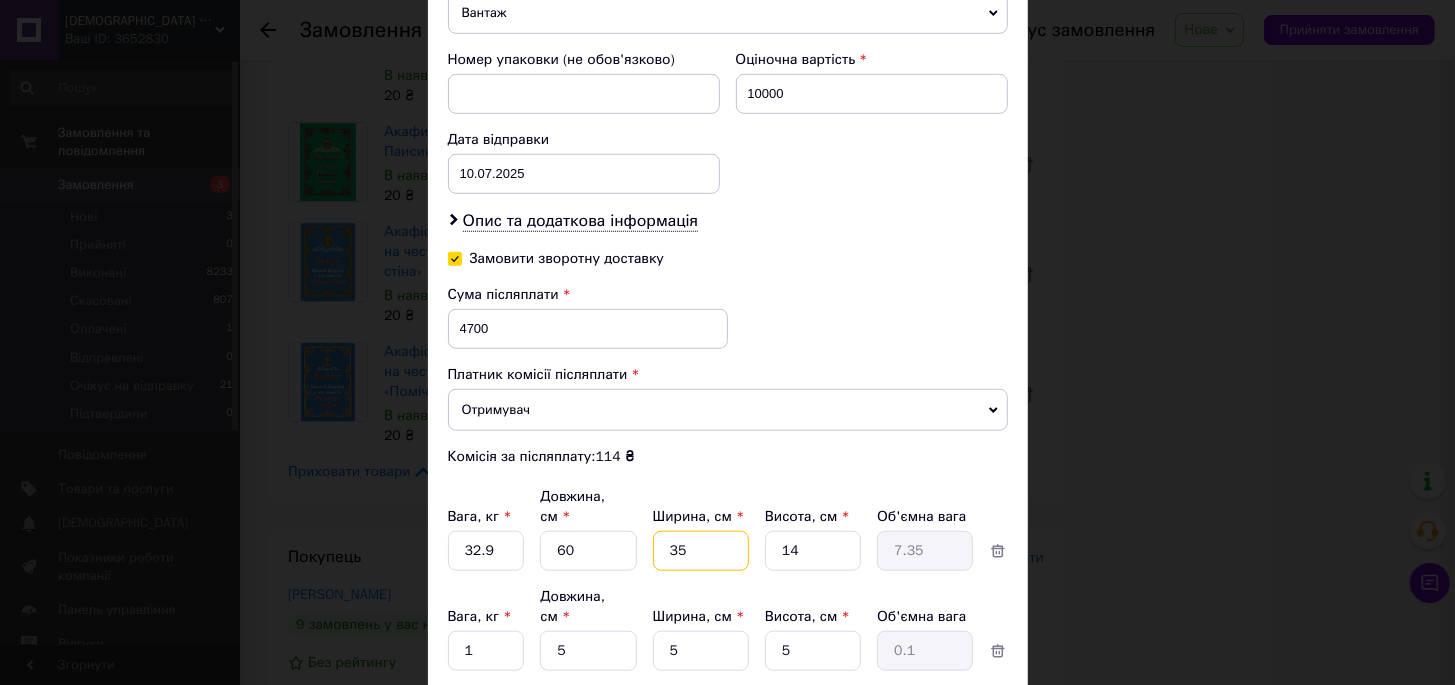type on "35" 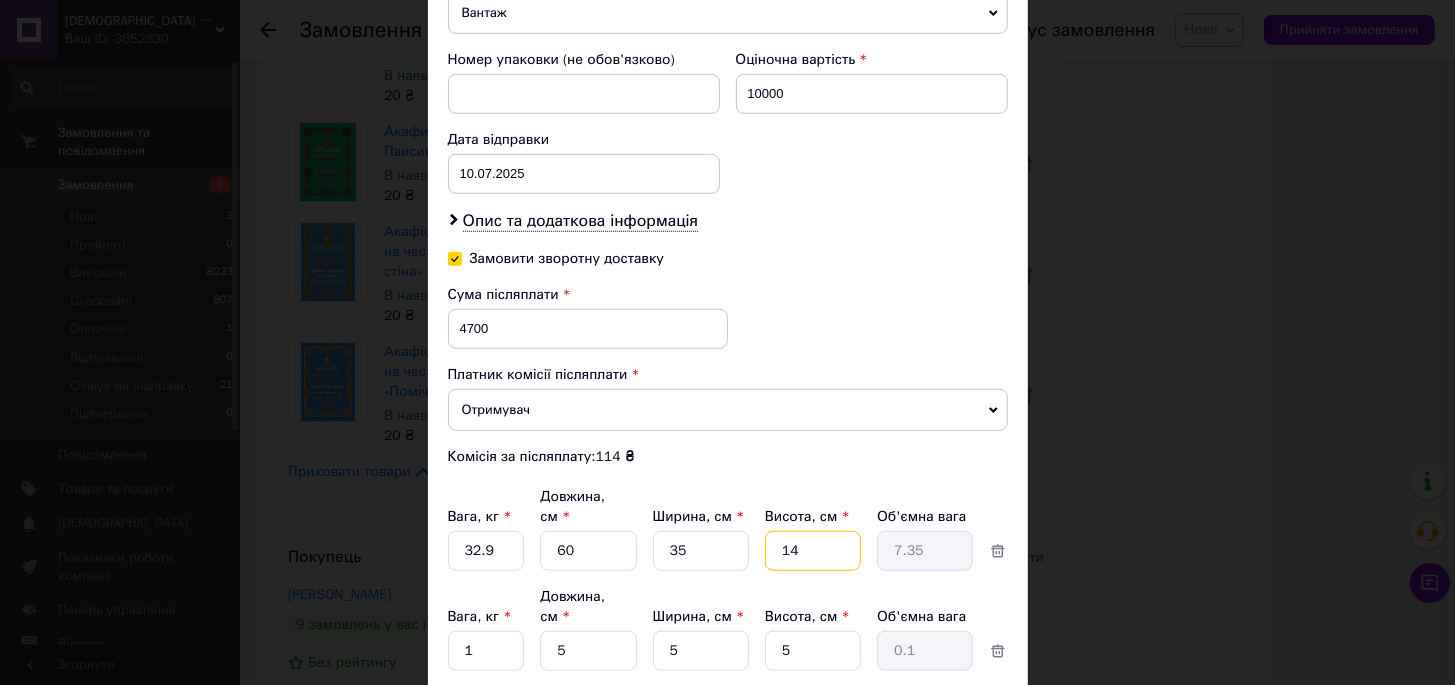 type on "2" 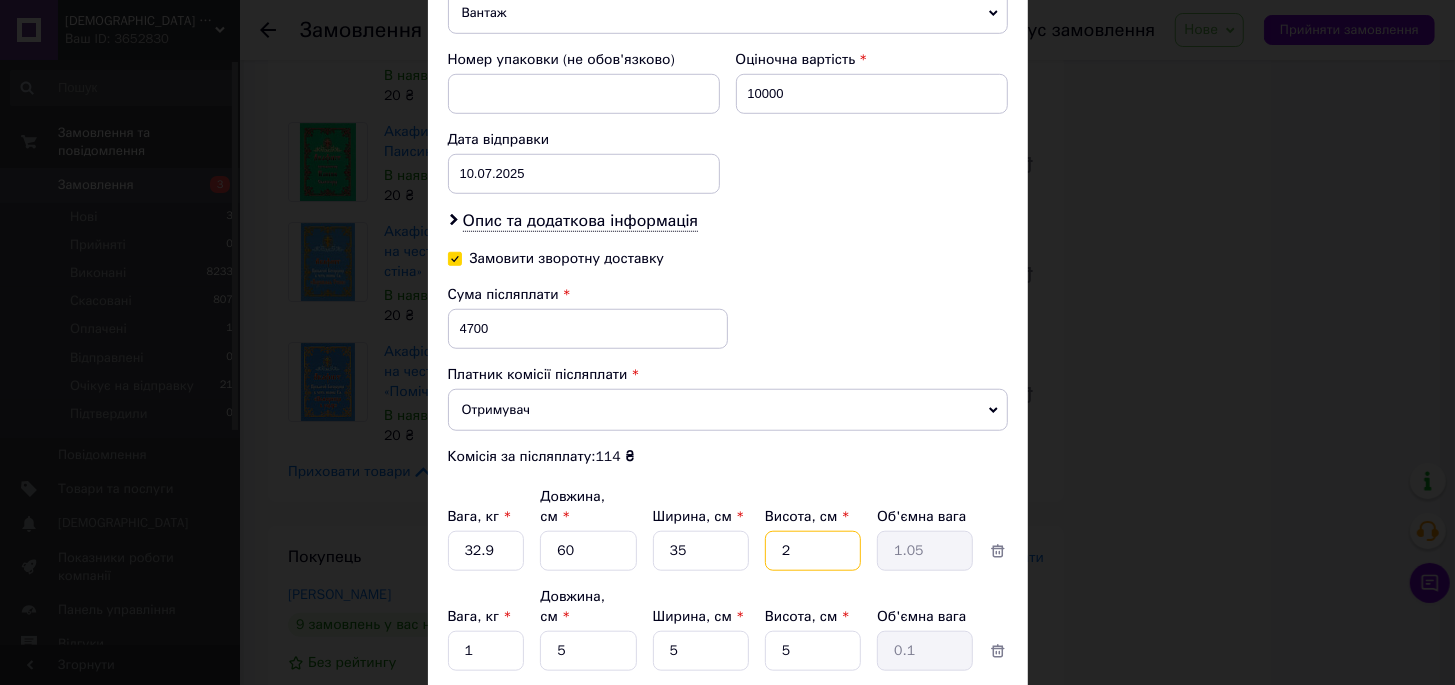 type on "28" 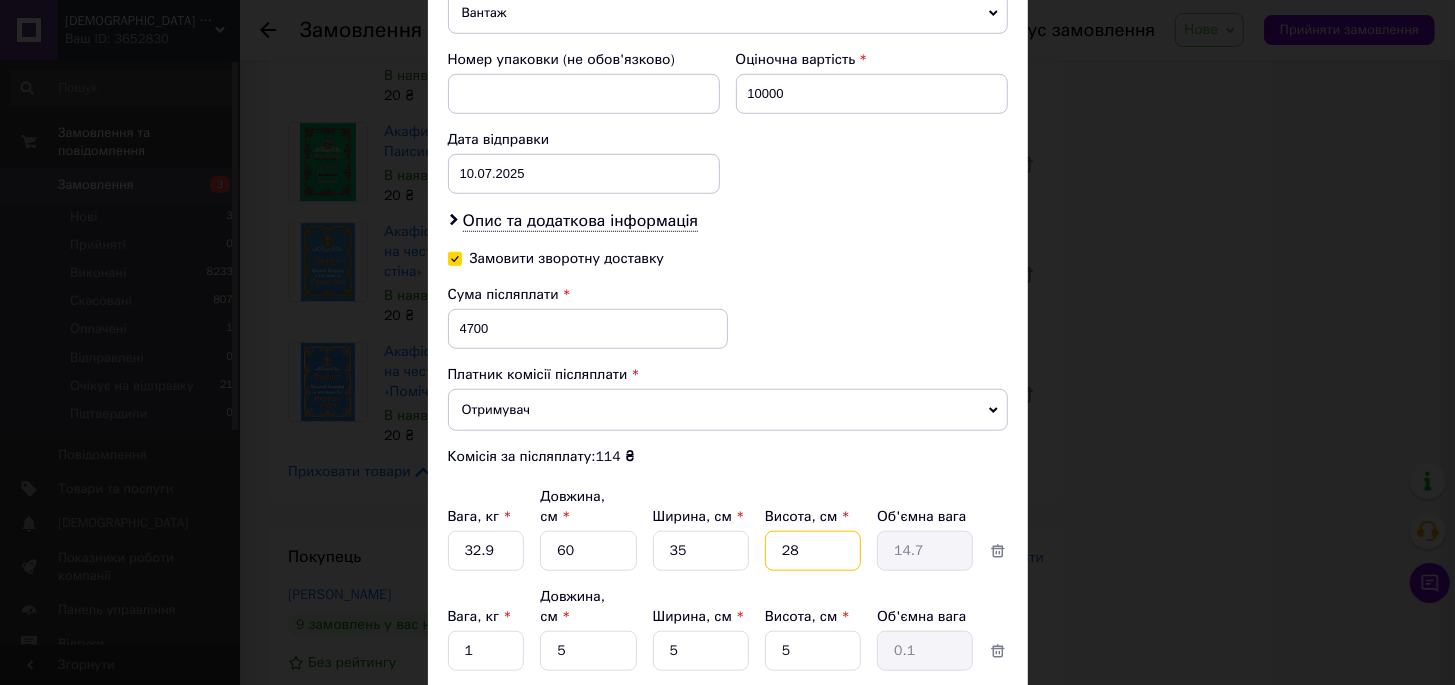 type on "28" 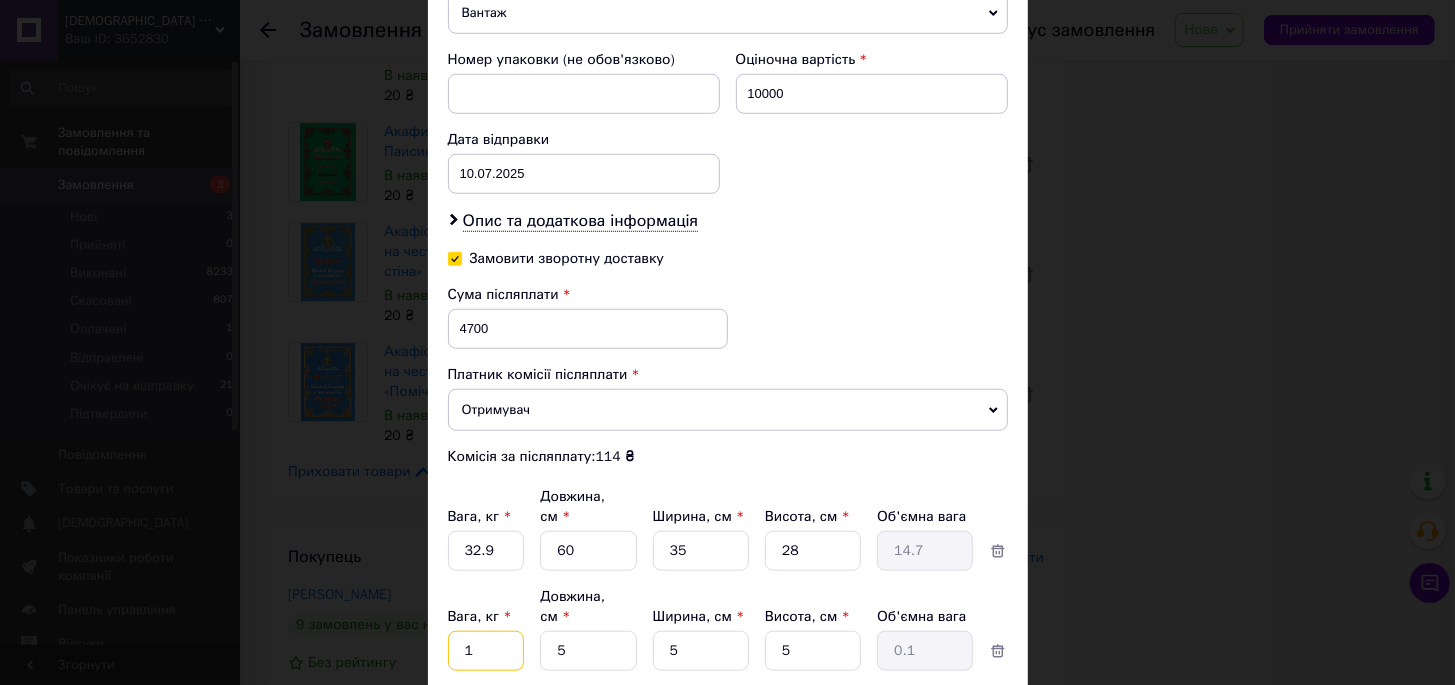 click on "1" at bounding box center (486, 551) 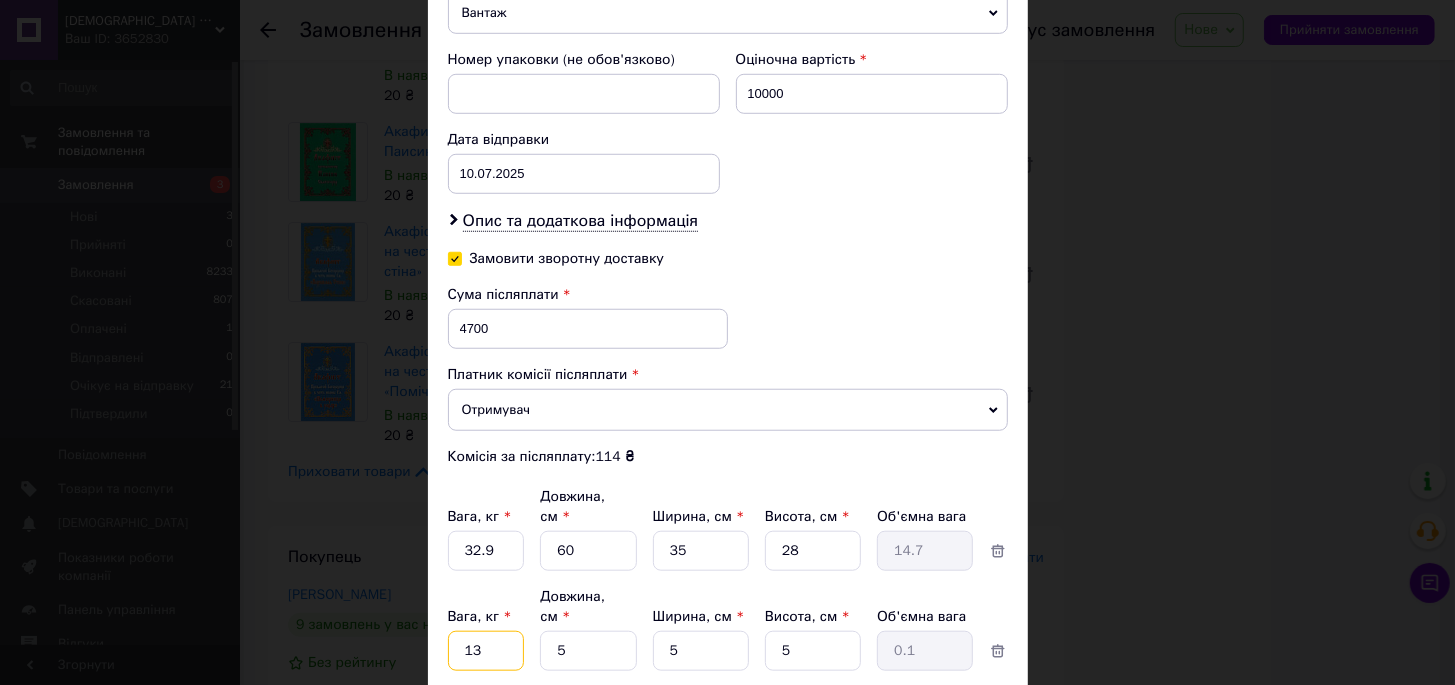 type on "13" 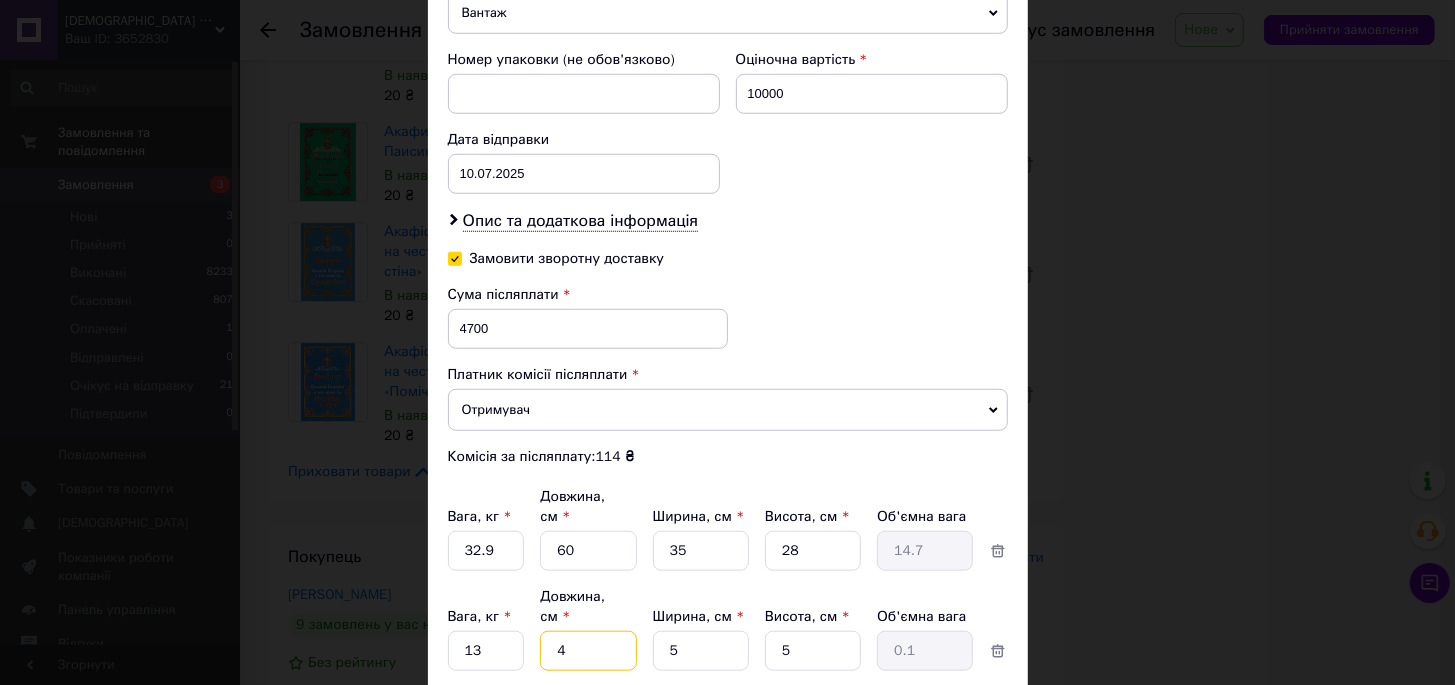 type on "48" 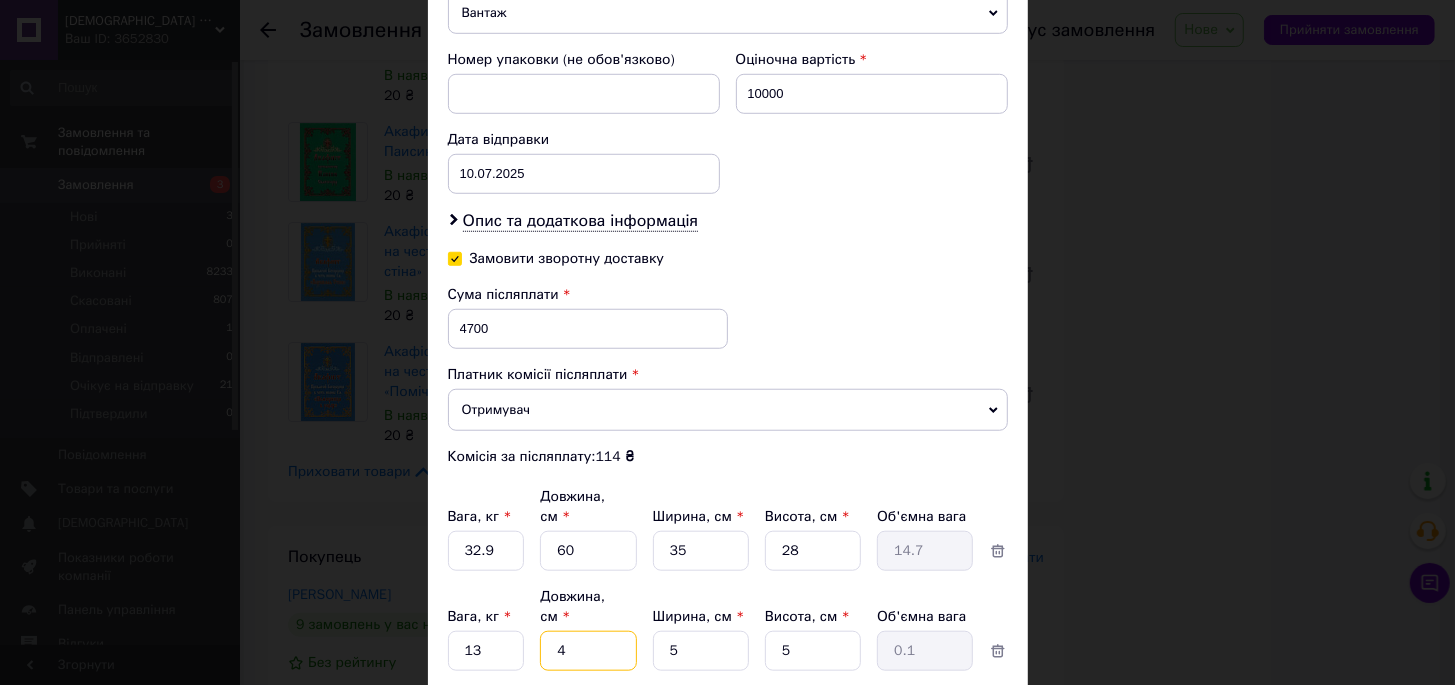 type on "0.3" 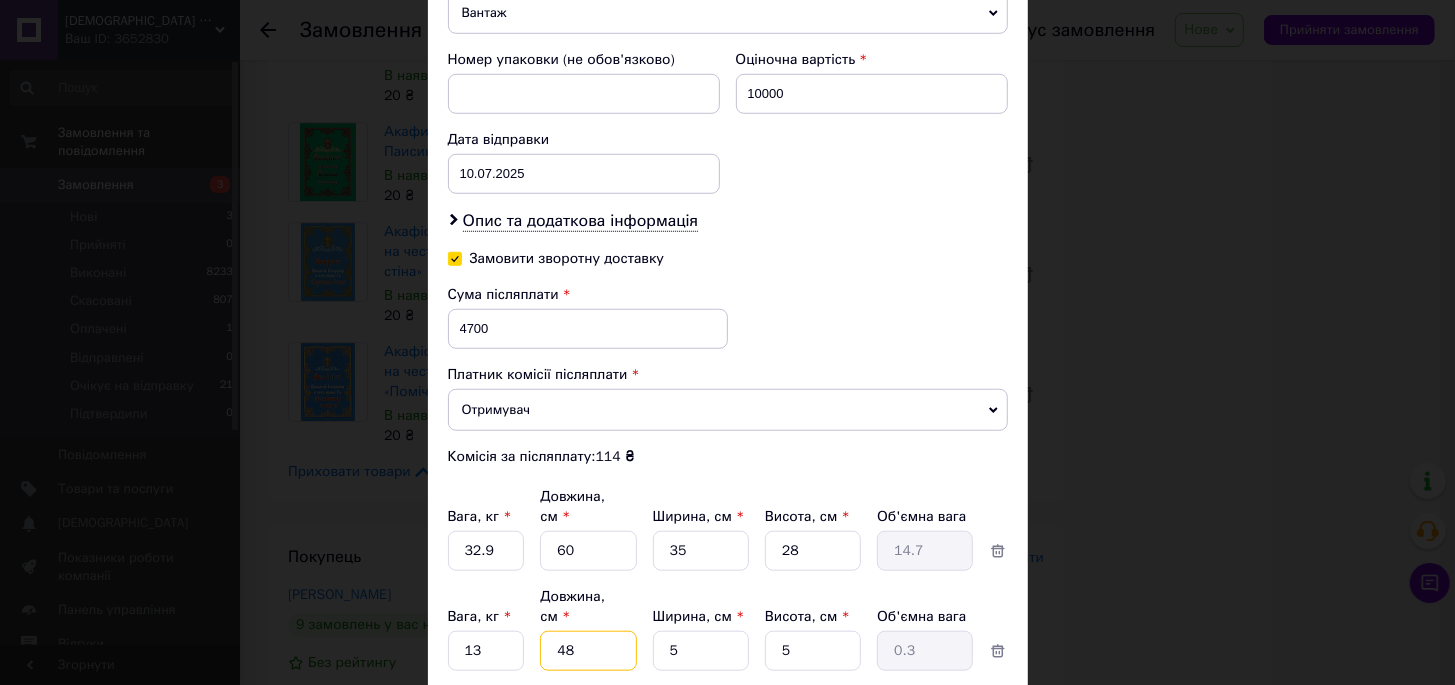 type on "48" 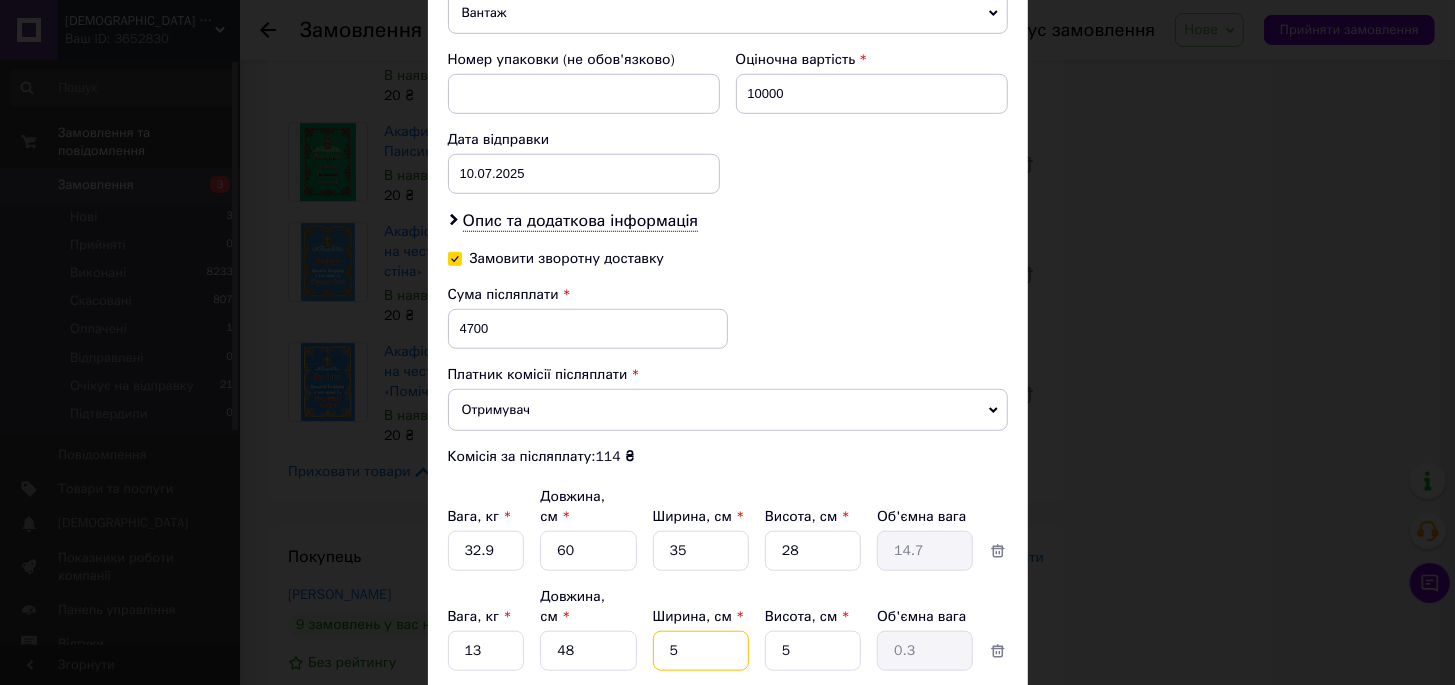 type on "3" 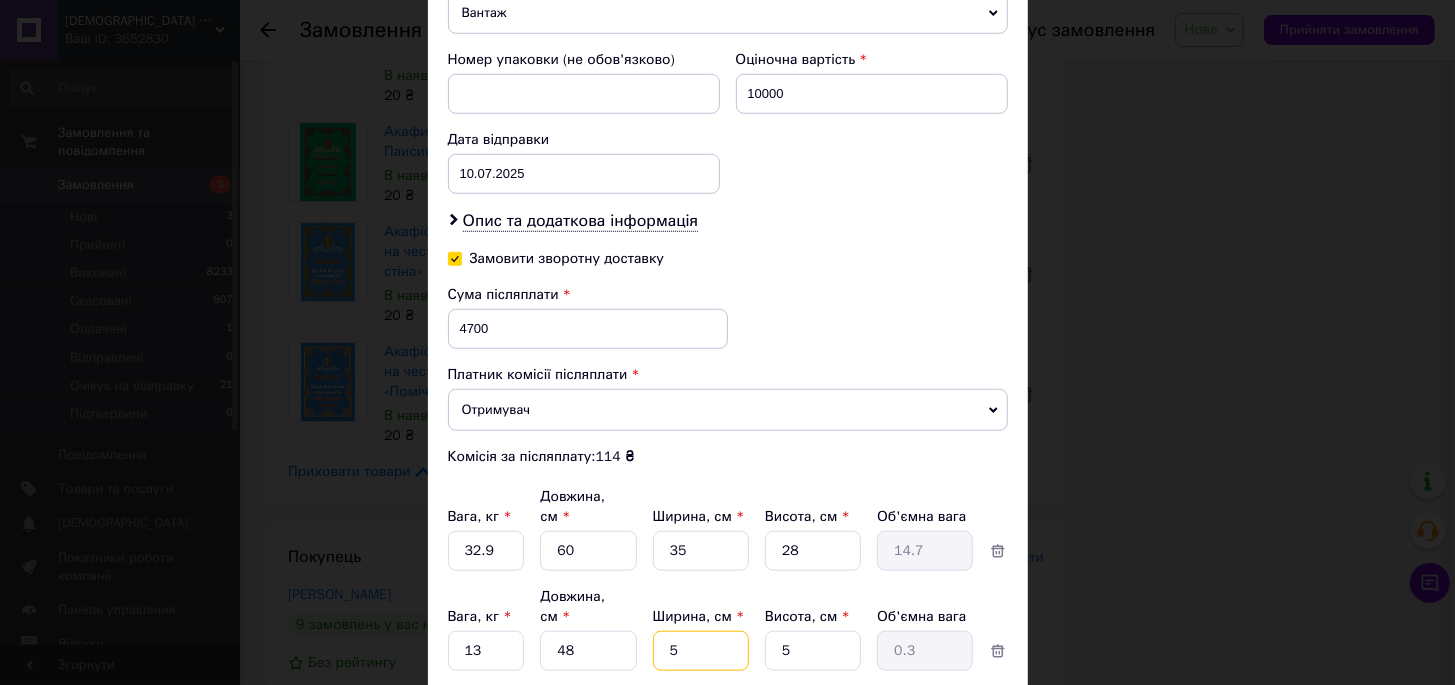 type on "0.18" 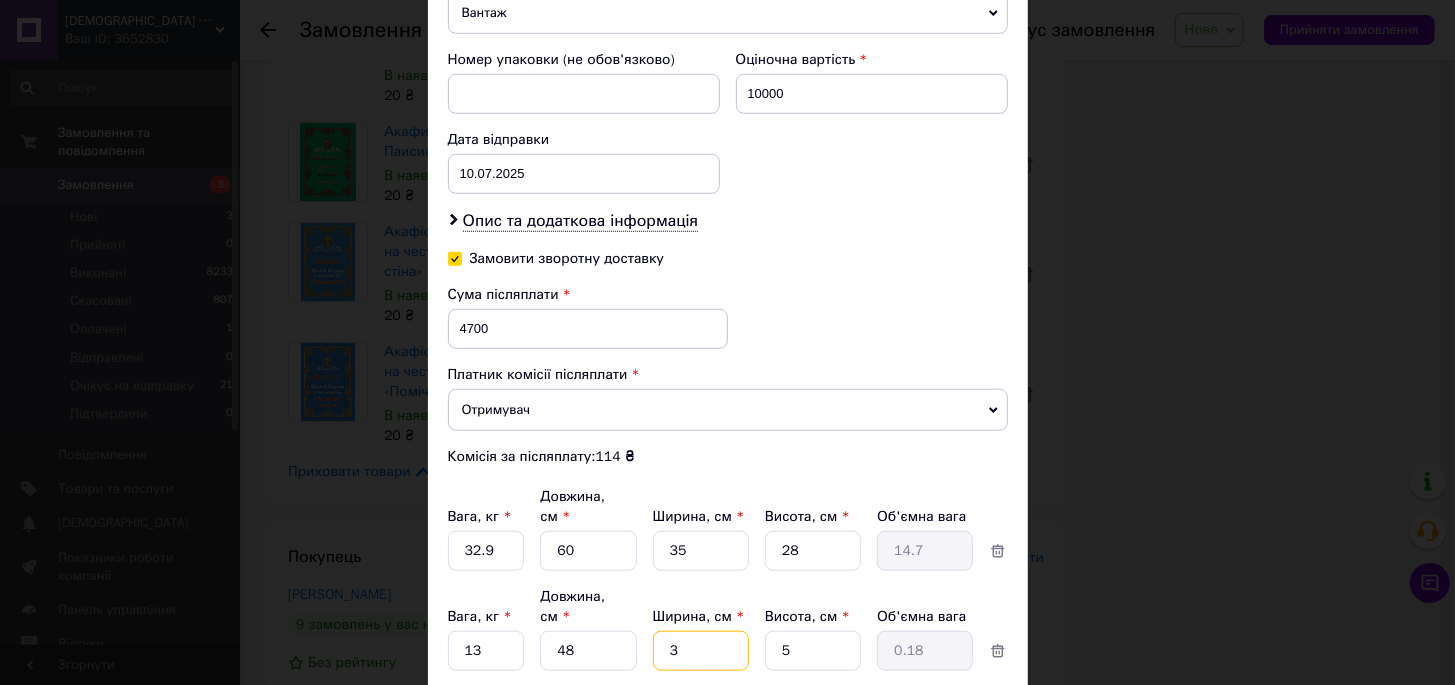 type on "30" 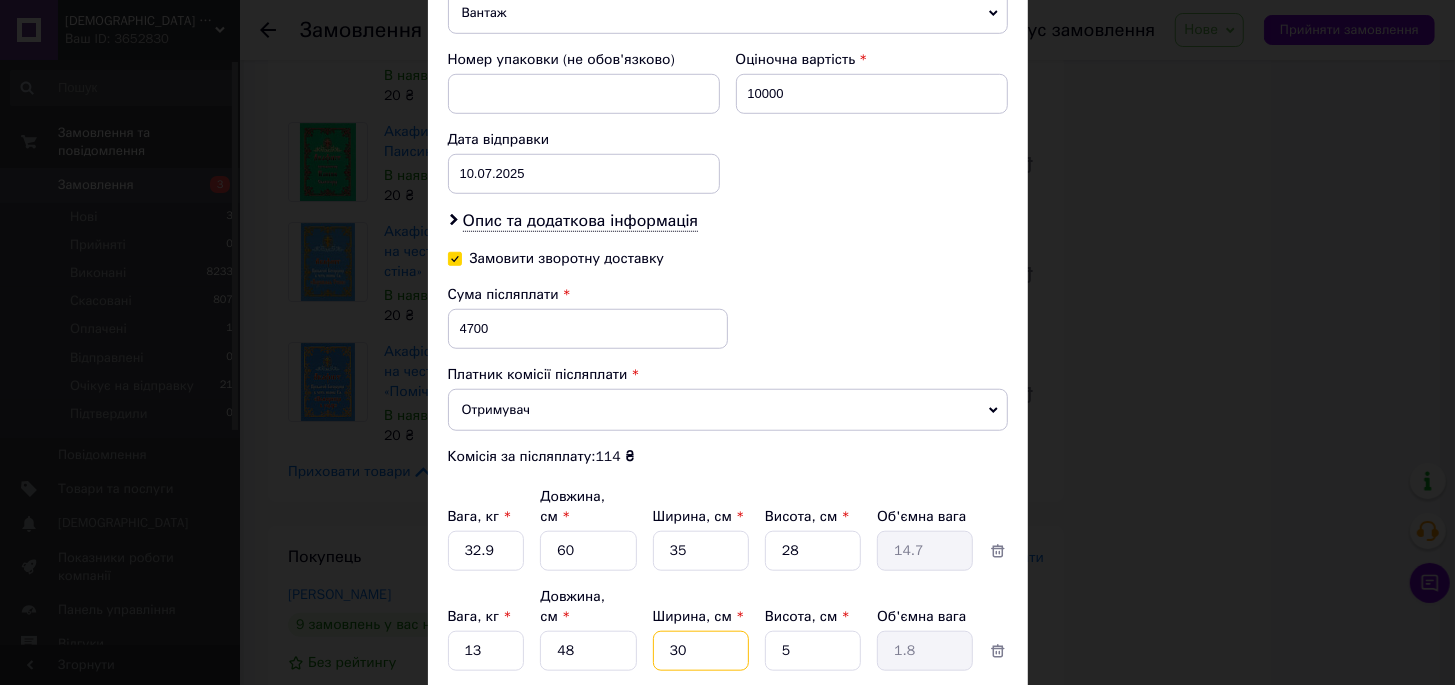 type on "30" 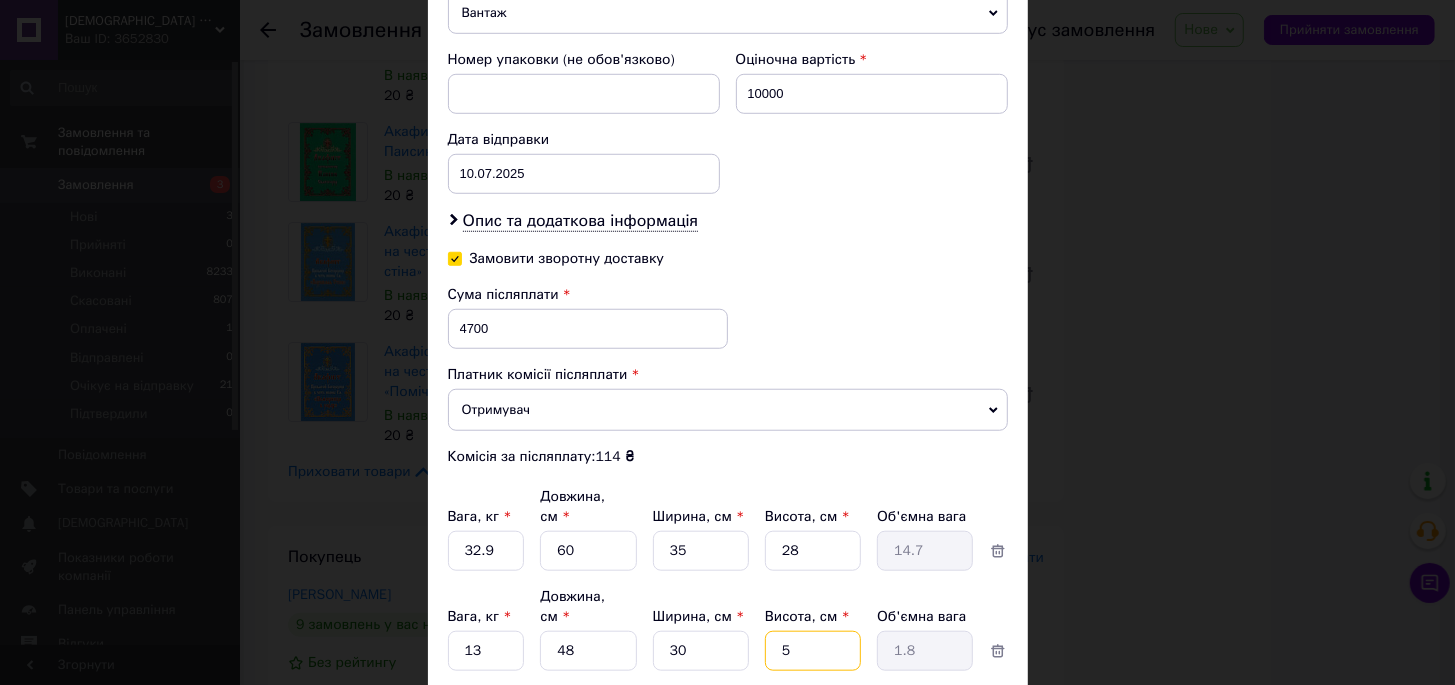 type on "3" 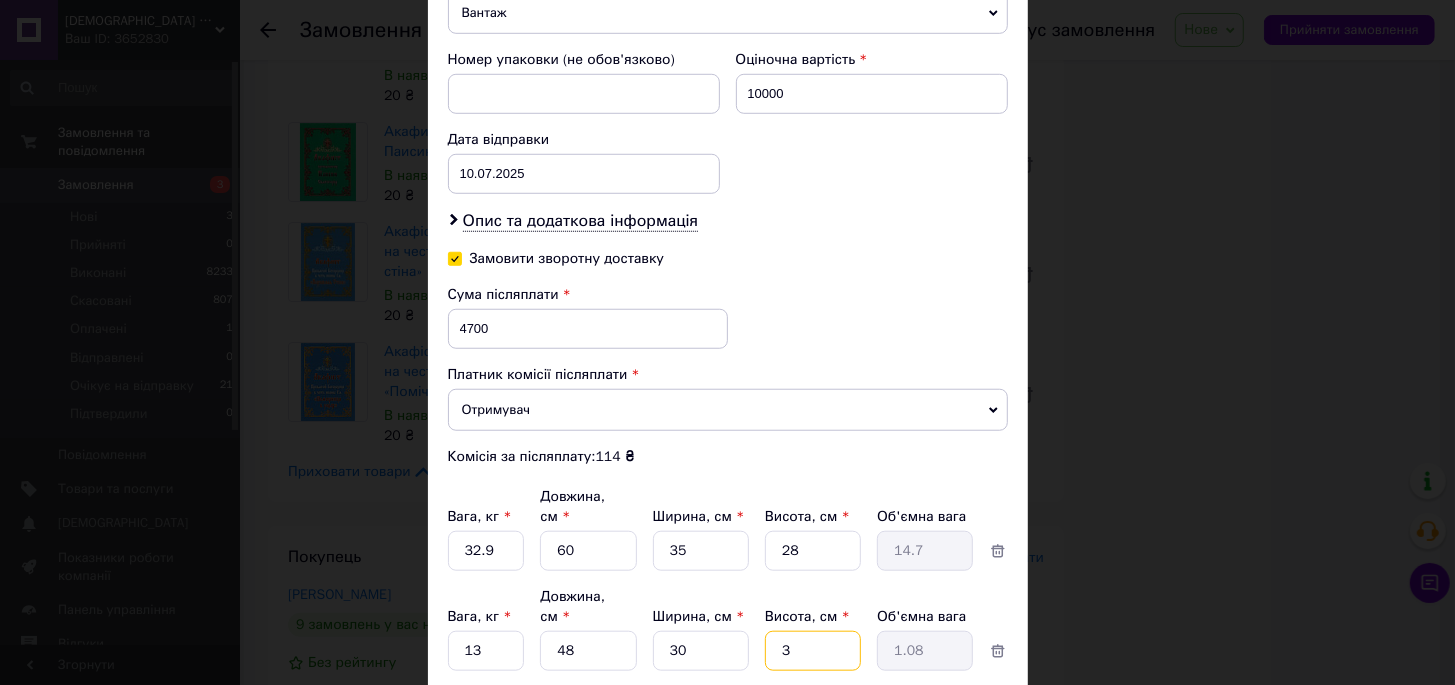 type 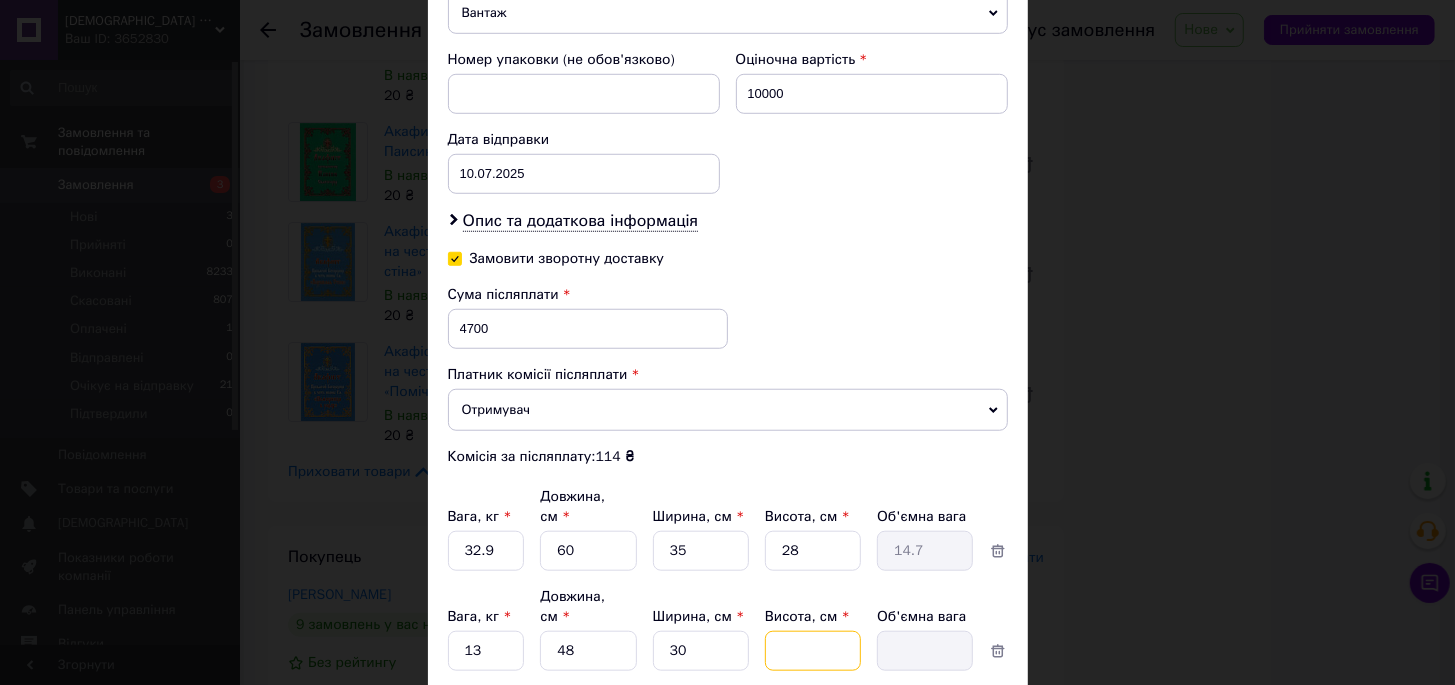 type on "2" 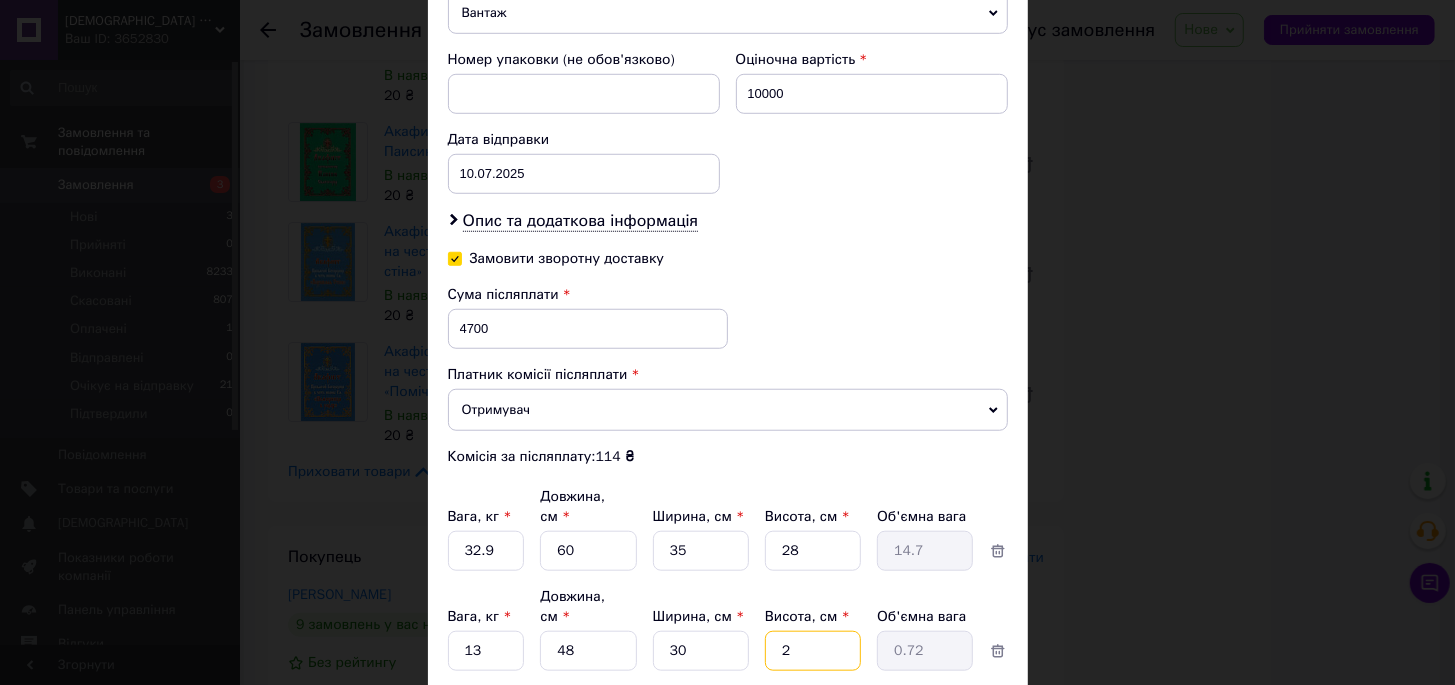 type on "23" 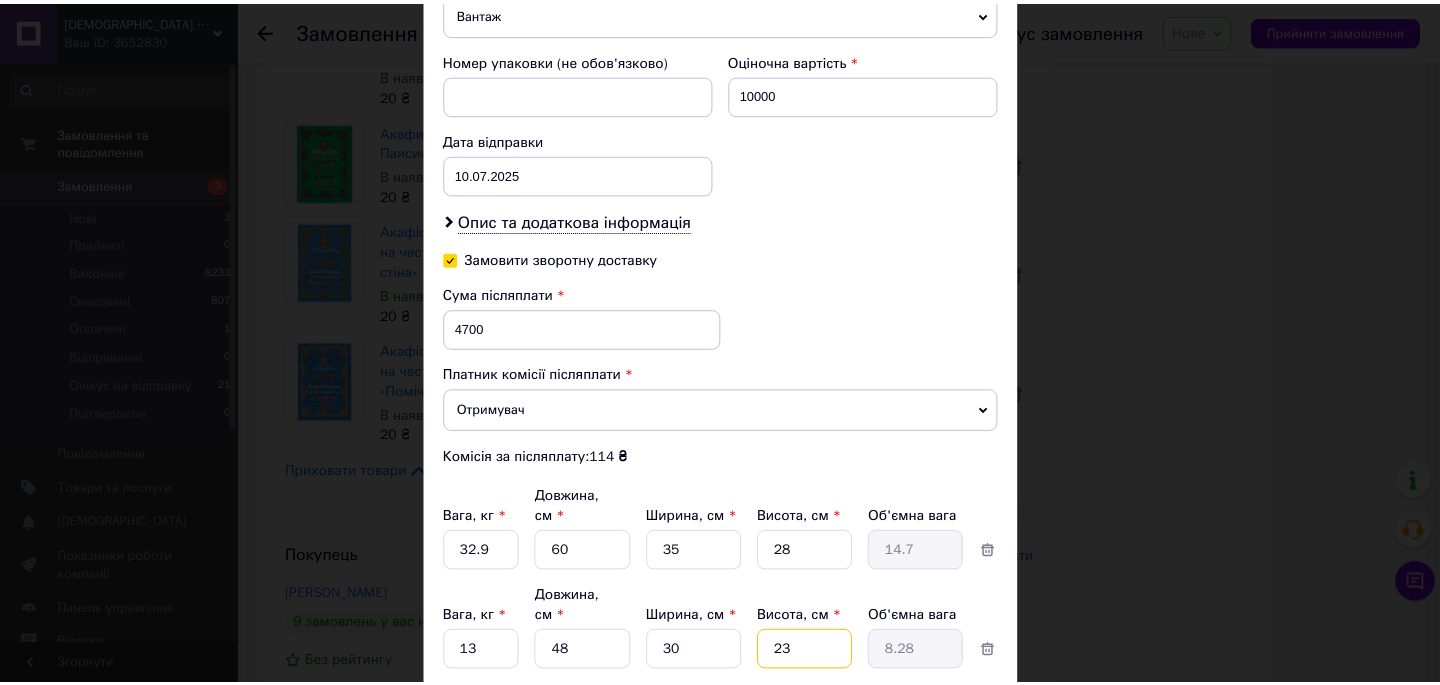 scroll, scrollTop: 1031, scrollLeft: 0, axis: vertical 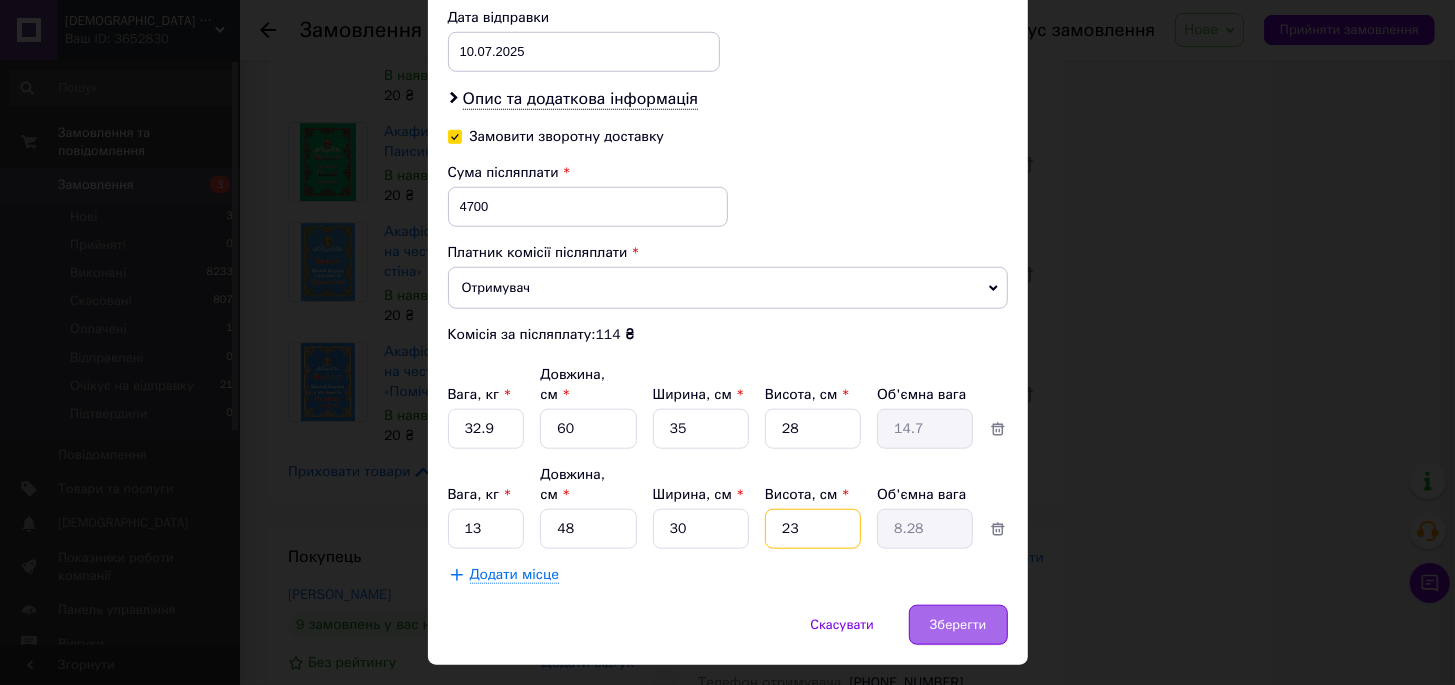 type on "23" 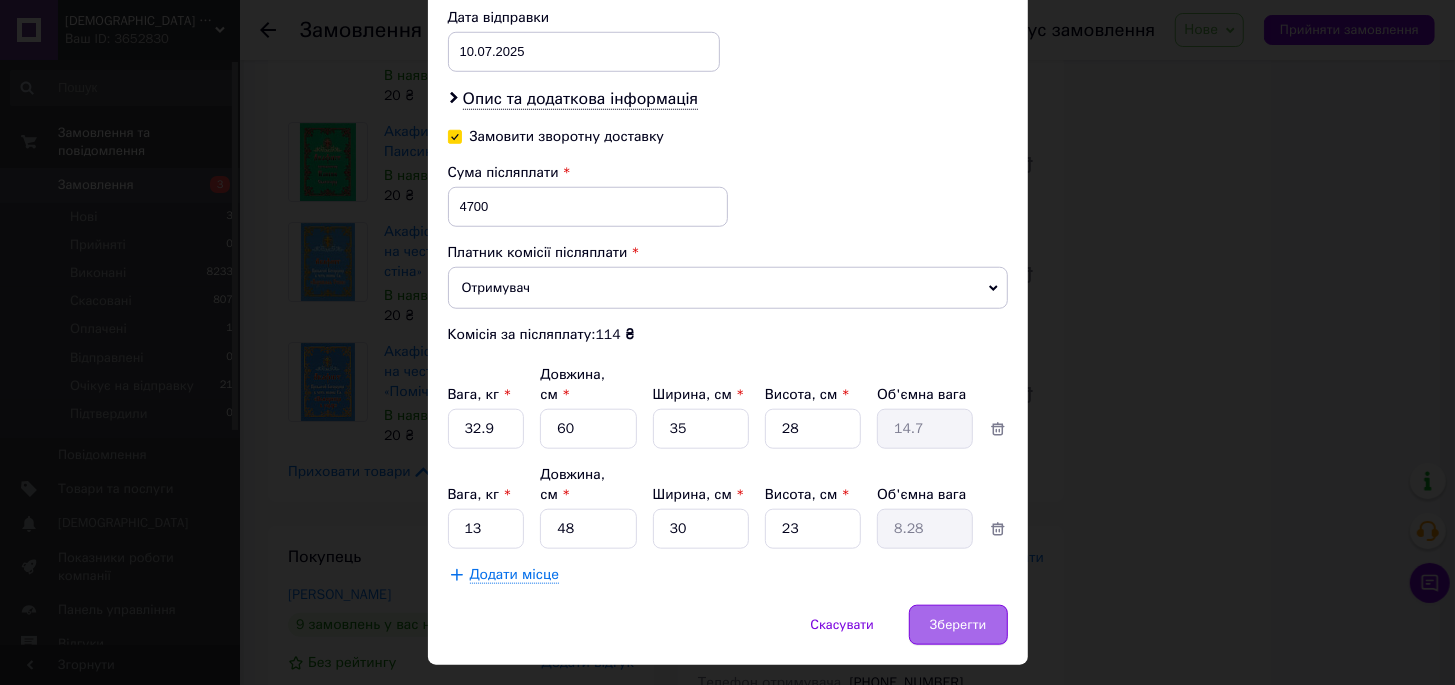 click on "Зберегти" at bounding box center (958, 625) 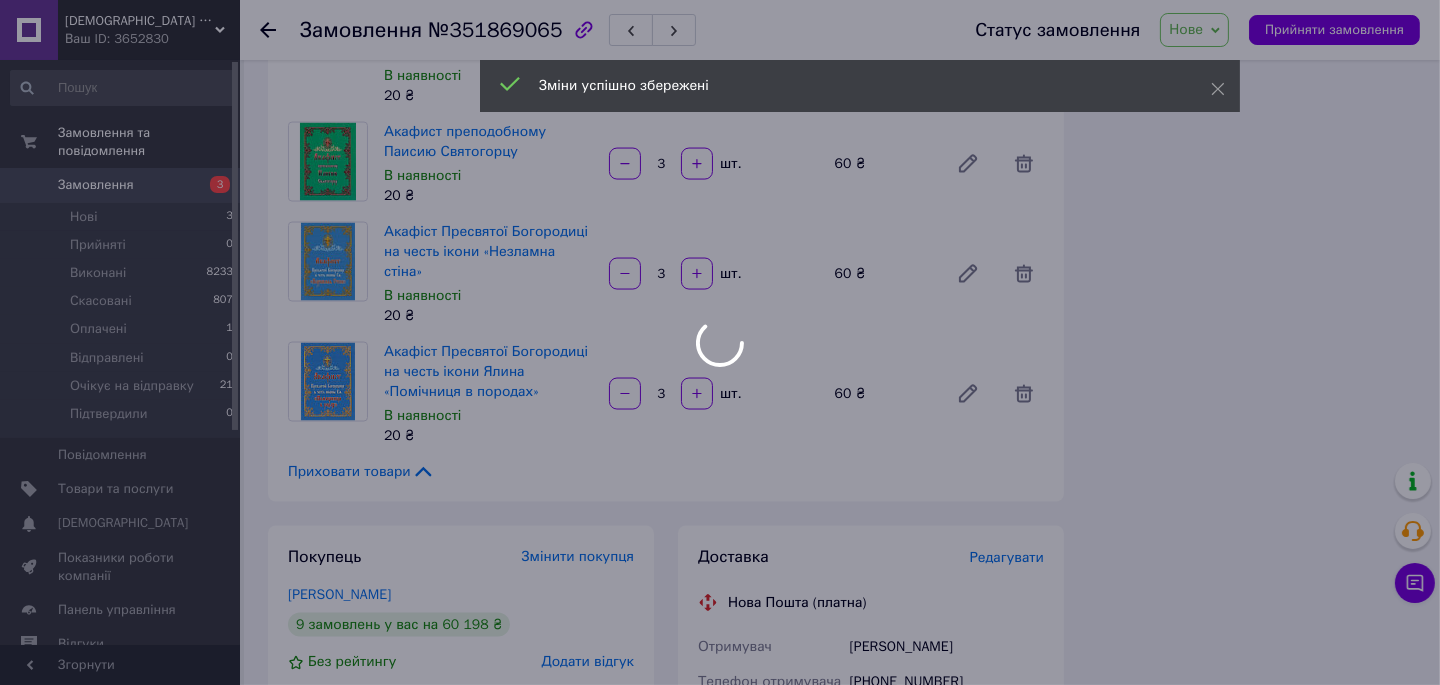 scroll, scrollTop: 4366, scrollLeft: 0, axis: vertical 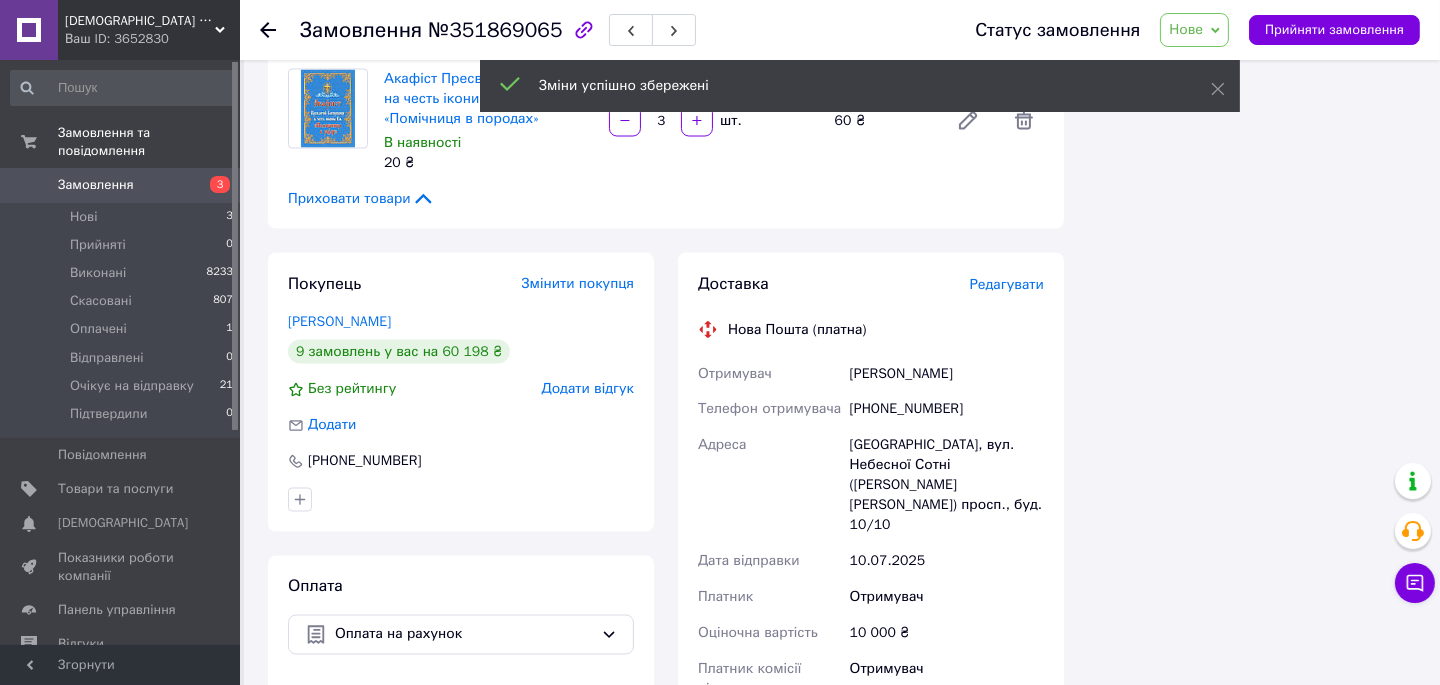 click on "Згенерувати ЕН" at bounding box center (871, 973) 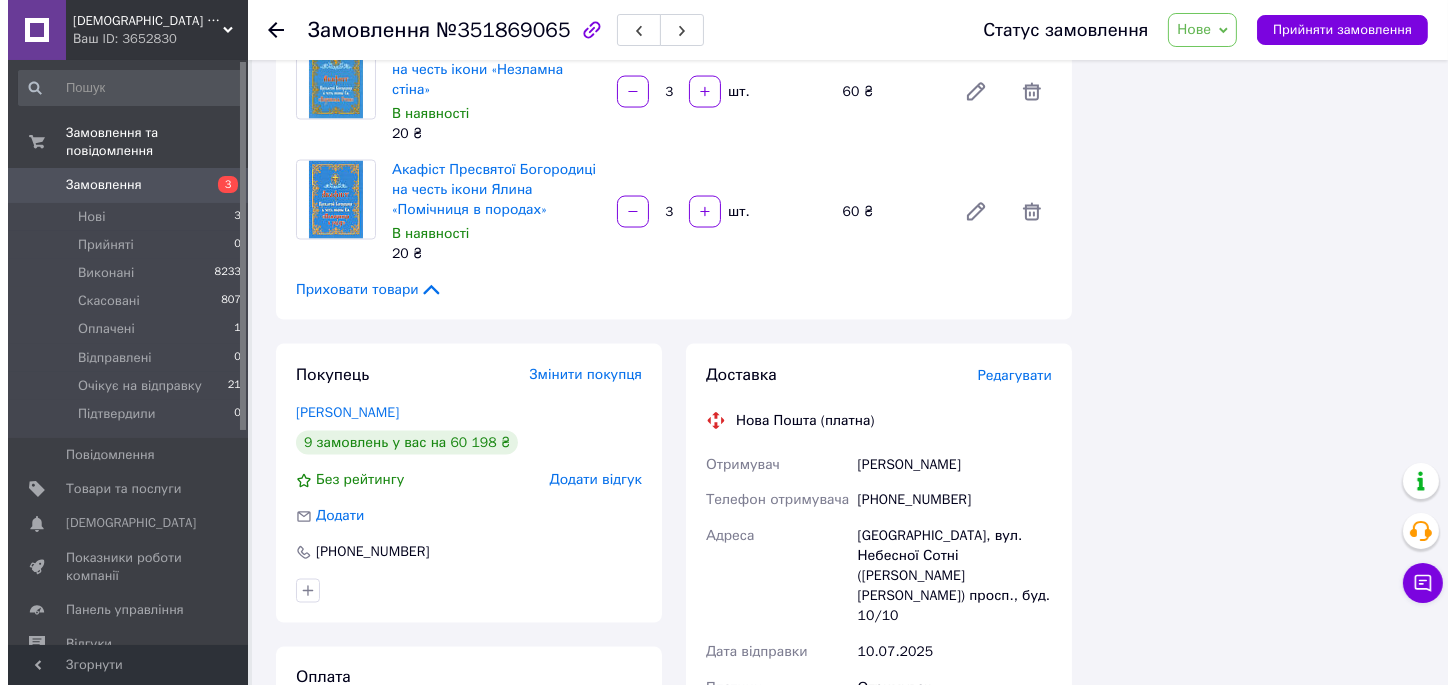 scroll, scrollTop: 4093, scrollLeft: 0, axis: vertical 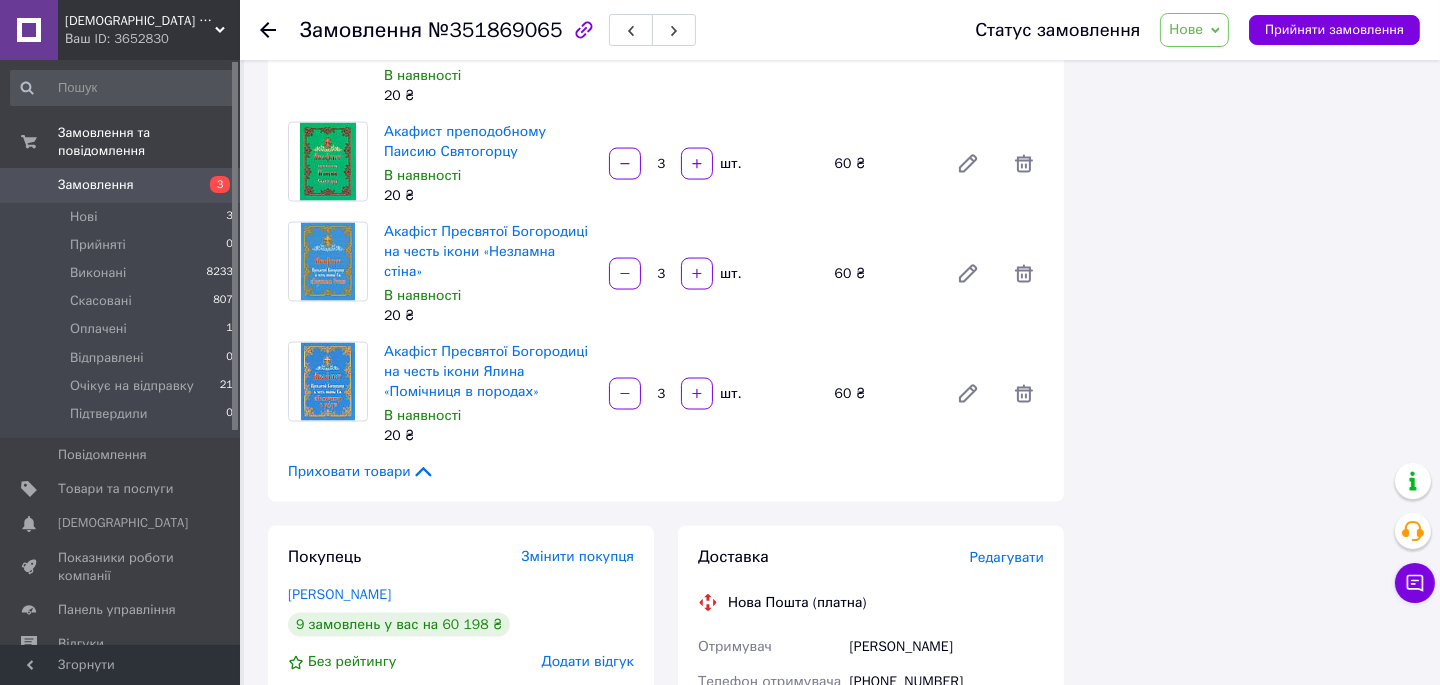 click on "Редагувати" at bounding box center [1007, 557] 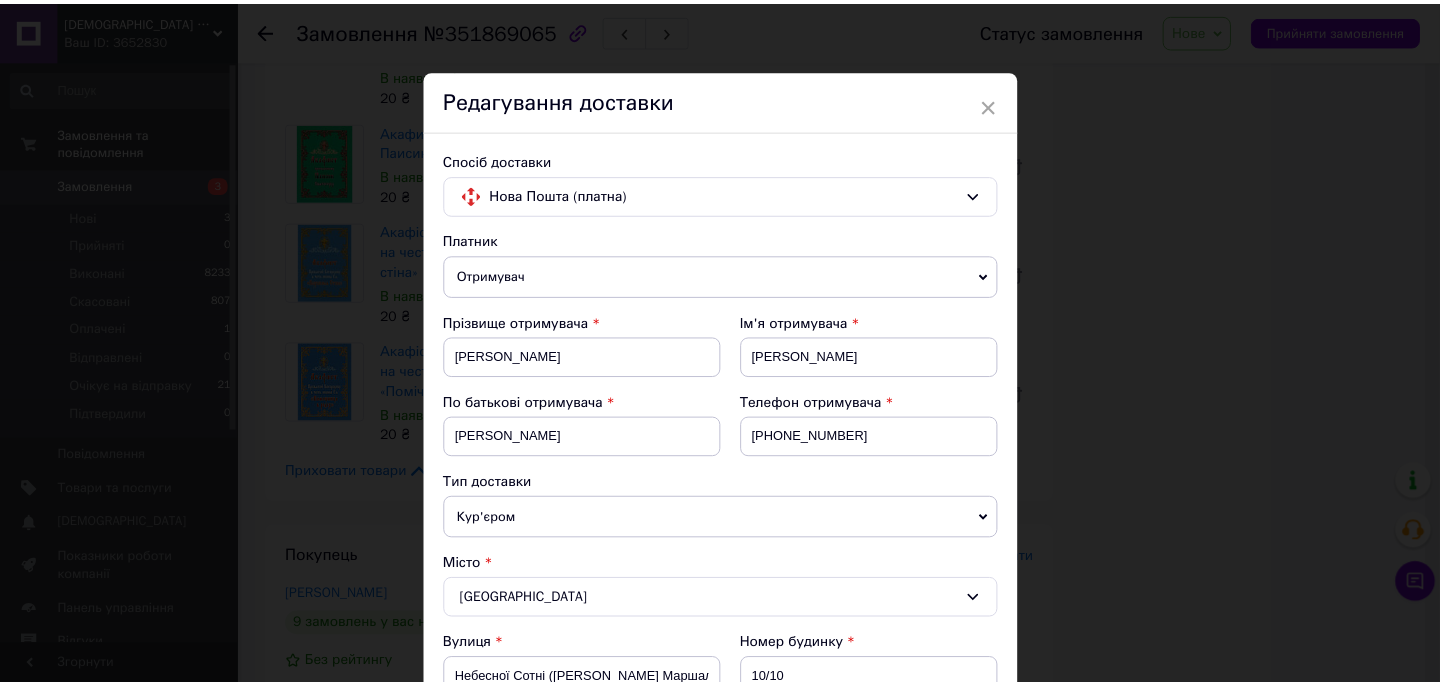 scroll, scrollTop: 90, scrollLeft: 0, axis: vertical 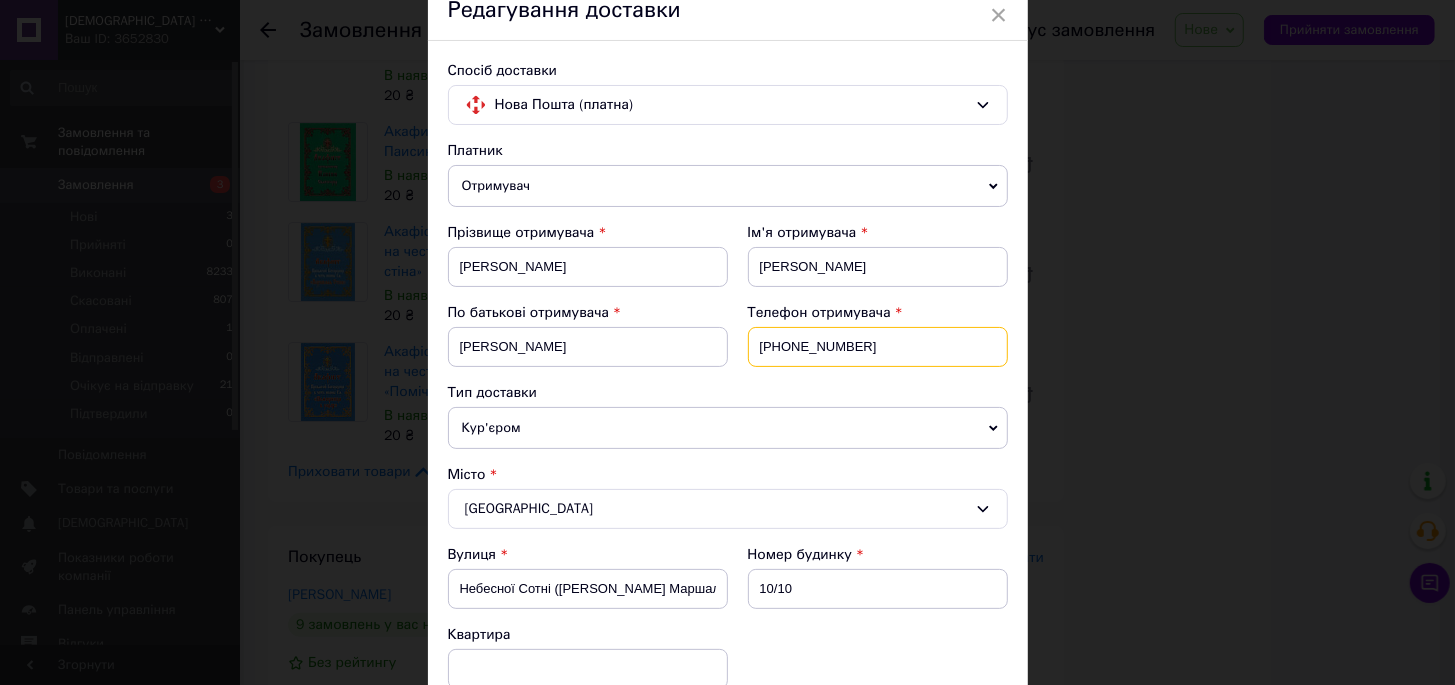 drag, startPoint x: 883, startPoint y: 339, endPoint x: 752, endPoint y: 334, distance: 131.09538 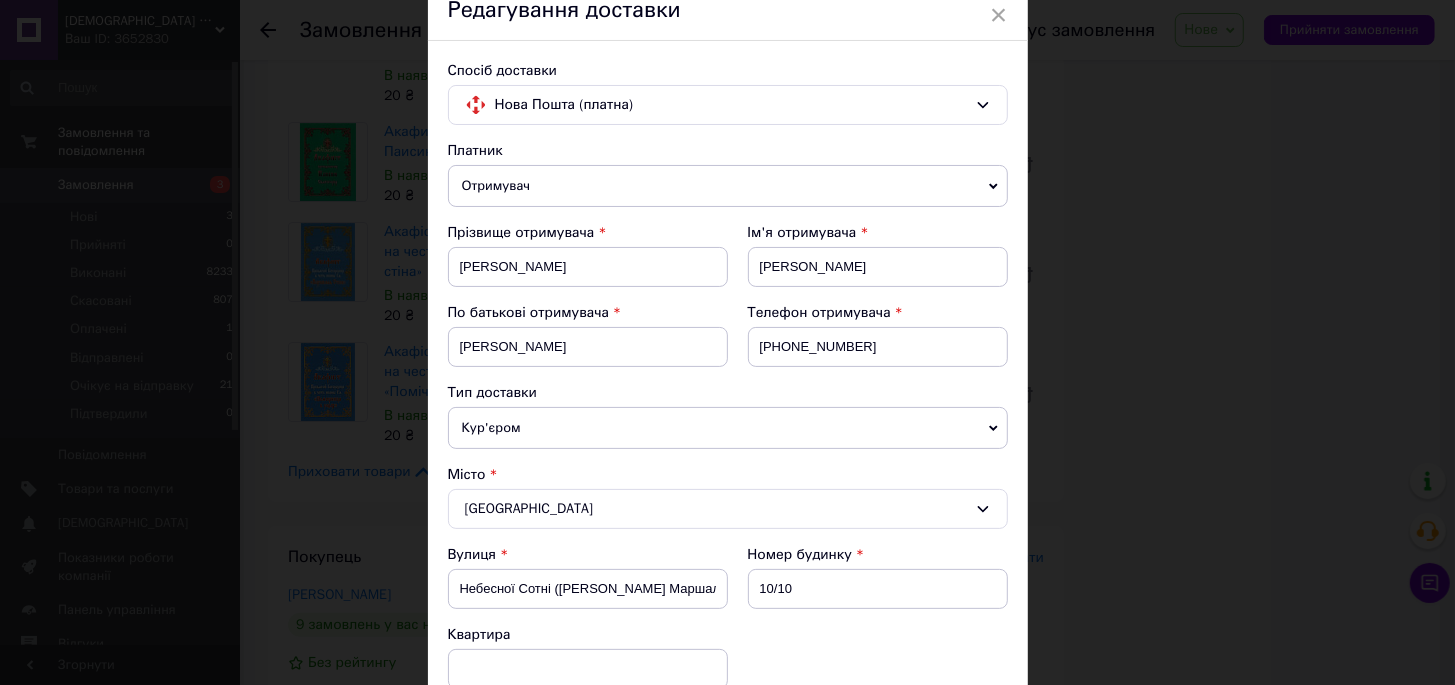 click on "× Редагування доставки Спосіб доставки Нова Пошта (платна) Платник Отримувач Відправник Прізвище отримувача Григорева Ім'я отримувача Екатерина По батькові отримувача Степановна Телефон отримувача +380963694196 Тип доставки Кур'єром У відділенні В поштоматі Місто Одеса Вулиця Небесної Сотні (Жукова Маршала) просп. Номер будинку 10/10 Квартира Місце відправки Почаїв: №1: вул. Промислова, 5 Немає збігів. Спробуйте змінити умови пошуку Додати ще місце відправки Тип посилки Вантаж Документи Номер упаковки (не обов'язково) Оціночна вартість 10000 Дата відправки 10.07.2025" at bounding box center [727, 342] 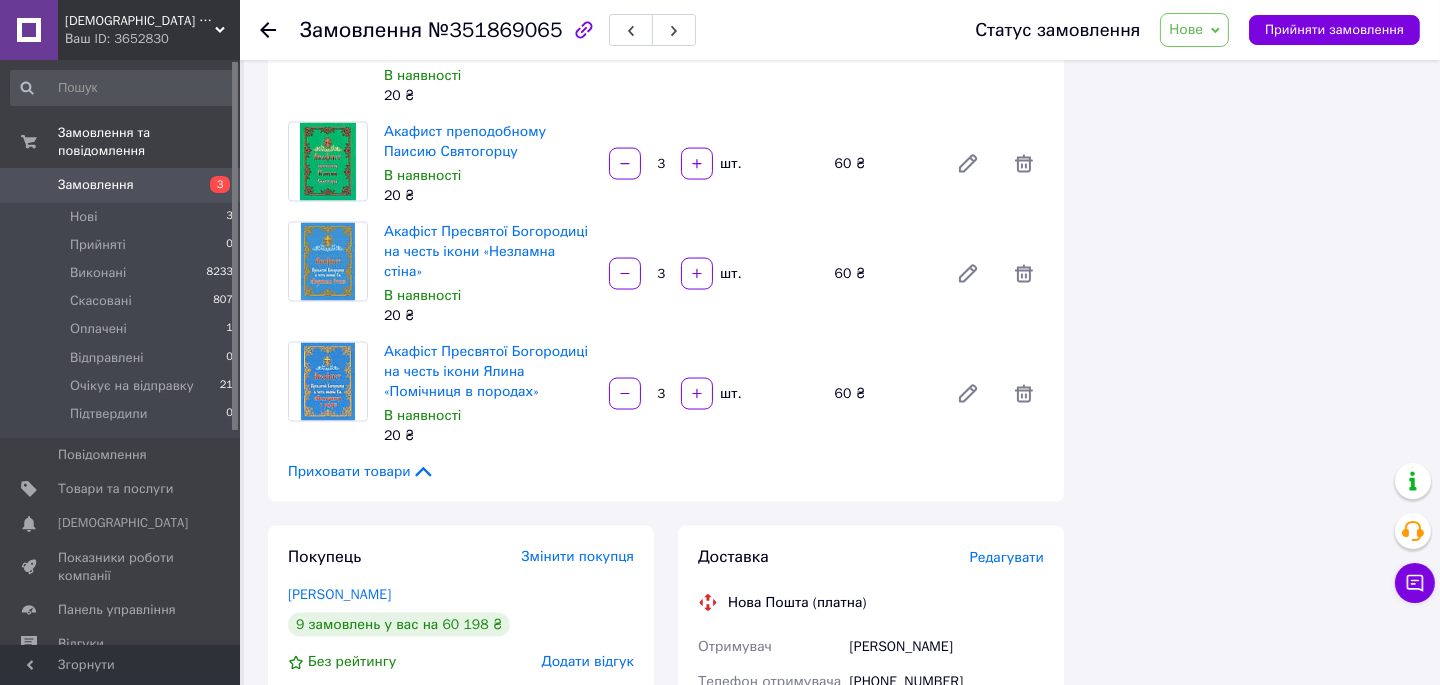 scroll, scrollTop: 4457, scrollLeft: 0, axis: vertical 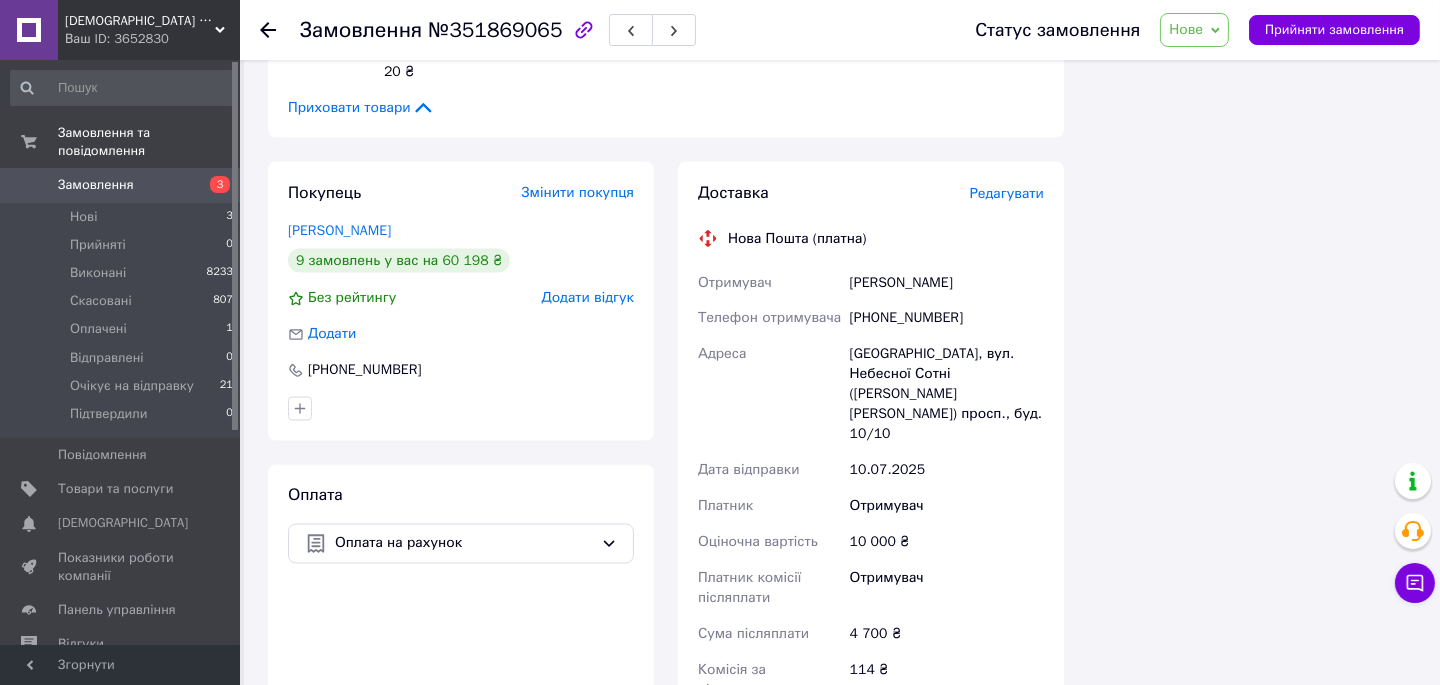 click at bounding box center [871, 841] 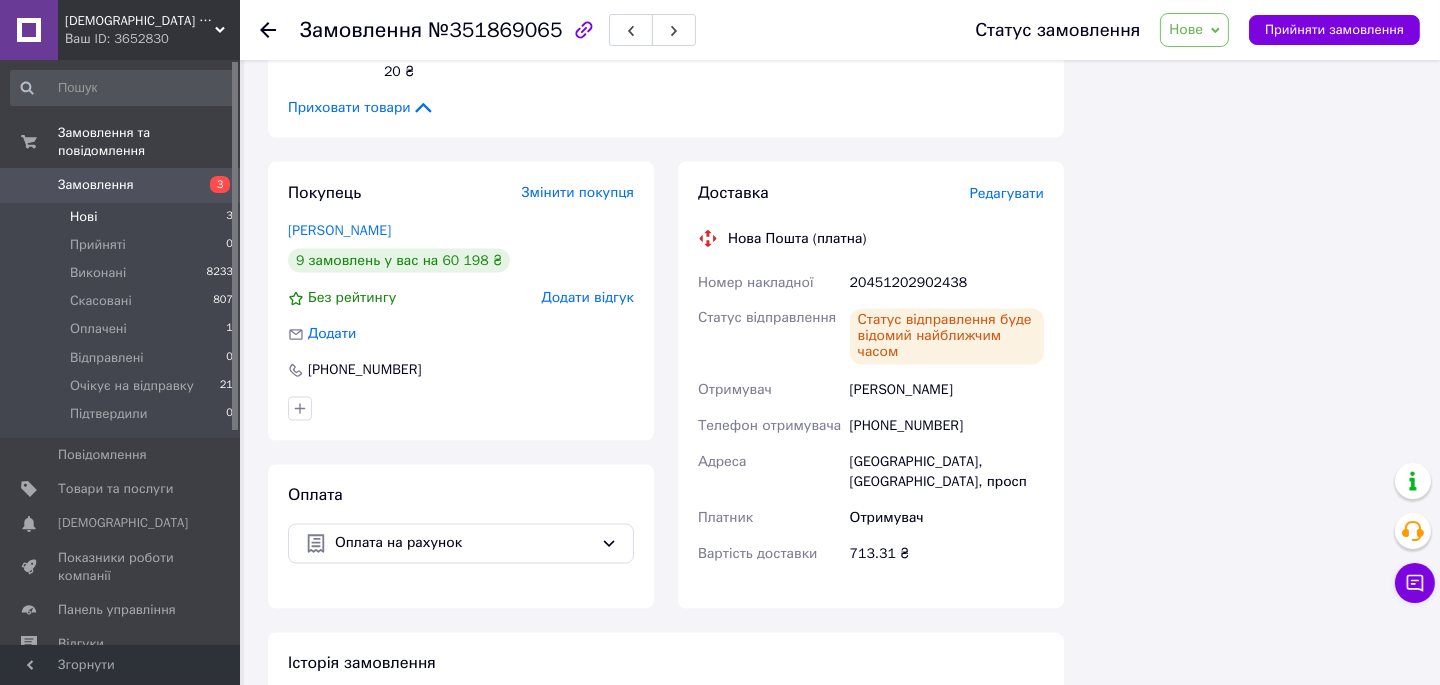 click on "Нові 3" at bounding box center [122, 217] 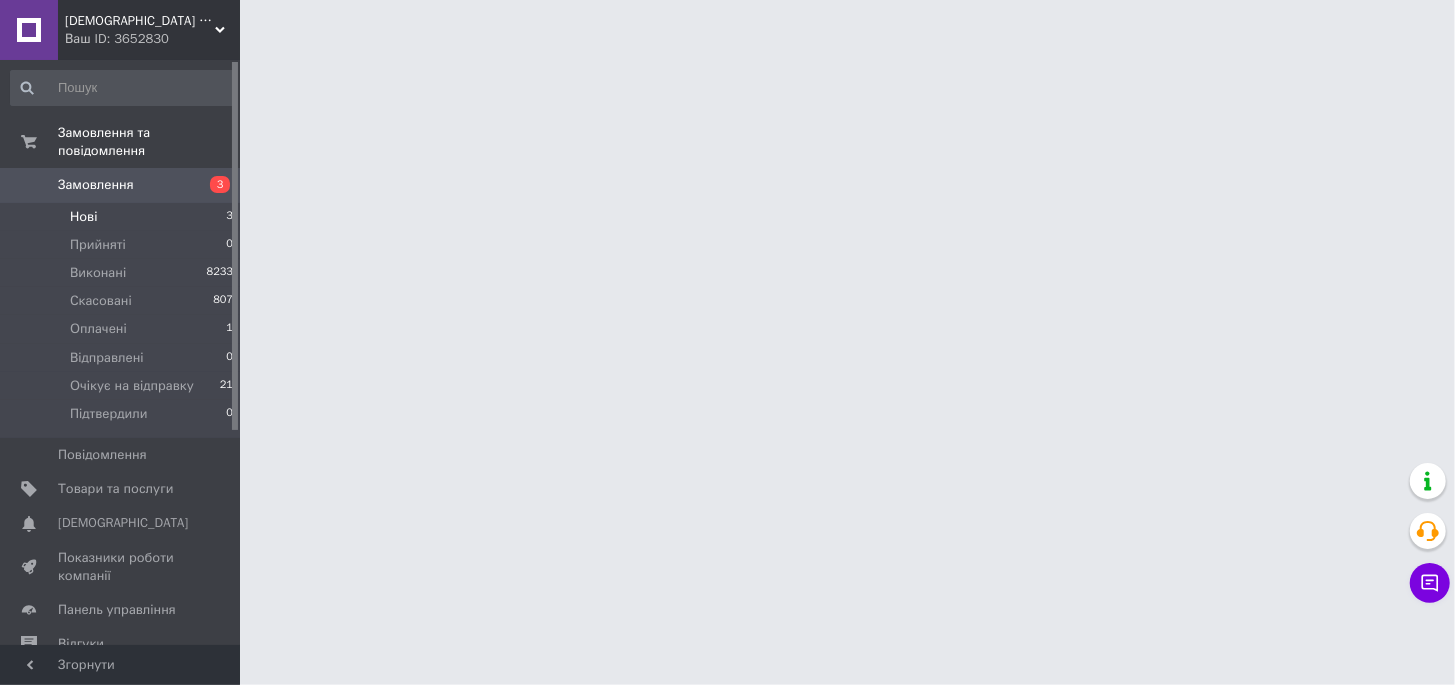 click on "Нові" at bounding box center (83, 217) 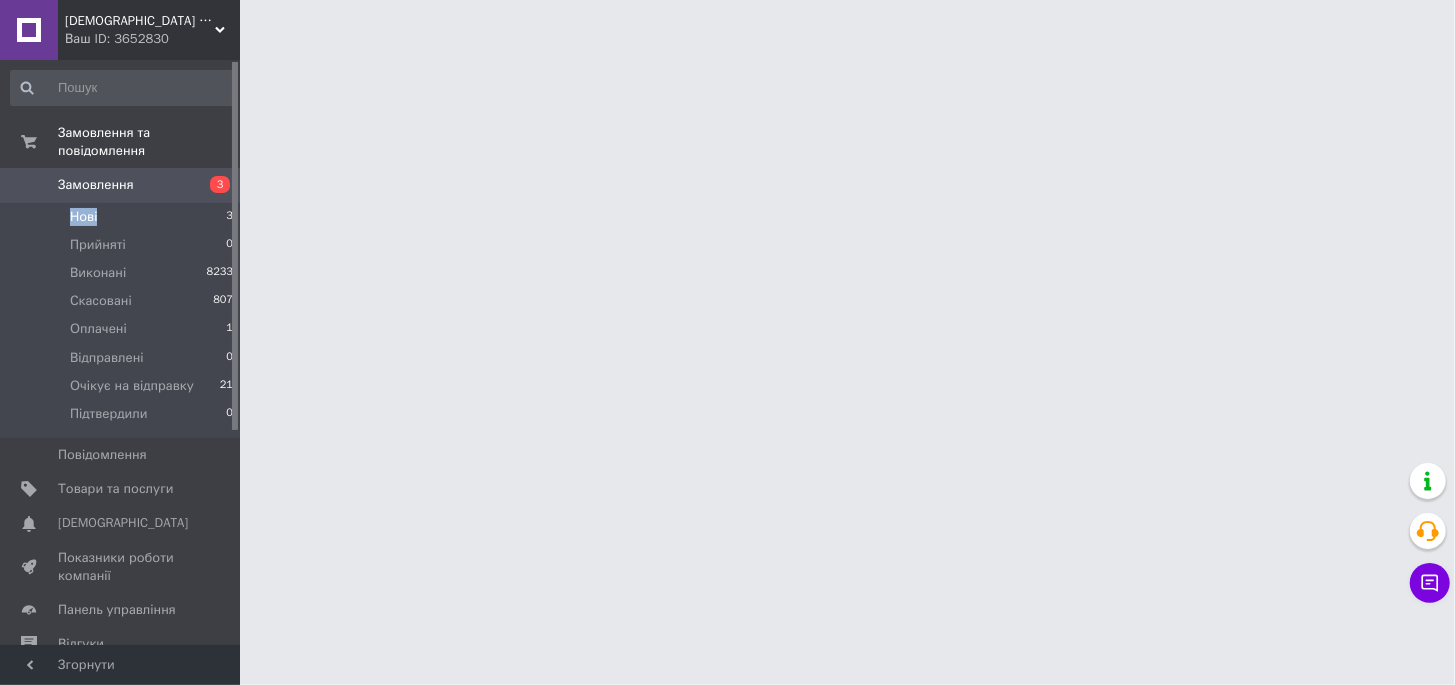 click on "Нові" at bounding box center [83, 217] 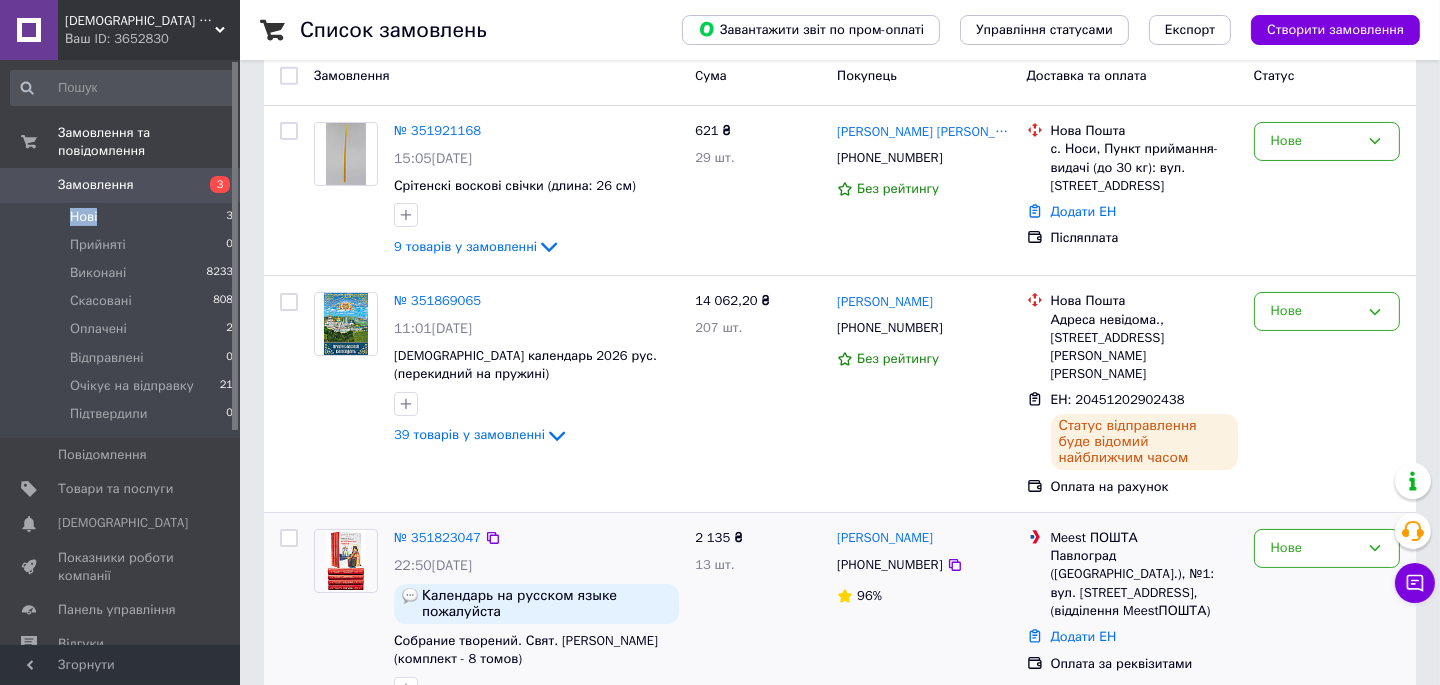 scroll, scrollTop: 247, scrollLeft: 0, axis: vertical 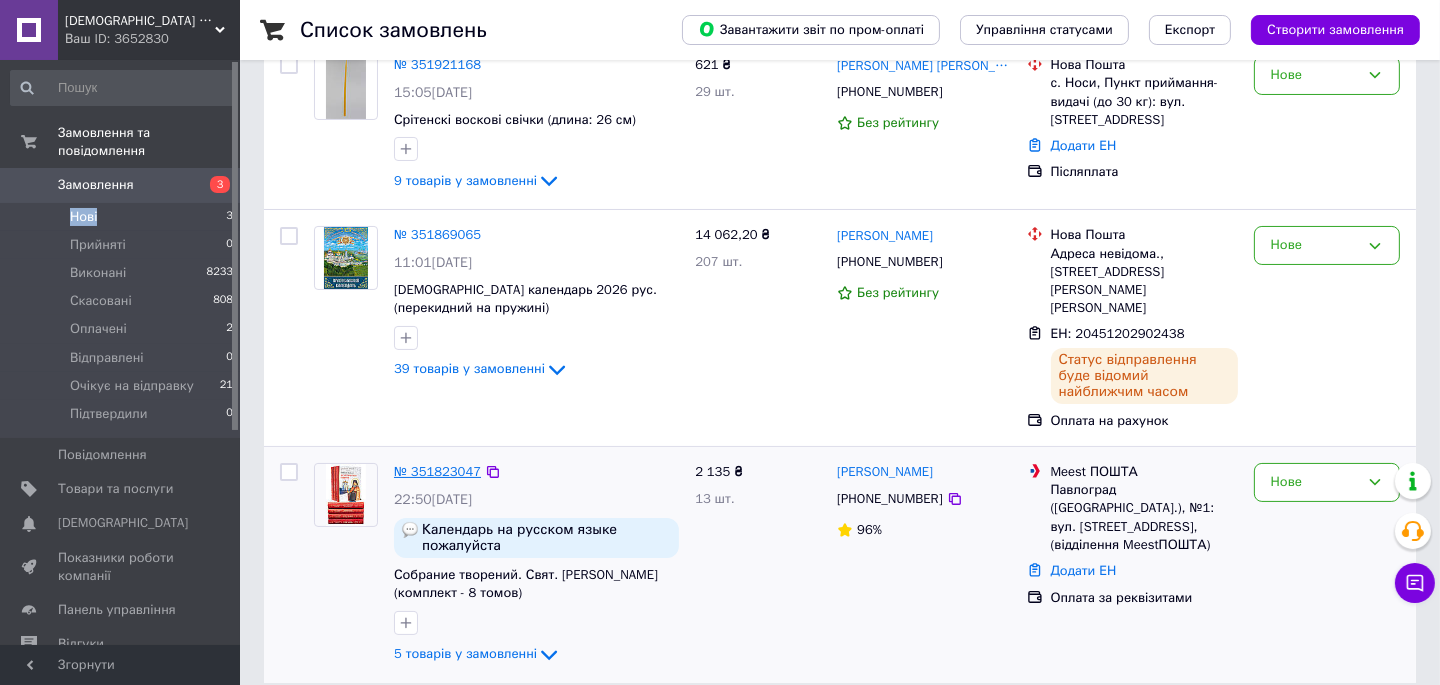 click on "№ 351823047" at bounding box center (437, 471) 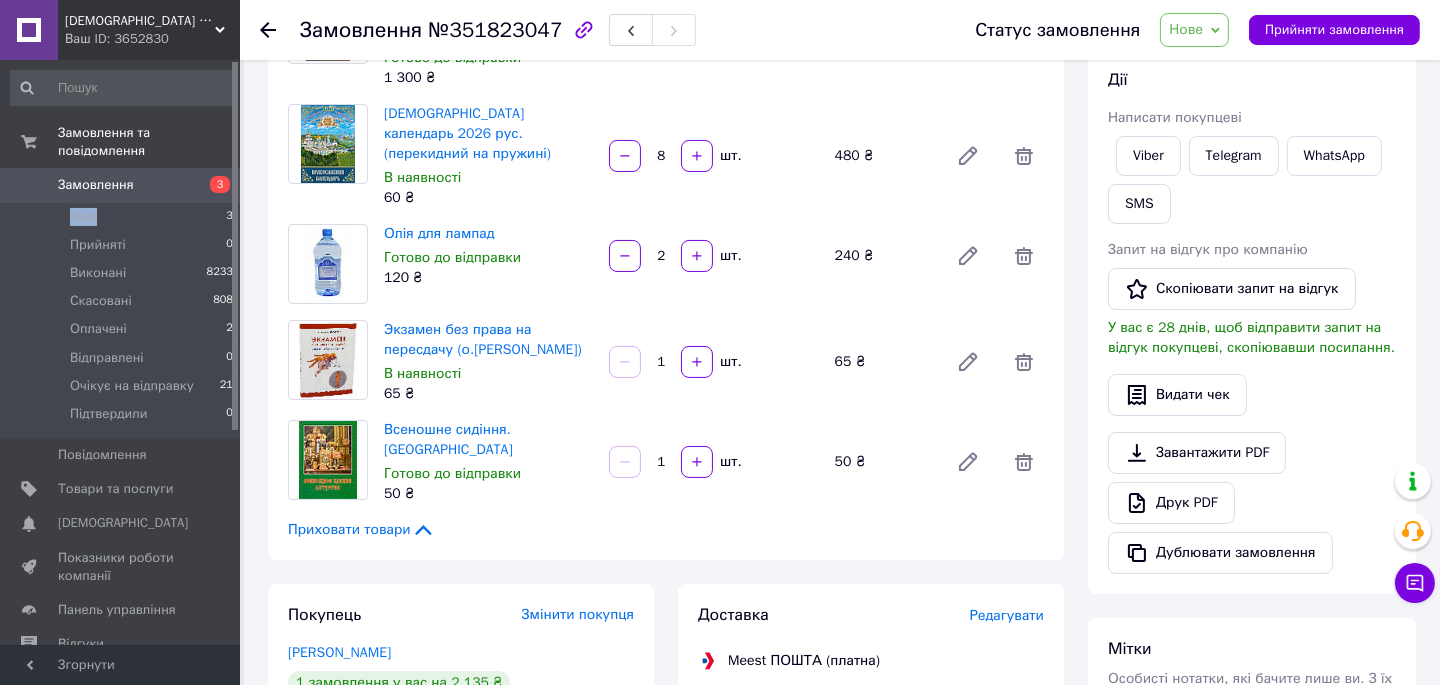 scroll, scrollTop: 0, scrollLeft: 0, axis: both 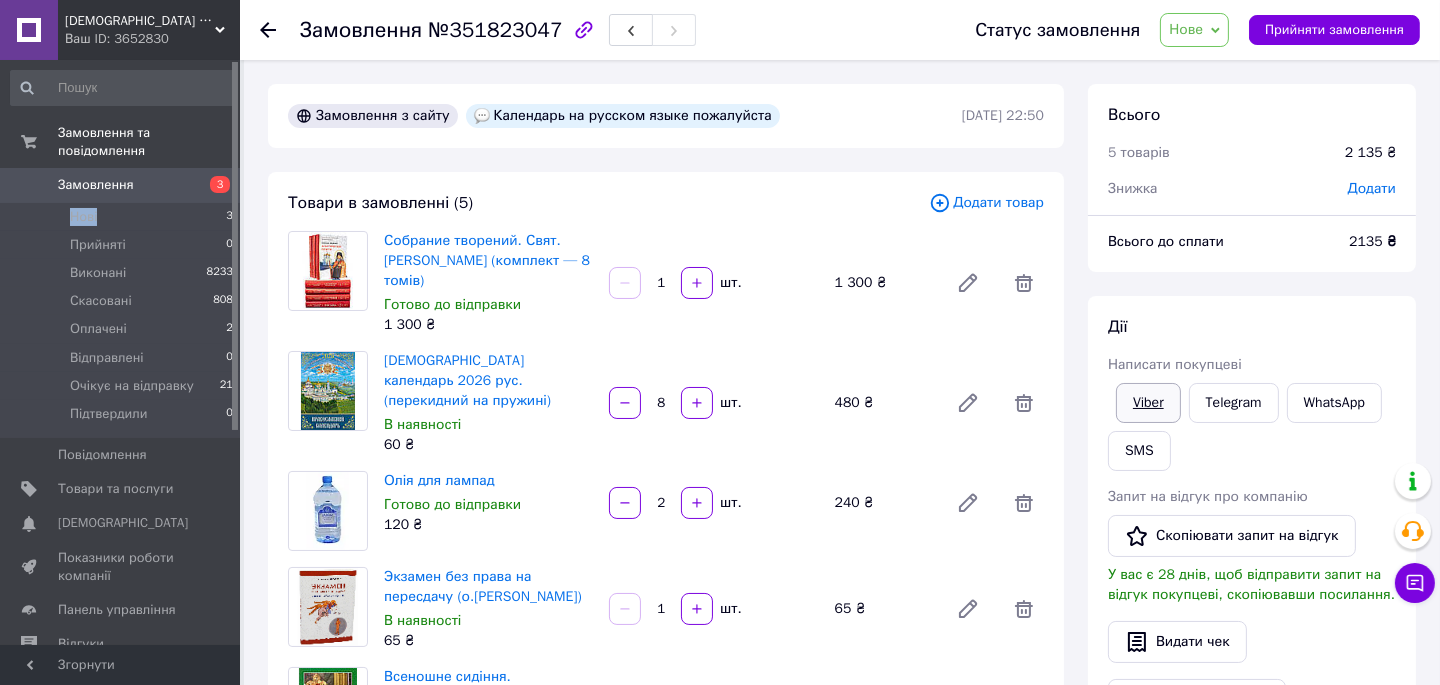 click on "Viber" at bounding box center [1148, 403] 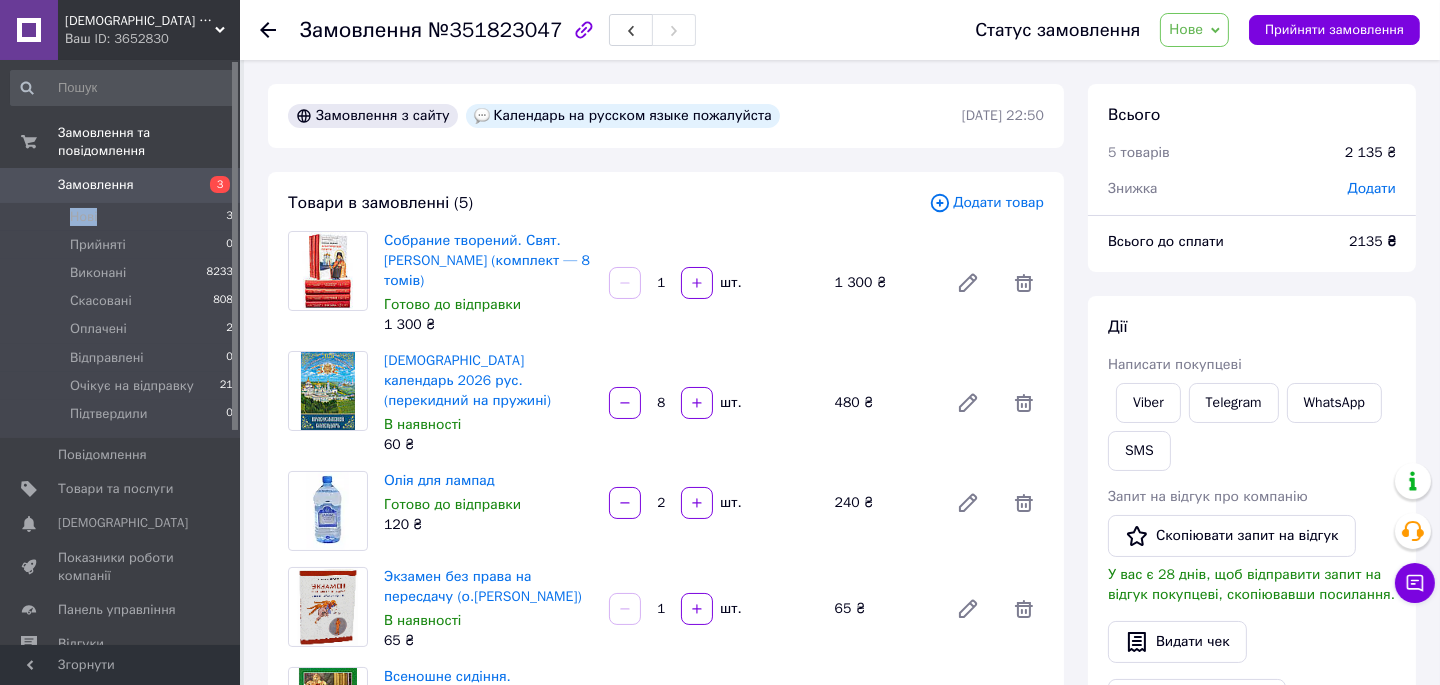 scroll, scrollTop: 90, scrollLeft: 0, axis: vertical 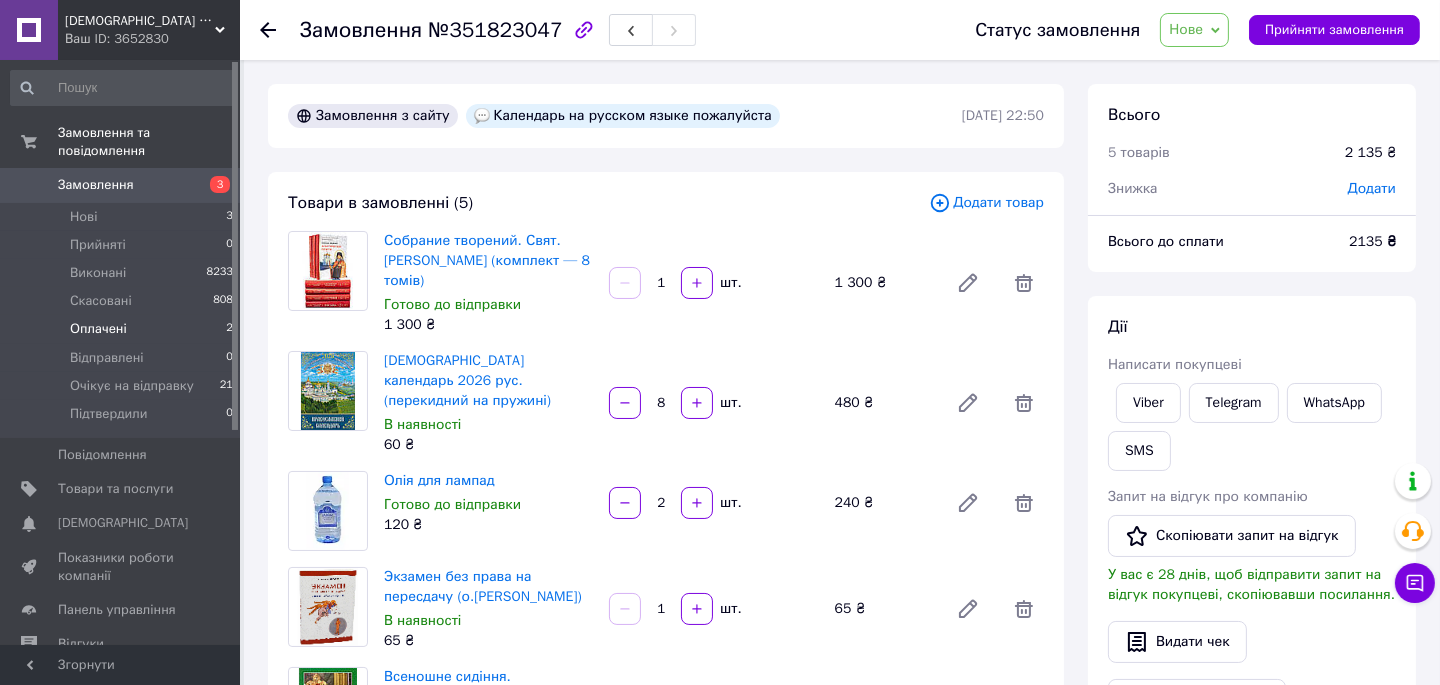 click on "Оплачені" at bounding box center (98, 329) 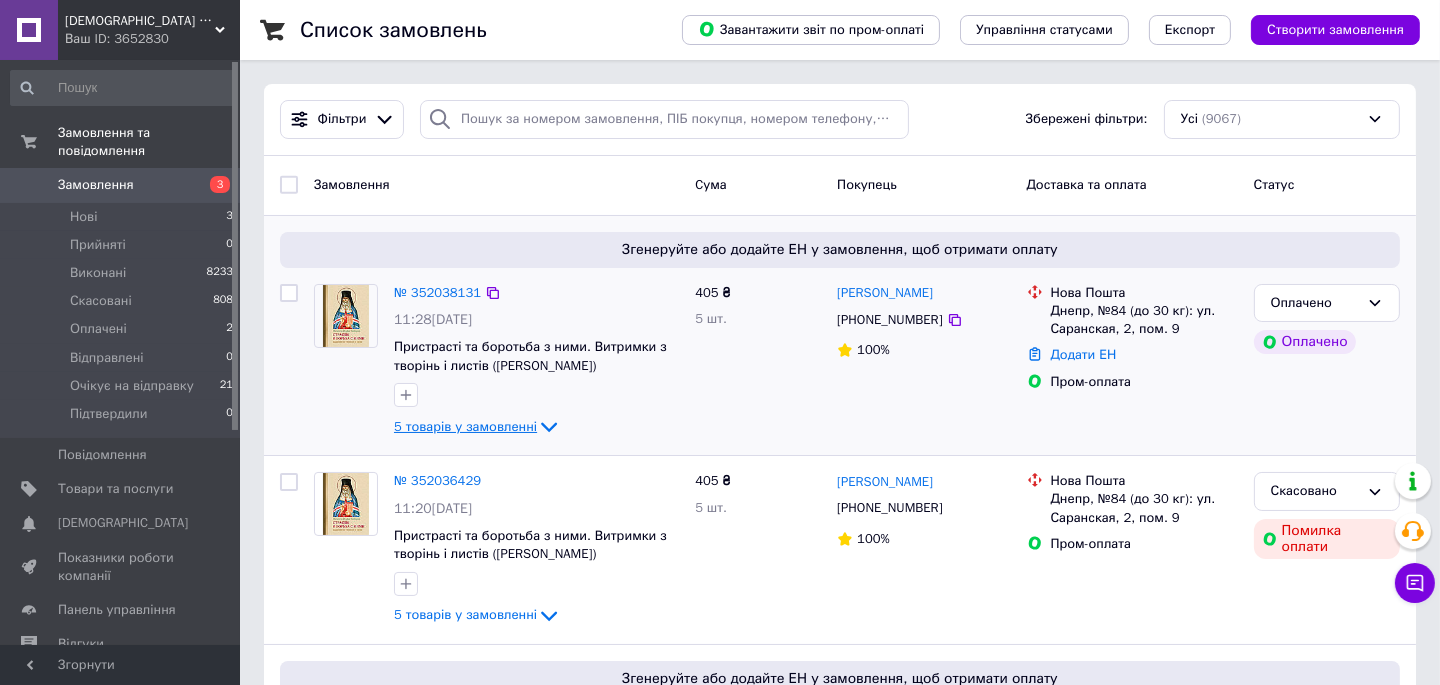 click on "5 товарів у замовленні" at bounding box center (465, 426) 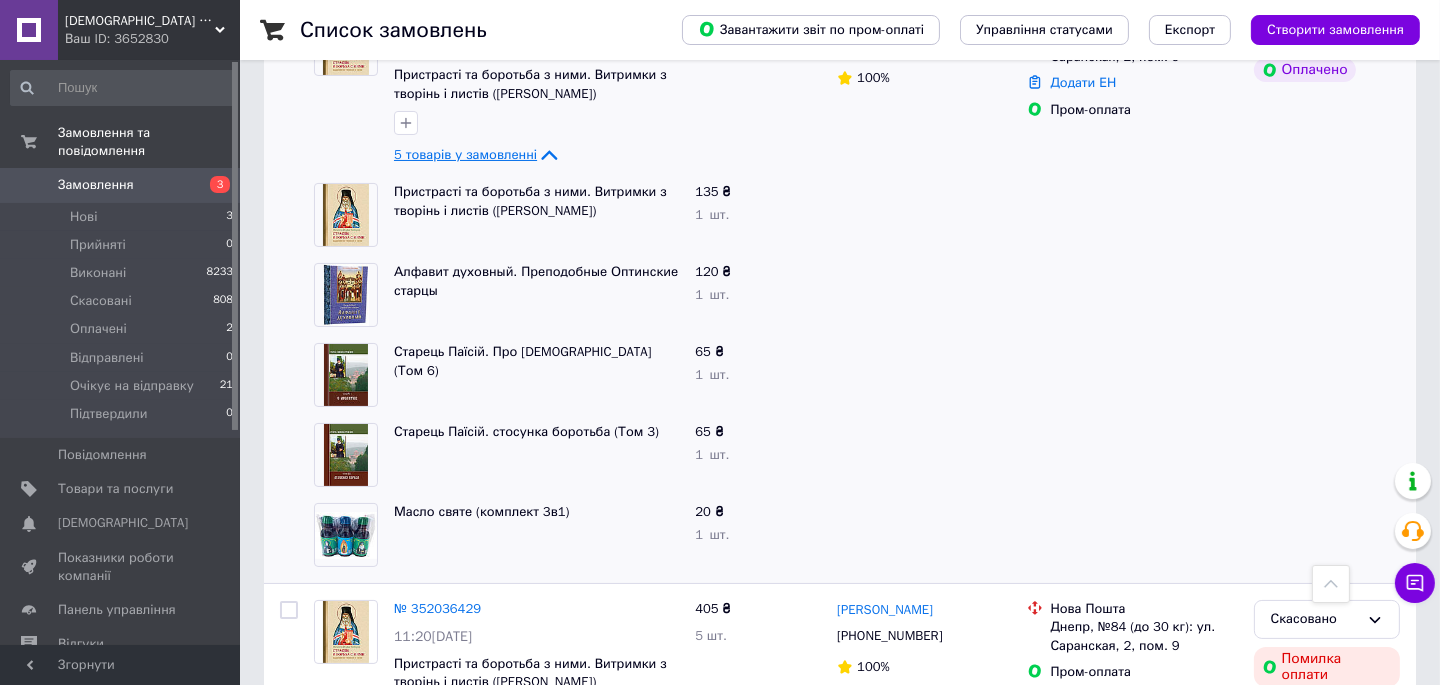 scroll, scrollTop: 181, scrollLeft: 0, axis: vertical 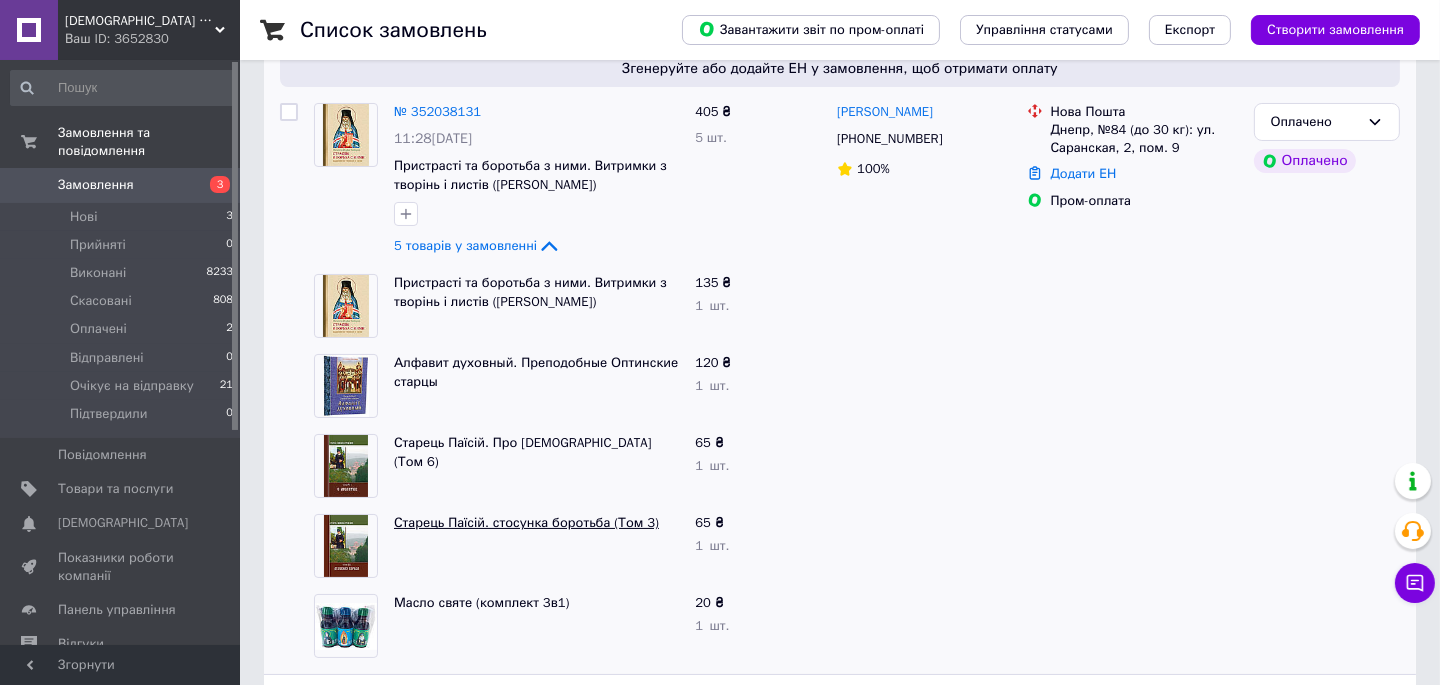 click on "Старець Паїсій. стосунка боротьба (Том 3)" at bounding box center [526, 522] 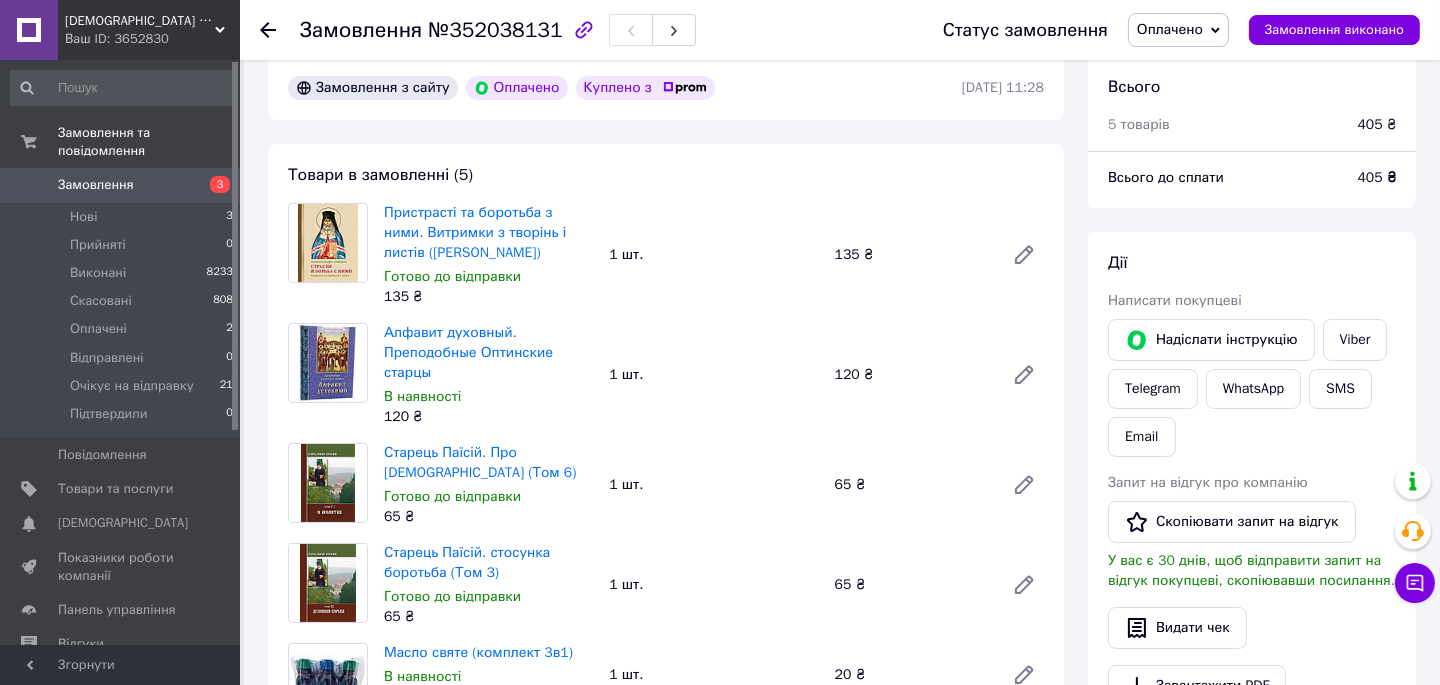 scroll, scrollTop: 181, scrollLeft: 0, axis: vertical 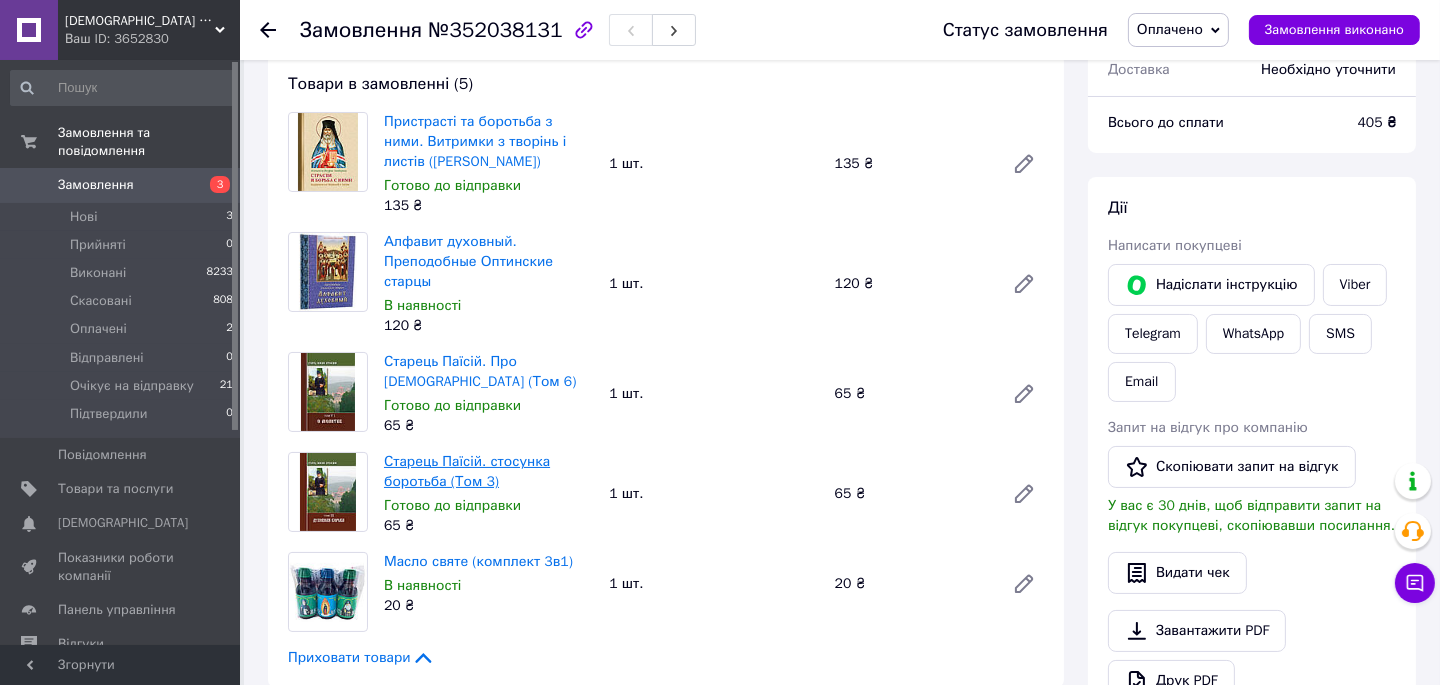 click on "Старець Паїсій. стосунка боротьба (Том 3)" at bounding box center [467, 471] 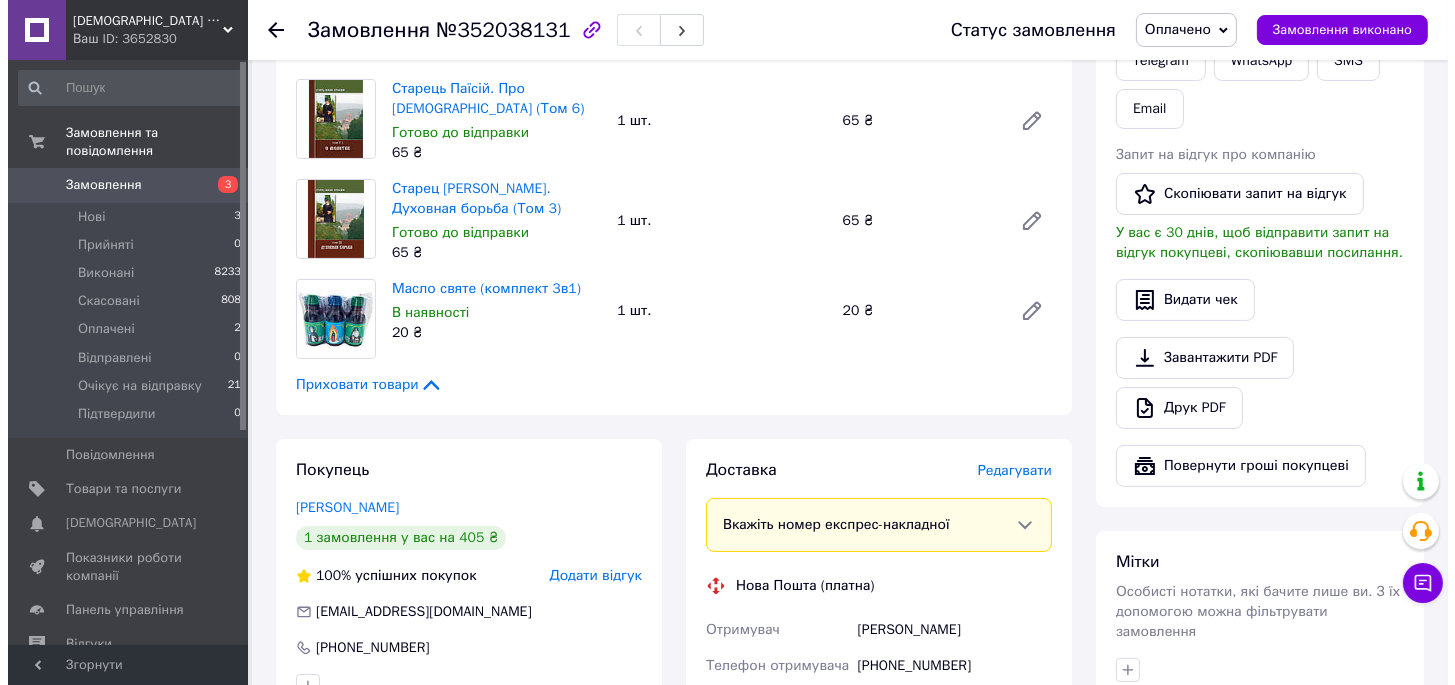scroll, scrollTop: 818, scrollLeft: 0, axis: vertical 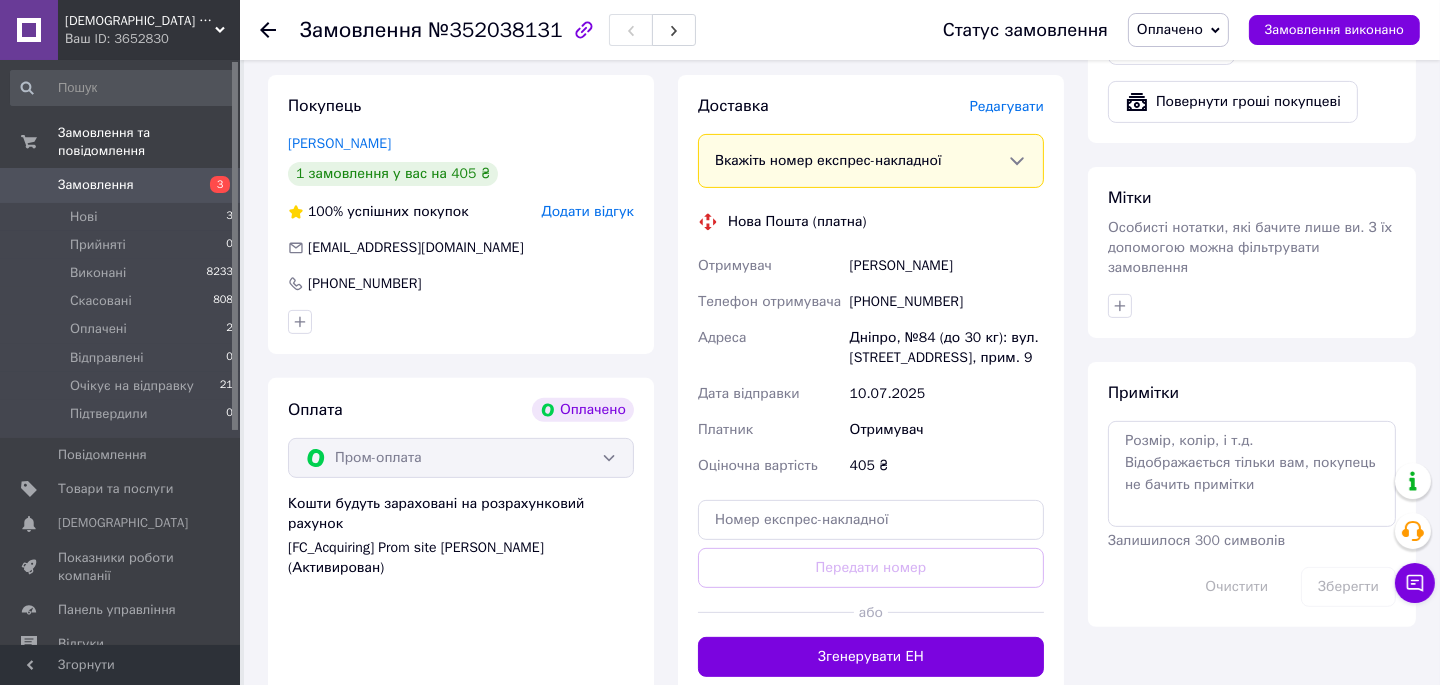 click on "Редагувати" at bounding box center (1007, 106) 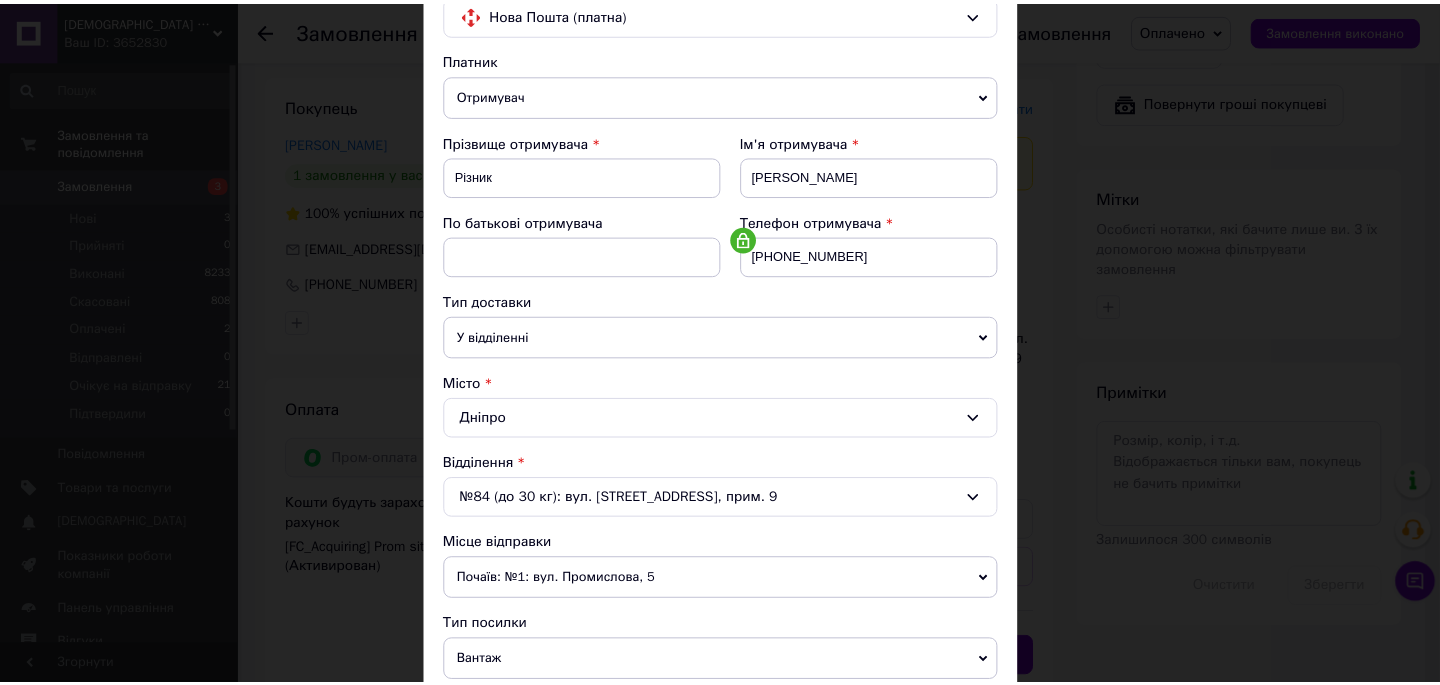 scroll, scrollTop: 545, scrollLeft: 0, axis: vertical 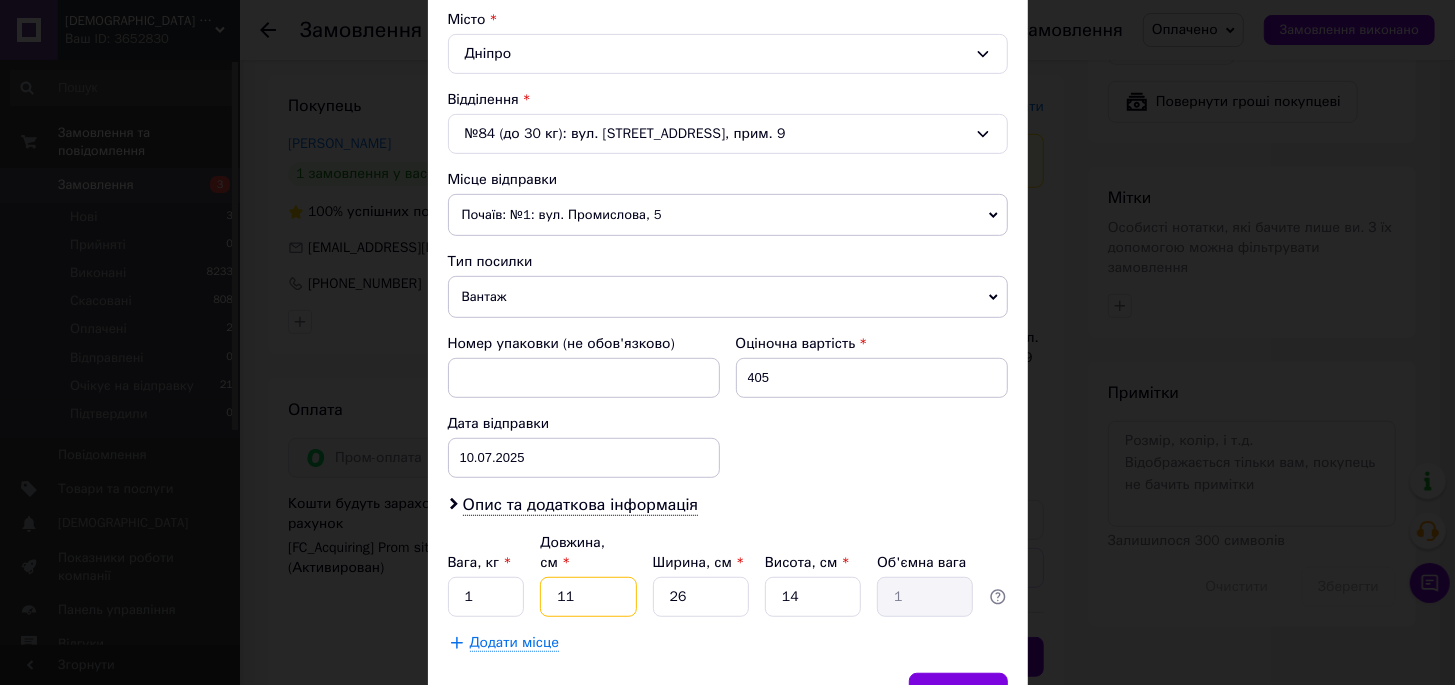 click on "11" at bounding box center (588, 597) 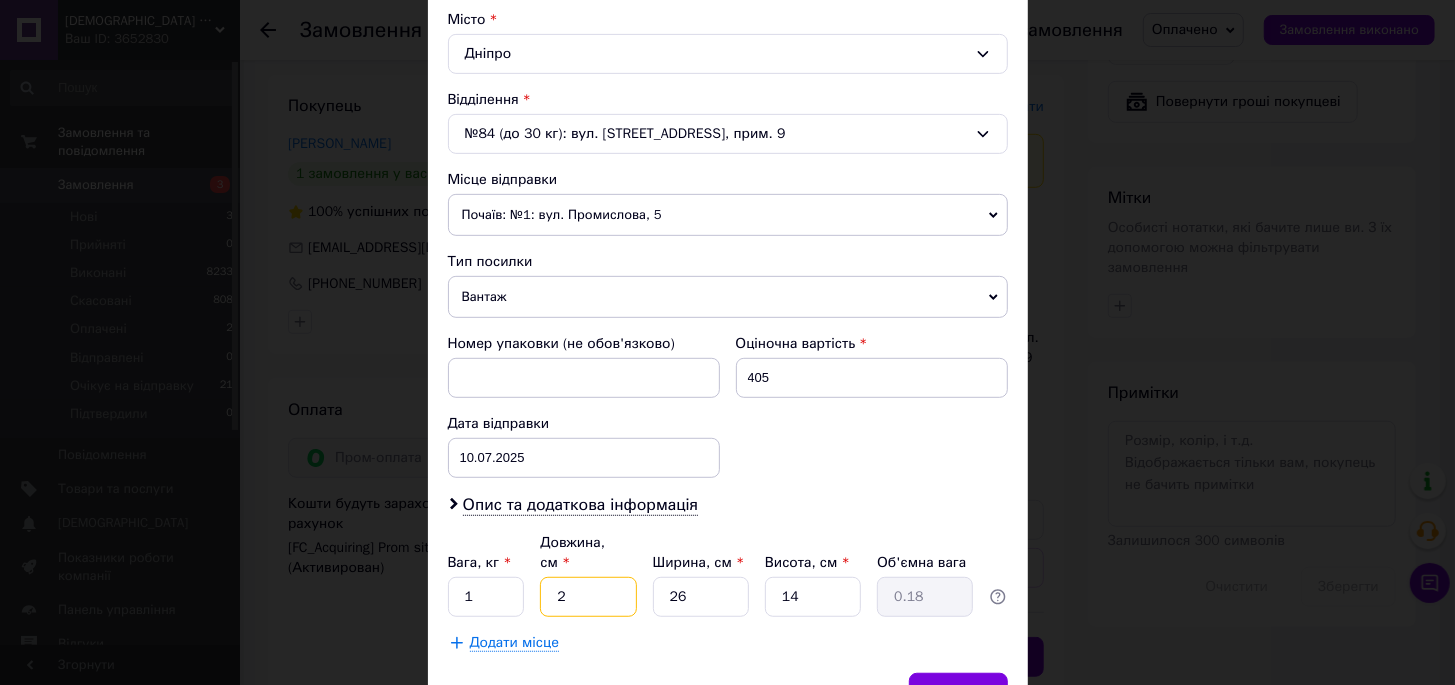 type on "24" 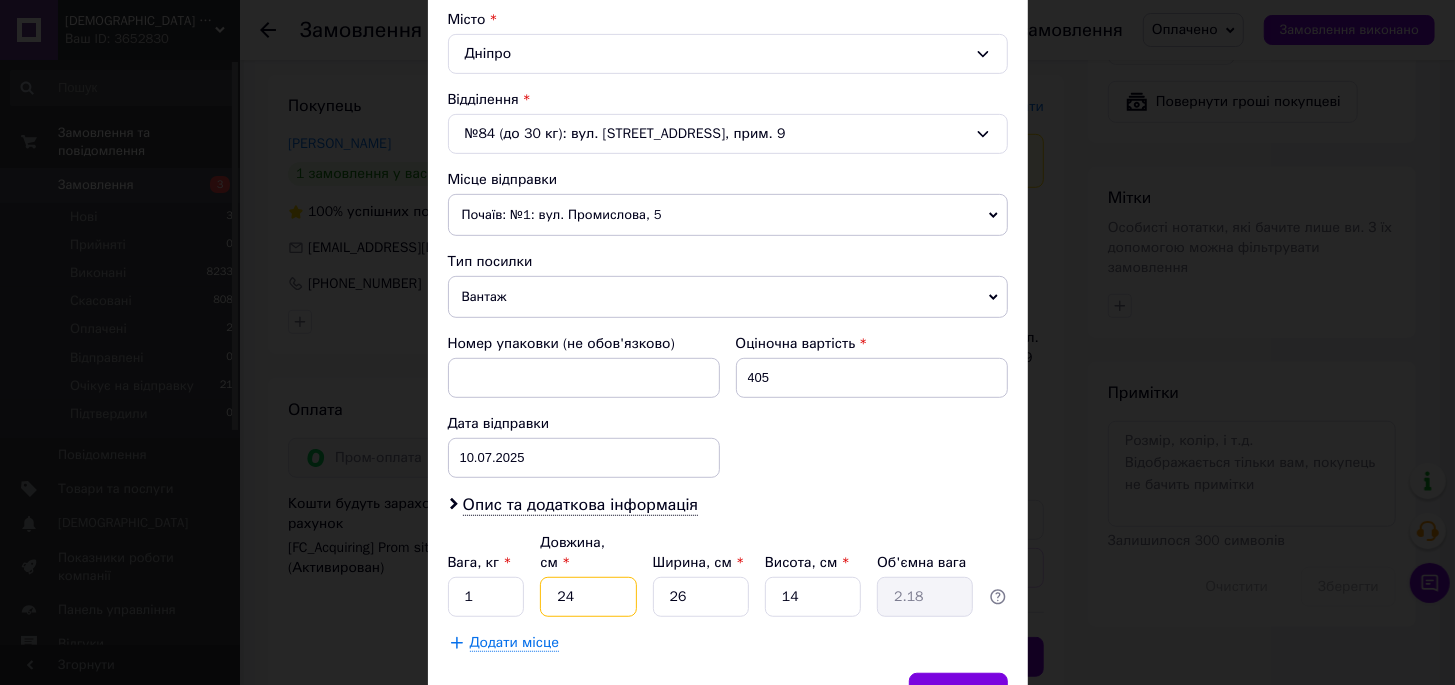 type on "24" 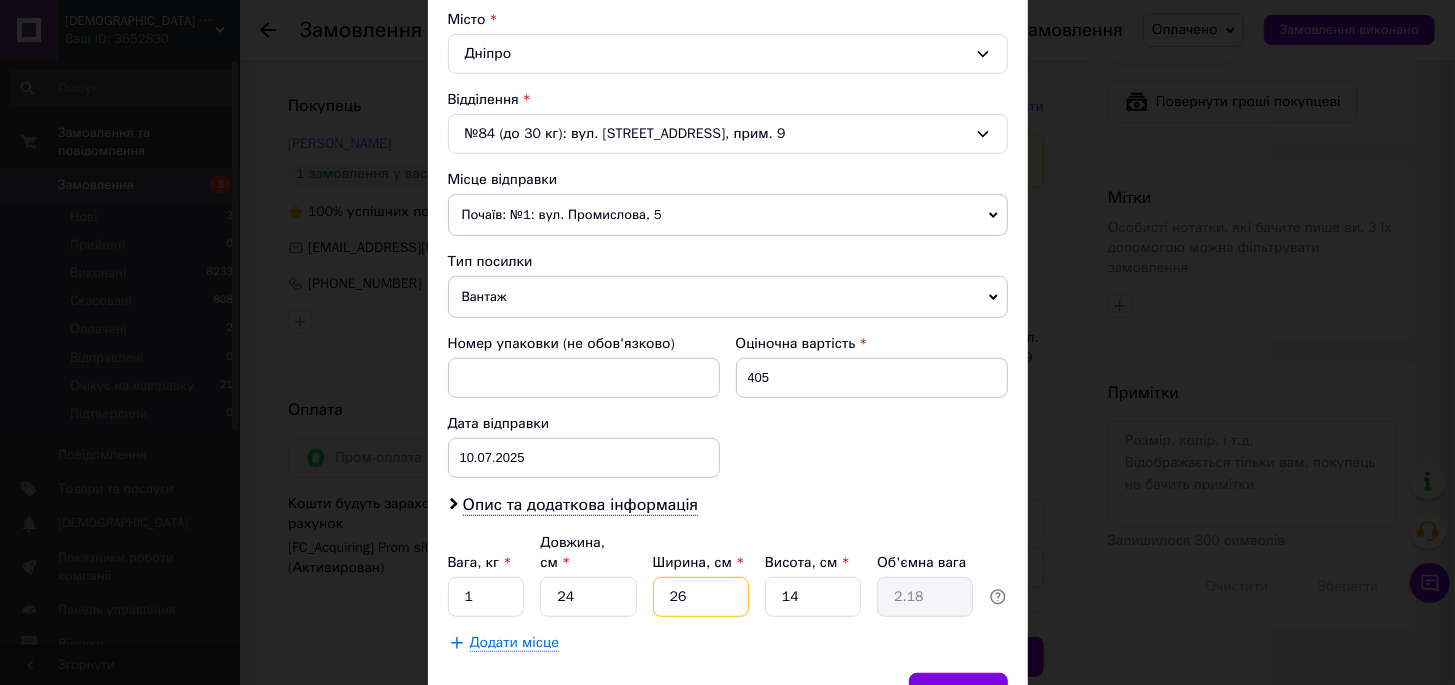 type on "1" 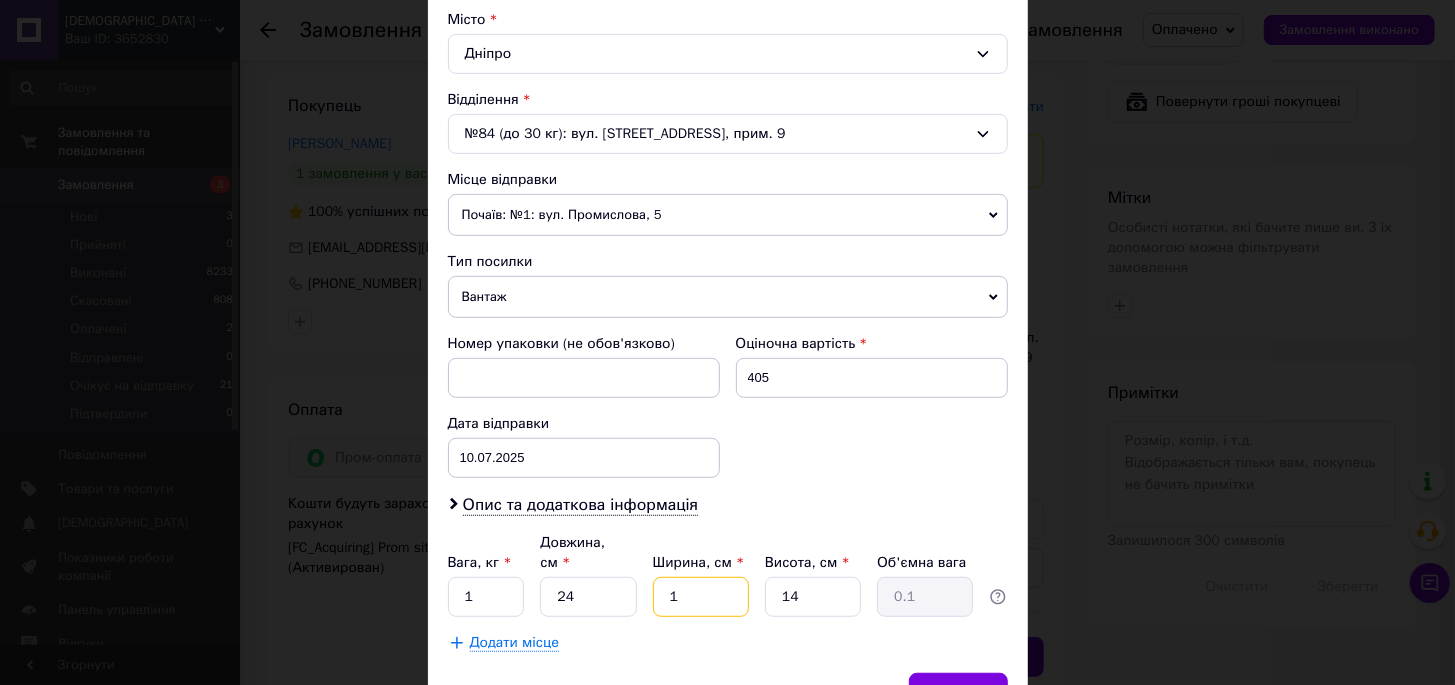 type on "14" 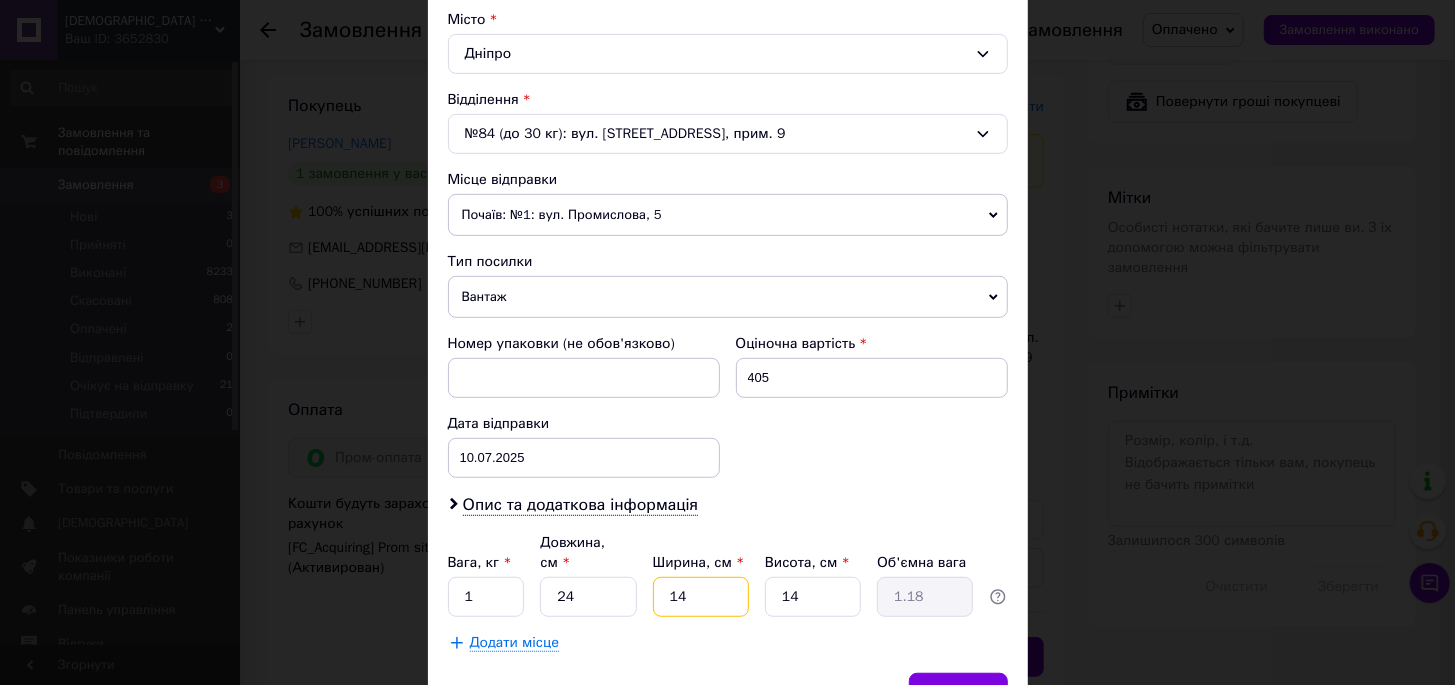 type on "14" 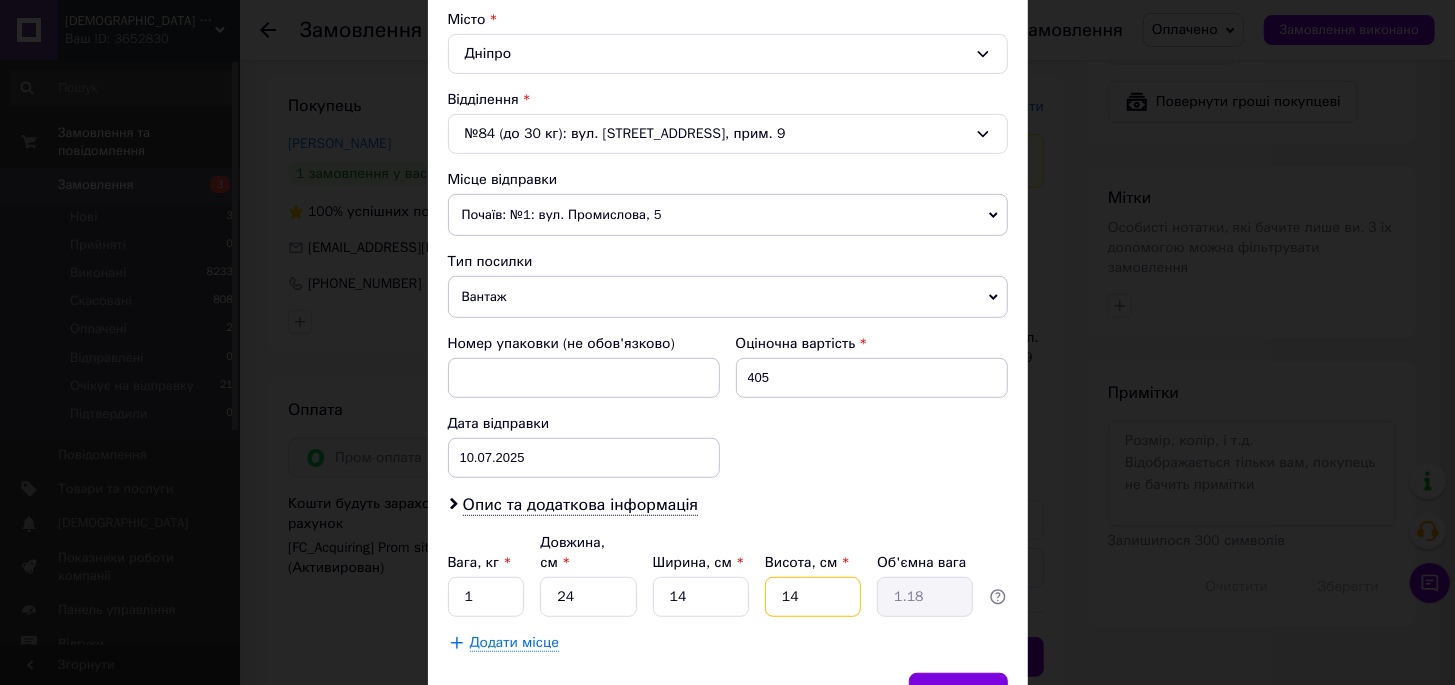 type on "9" 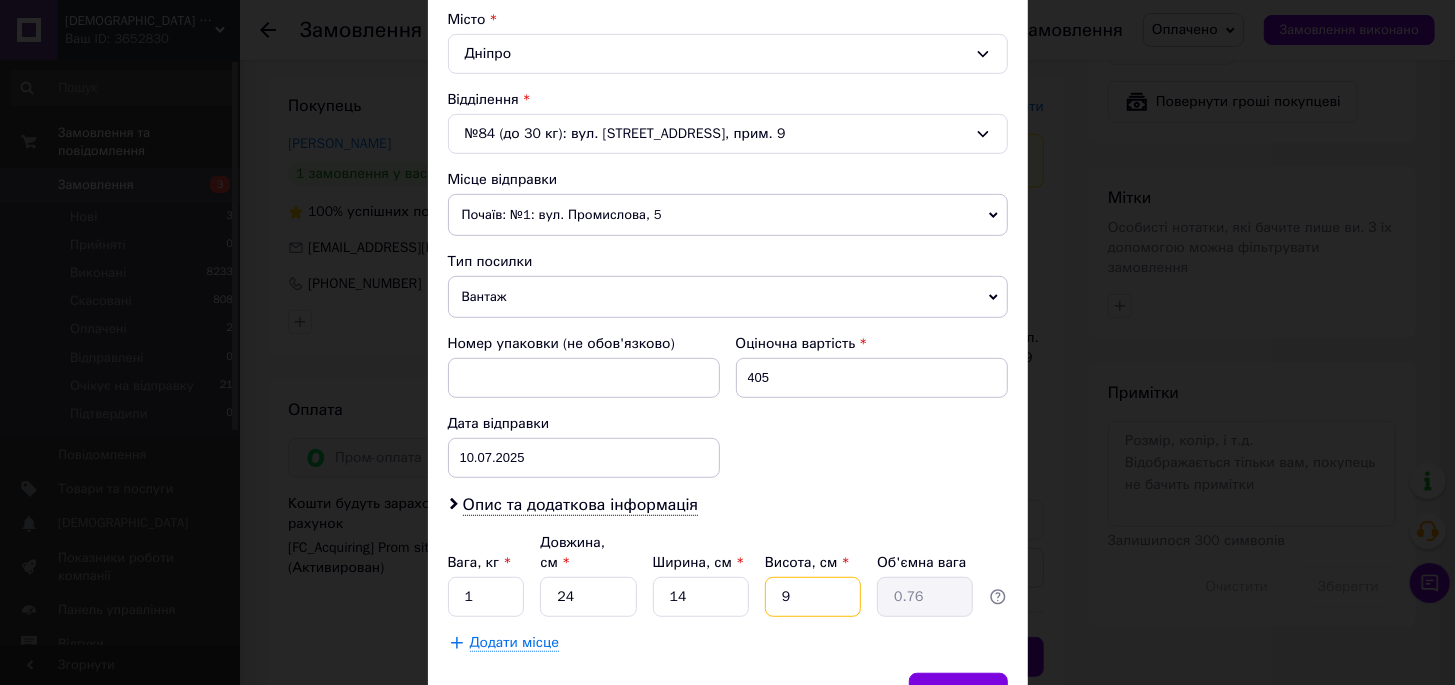 type on "9" 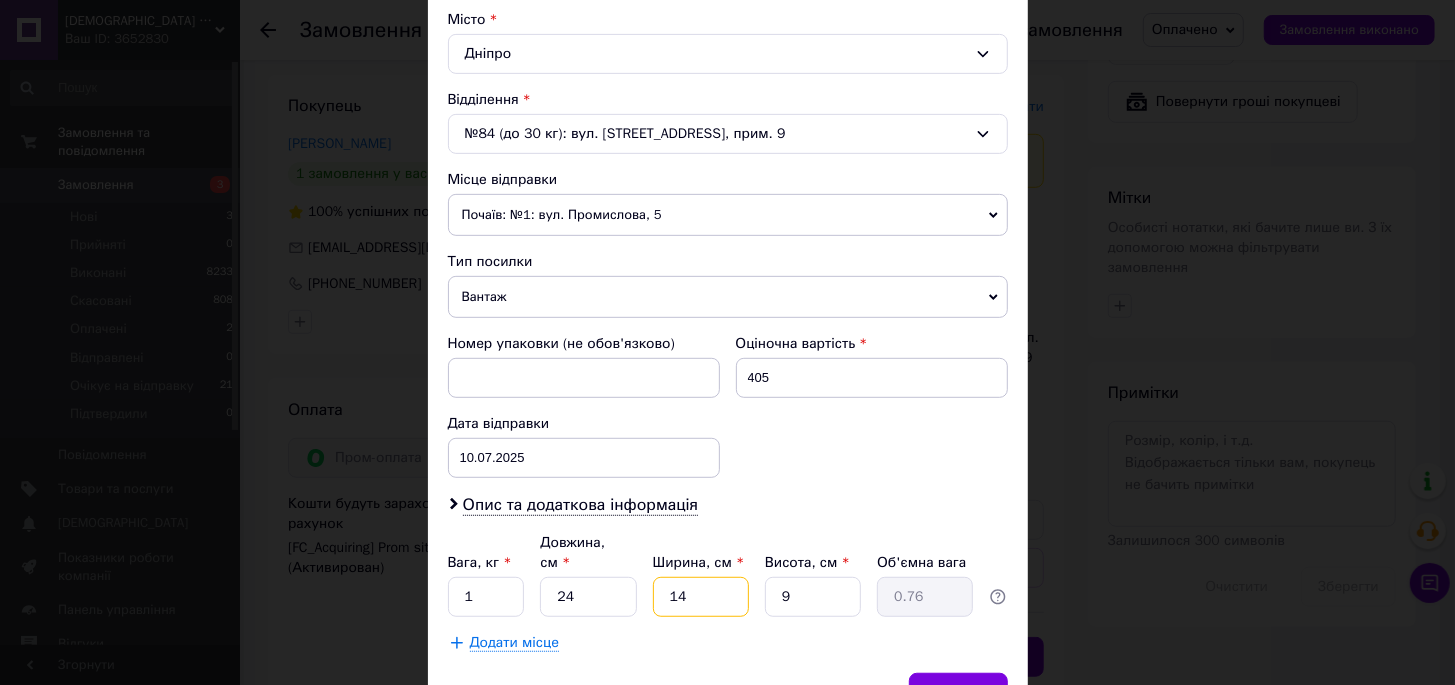 click on "14" at bounding box center (701, 597) 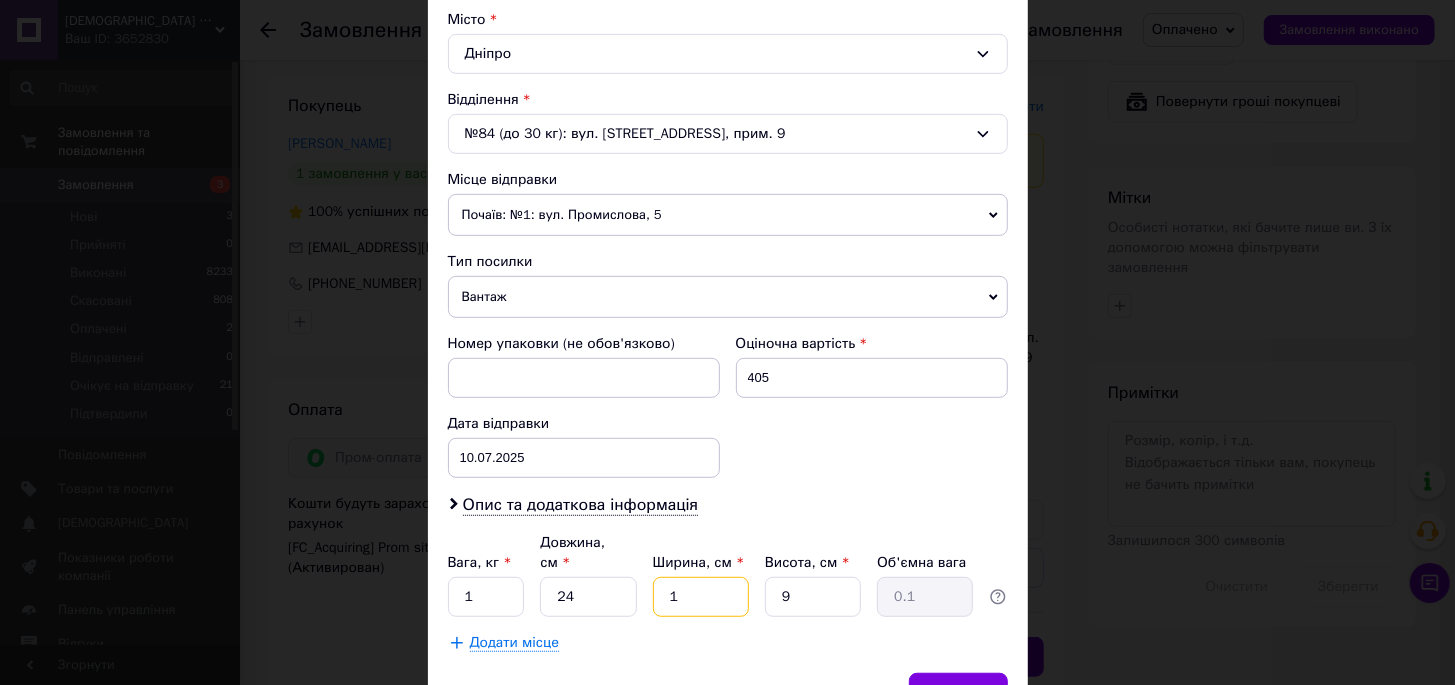 type on "17" 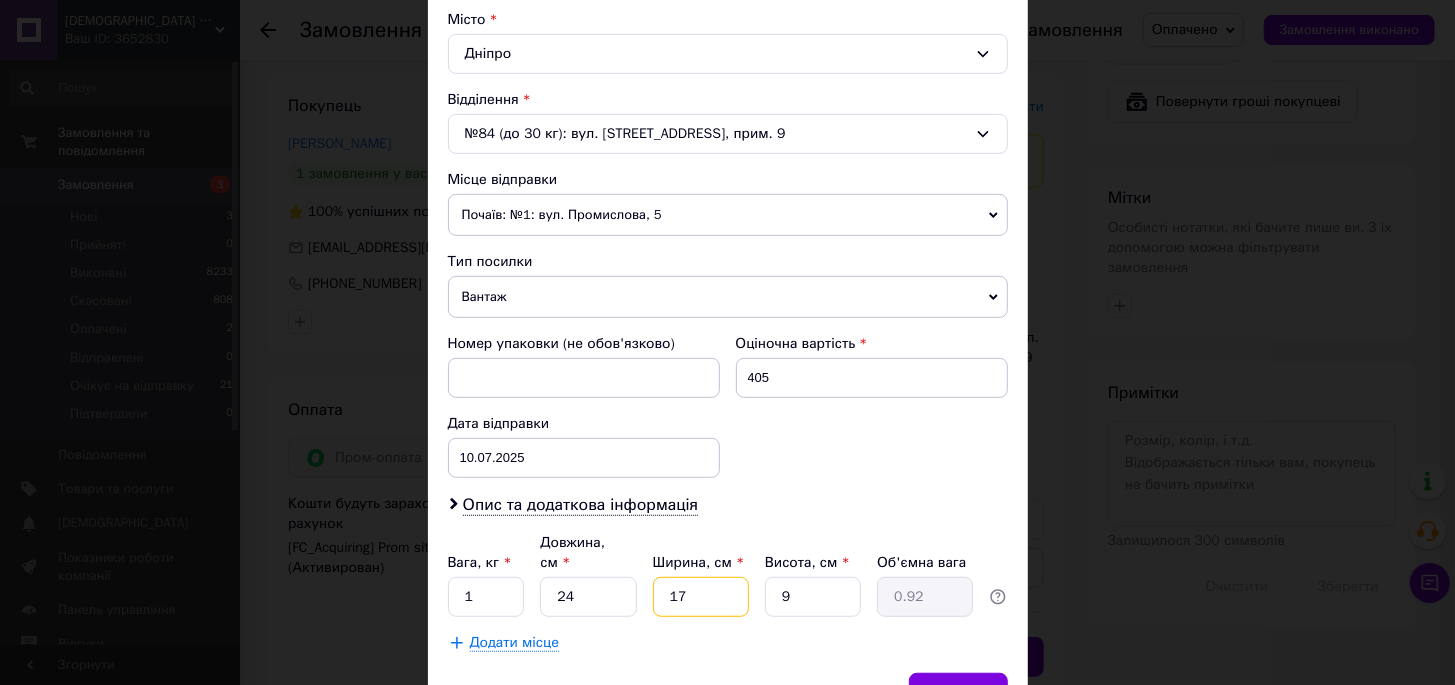 type on "17" 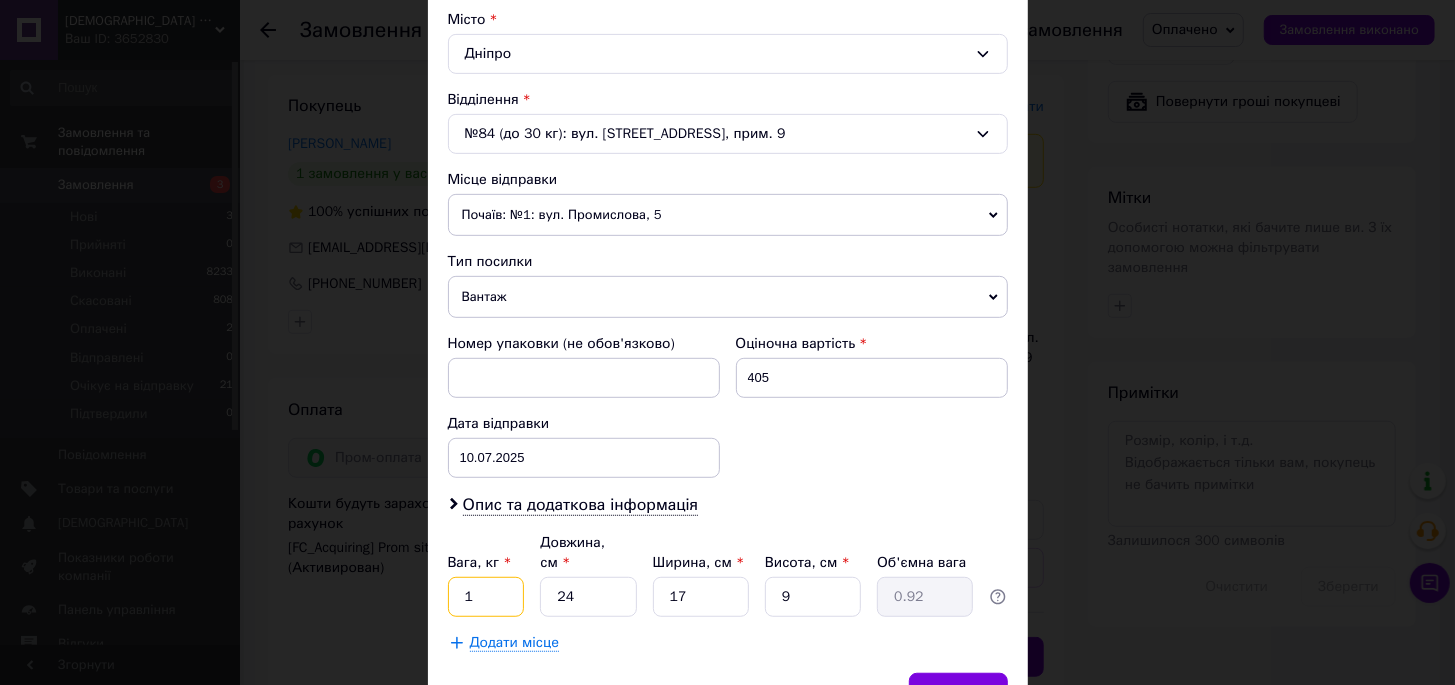 click on "1" at bounding box center [486, 597] 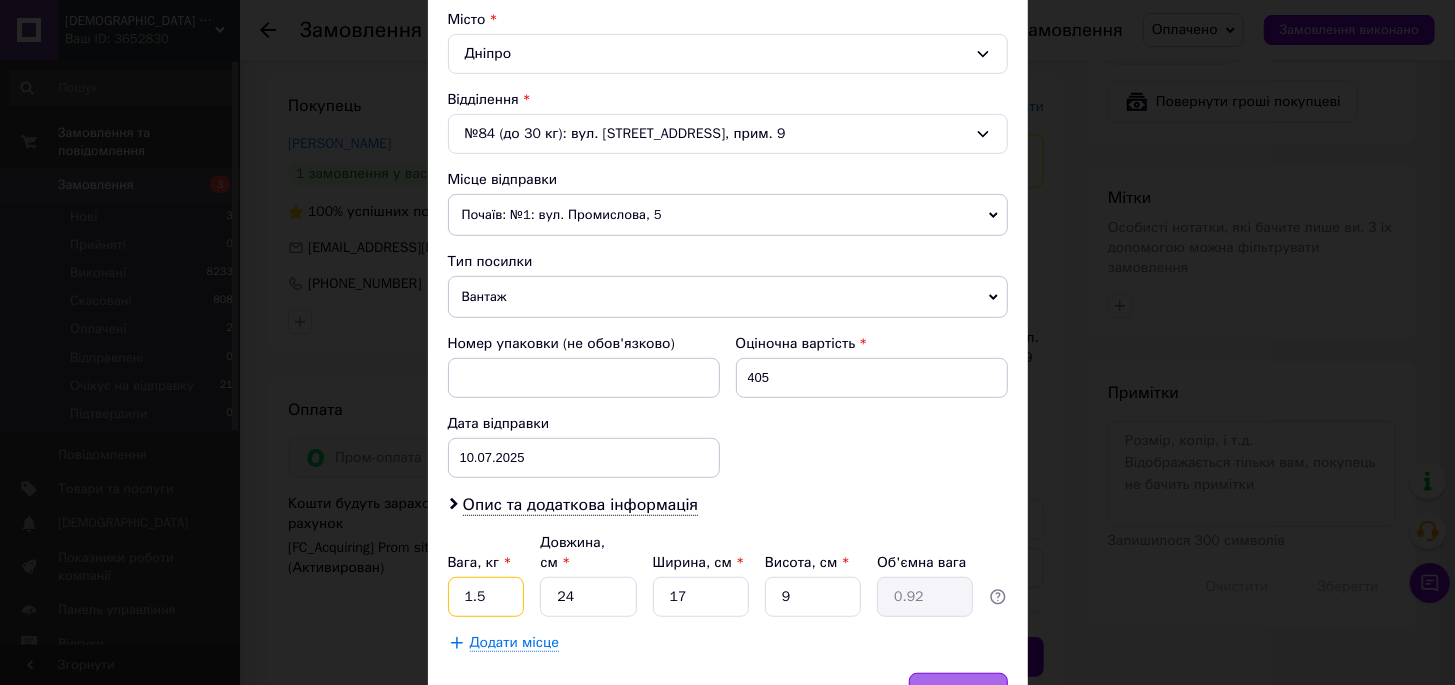 type on "1.5" 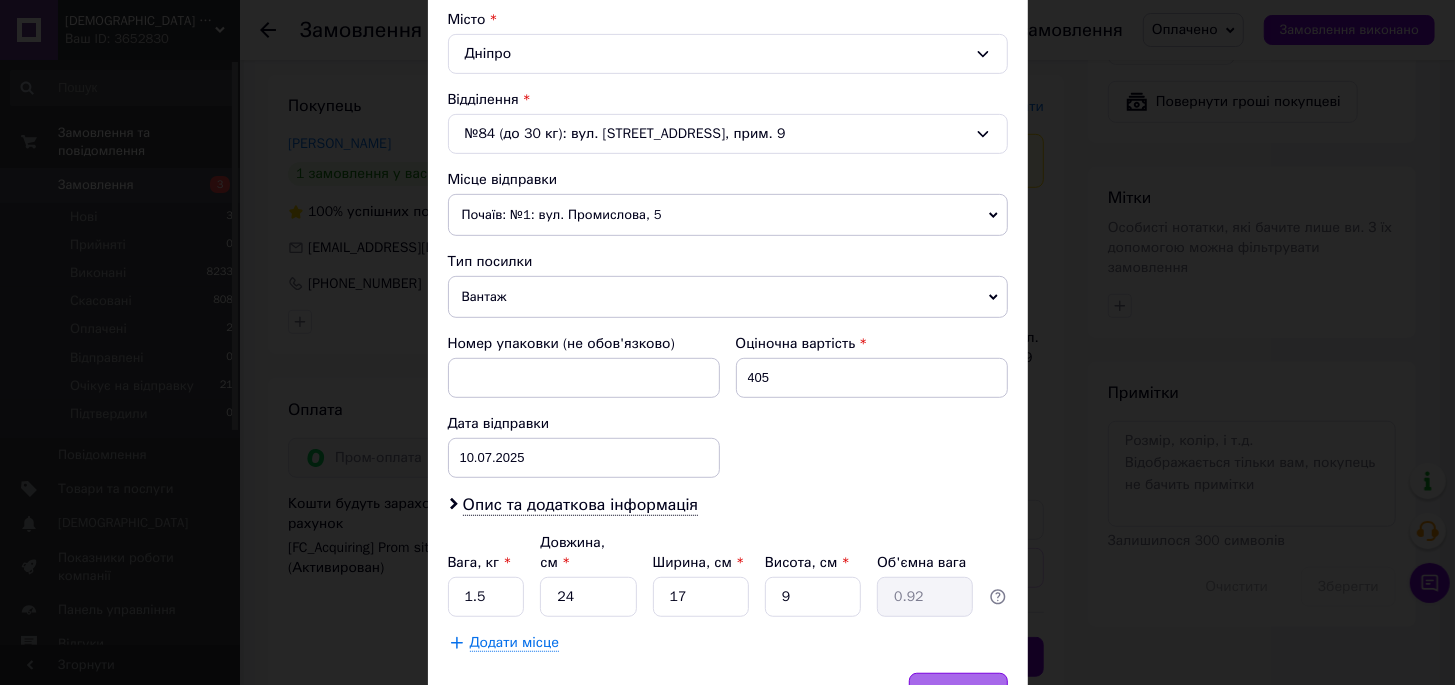 click on "Зберегти" at bounding box center (958, 693) 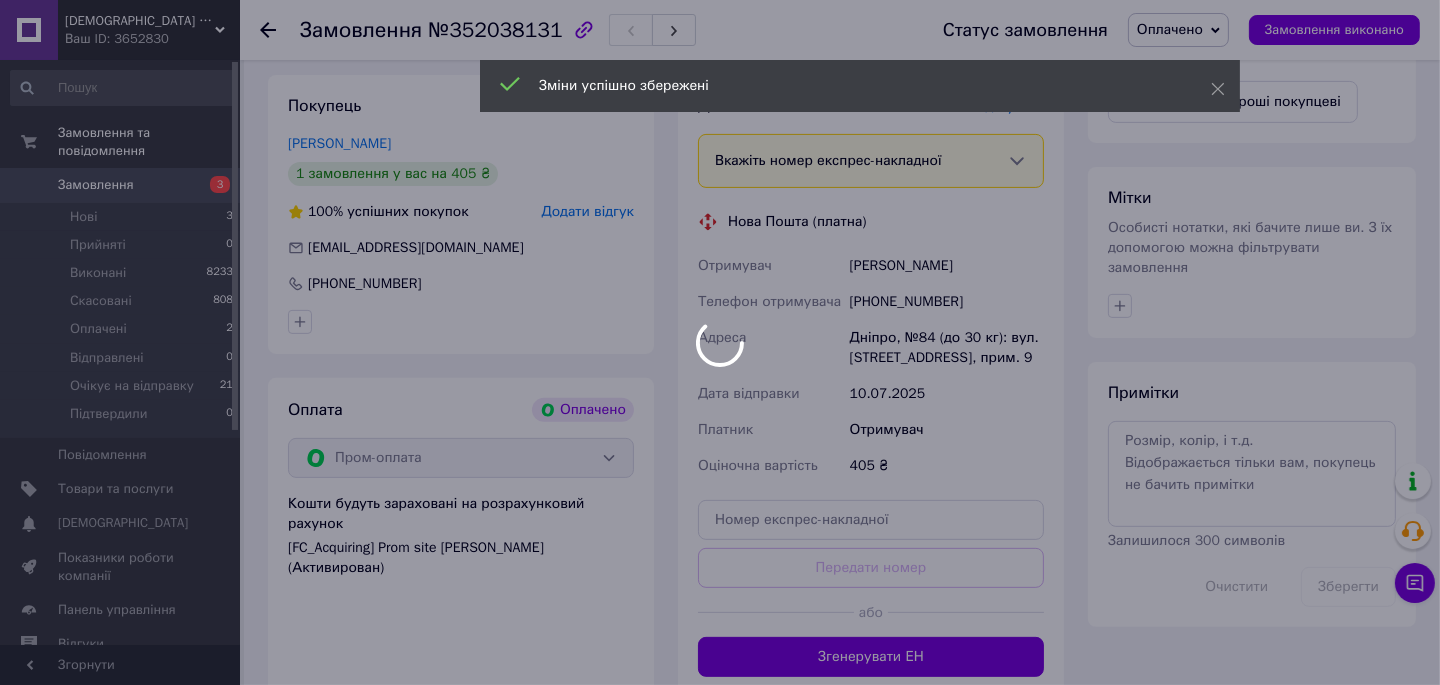 scroll, scrollTop: 909, scrollLeft: 0, axis: vertical 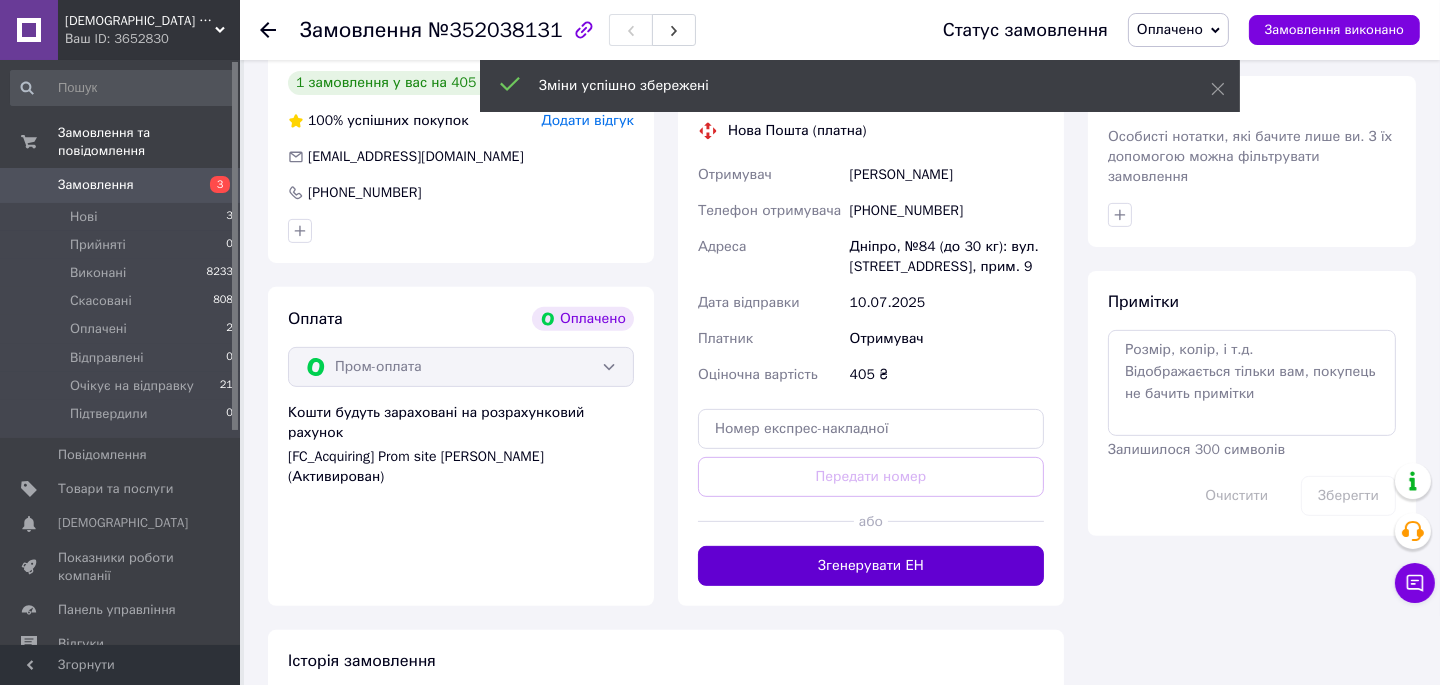 click on "Згенерувати ЕН" at bounding box center [871, 566] 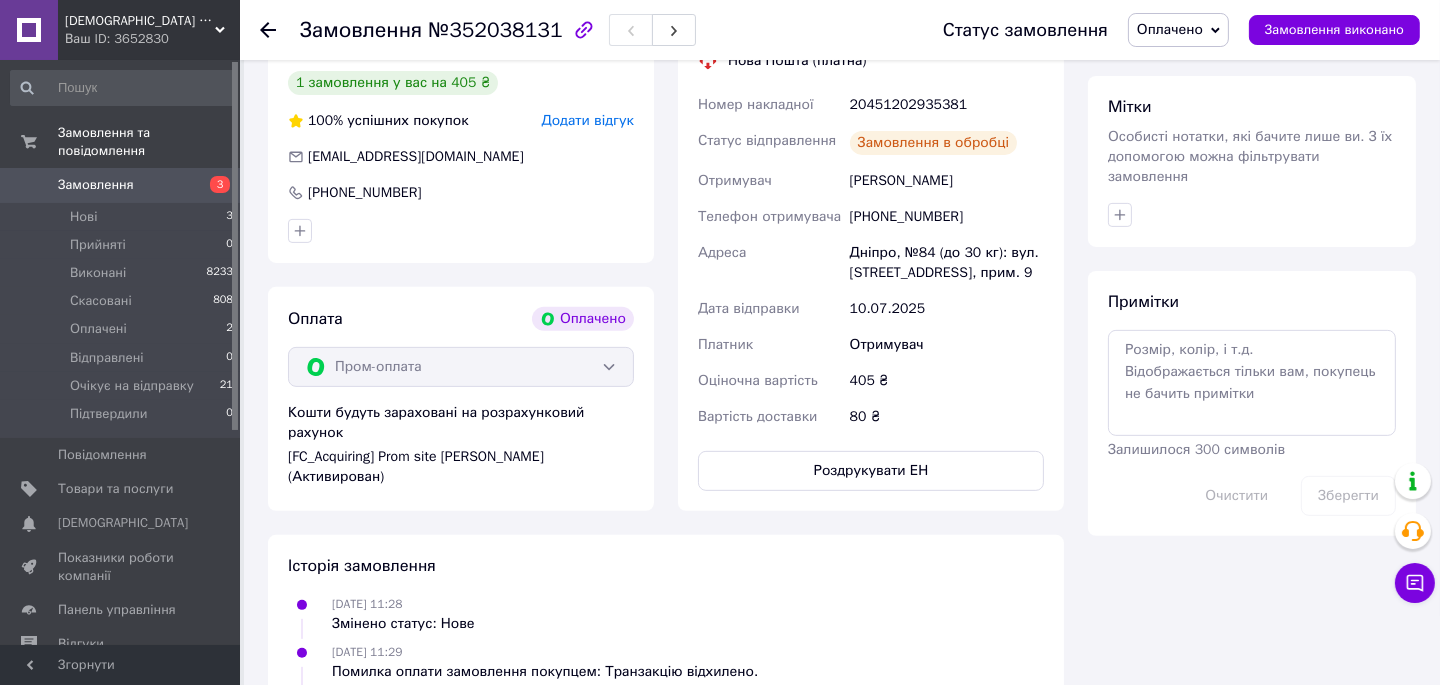 click on "Роздрукувати ЕН" at bounding box center [871, 471] 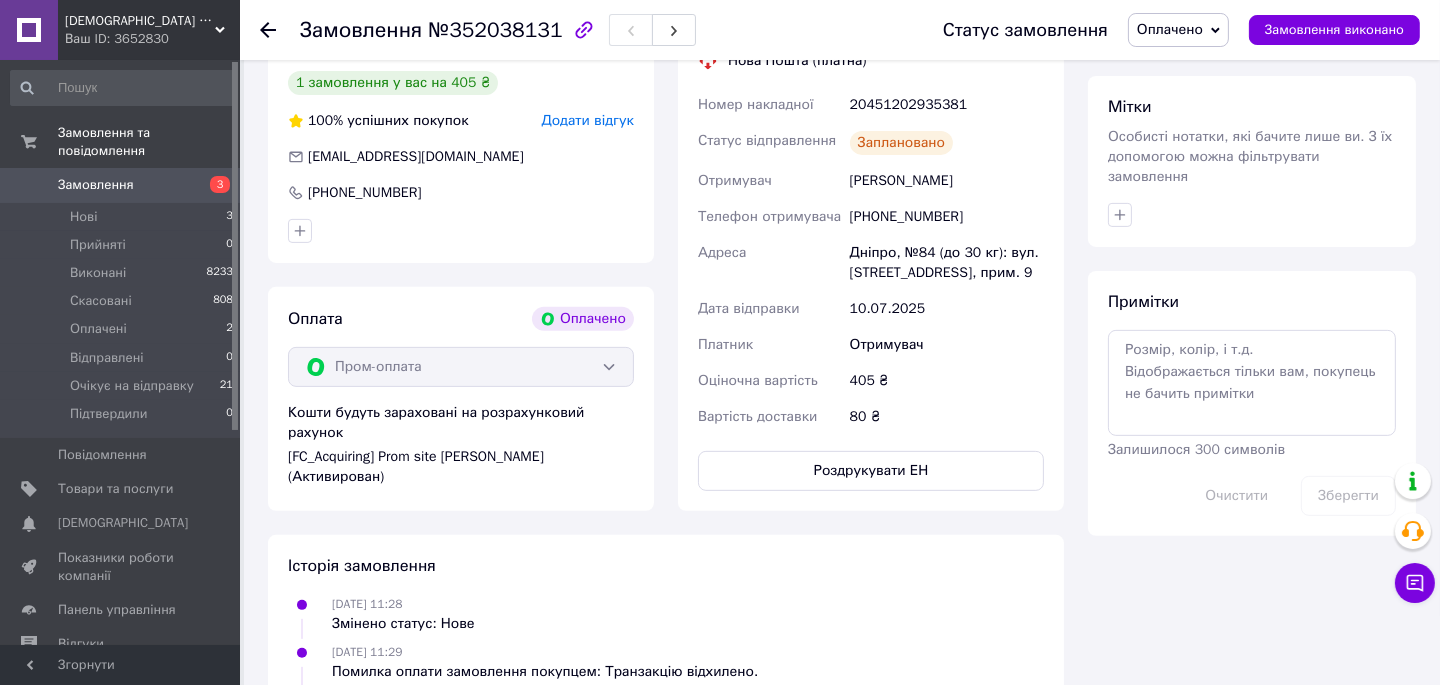 click on "Оплачено" at bounding box center (1170, 29) 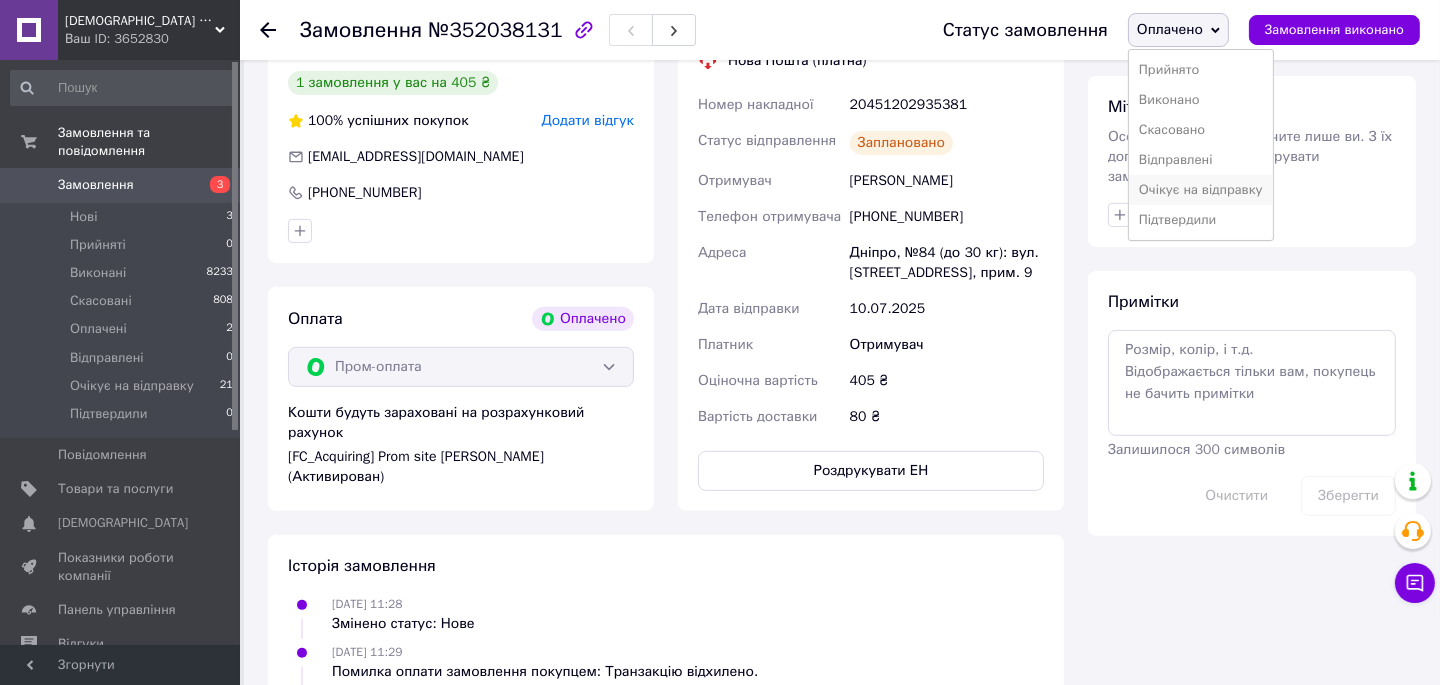 click on "Очікує на відправку" at bounding box center [1201, 190] 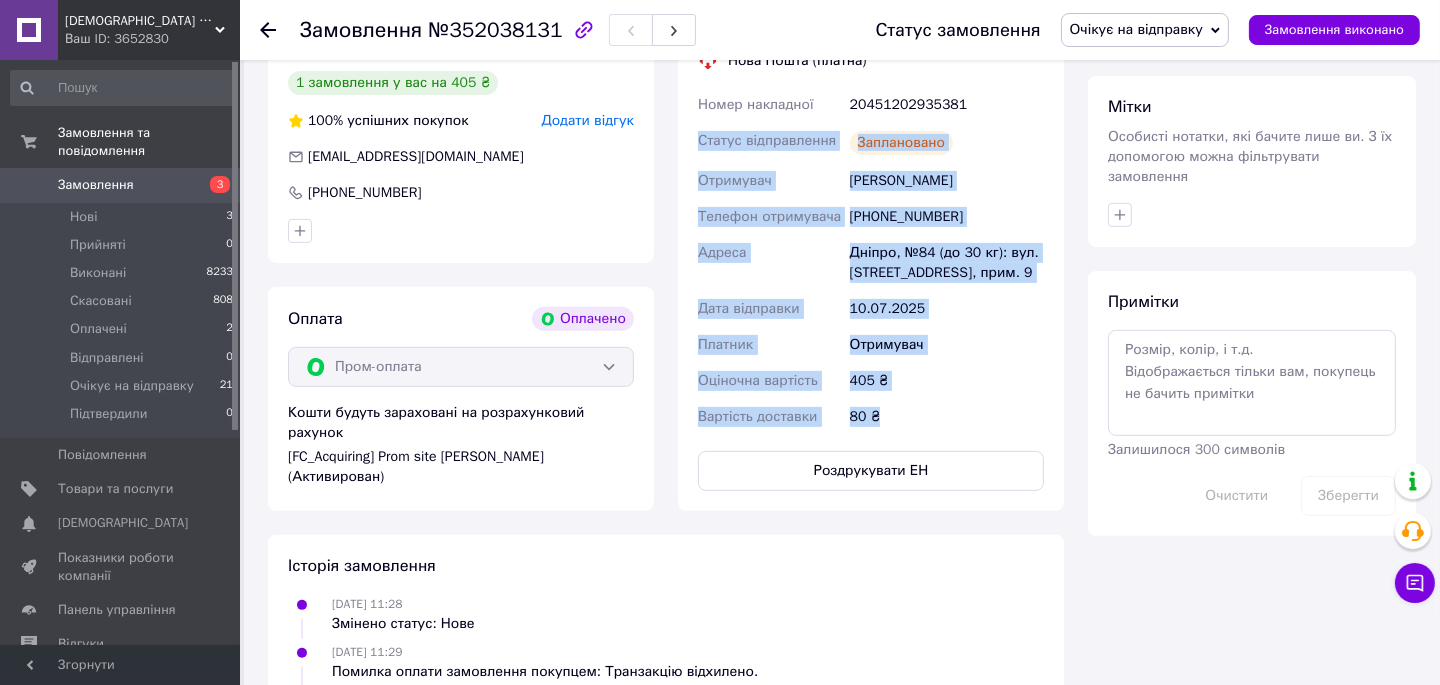 drag, startPoint x: 696, startPoint y: 141, endPoint x: 928, endPoint y: 426, distance: 367.49014 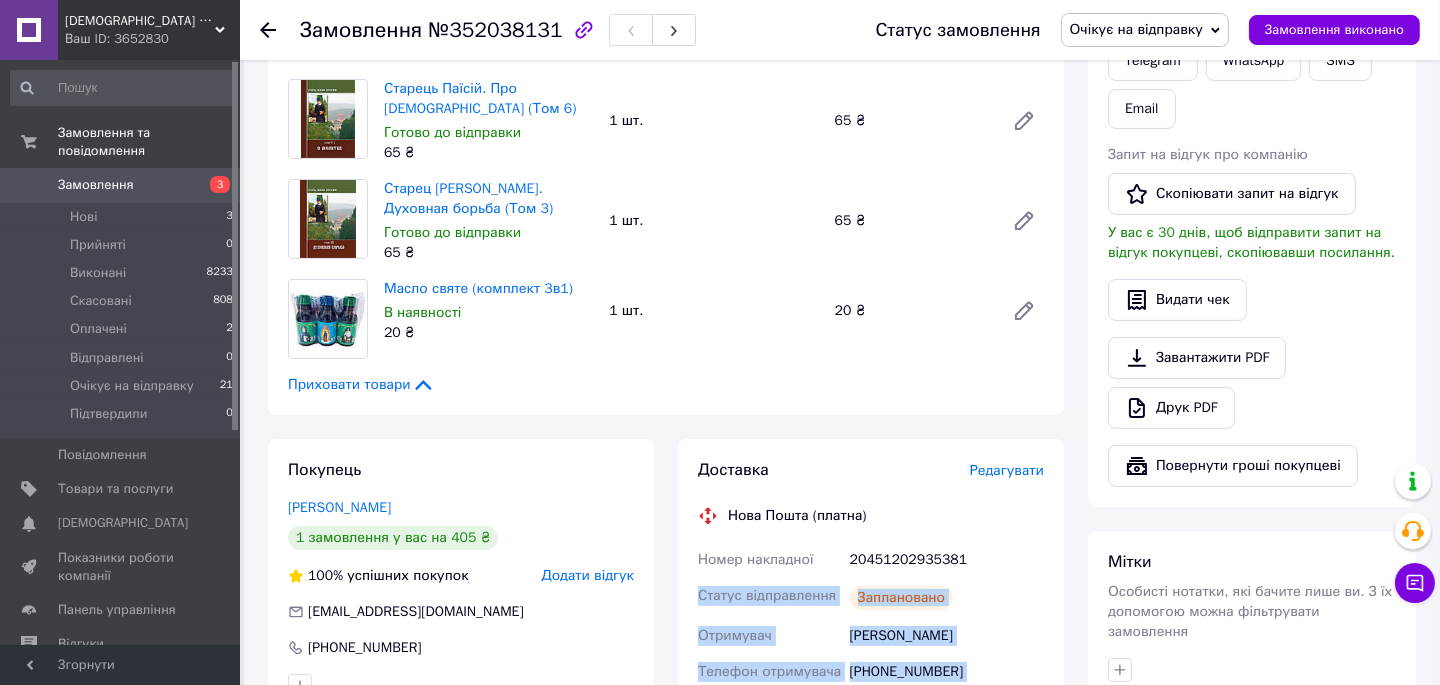 scroll, scrollTop: 272, scrollLeft: 0, axis: vertical 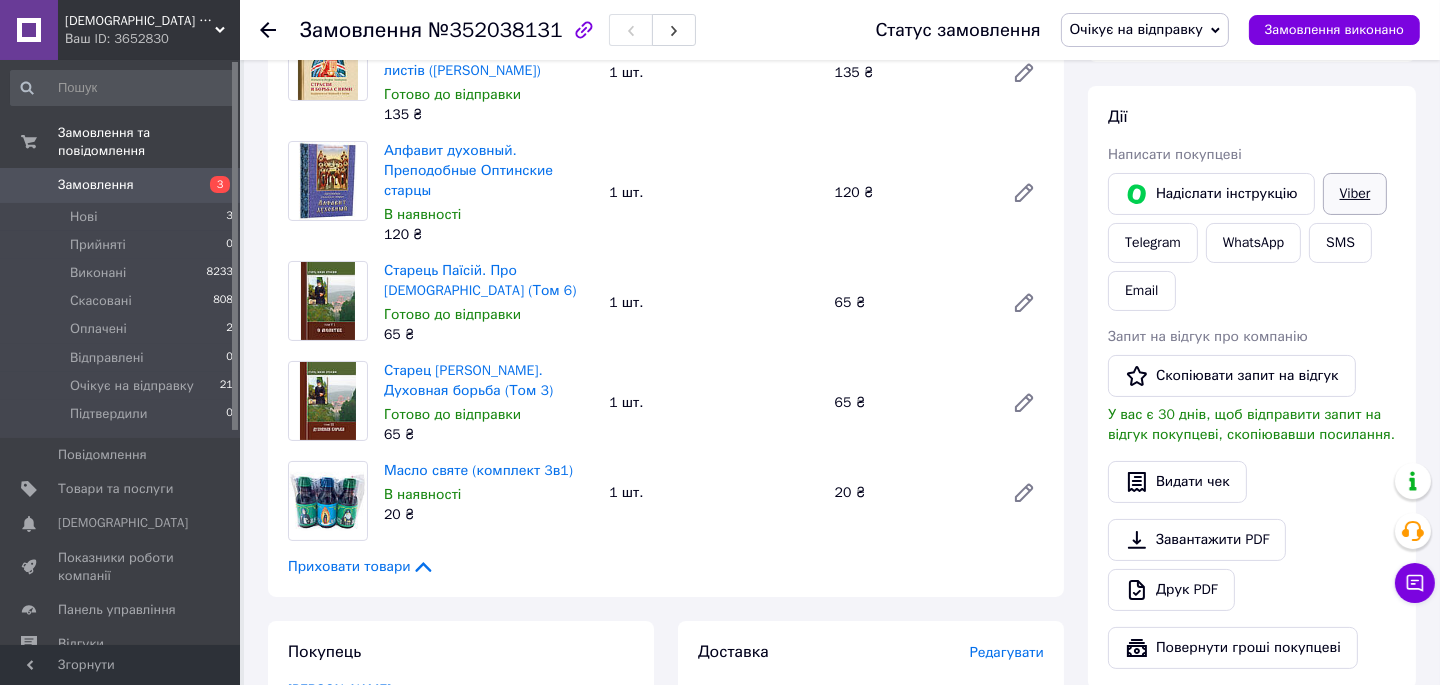 click on "Viber" at bounding box center [1355, 194] 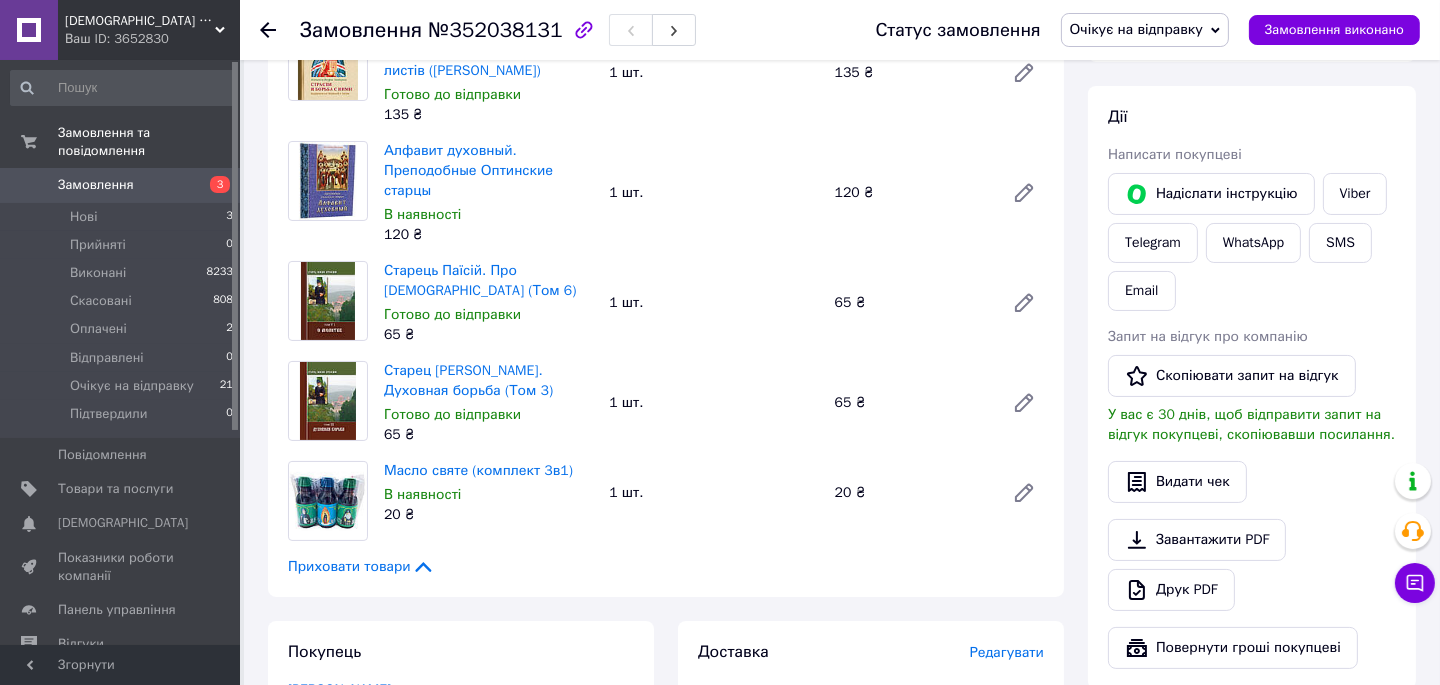 click on "Замовлення" at bounding box center [121, 185] 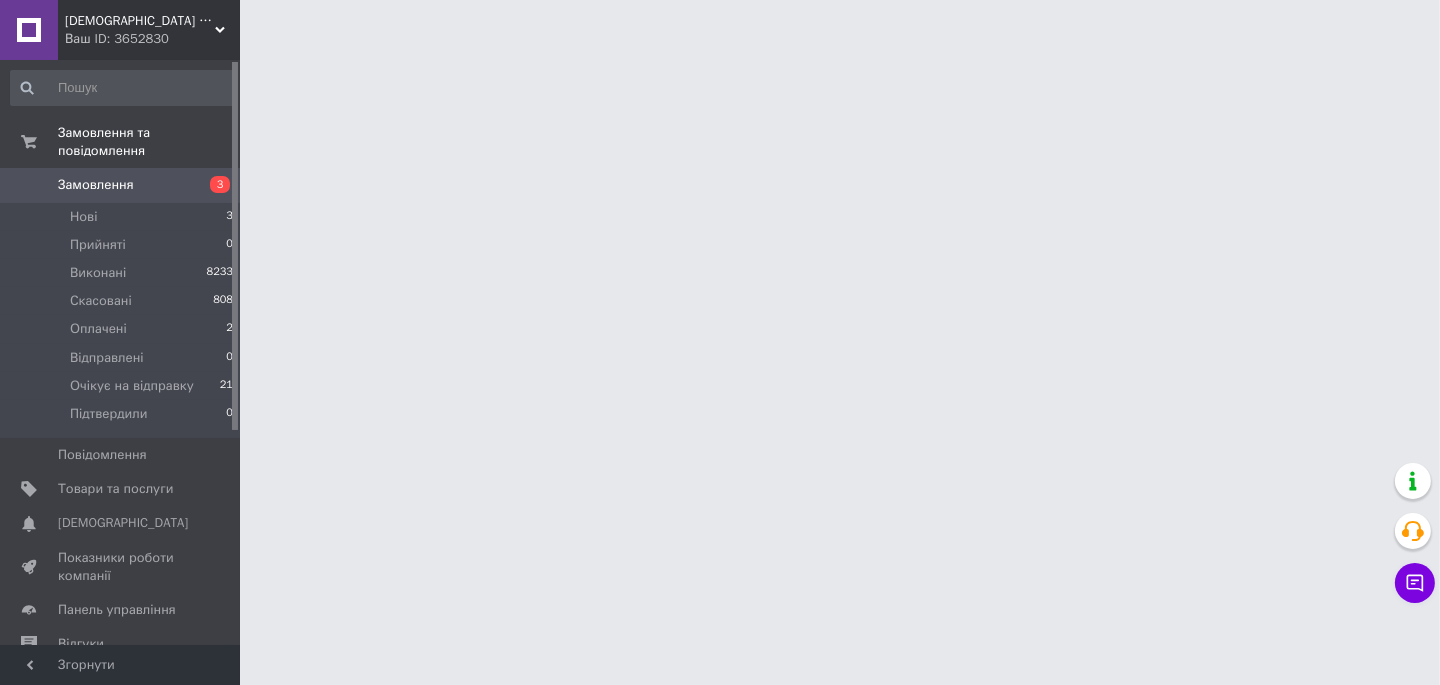scroll, scrollTop: 0, scrollLeft: 0, axis: both 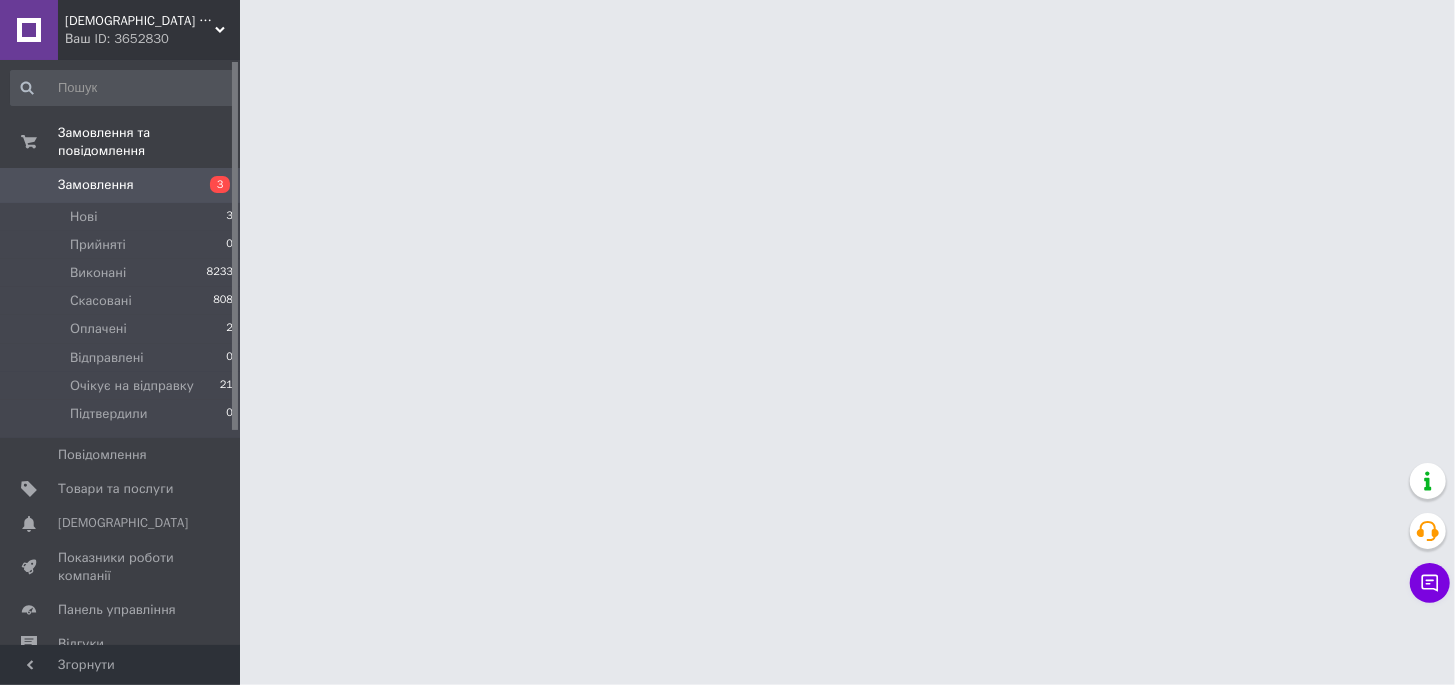 click on "Замовлення" at bounding box center [96, 185] 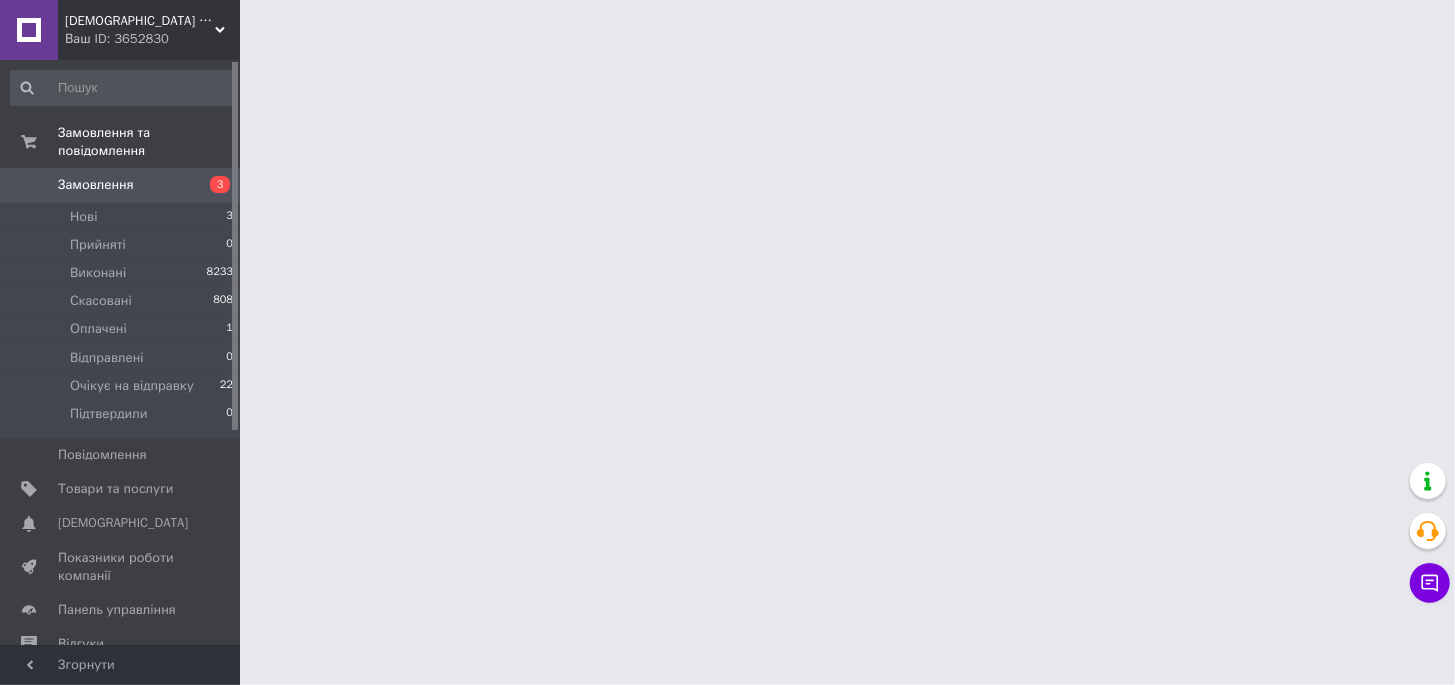 click on "Замовлення" at bounding box center [96, 185] 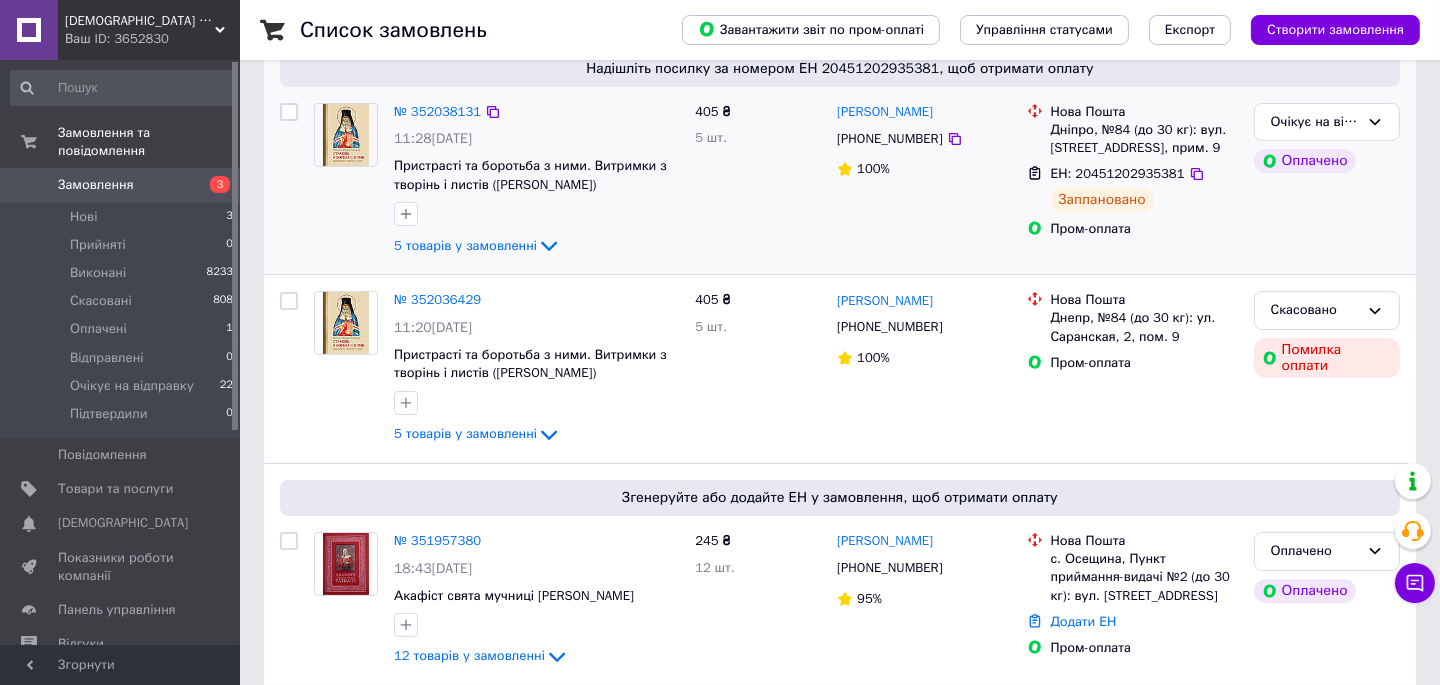 scroll, scrollTop: 363, scrollLeft: 0, axis: vertical 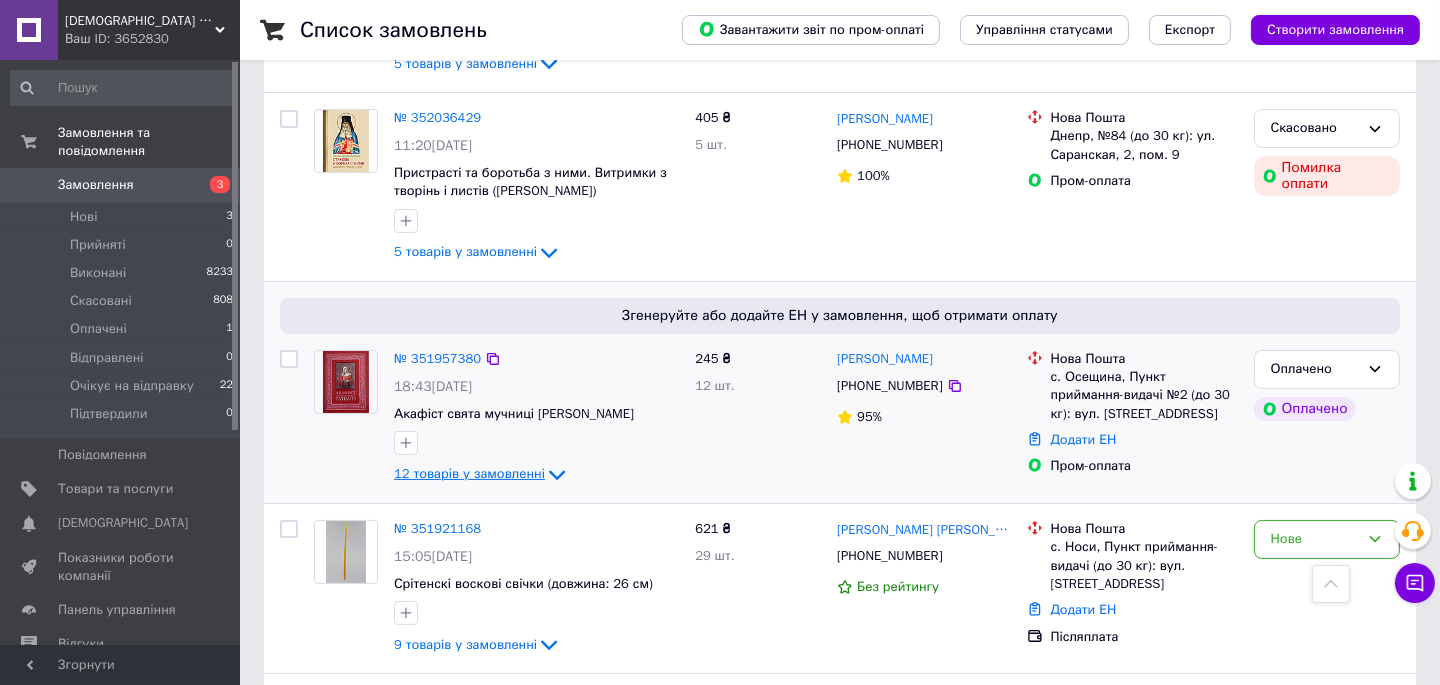 click on "12 товарів у замовленні" at bounding box center (469, 474) 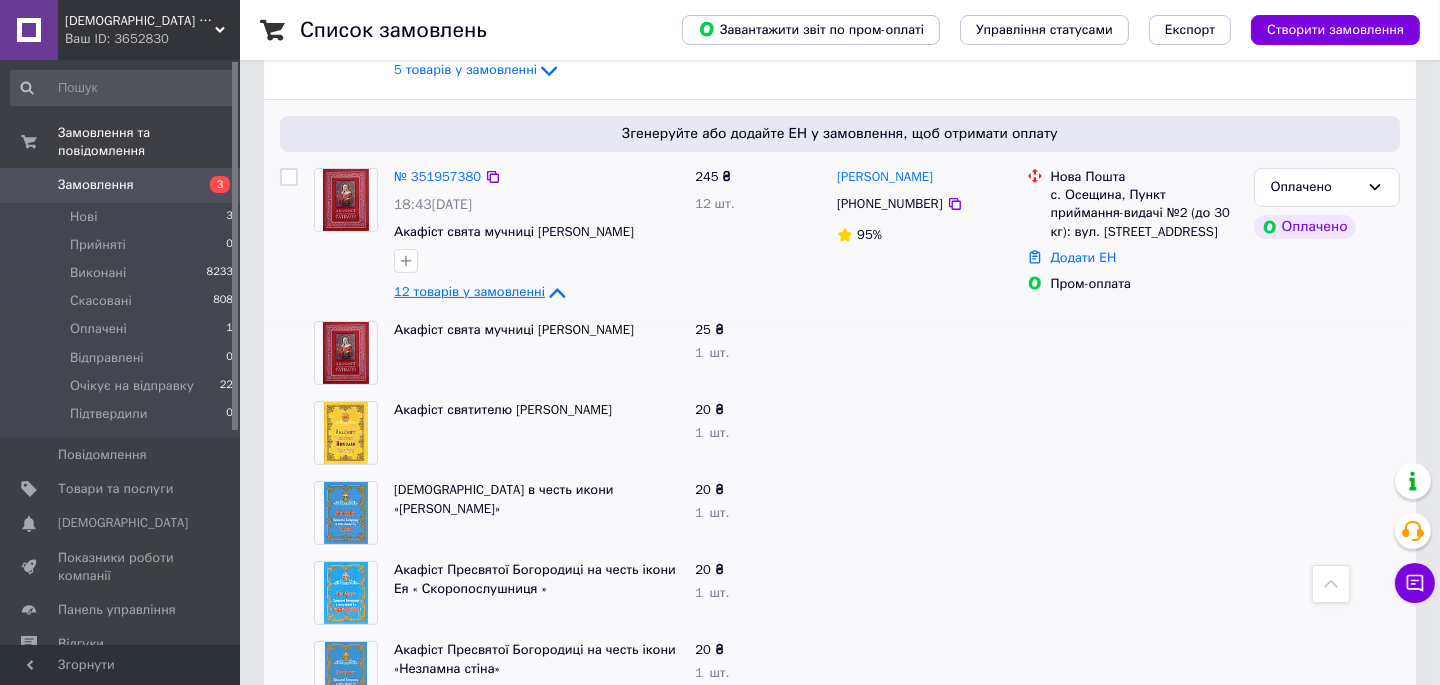 scroll, scrollTop: 727, scrollLeft: 0, axis: vertical 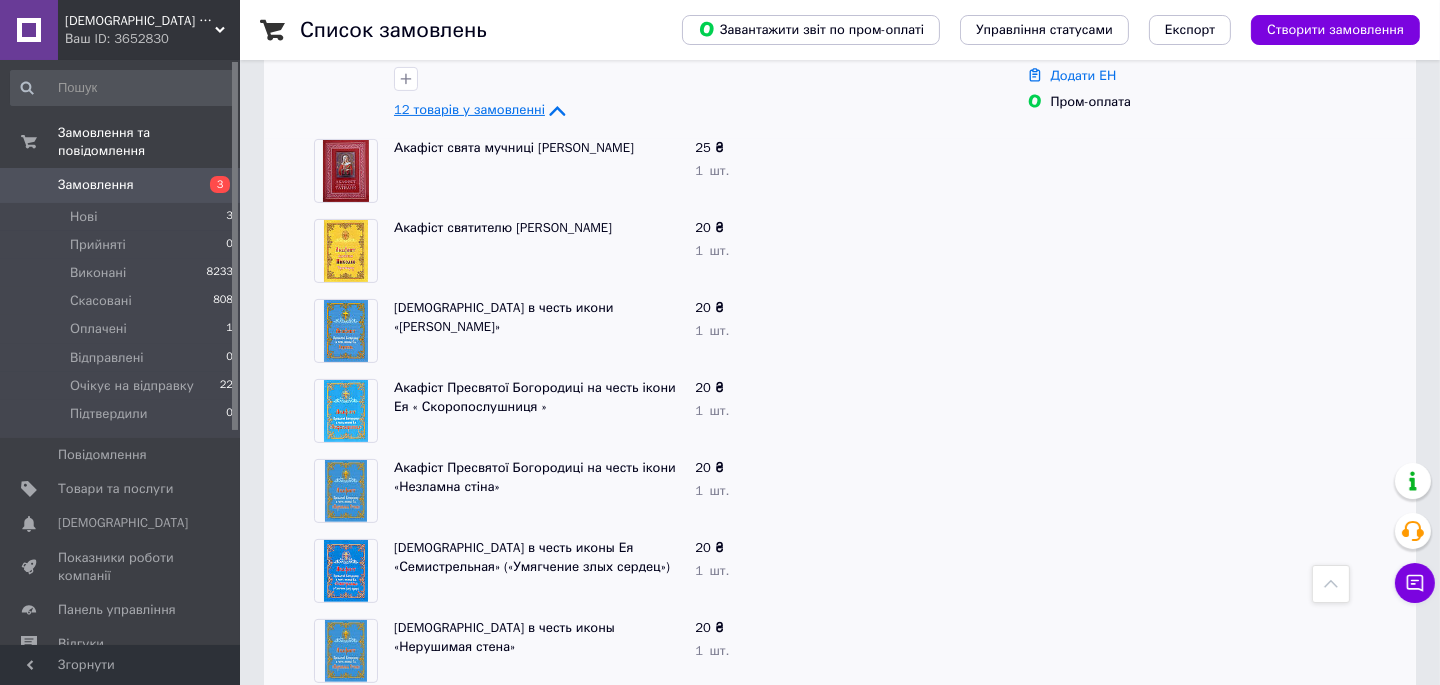 click on "Акафіст Пресвятої Богородиці на честь ікони «Незламна стіна»" at bounding box center (535, 477) 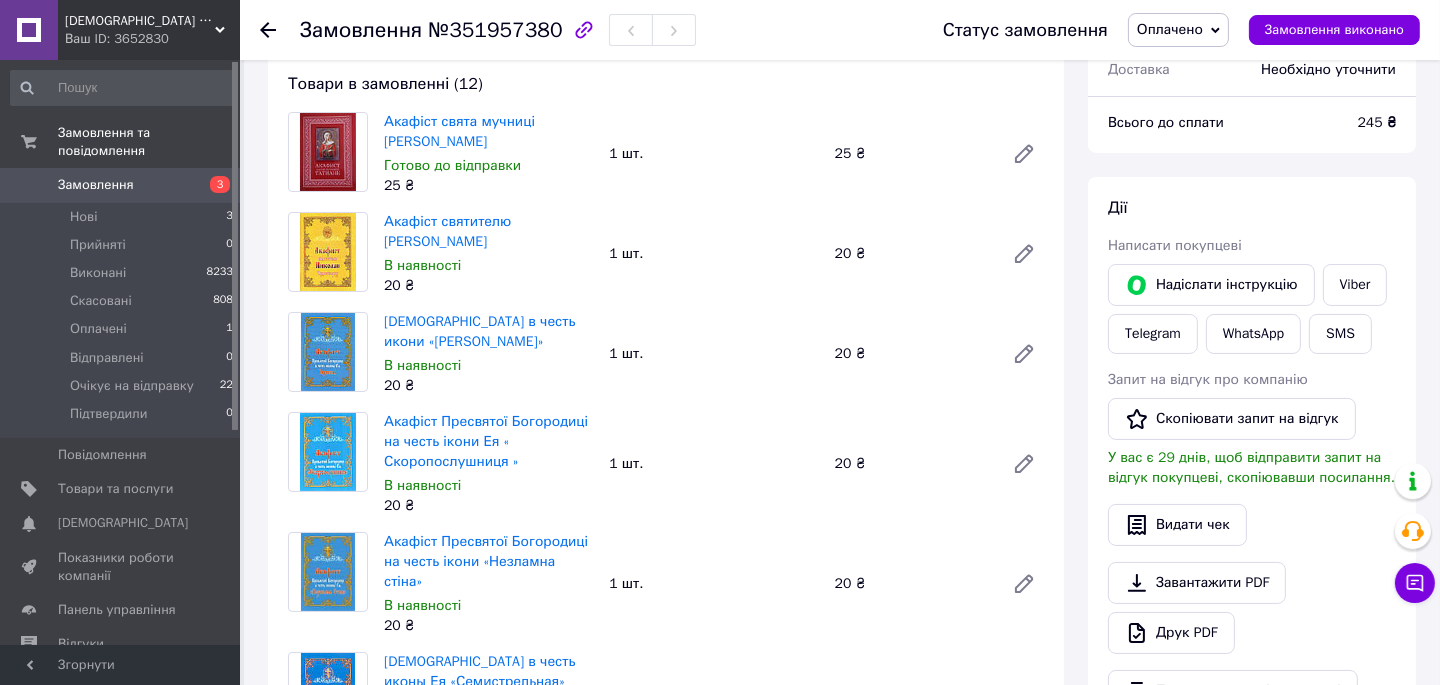 scroll, scrollTop: 363, scrollLeft: 0, axis: vertical 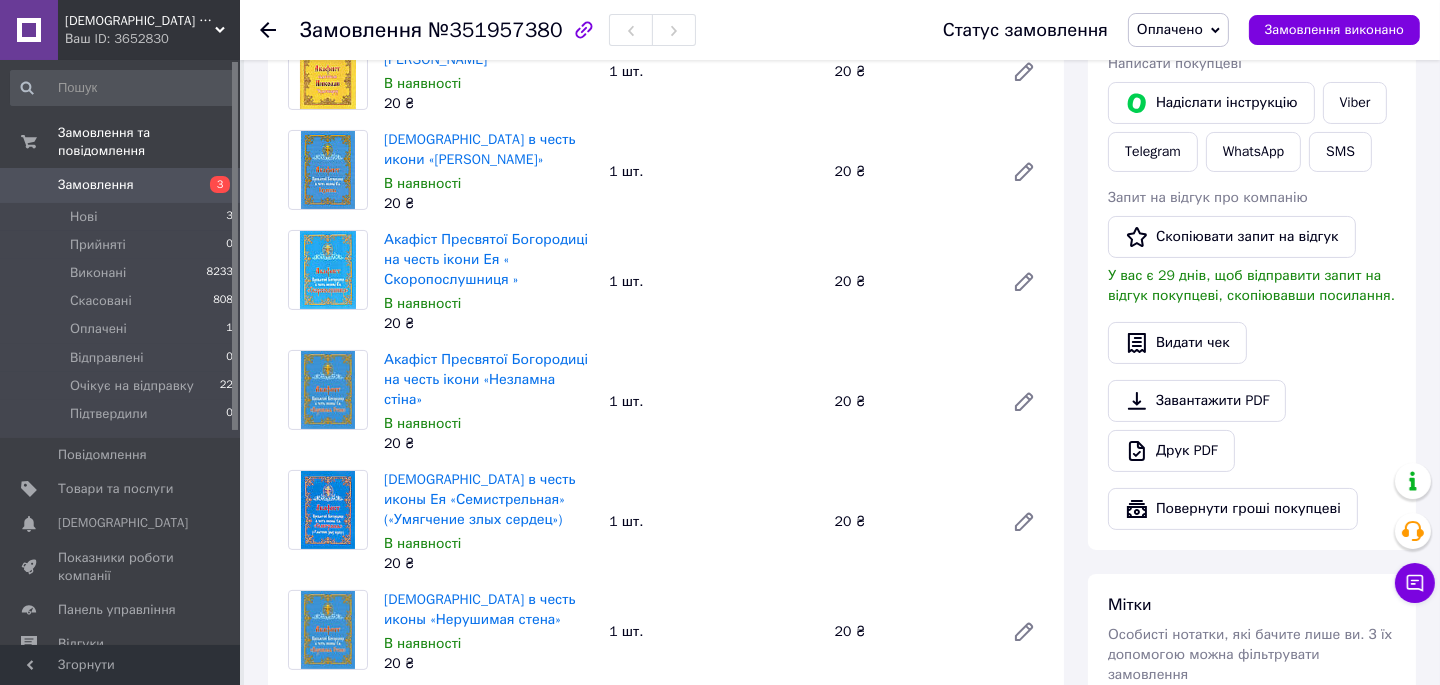 click at bounding box center [328, 390] 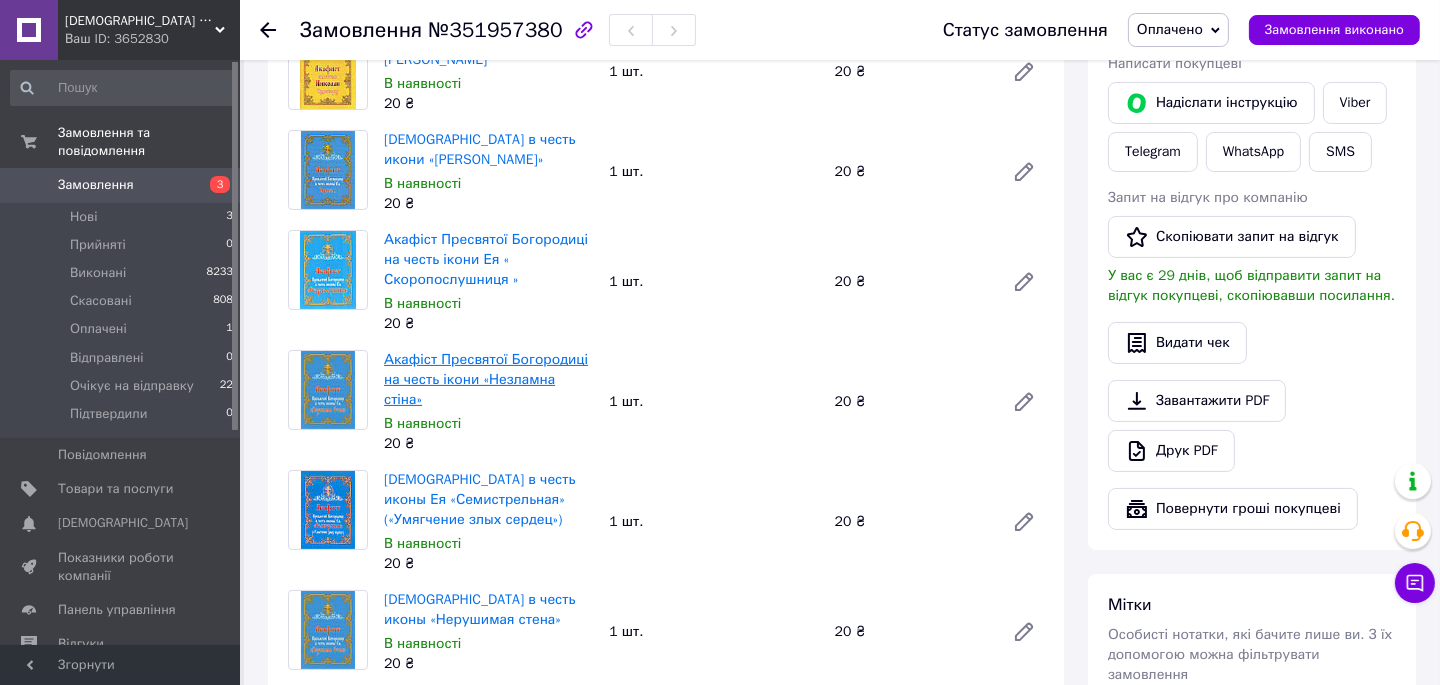 click on "Акафіст Пресвятої Богородиці на честь ікони «Незламна стіна»" at bounding box center (486, 379) 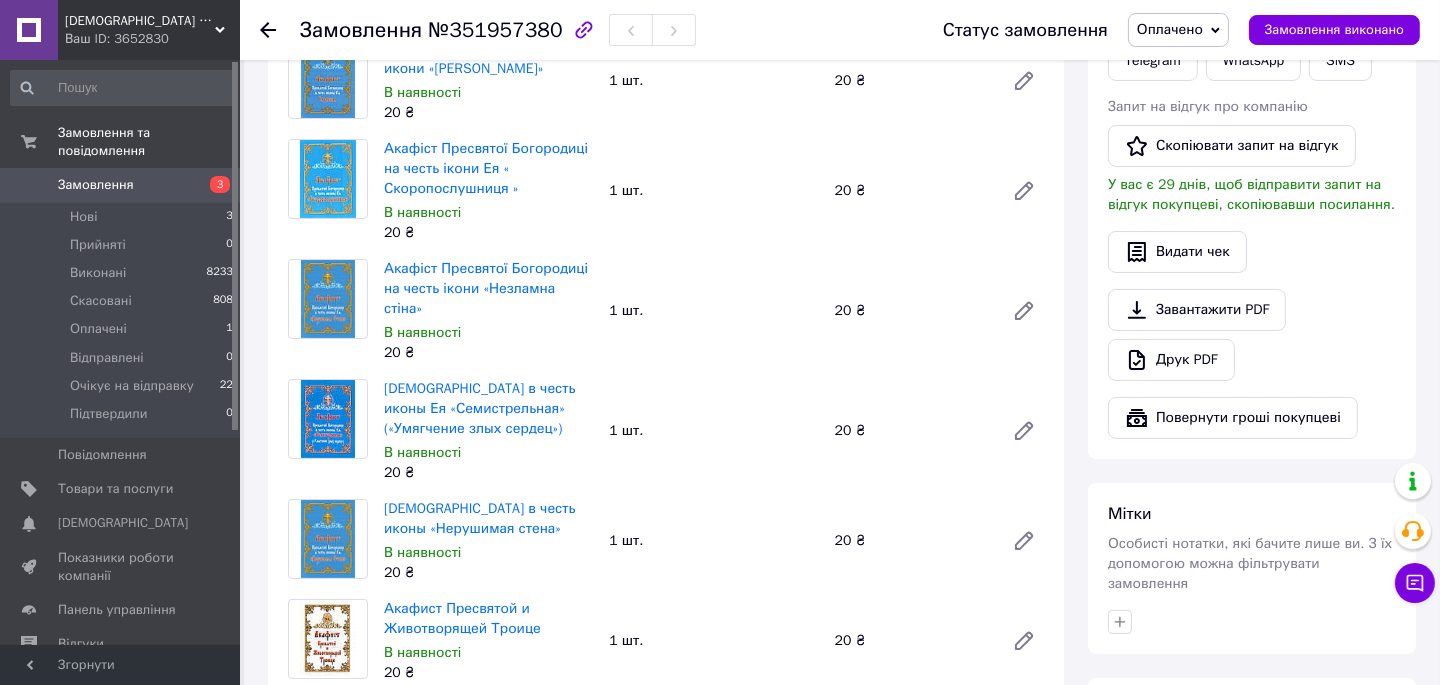 scroll, scrollTop: 363, scrollLeft: 0, axis: vertical 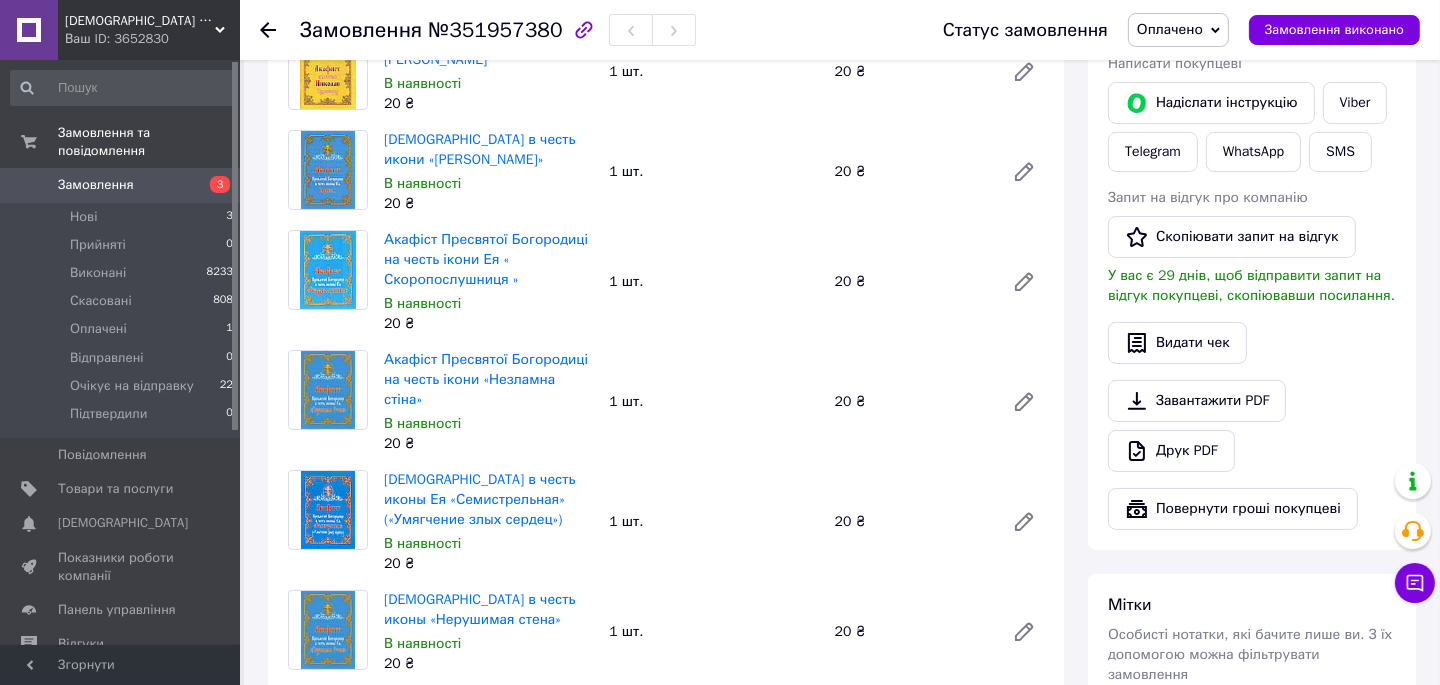 click on "20 ₴" at bounding box center (488, 324) 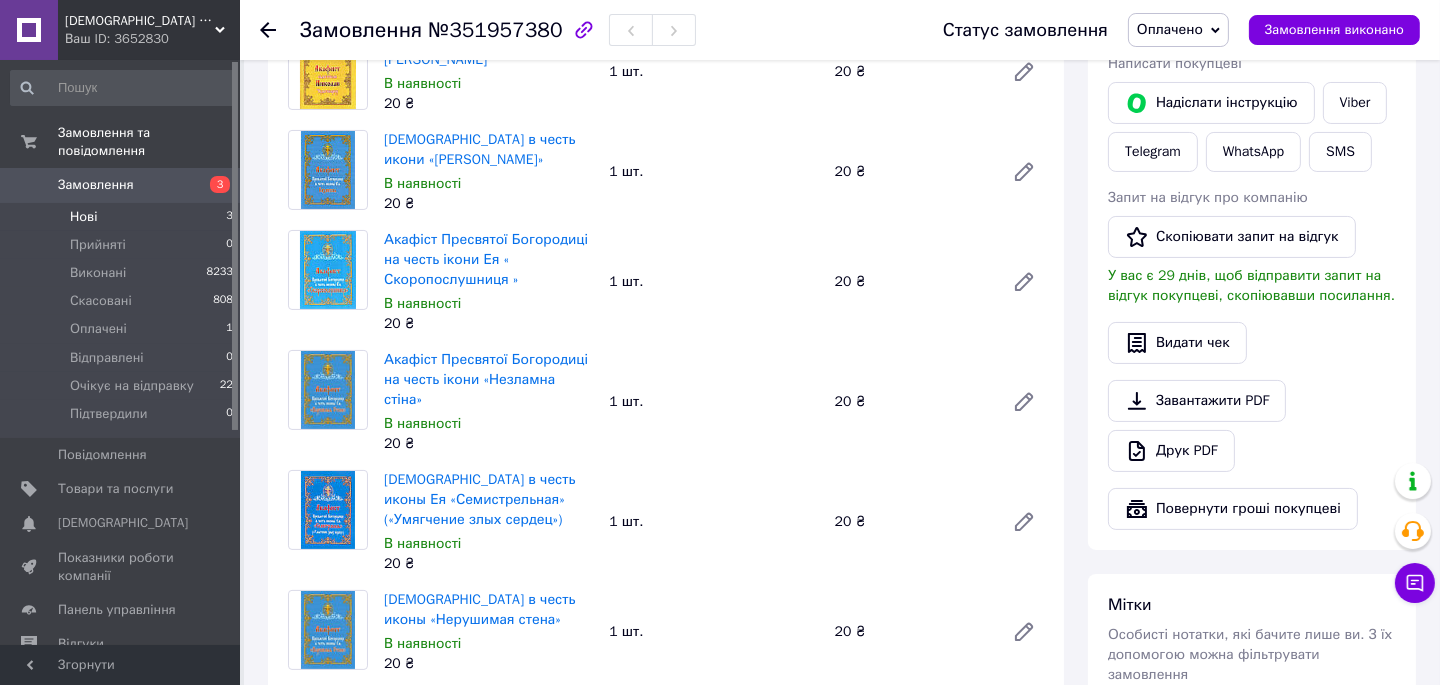 click on "Нові 3" at bounding box center (122, 217) 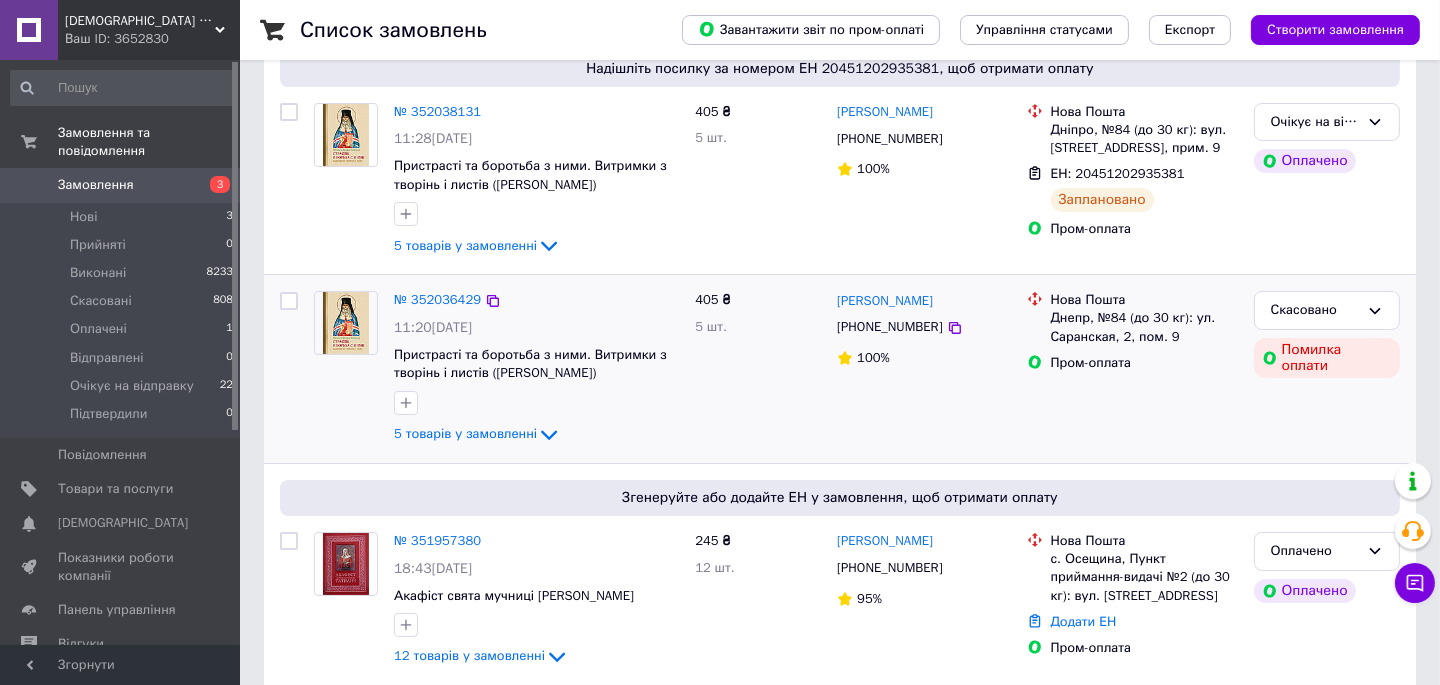scroll, scrollTop: 363, scrollLeft: 0, axis: vertical 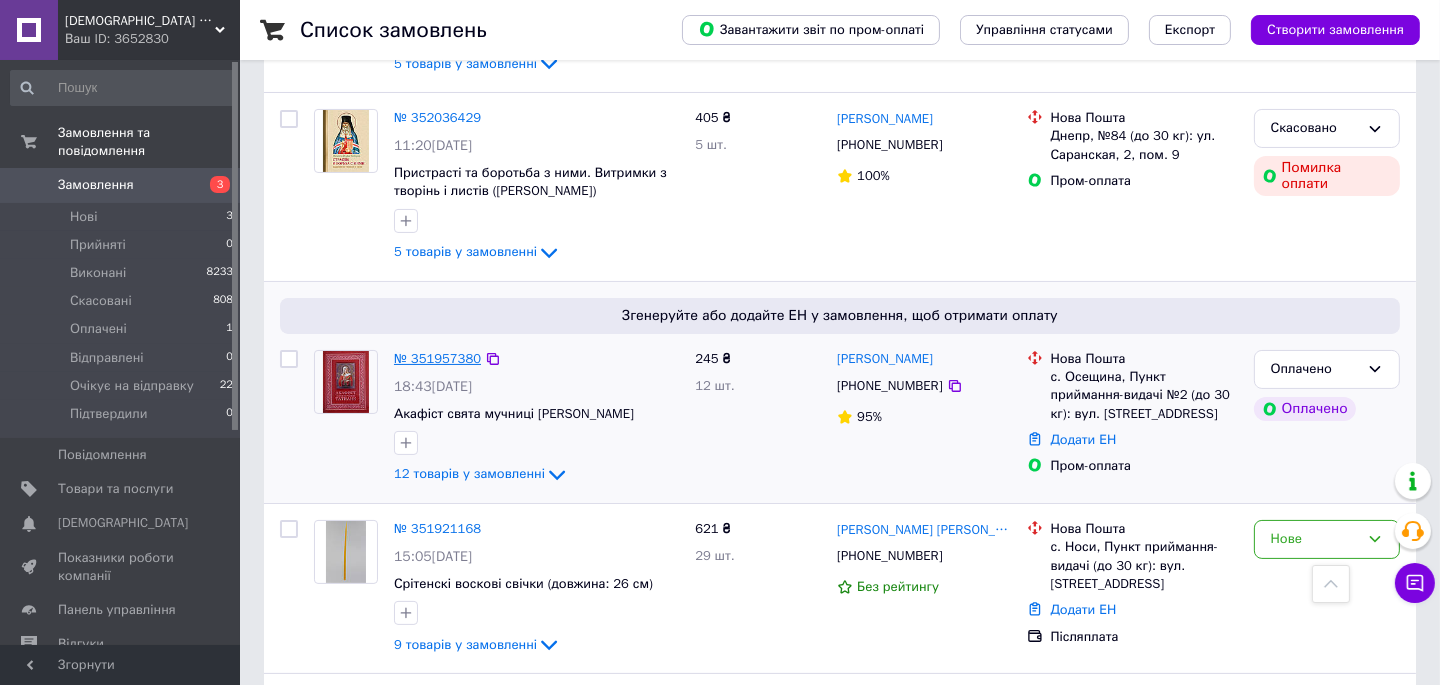 click on "№ 351957380" at bounding box center (437, 358) 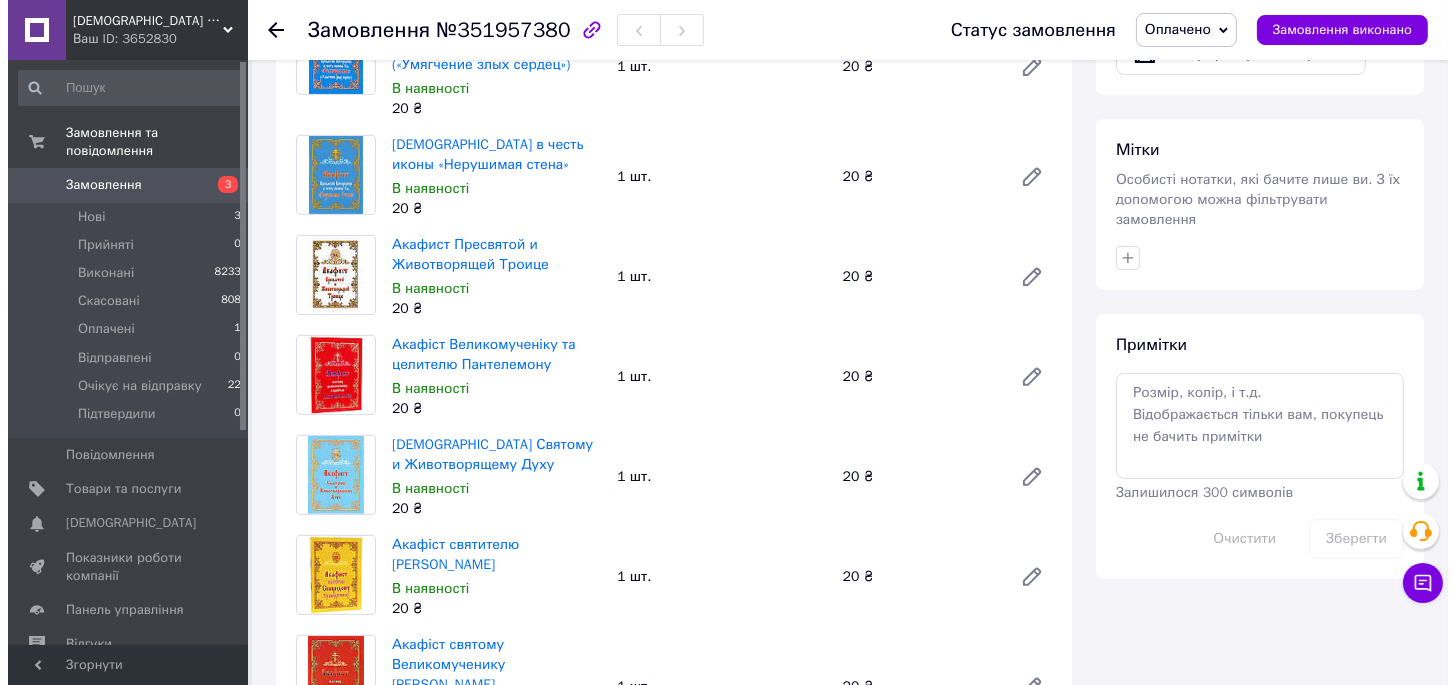 scroll, scrollTop: 1454, scrollLeft: 0, axis: vertical 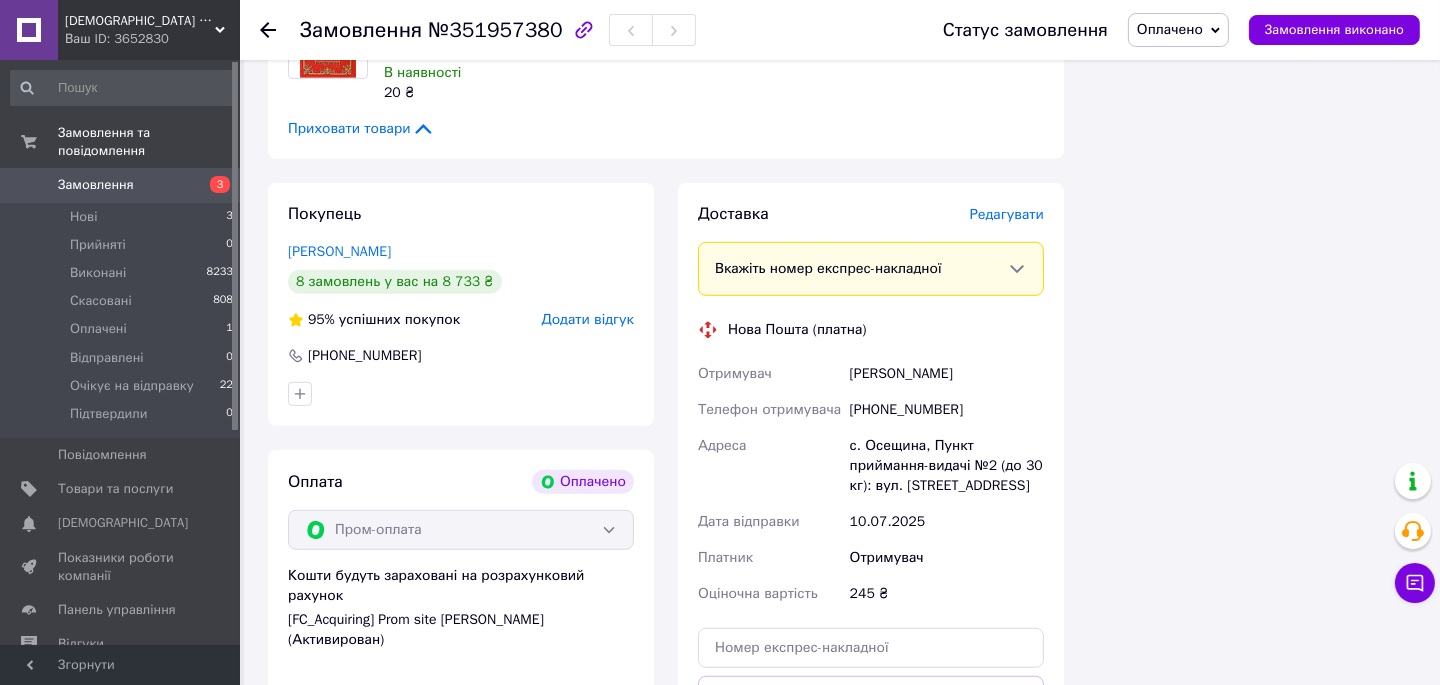 click on "Редагувати" at bounding box center (1007, 214) 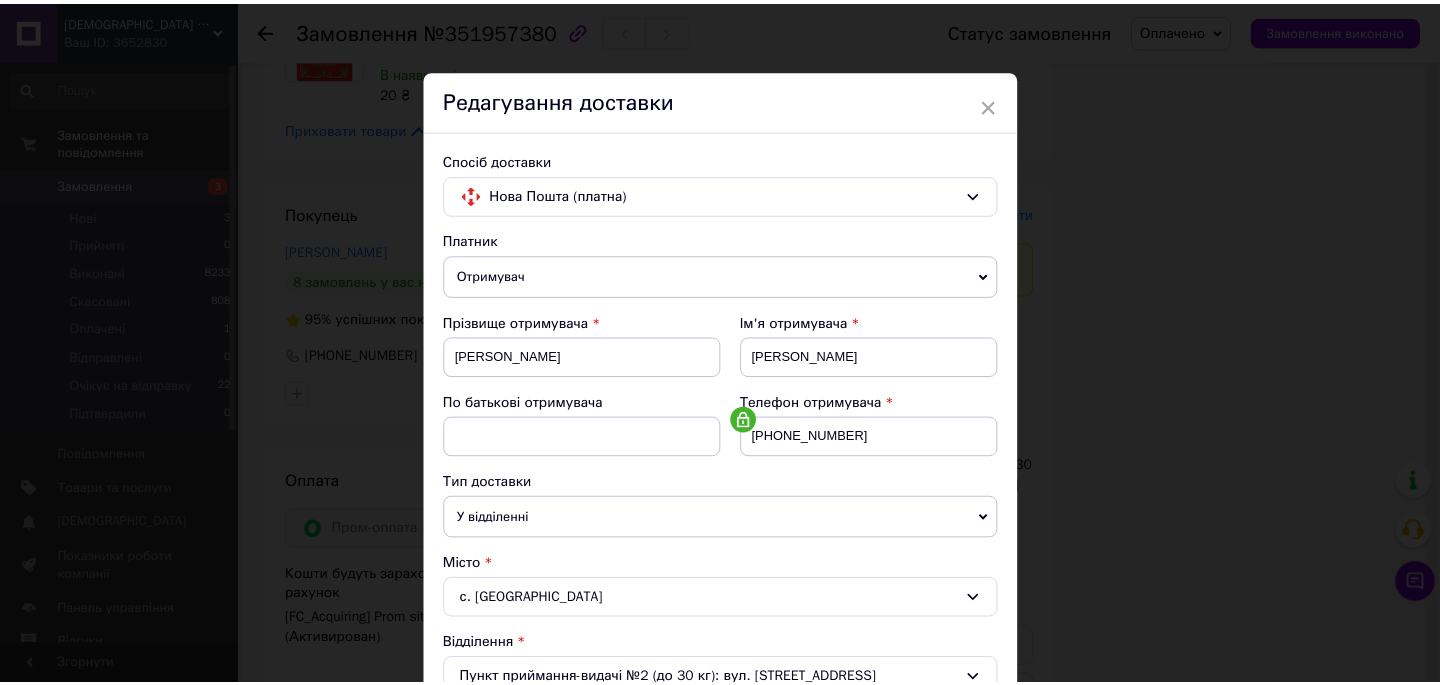 scroll, scrollTop: 635, scrollLeft: 0, axis: vertical 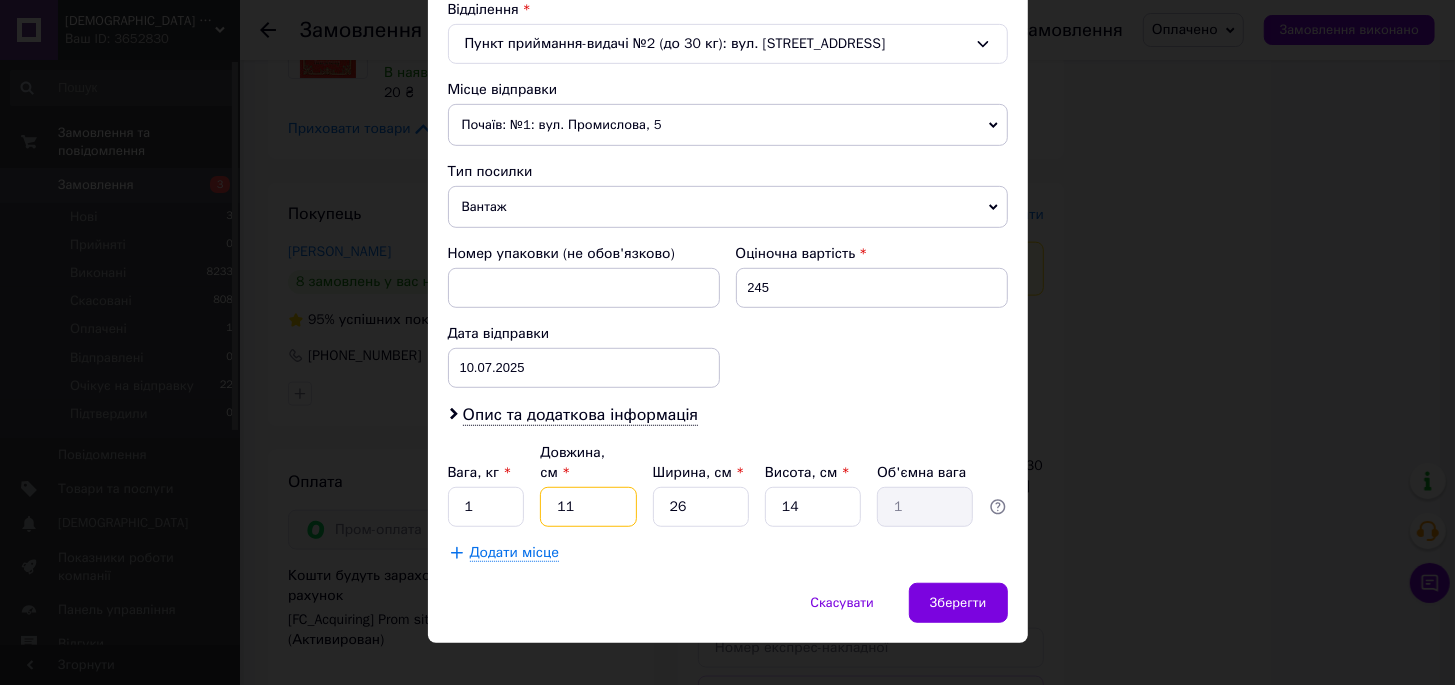 click on "11" at bounding box center (588, 507) 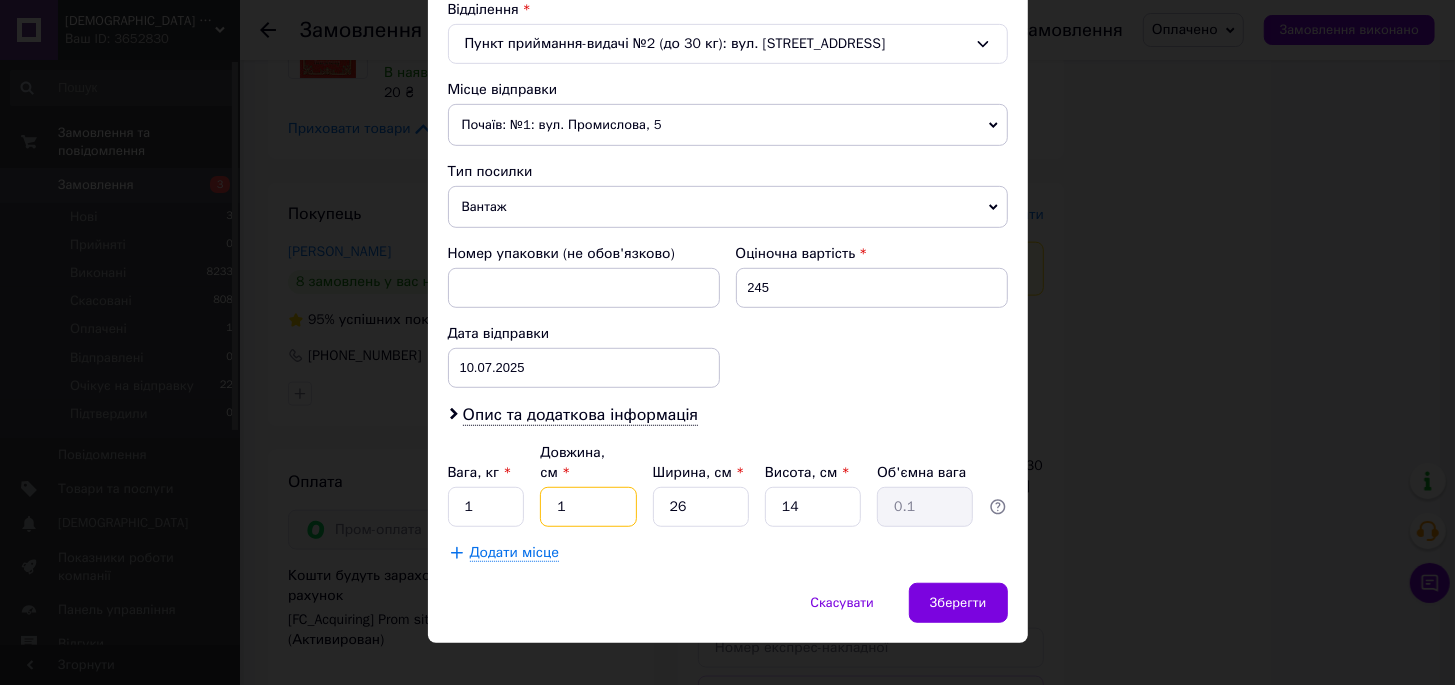 type 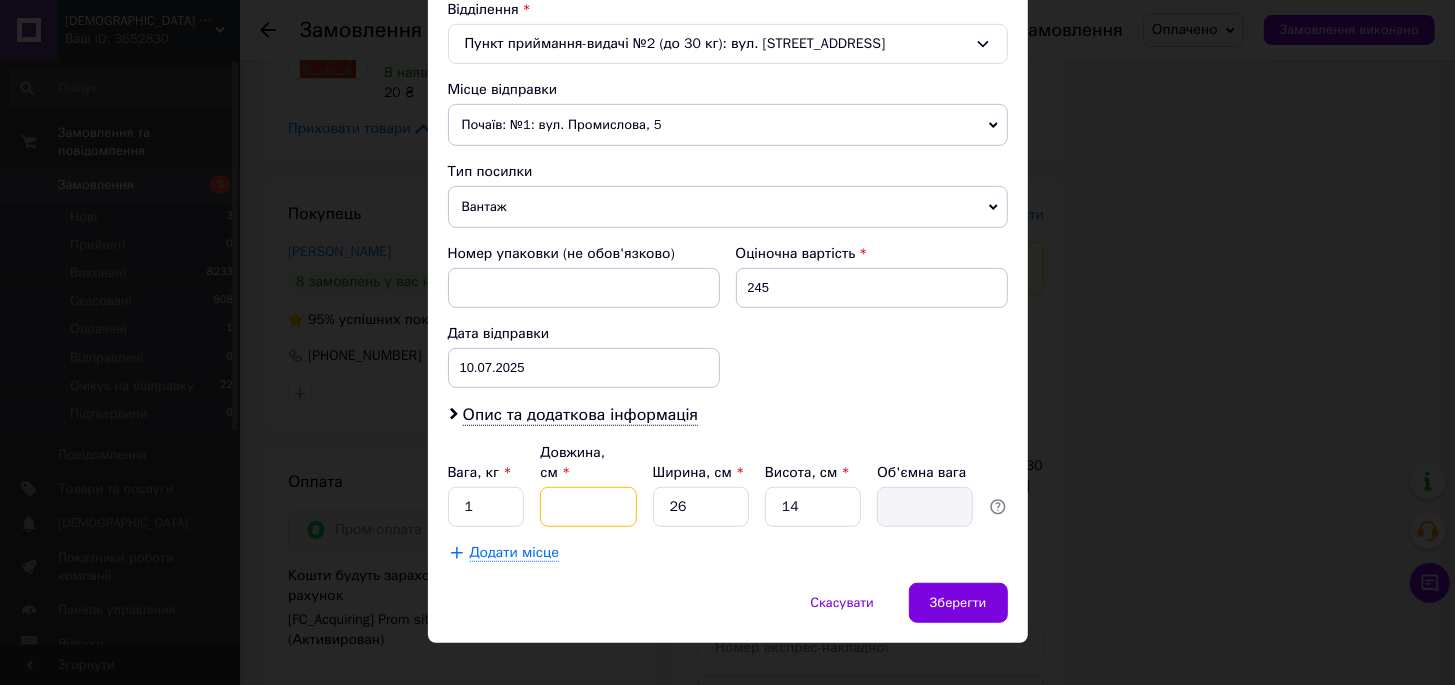 type on "2" 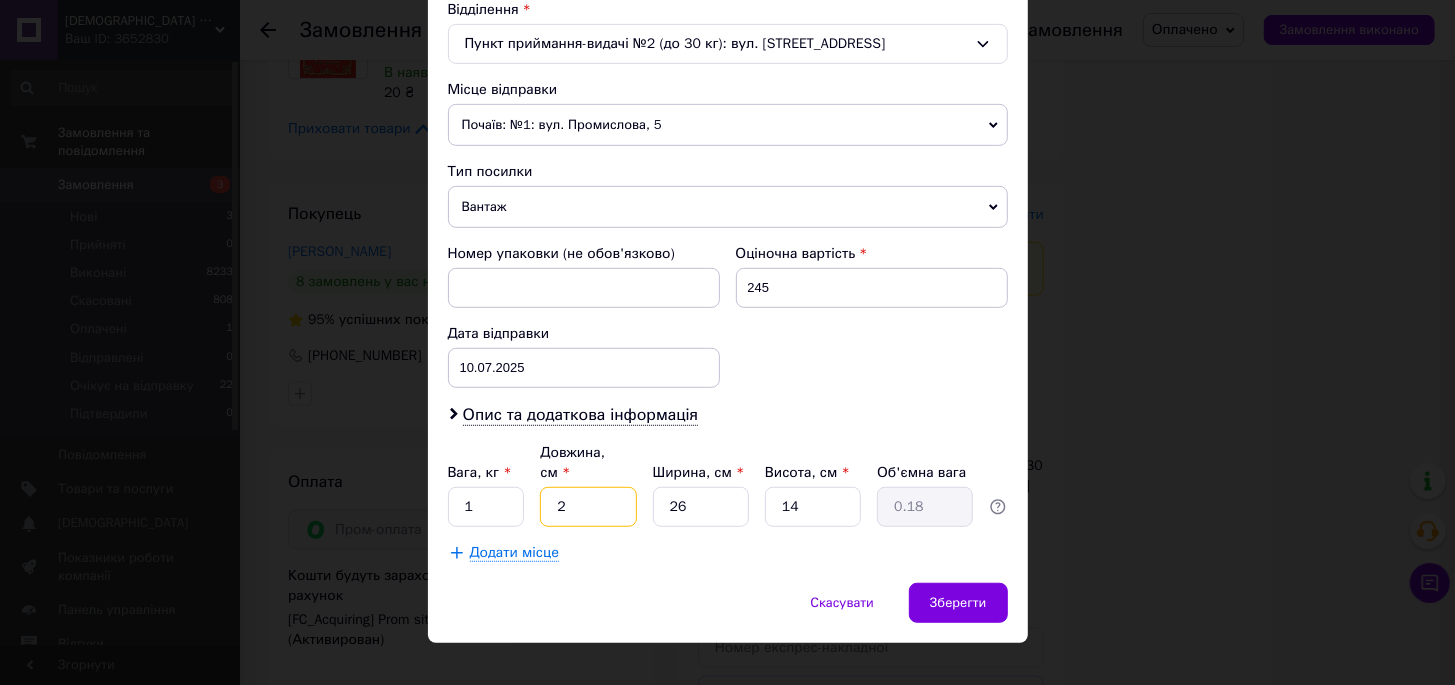 type on "24" 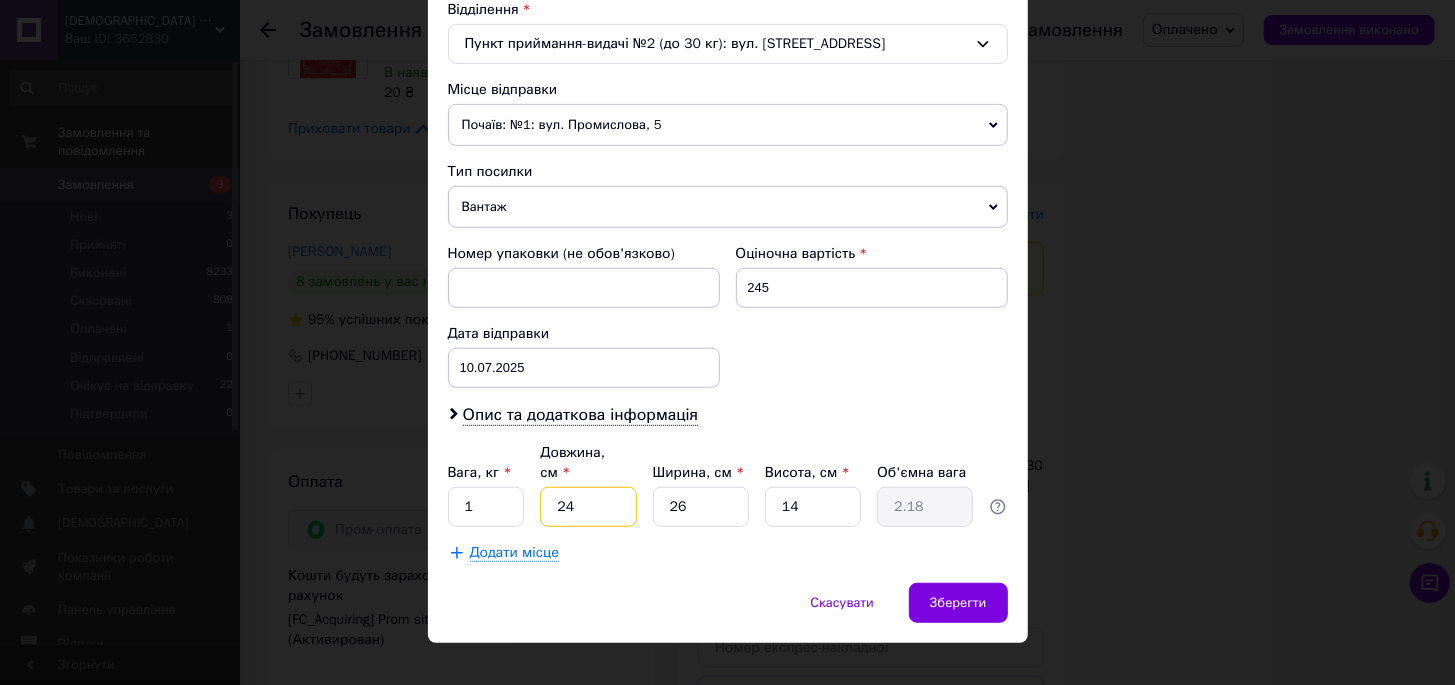 type on "24" 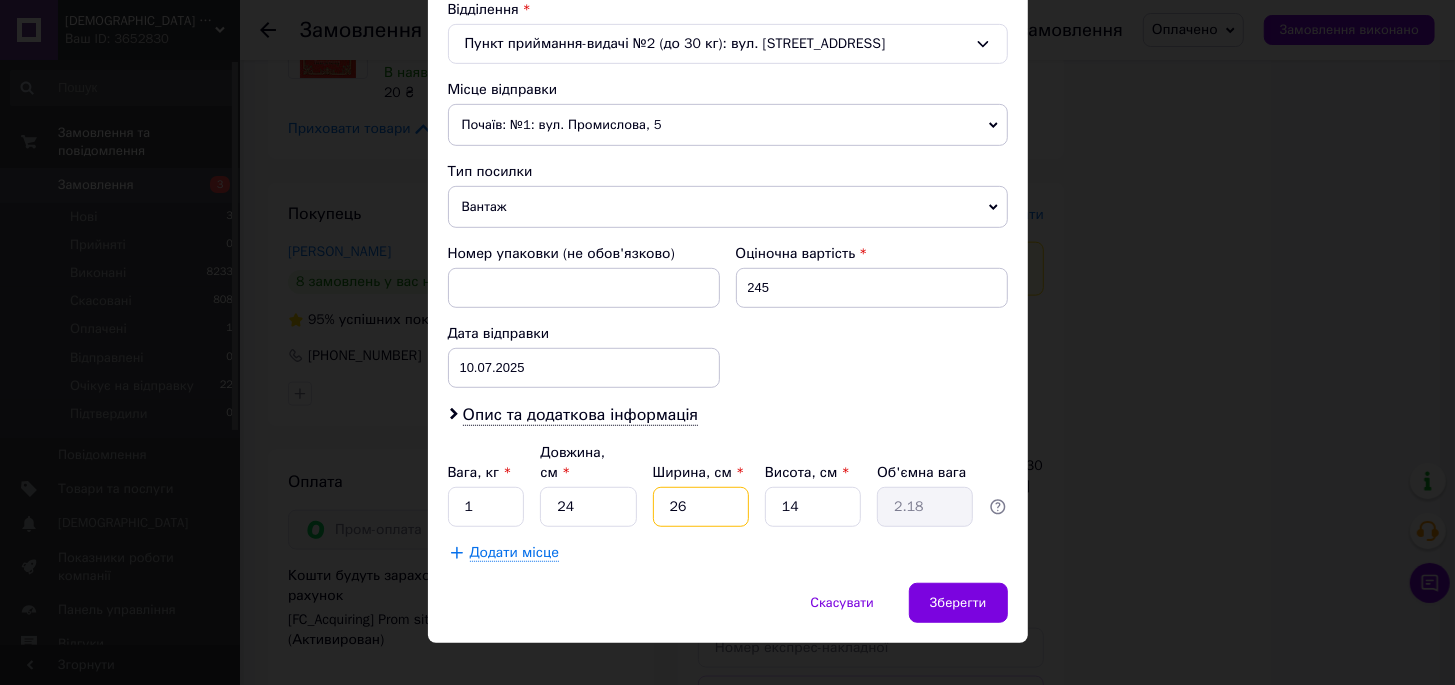 type on "1" 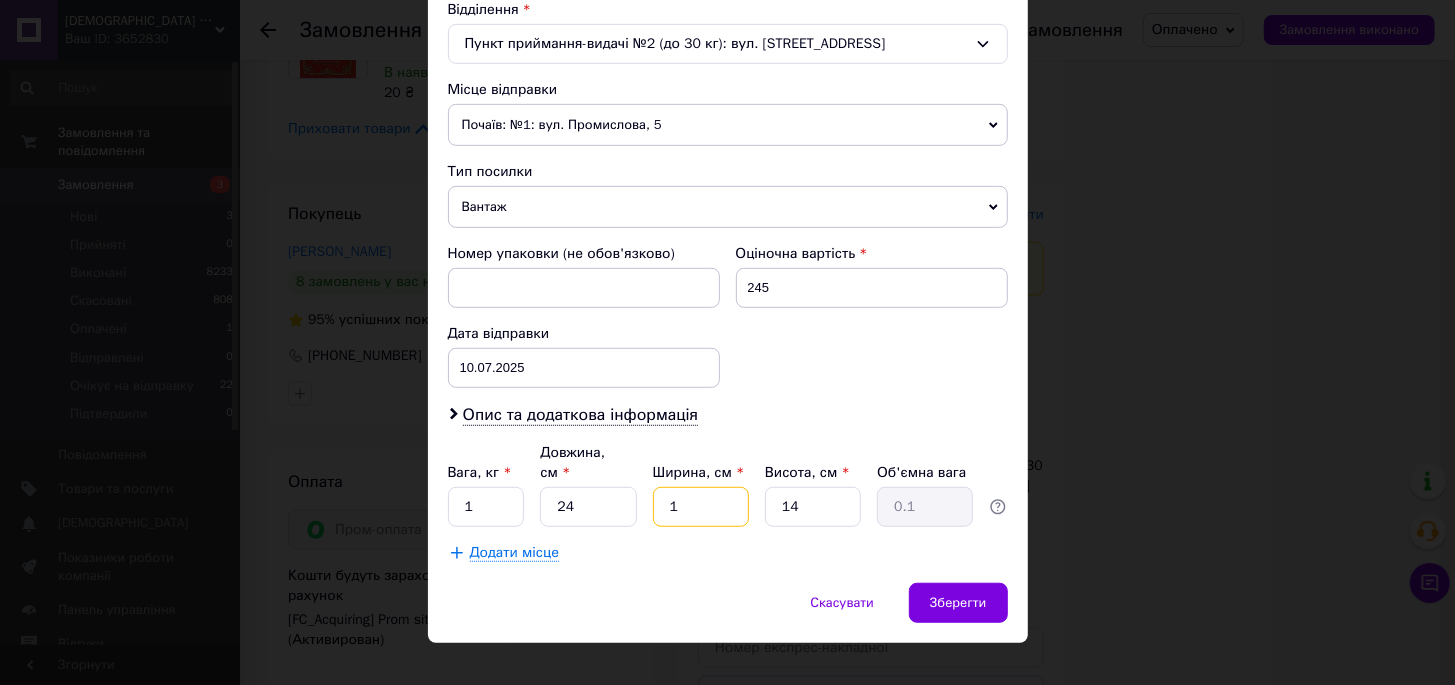 type on "17" 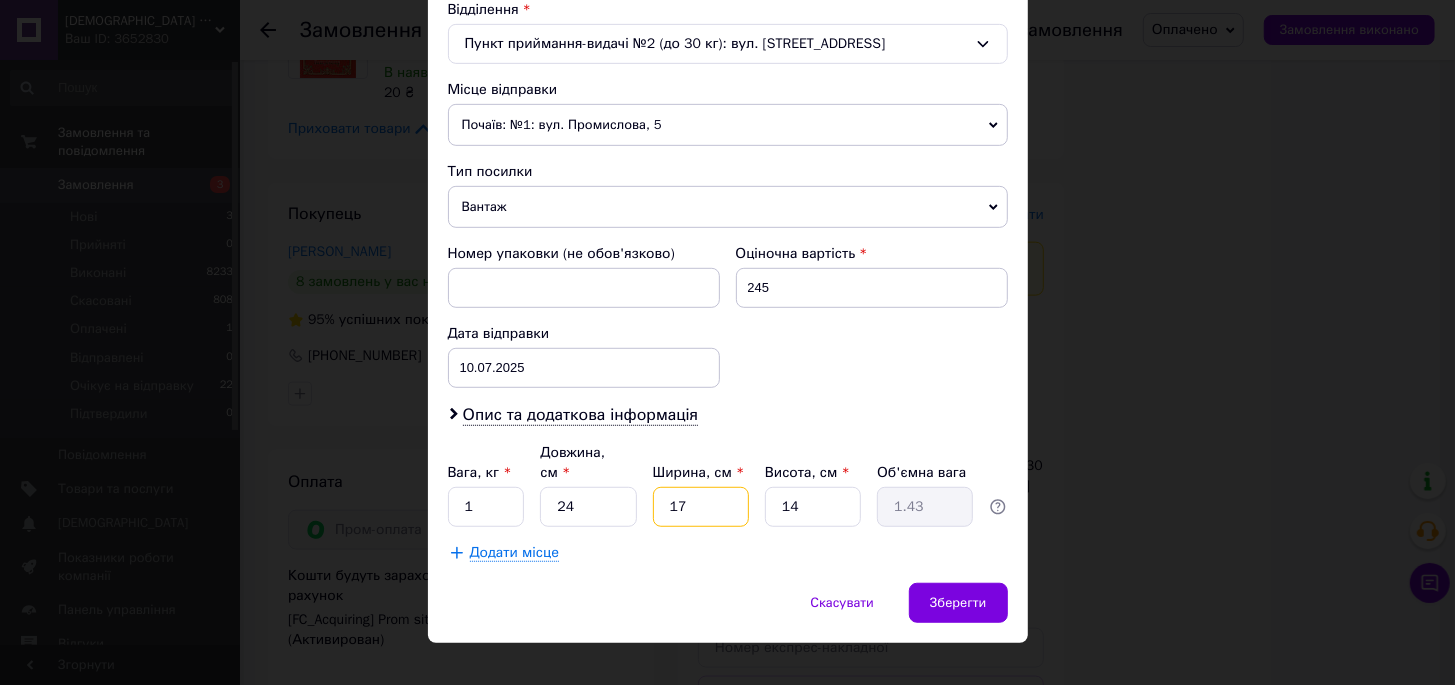 type on "17" 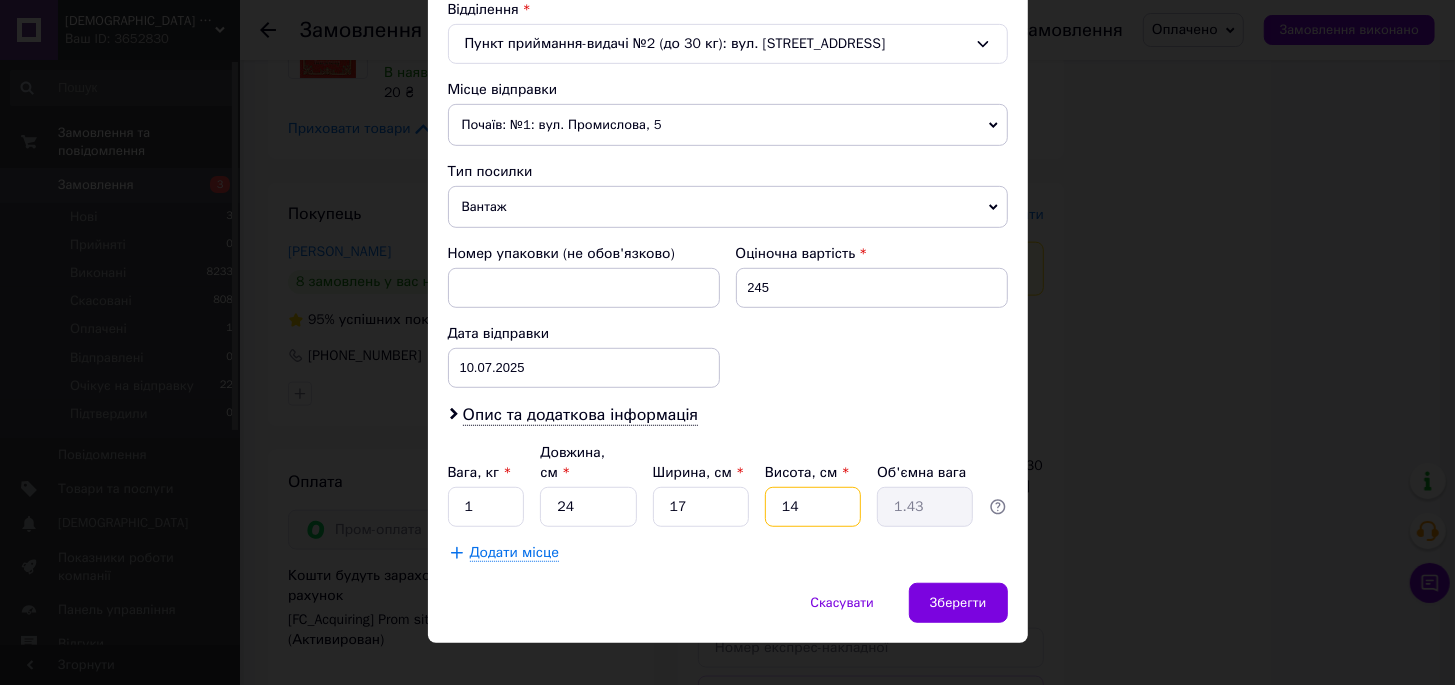 type on "4" 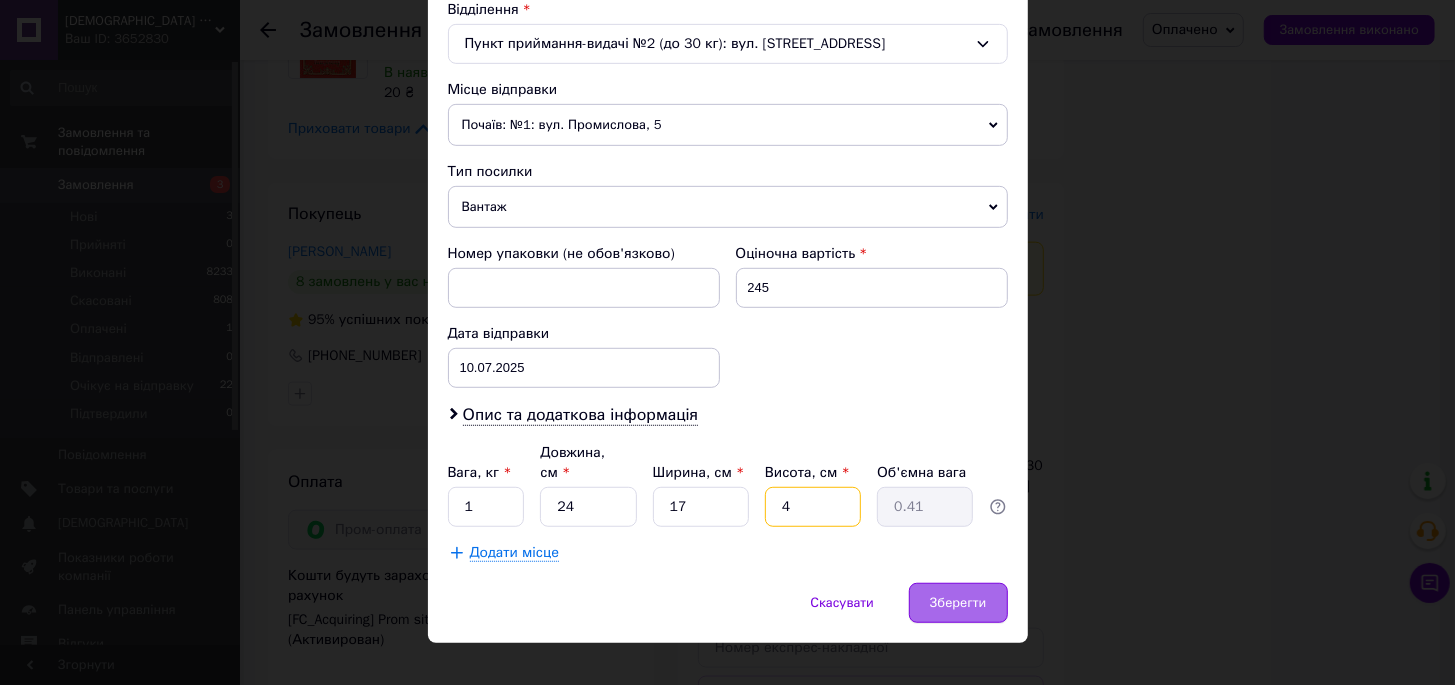 type on "4" 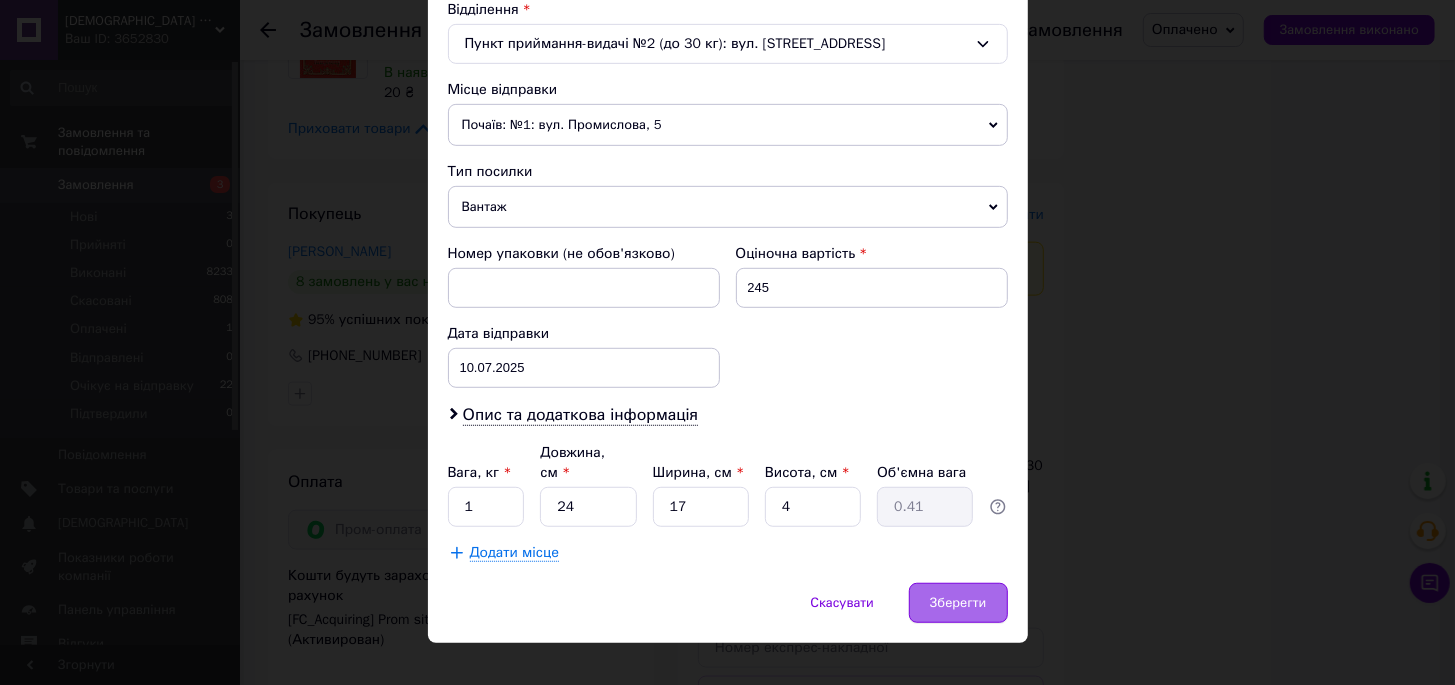 click on "Зберегти" at bounding box center [958, 603] 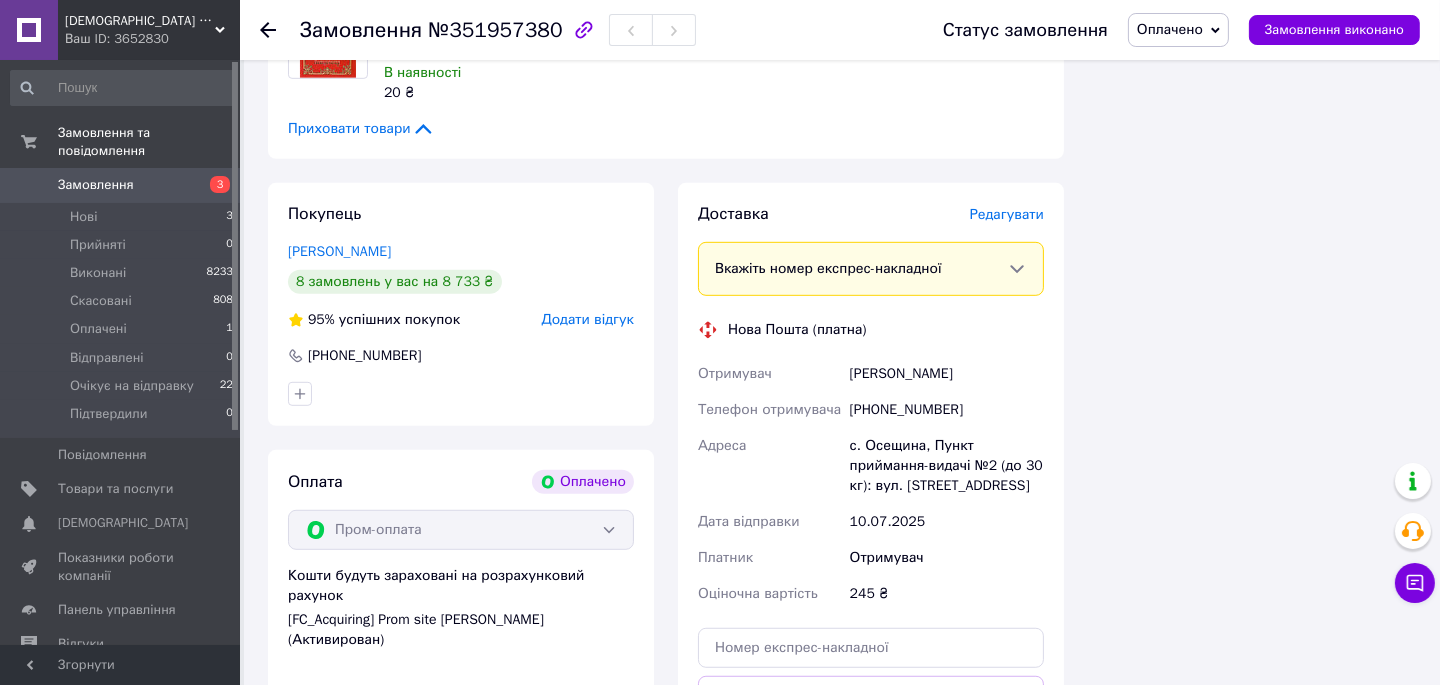 scroll, scrollTop: 1727, scrollLeft: 0, axis: vertical 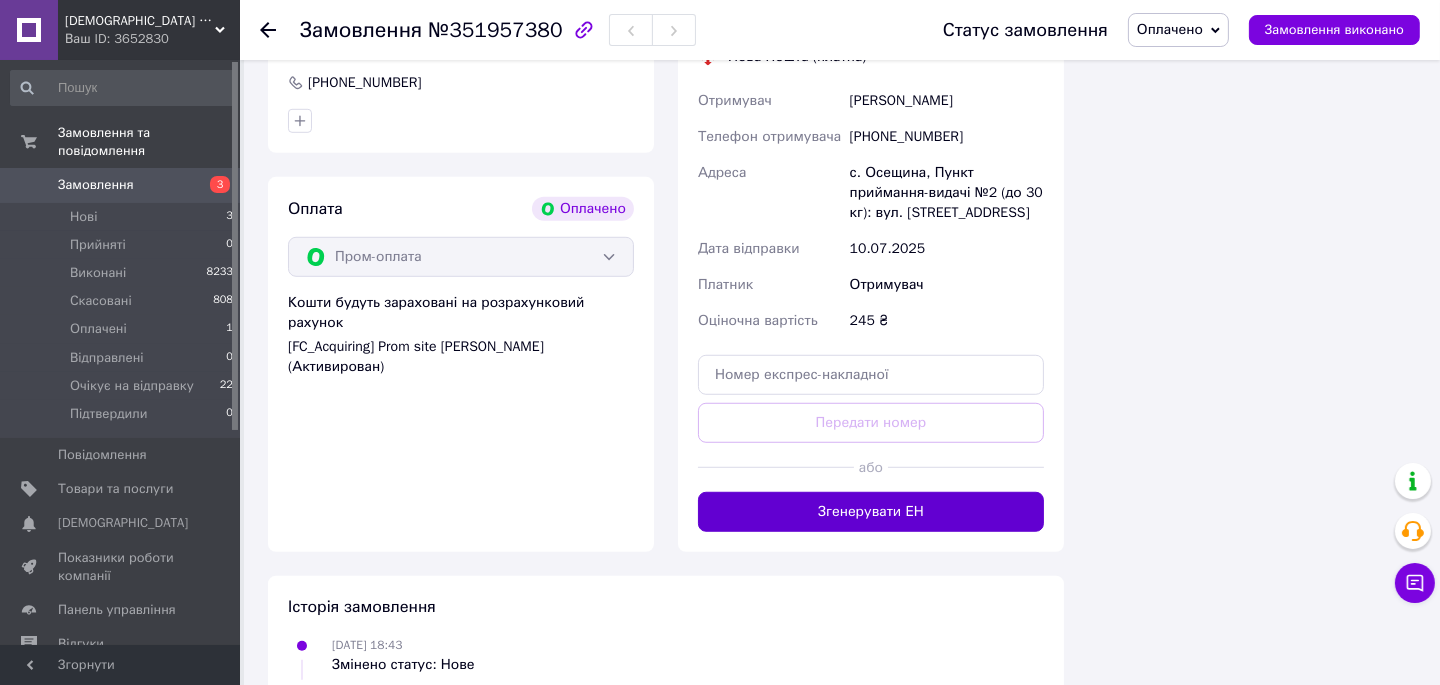 click on "Згенерувати ЕН" at bounding box center (871, 512) 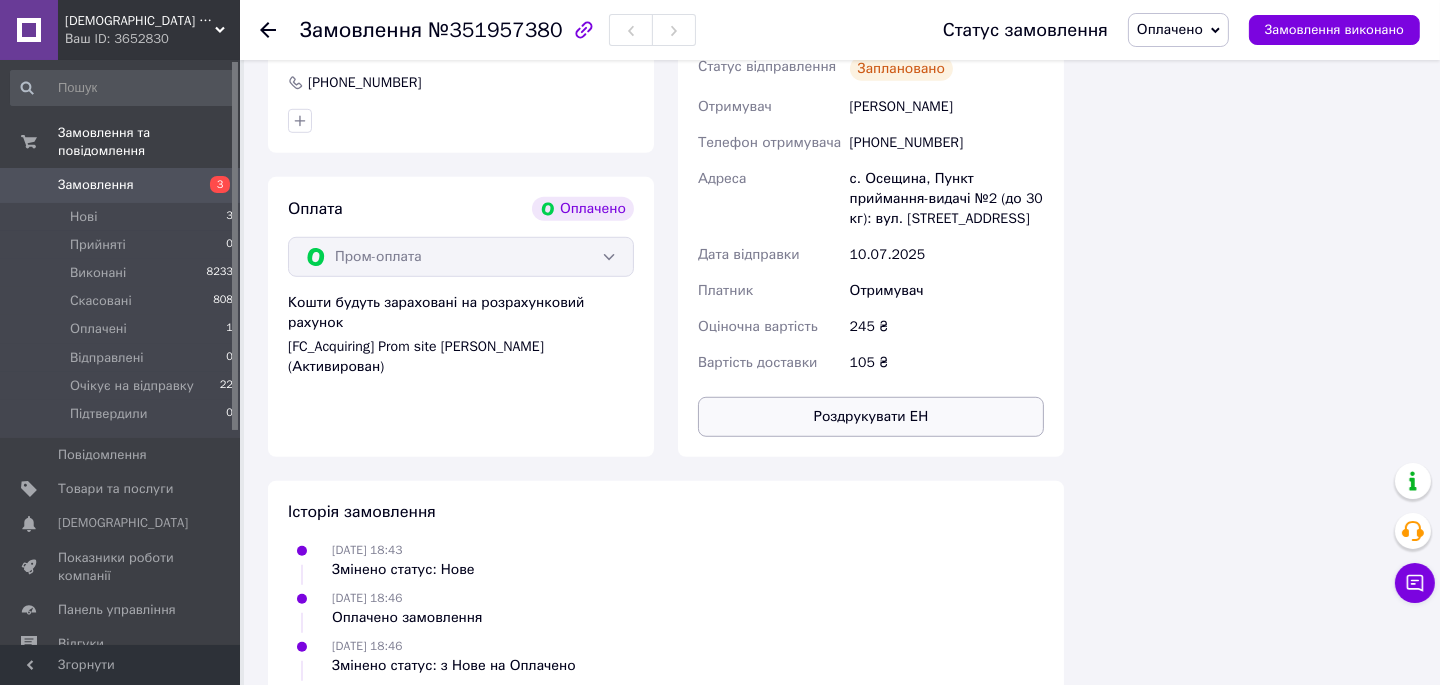 click on "Роздрукувати ЕН" at bounding box center (871, 417) 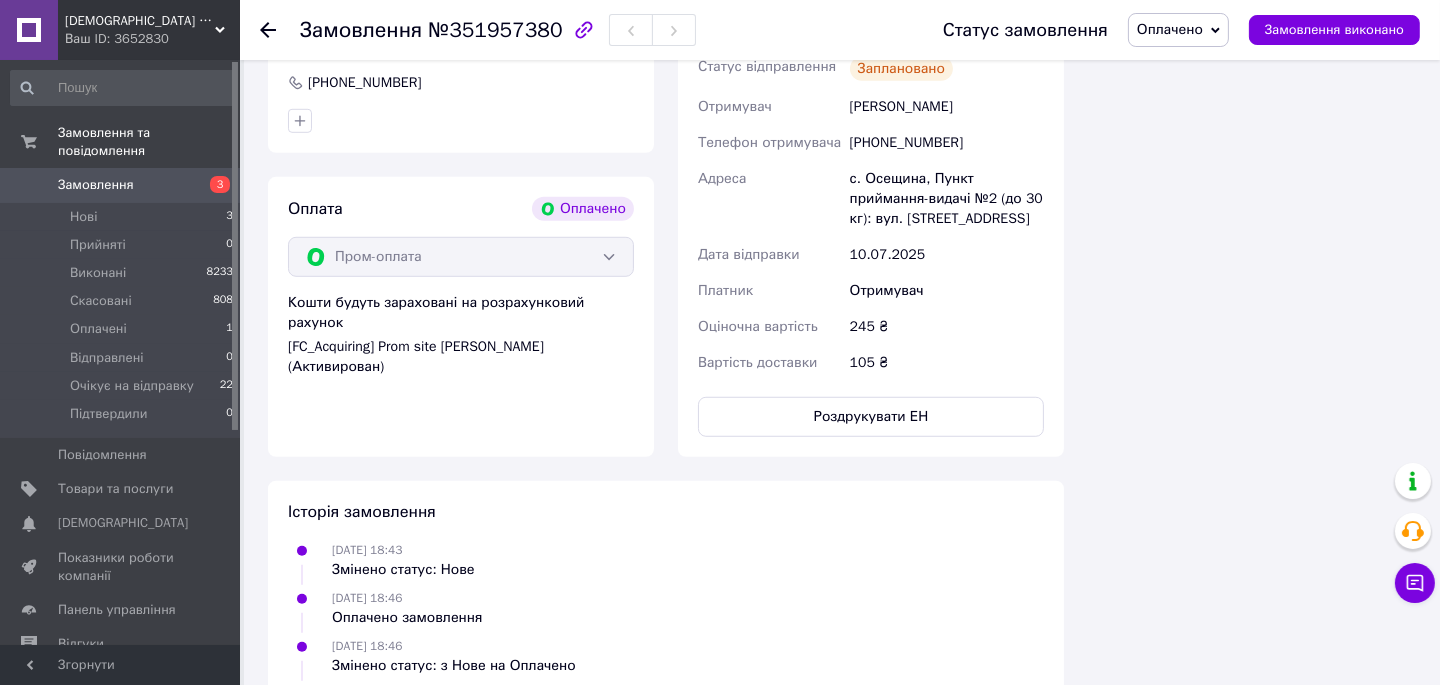 click on "Оплачено" at bounding box center (1178, 30) 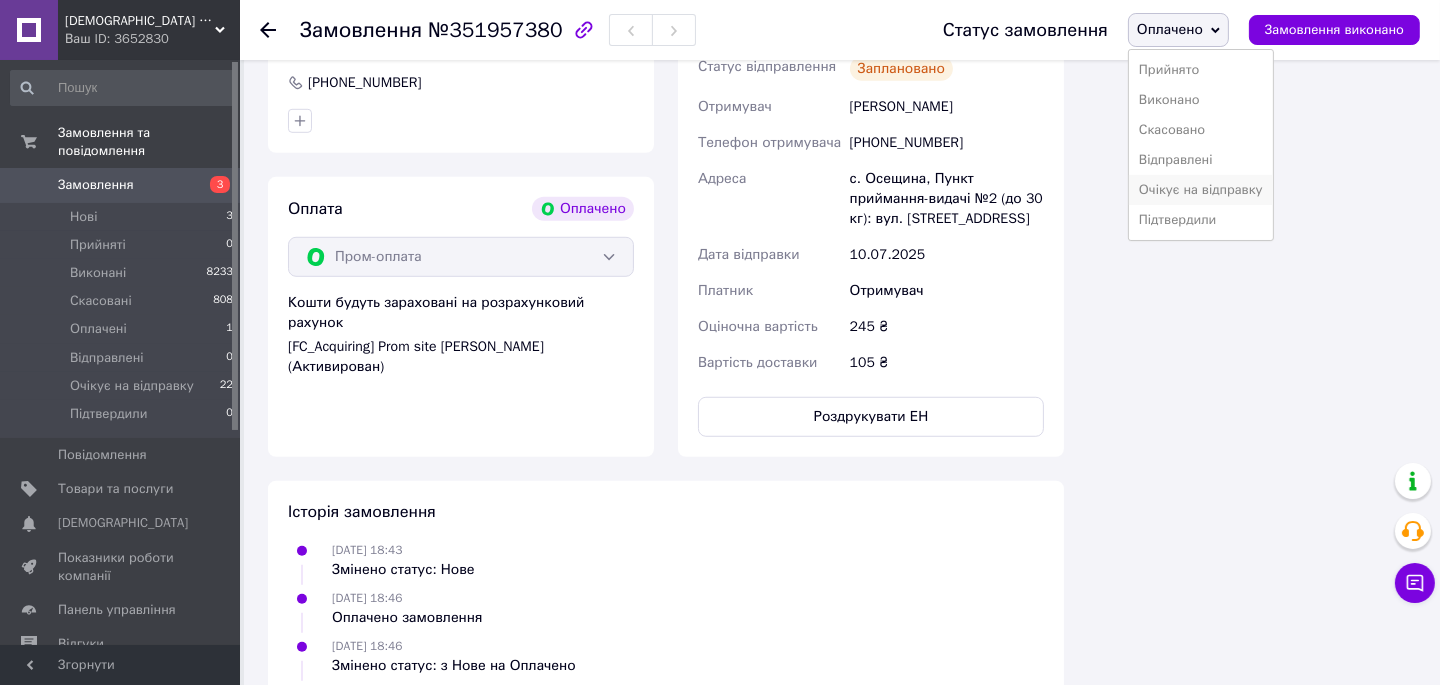 click on "Очікує на відправку" at bounding box center [1201, 190] 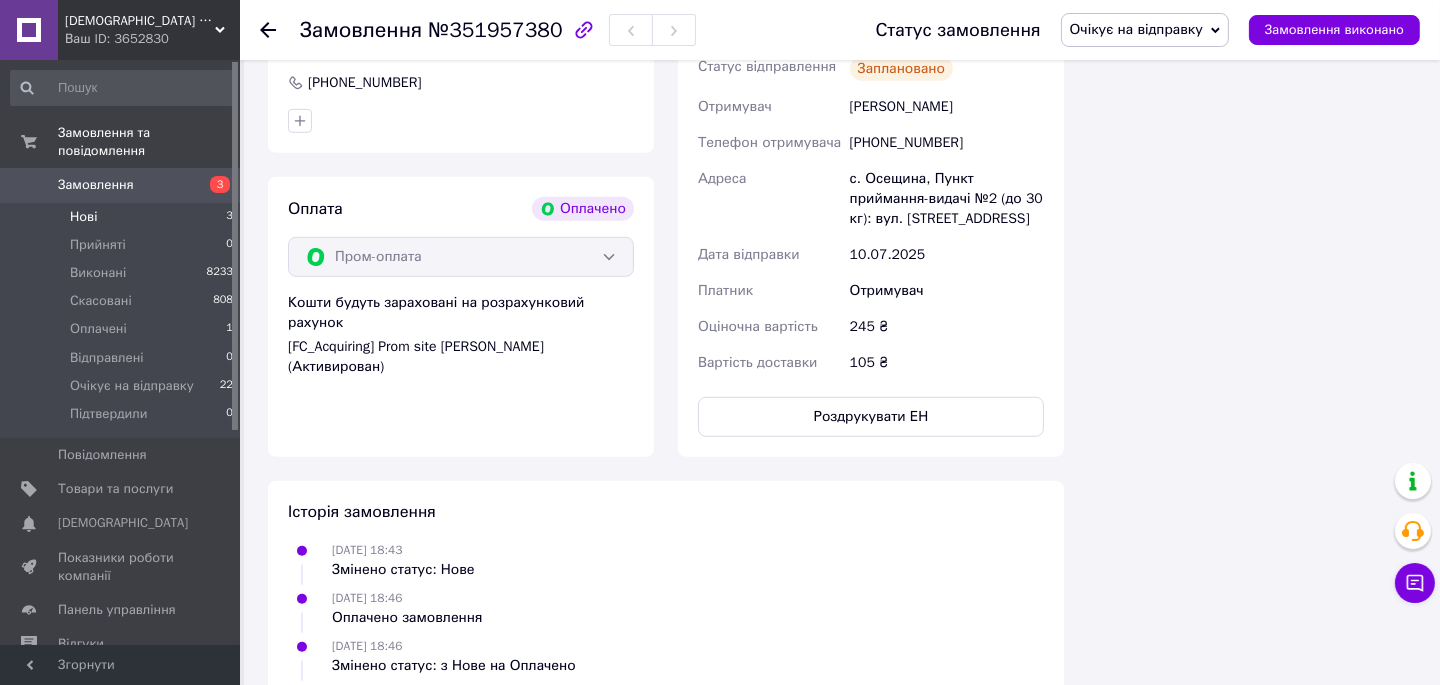 click on "Нові 3" at bounding box center [122, 217] 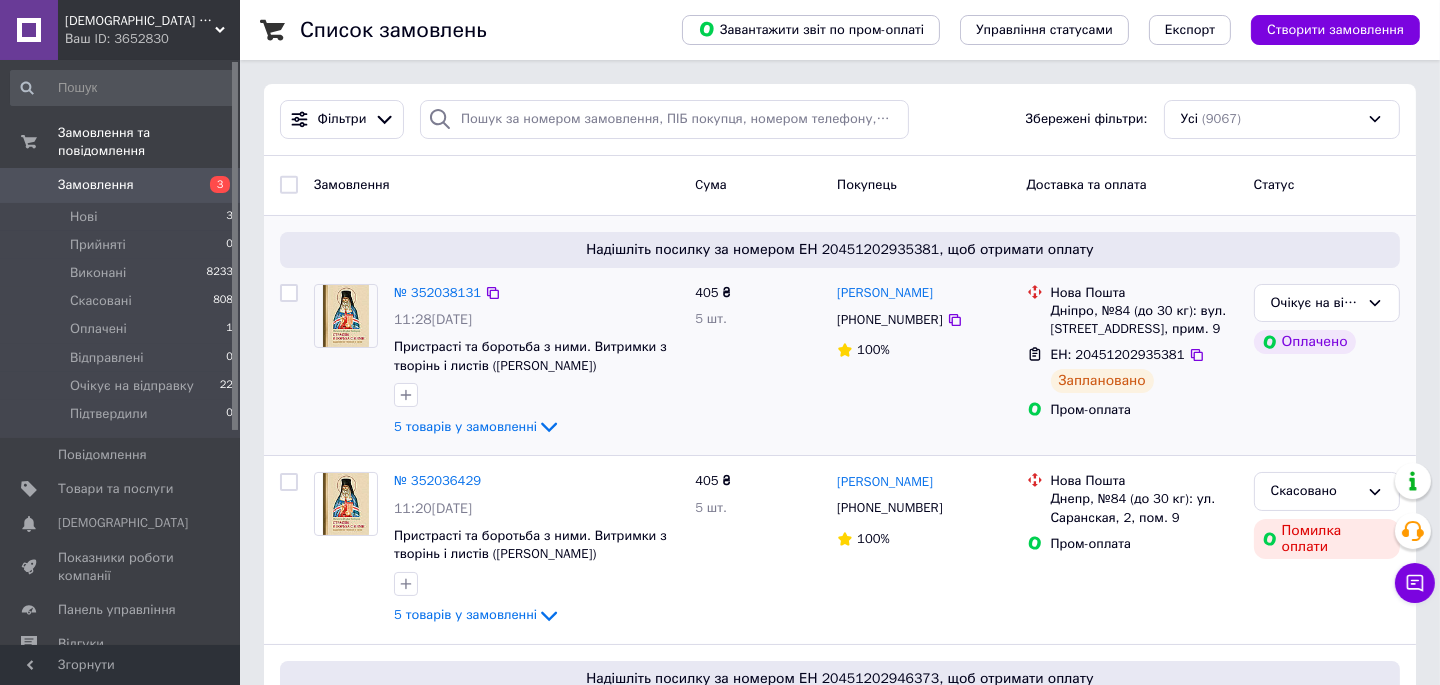 scroll, scrollTop: 90, scrollLeft: 0, axis: vertical 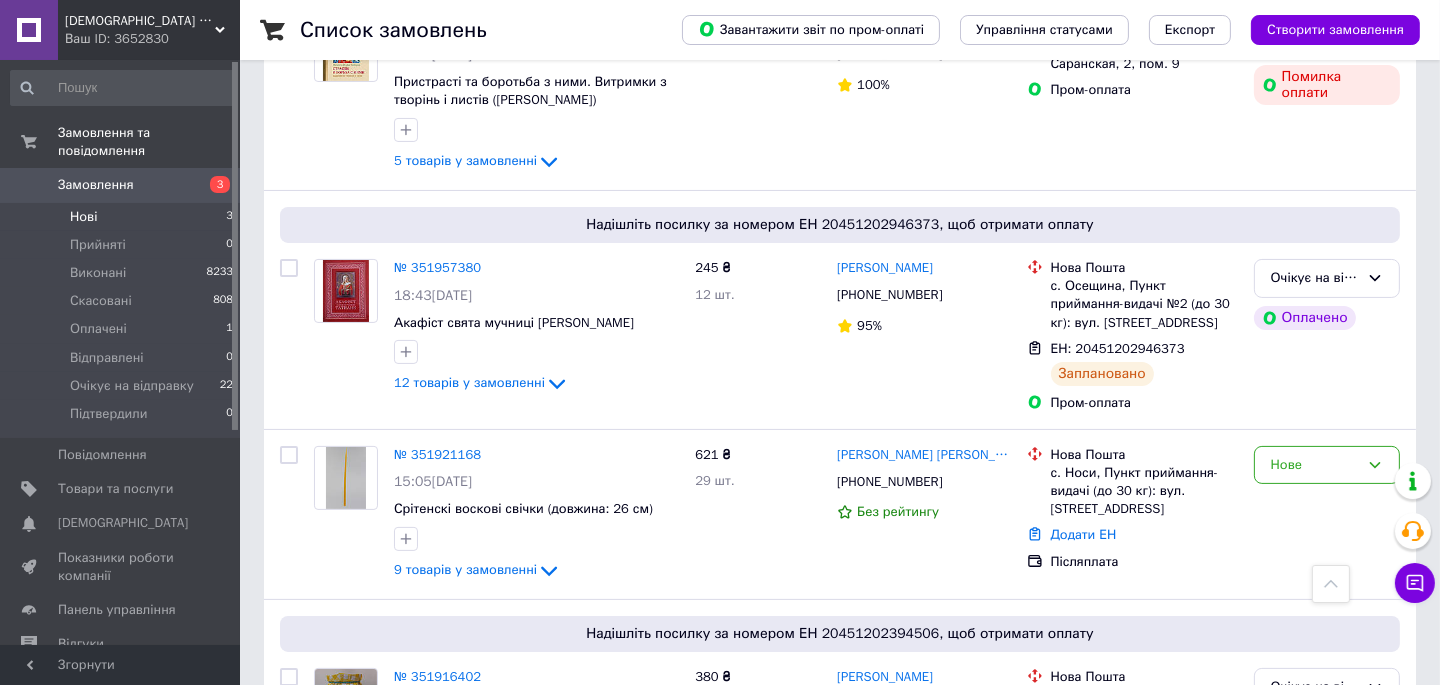 click on "Нові" at bounding box center (83, 217) 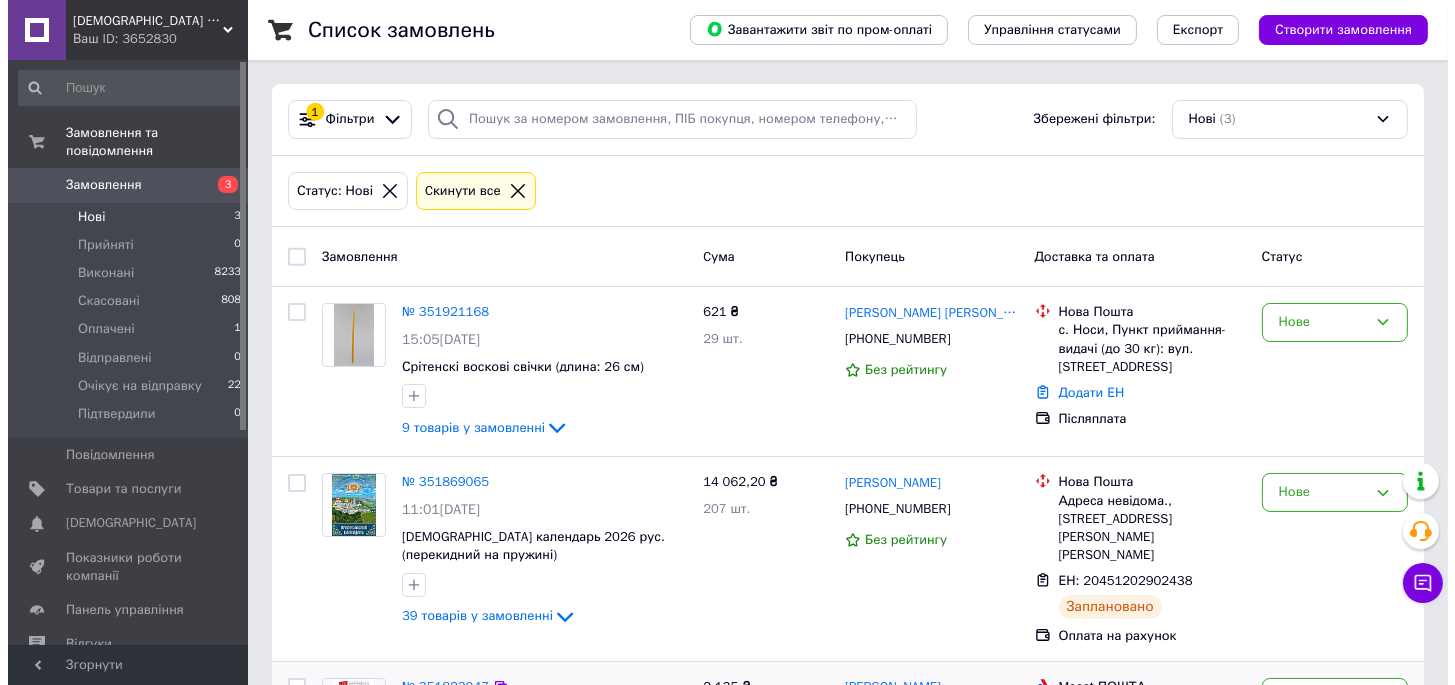 scroll, scrollTop: 218, scrollLeft: 0, axis: vertical 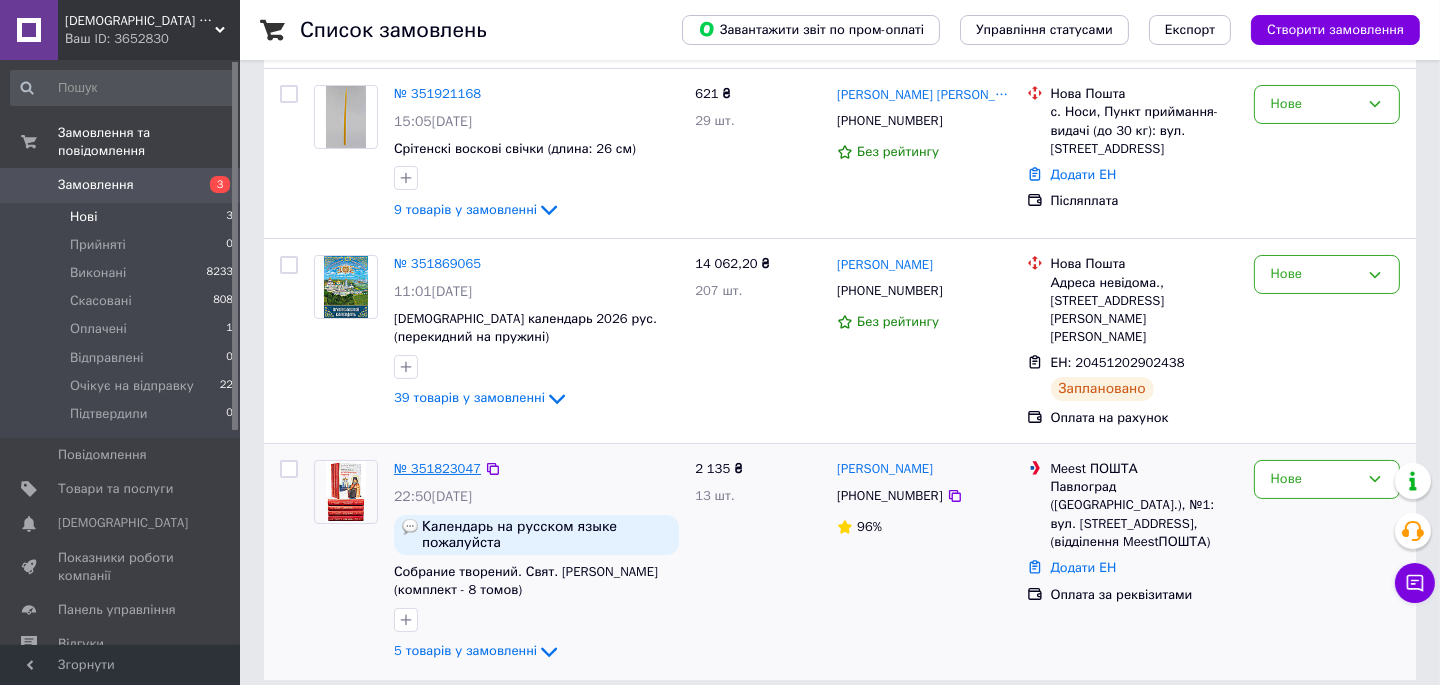 click on "№ 351823047" at bounding box center (437, 468) 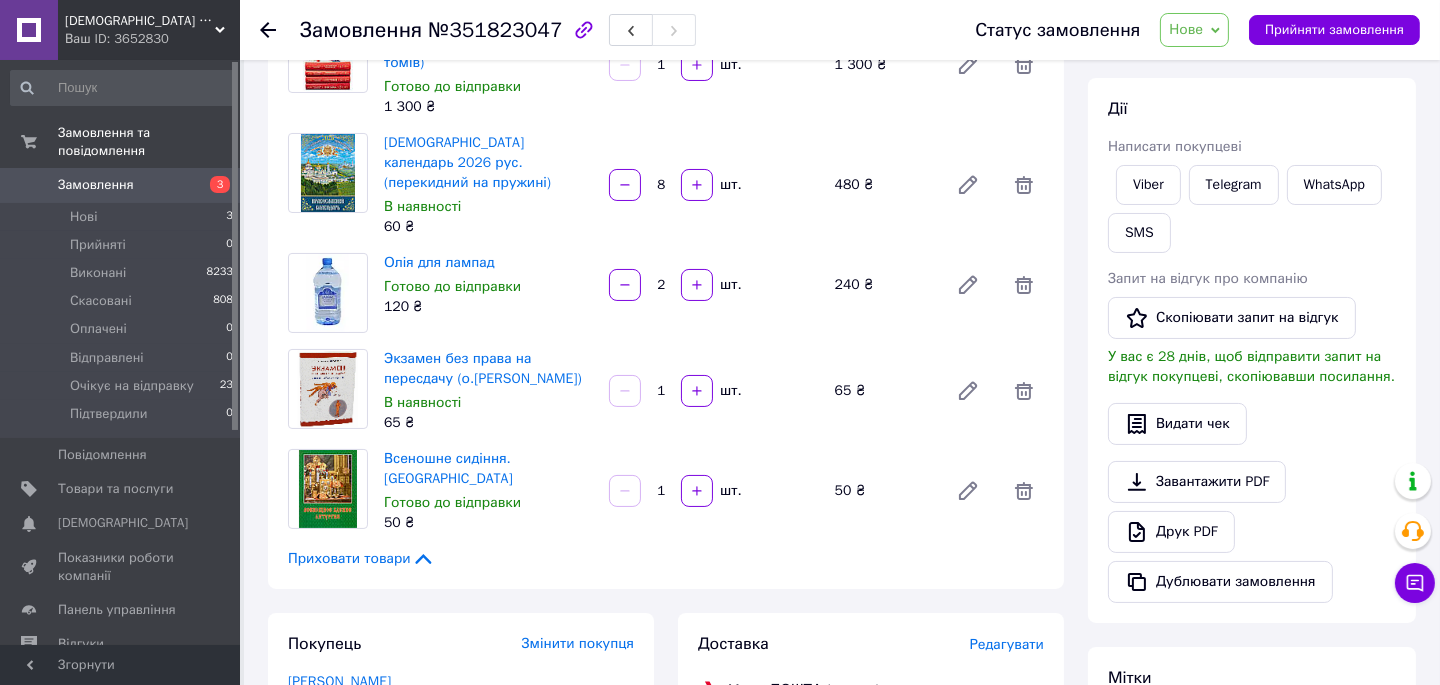 click on "Редагувати" at bounding box center (1007, 644) 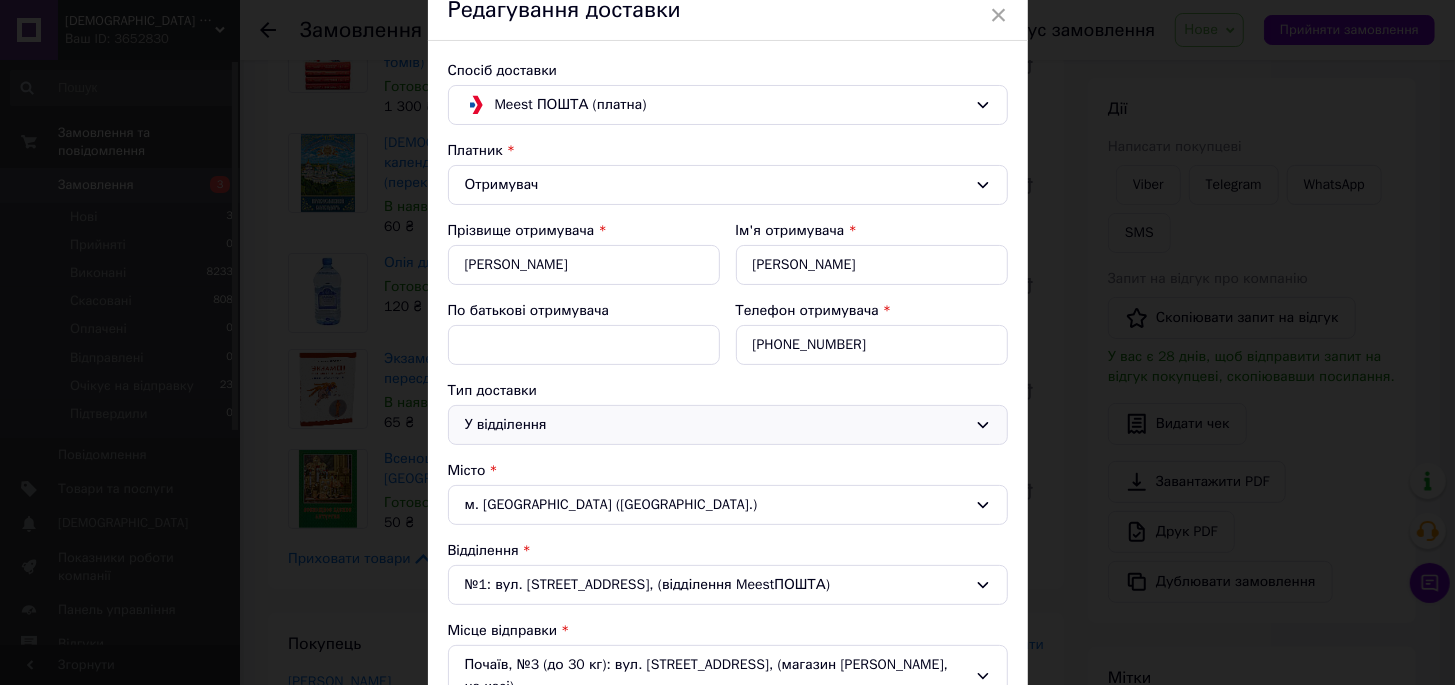 scroll, scrollTop: 181, scrollLeft: 0, axis: vertical 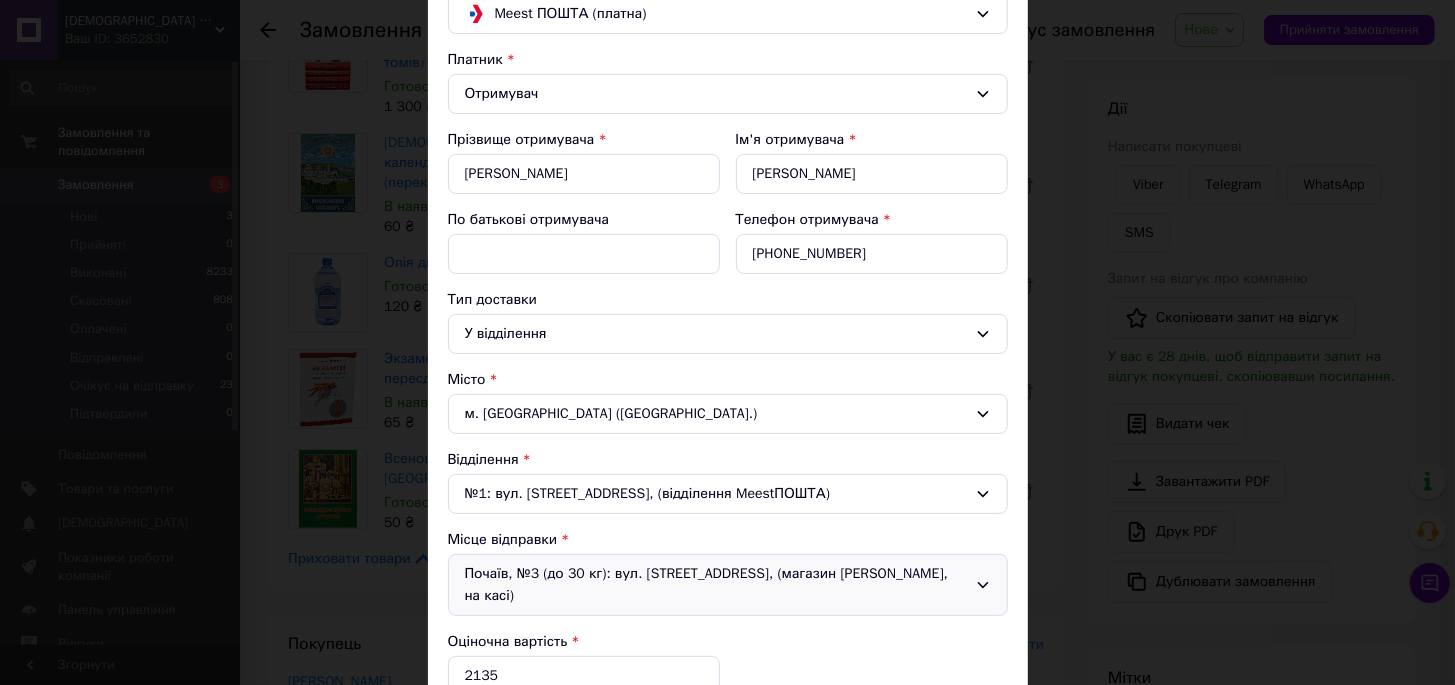 click on "Почаїв, №3 (до 30 кг): вул. Радивилівська, 1, (магазин Олеся, на касі)" at bounding box center [728, 585] 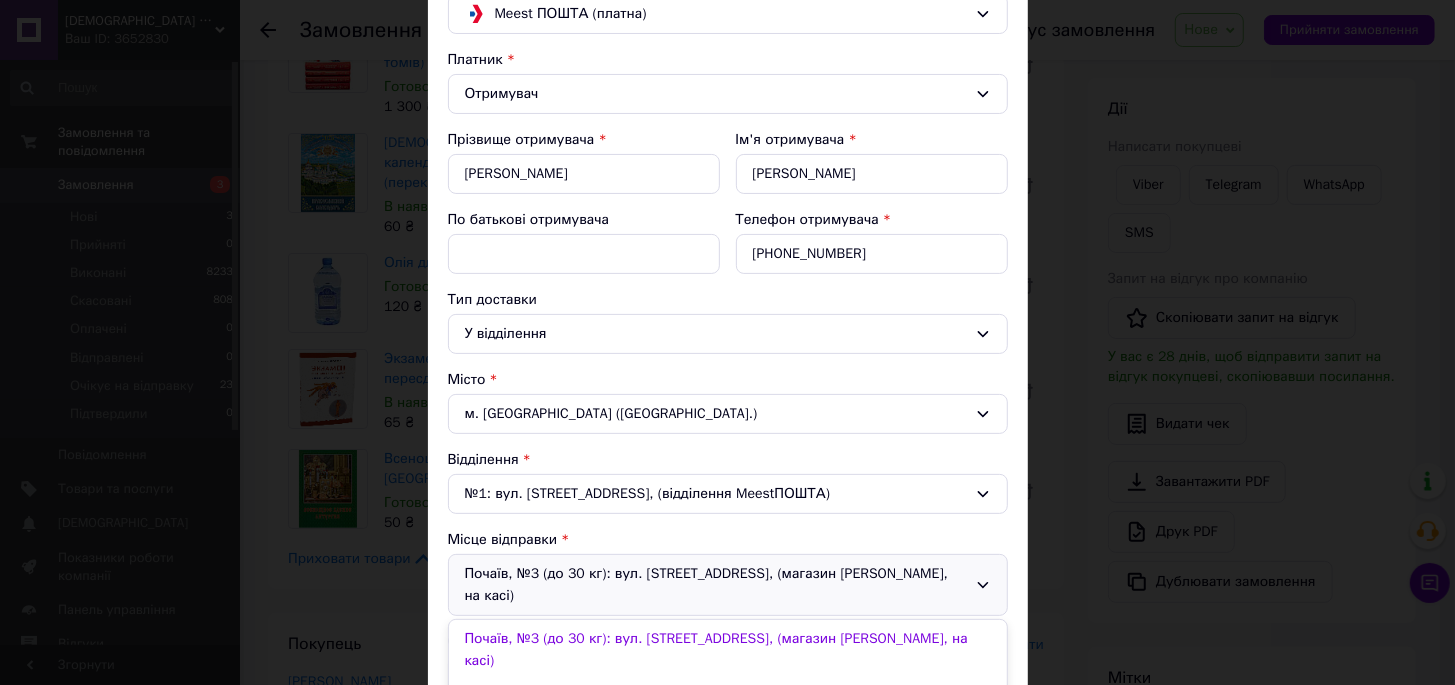 scroll, scrollTop: 272, scrollLeft: 0, axis: vertical 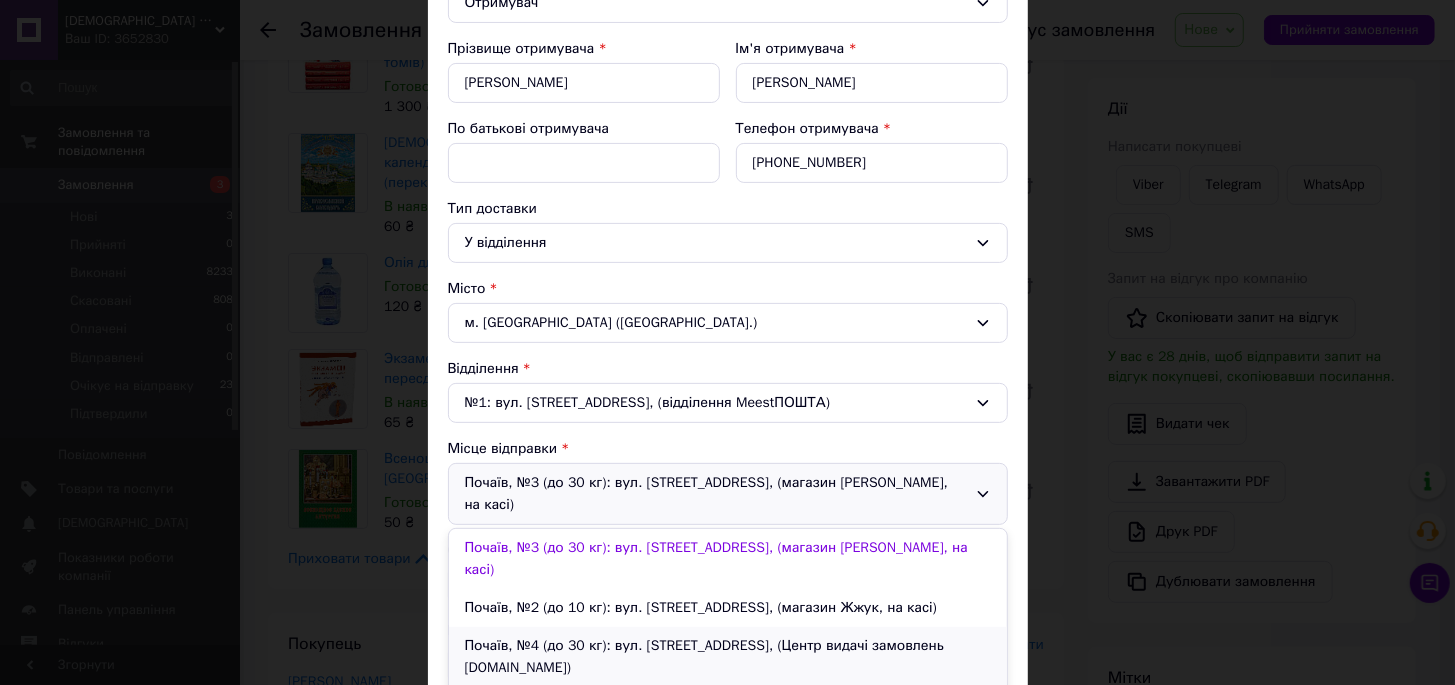 click on "Почаїв, №4 (до 30 кг): вул. Лосятинська, 38, (Центр видачі замовлень ЕПІЦЕНТР.ua)" at bounding box center [728, 657] 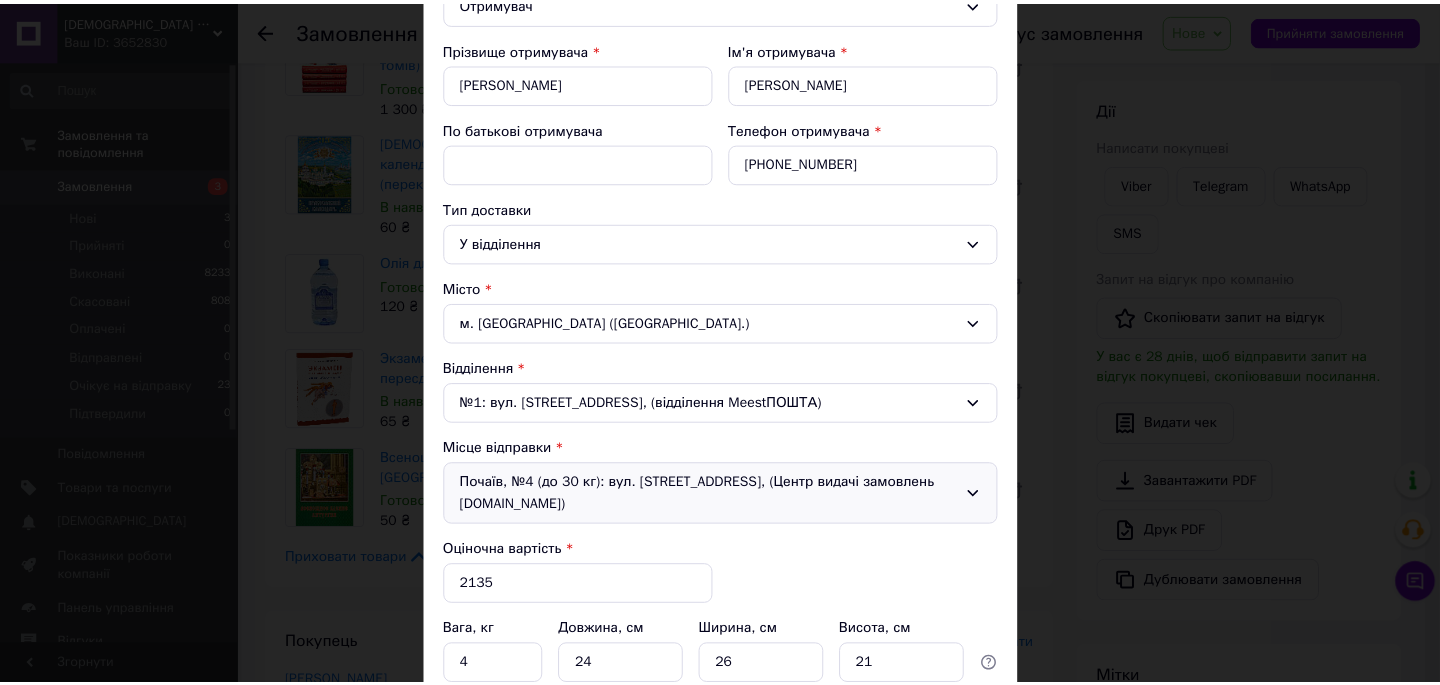 scroll, scrollTop: 503, scrollLeft: 0, axis: vertical 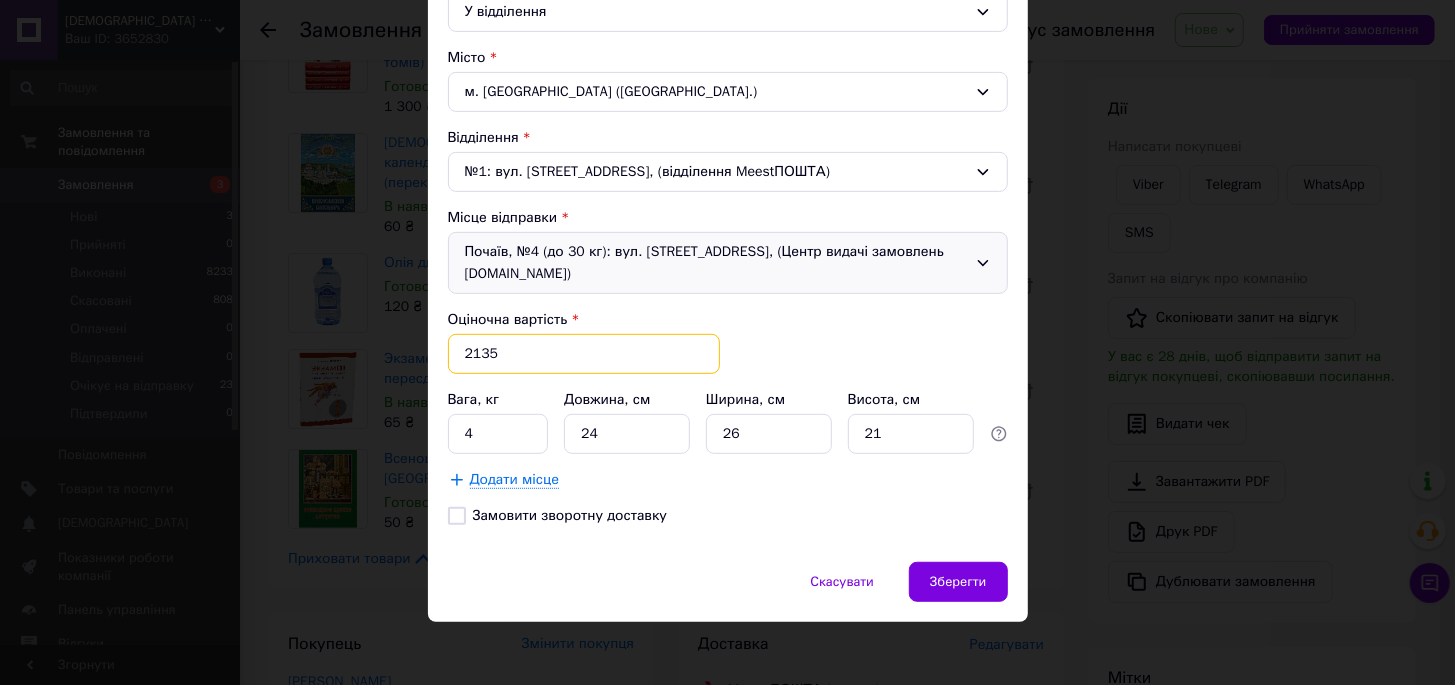 click on "2135" at bounding box center (584, 354) 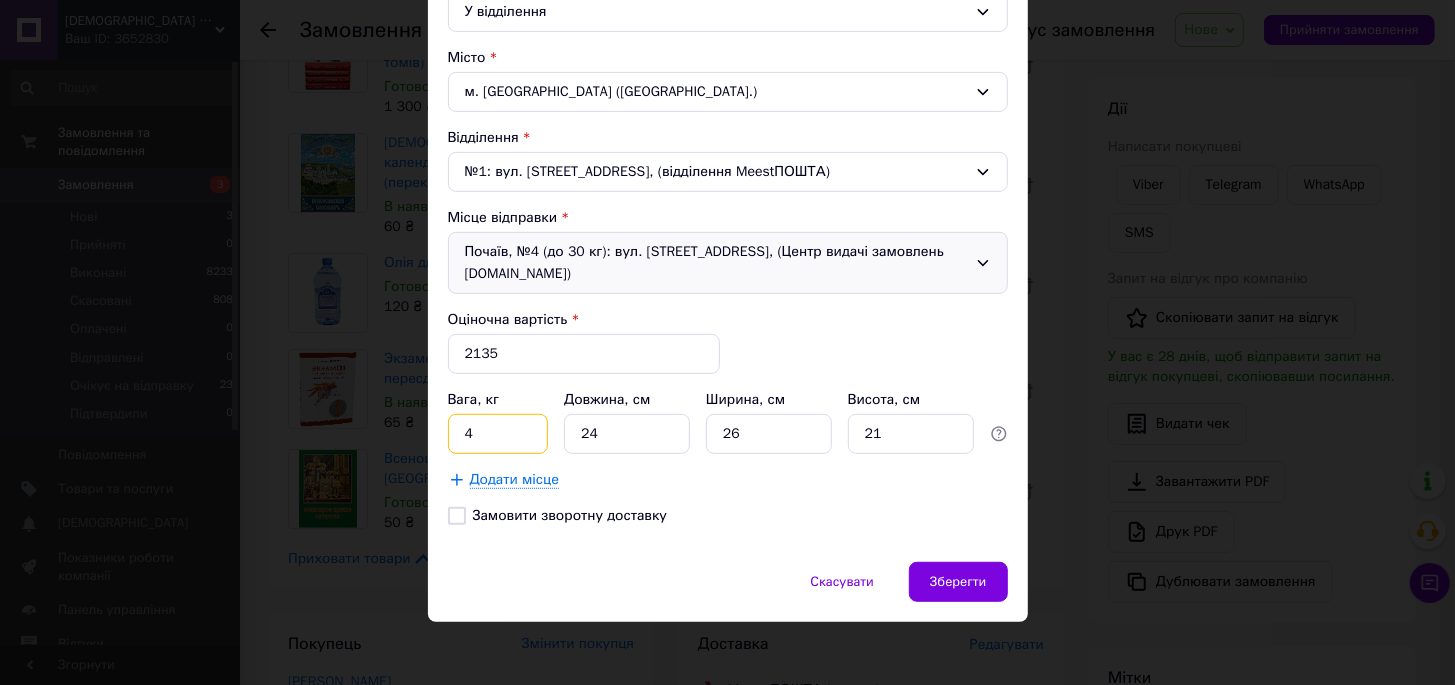 click on "4" at bounding box center (498, 434) 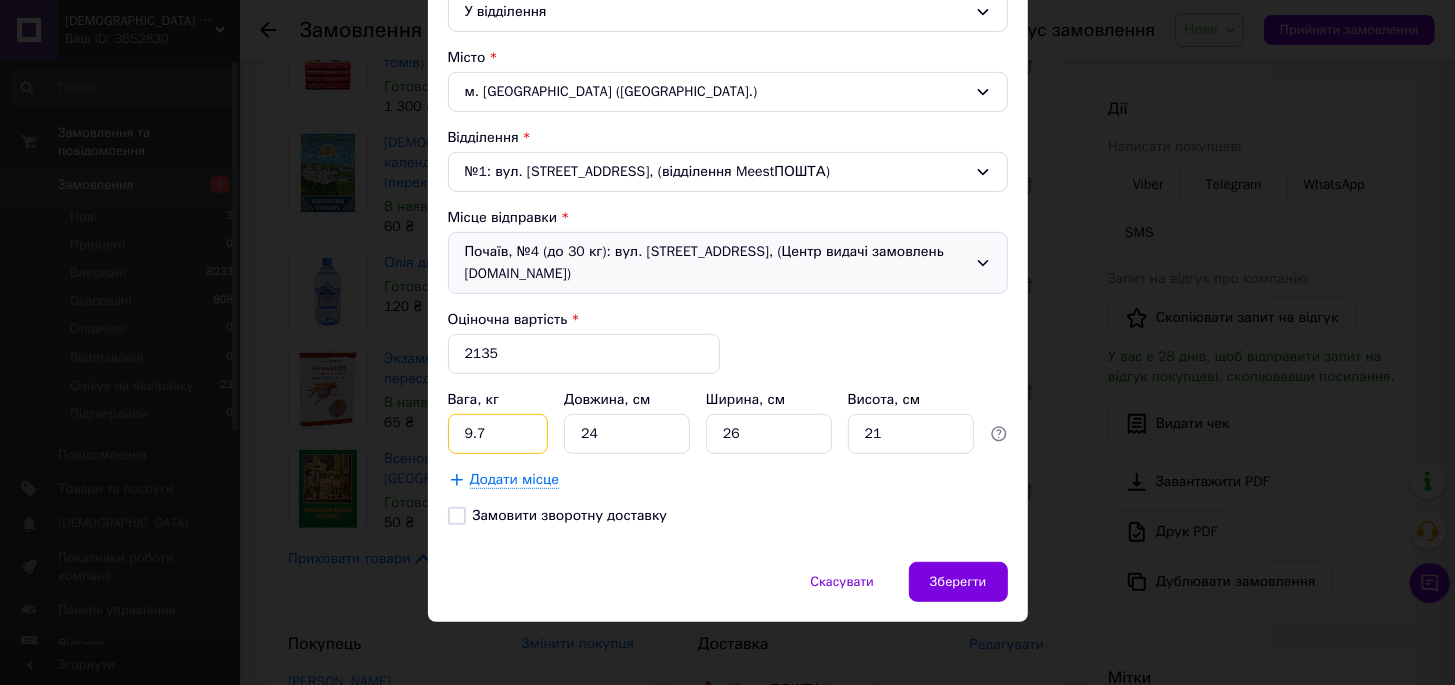 type on "9.7" 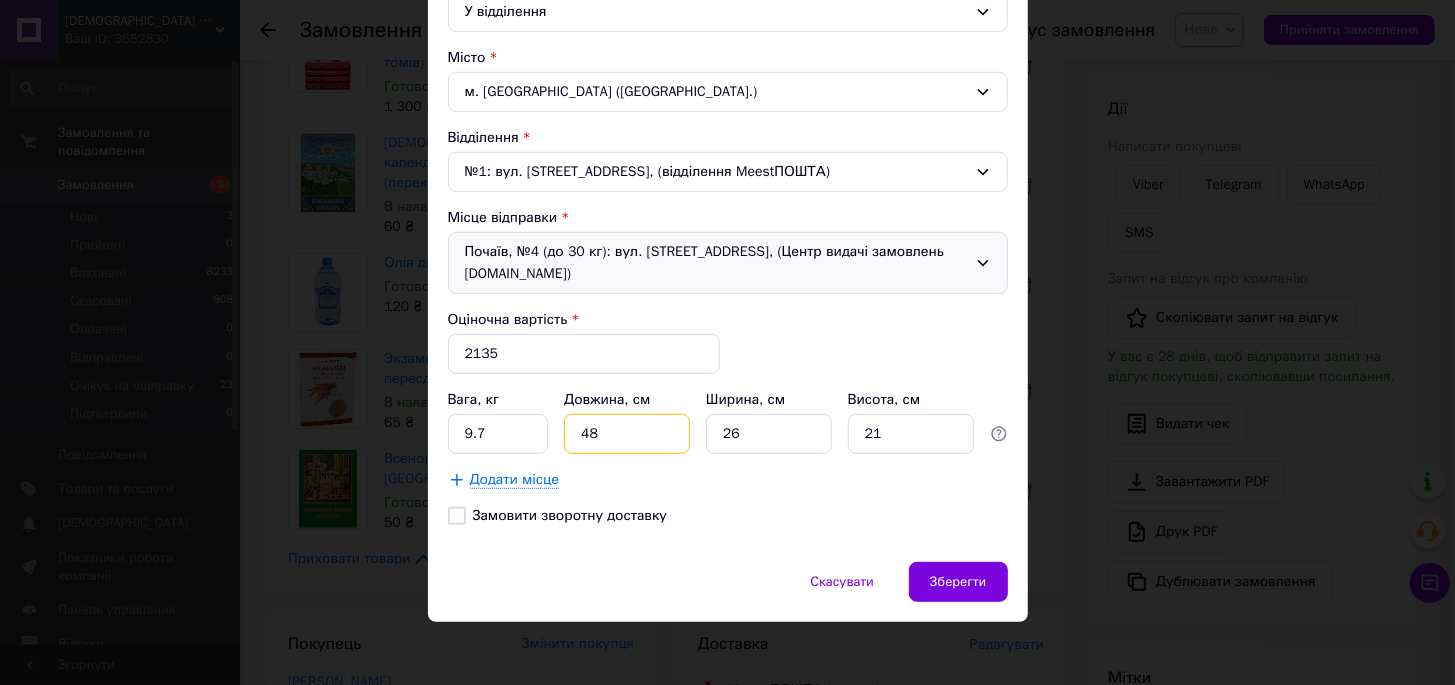 type on "48" 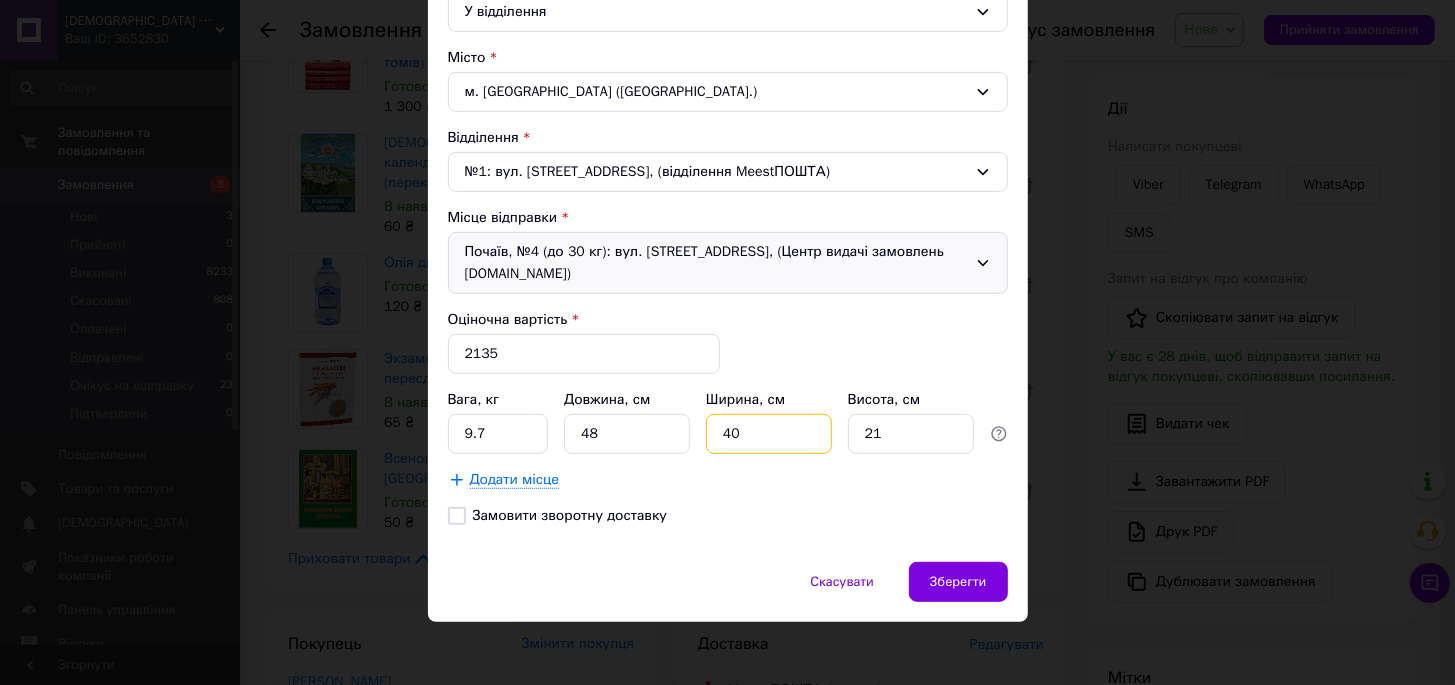 type on "40" 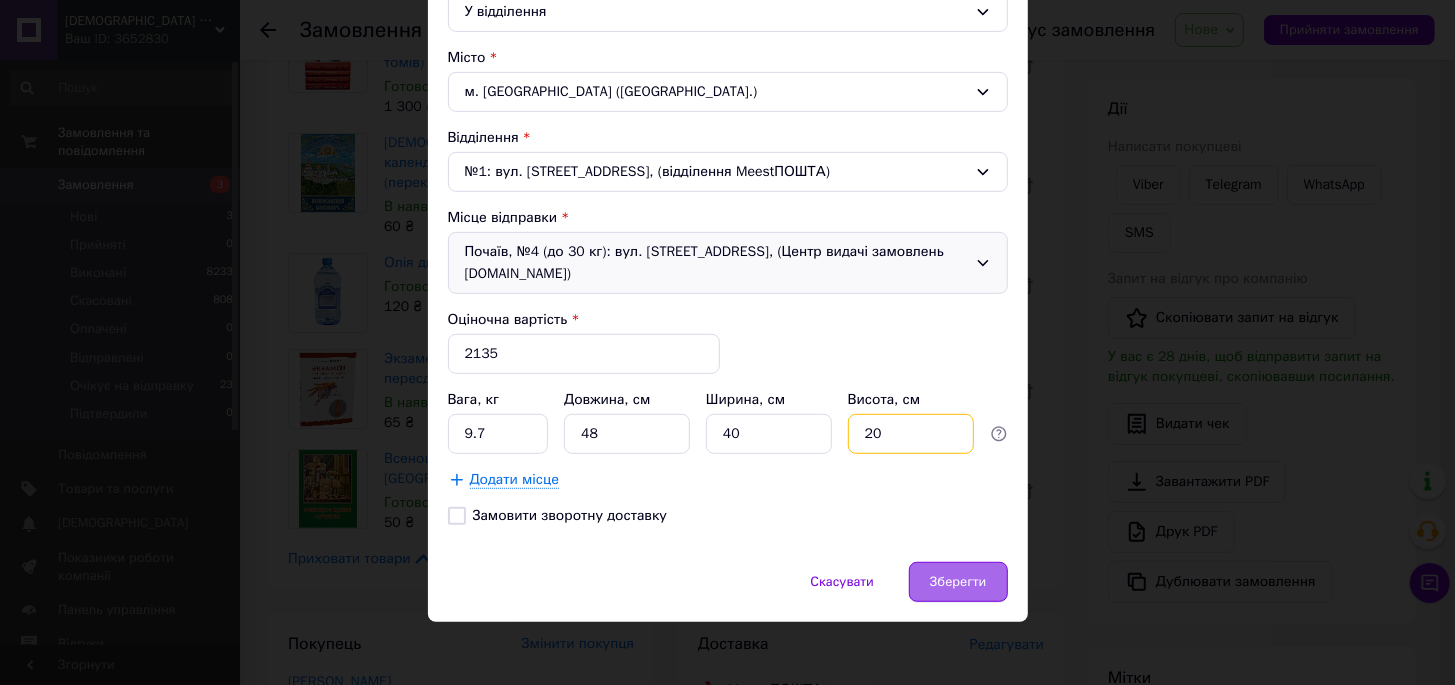 type on "20" 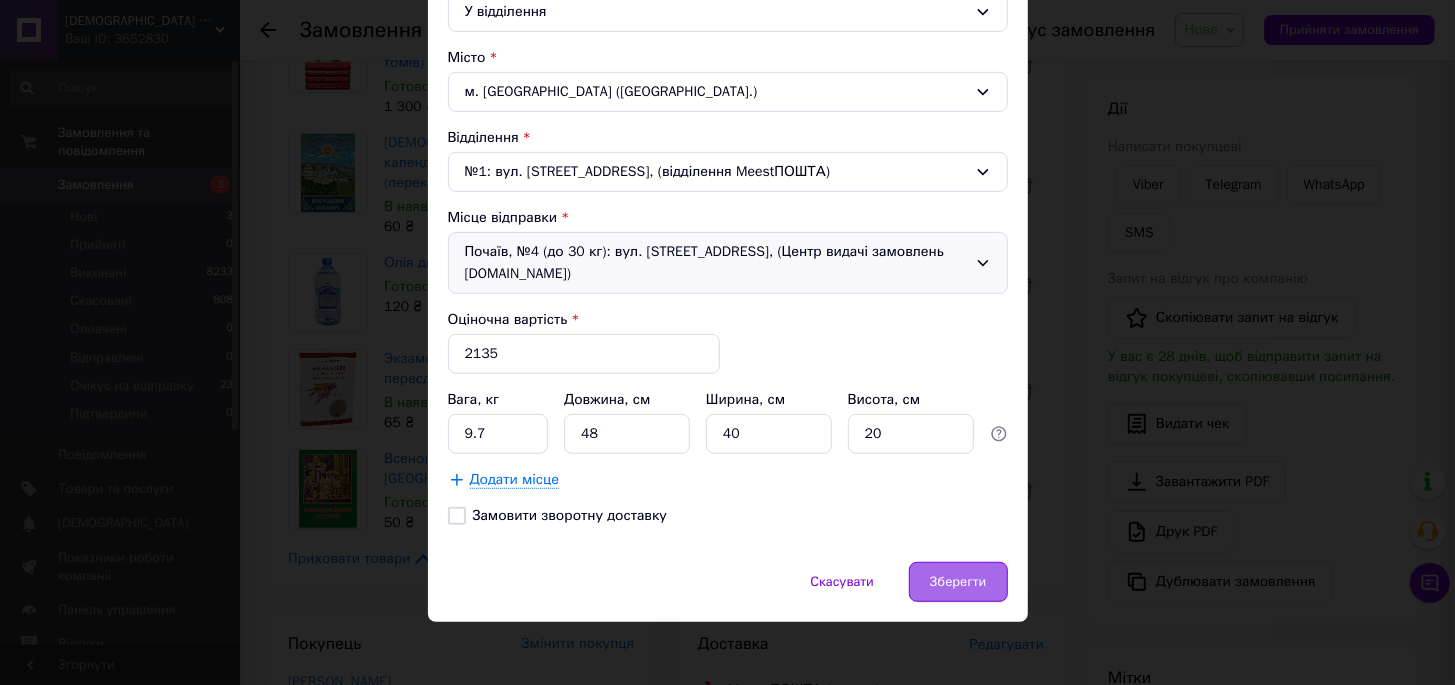 click on "Зберегти" at bounding box center [958, 582] 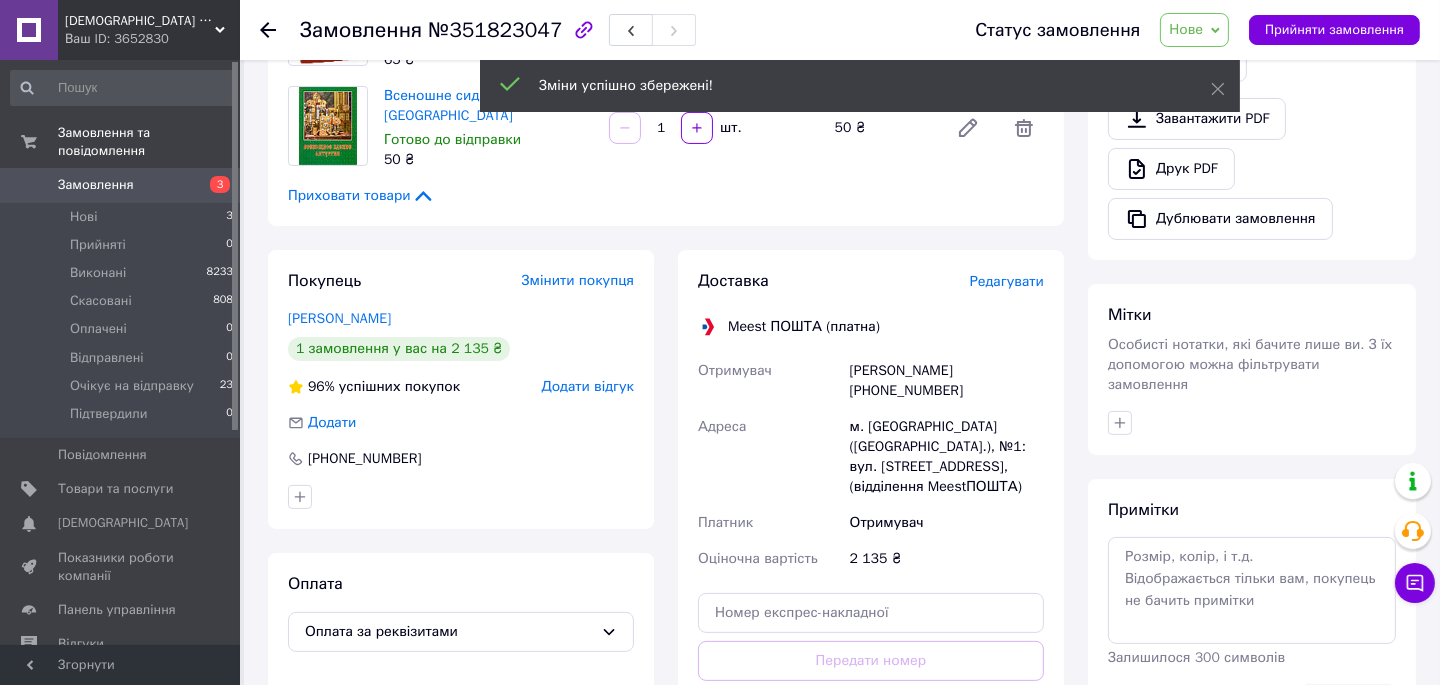 scroll, scrollTop: 763, scrollLeft: 0, axis: vertical 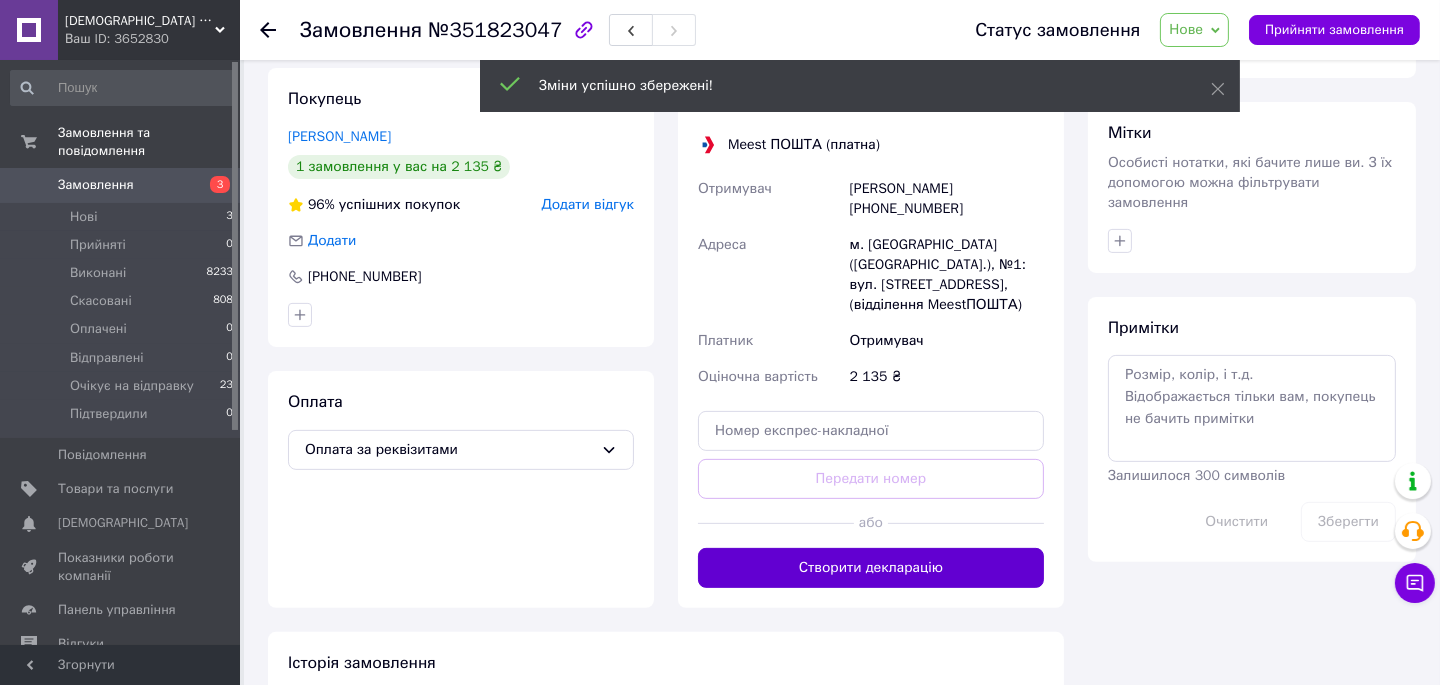 click on "Створити декларацію" at bounding box center (871, 568) 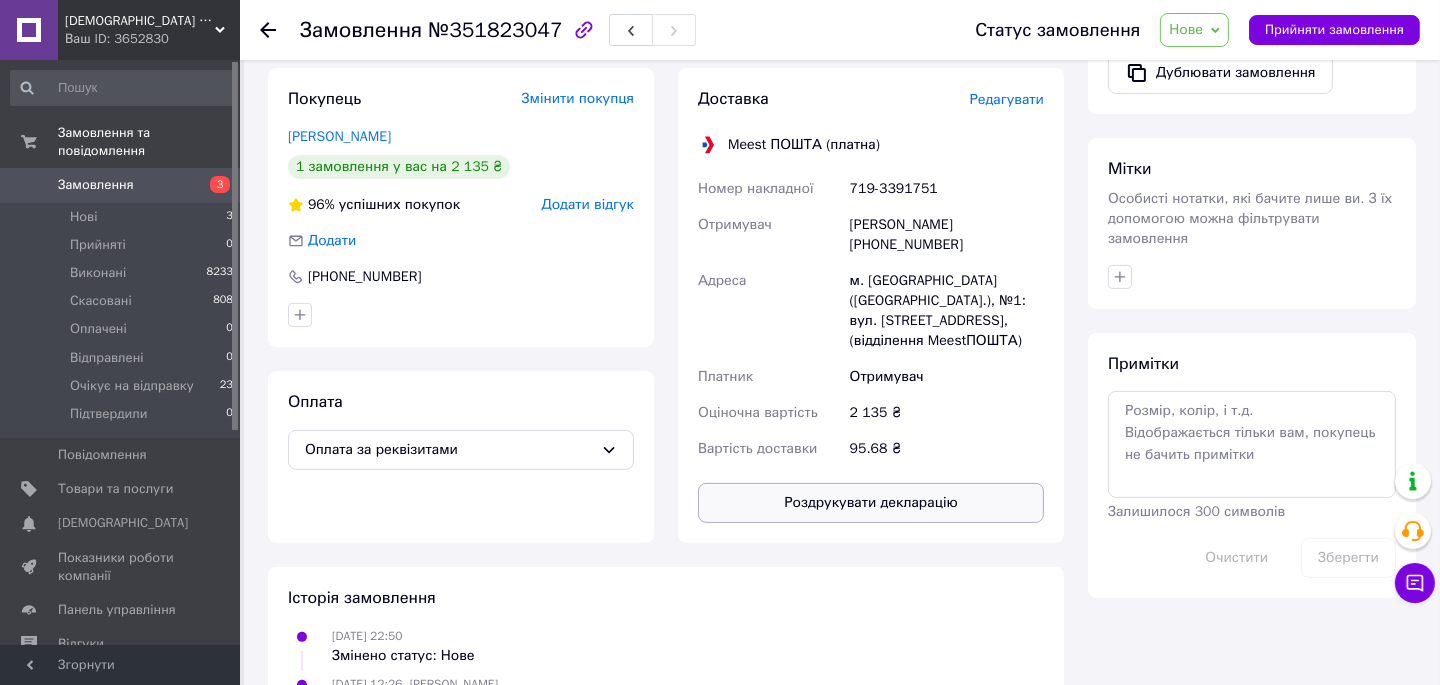click on "Роздрукувати декларацію" at bounding box center [871, 503] 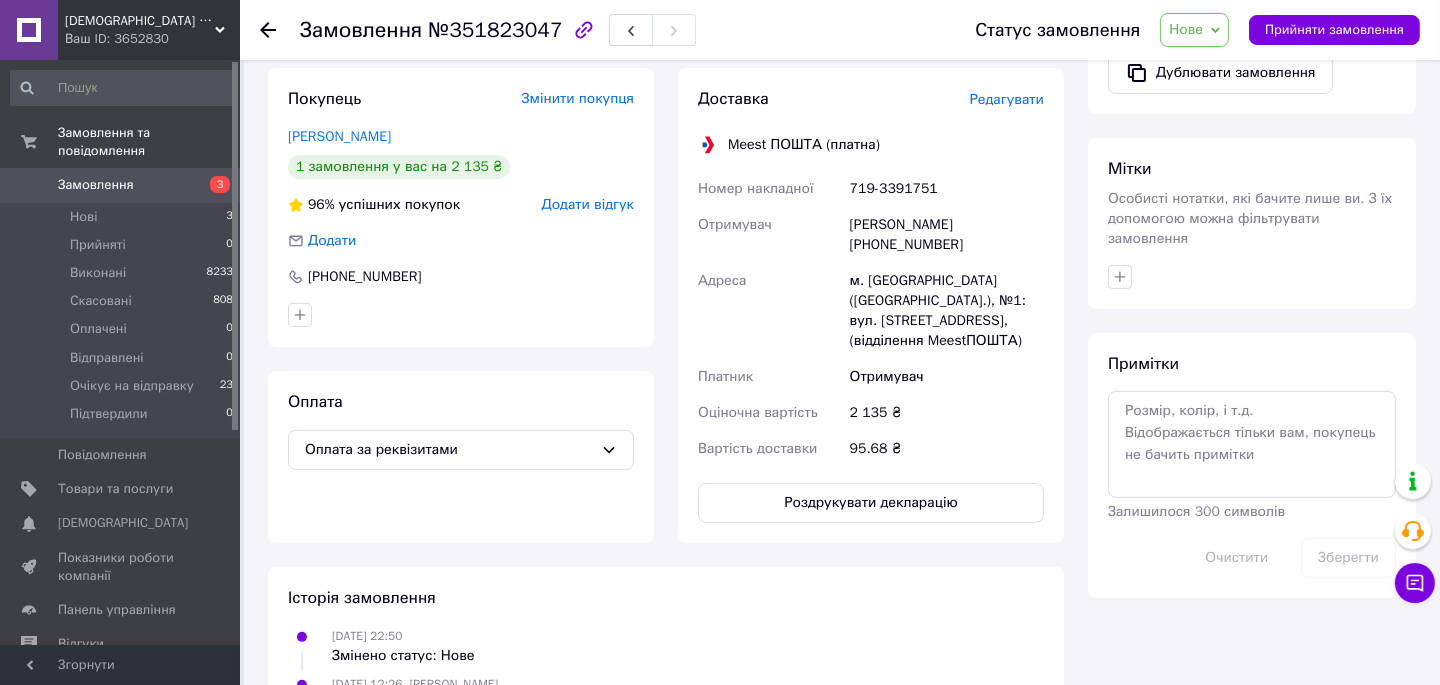 click on "Нове" at bounding box center [1186, 29] 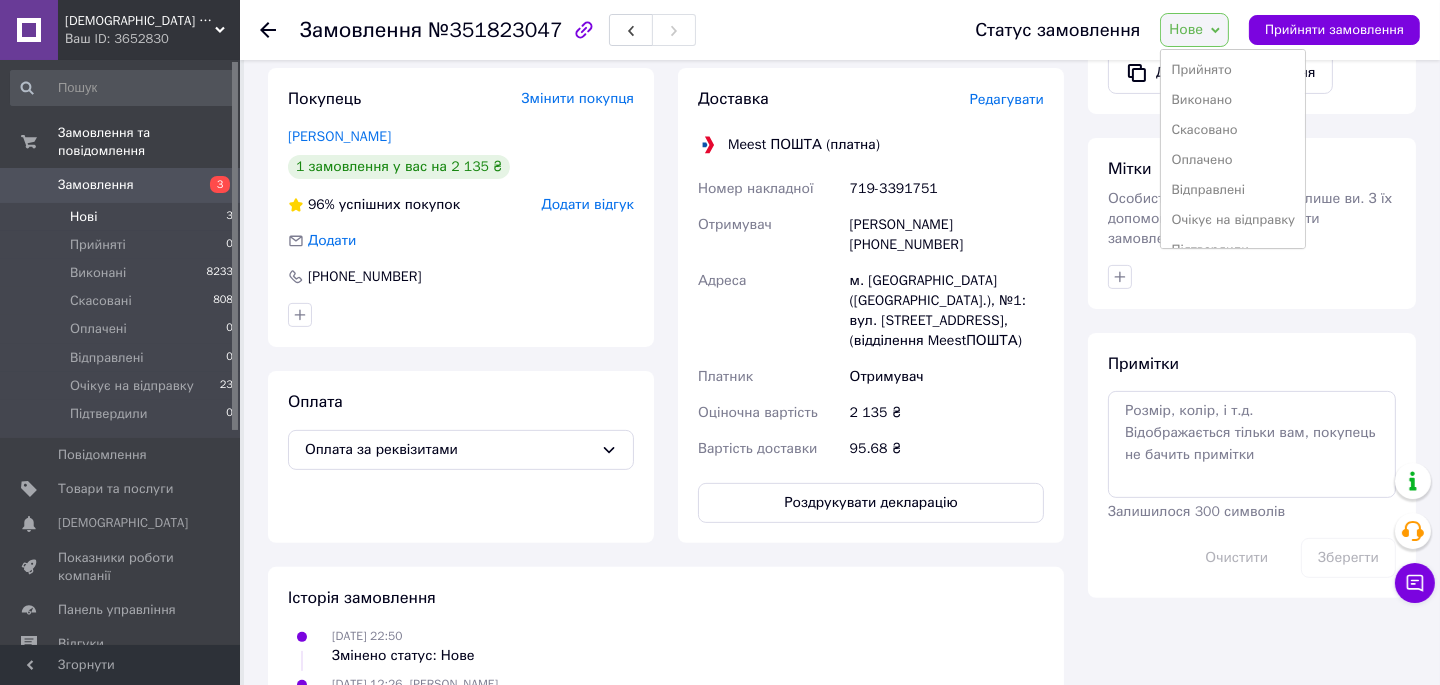 click on "Нові 3" at bounding box center [122, 217] 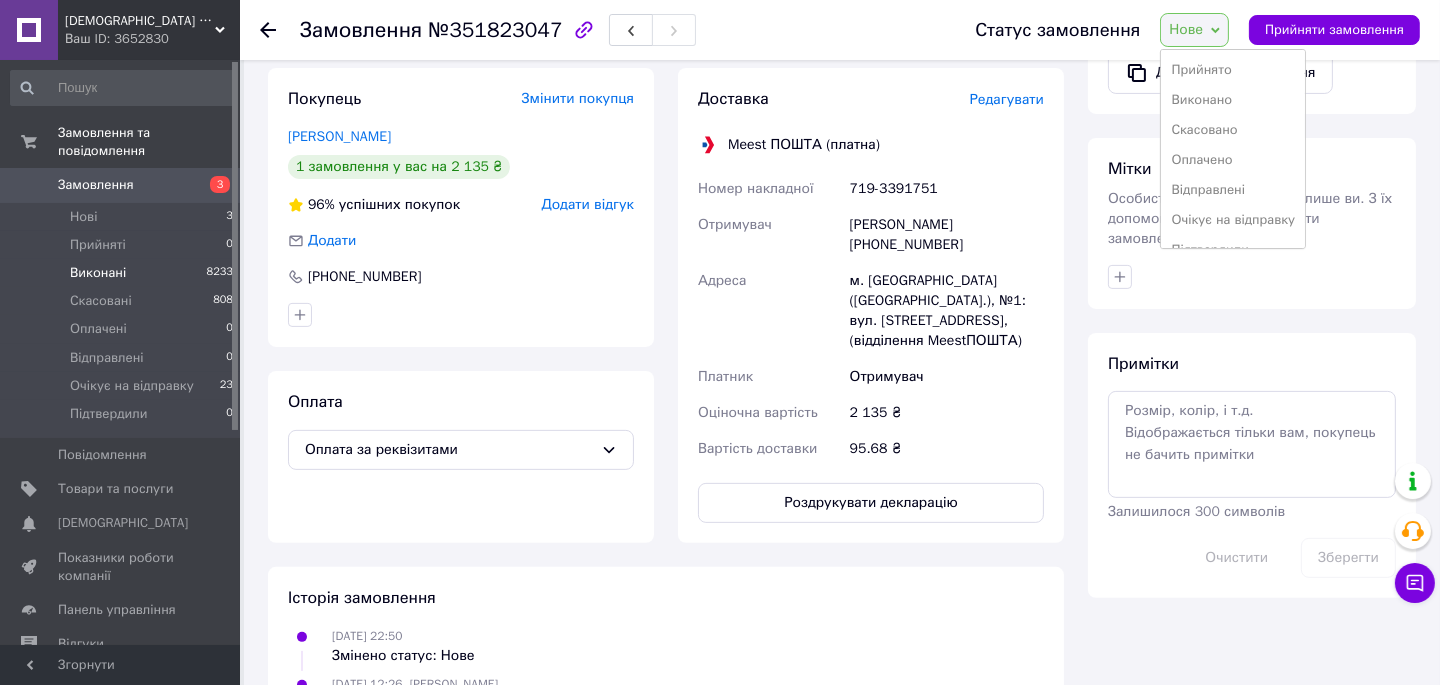 scroll, scrollTop: 0, scrollLeft: 0, axis: both 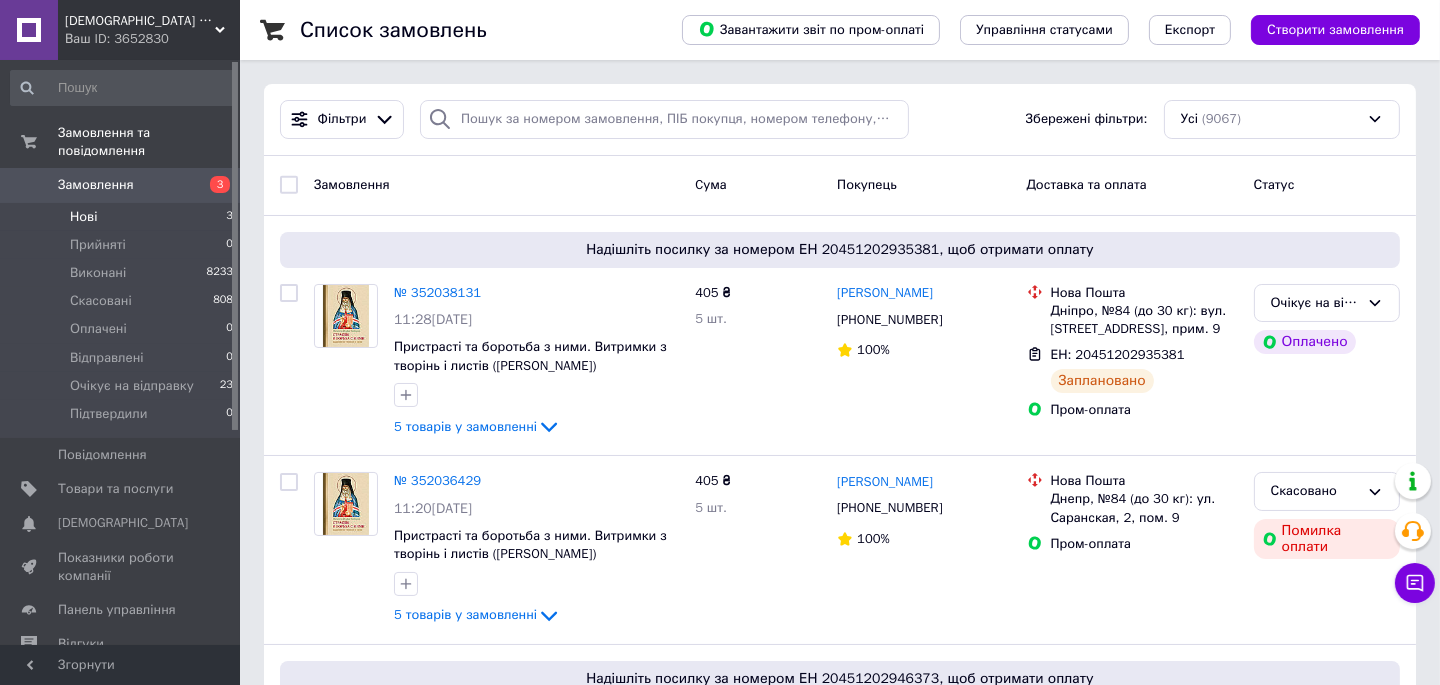 click on "Нові" at bounding box center (83, 217) 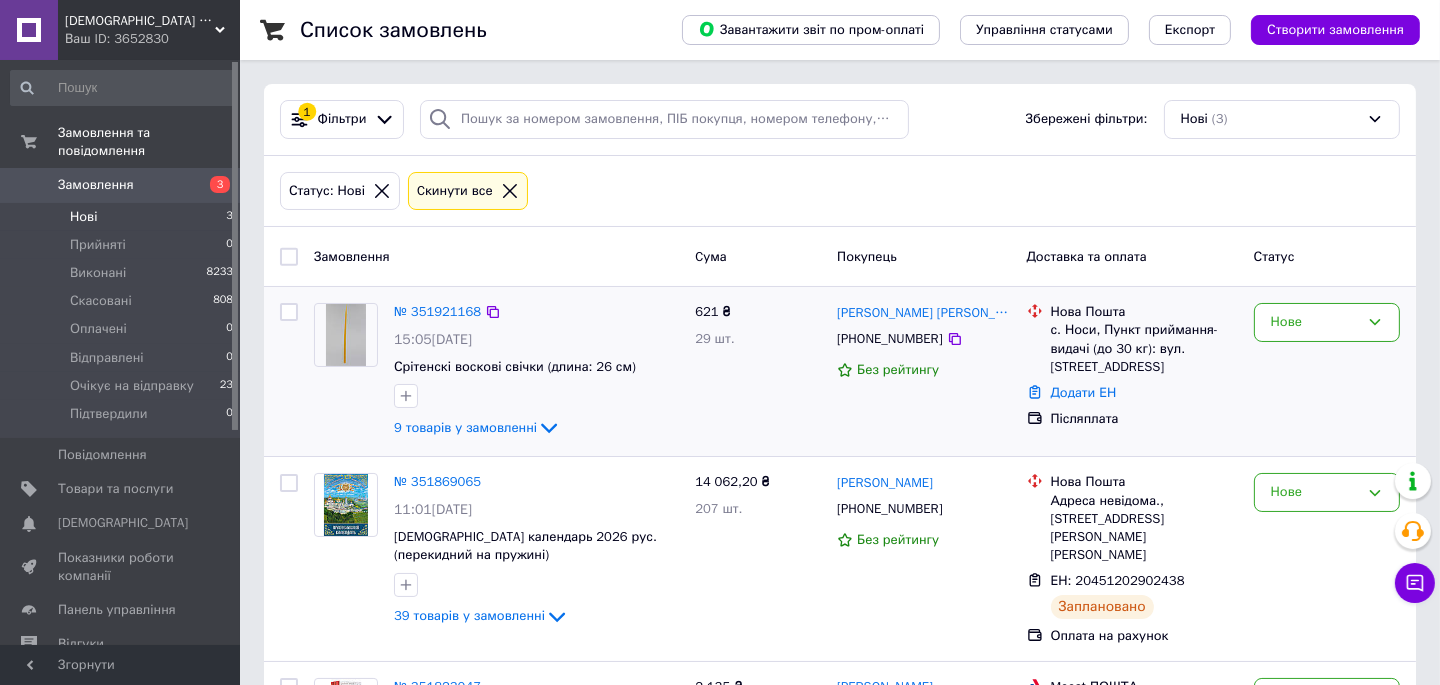 scroll, scrollTop: 218, scrollLeft: 0, axis: vertical 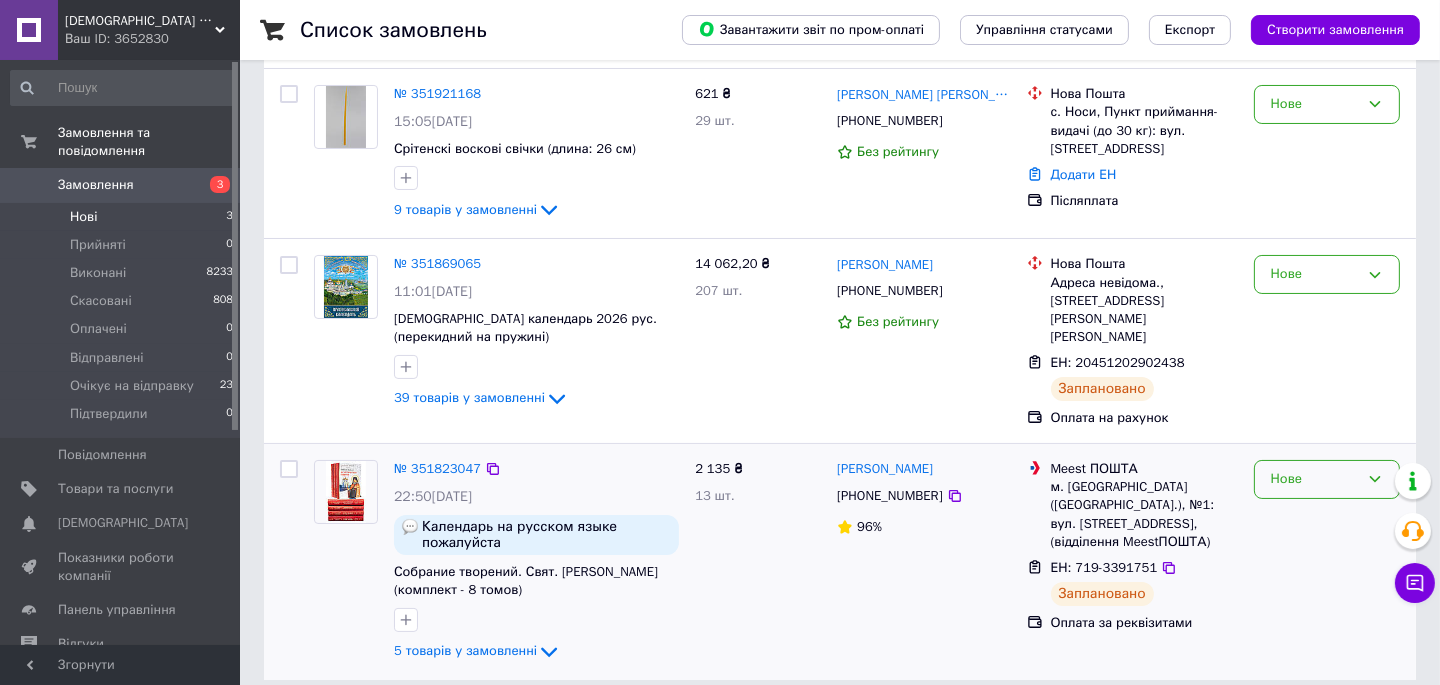click on "Нове" at bounding box center [1327, 479] 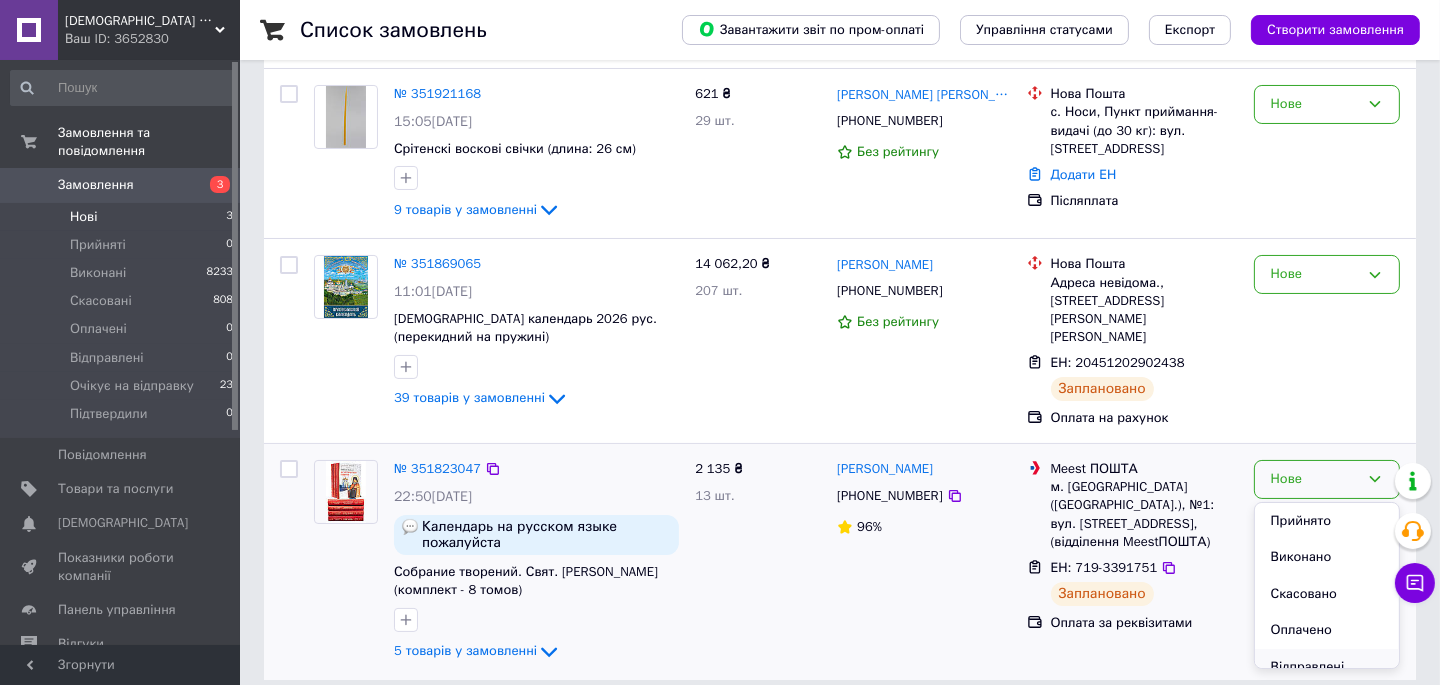 scroll, scrollTop: 110, scrollLeft: 0, axis: vertical 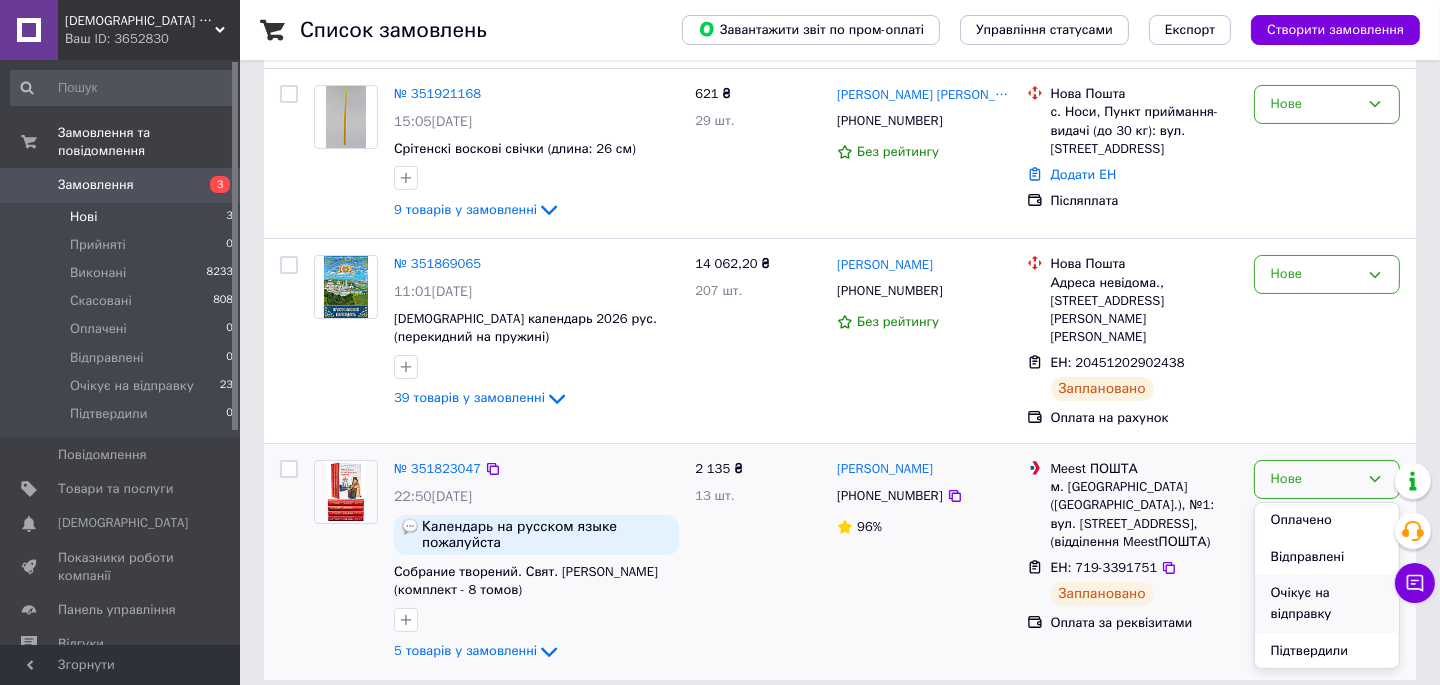 click on "Очікує на відправку" at bounding box center (1327, 603) 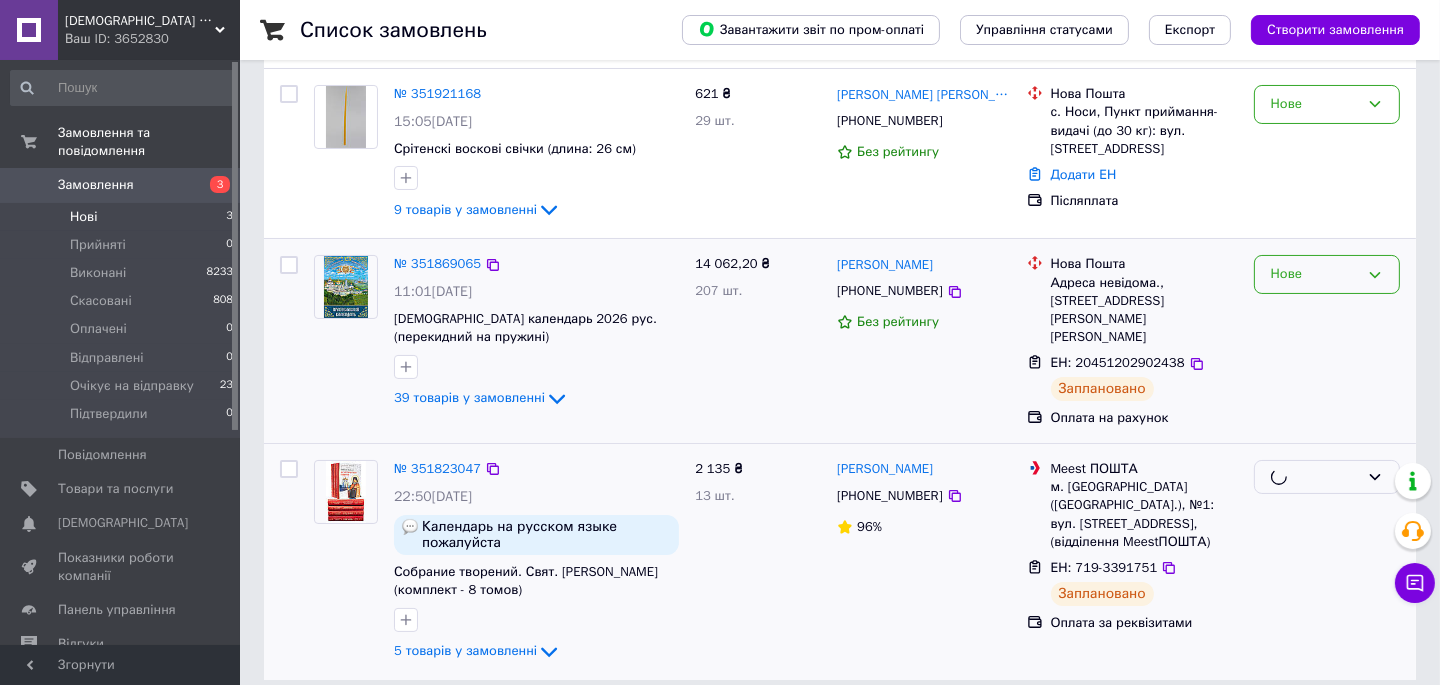 click on "Нове" at bounding box center [1315, 274] 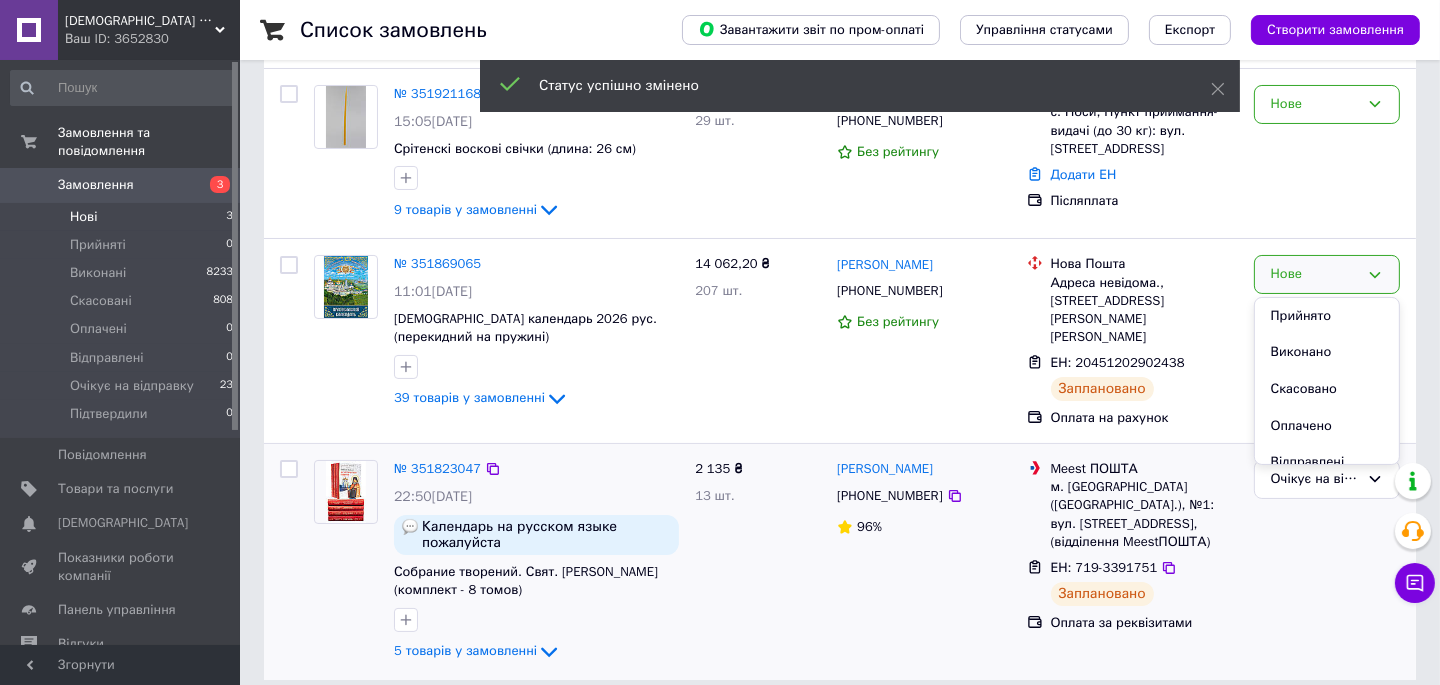 scroll, scrollTop: 110, scrollLeft: 0, axis: vertical 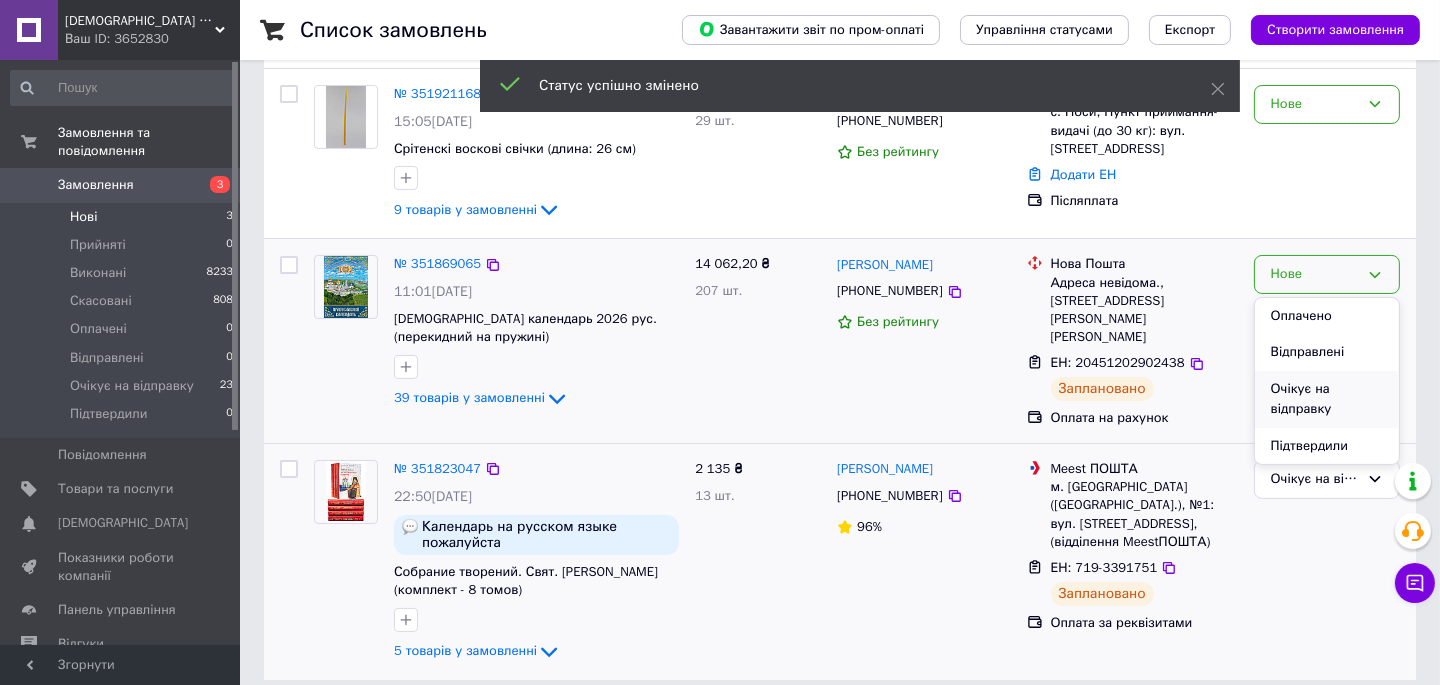 click on "Очікує на відправку" at bounding box center (1327, 399) 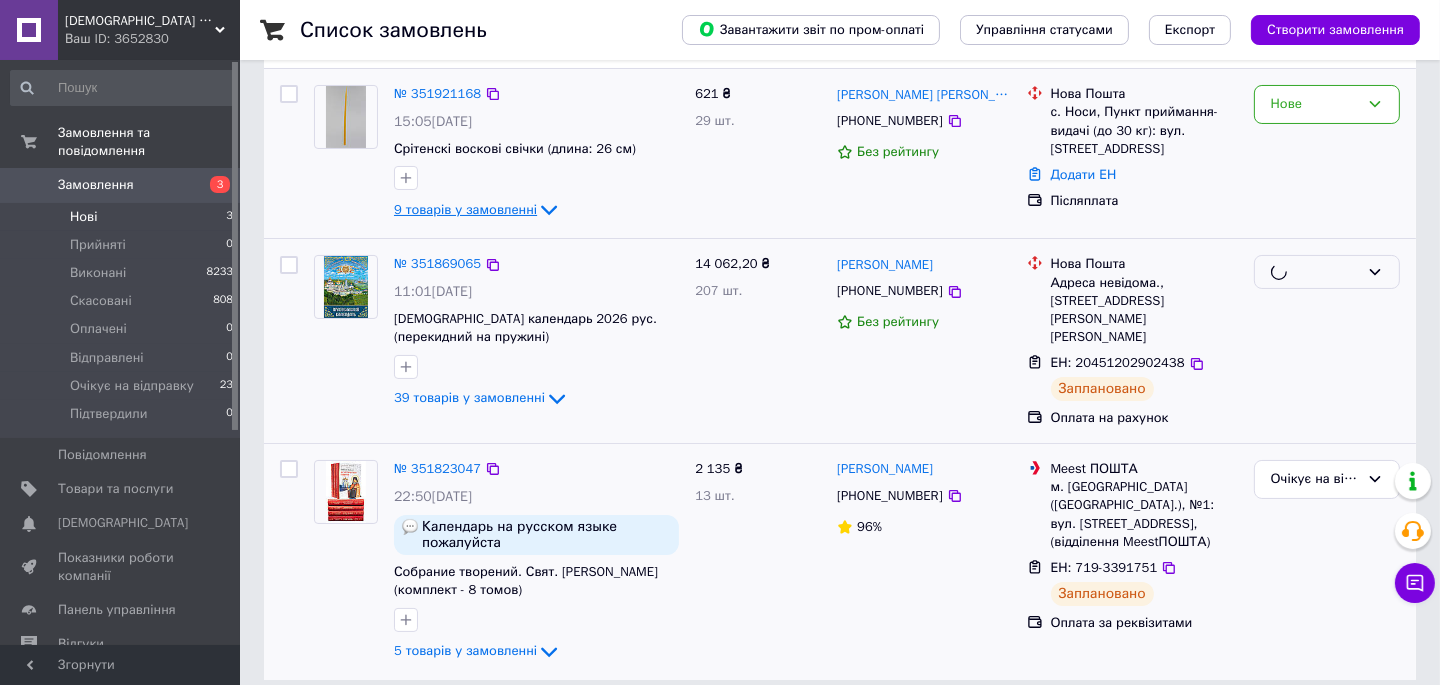 click on "9 товарів у замовленні" at bounding box center [465, 209] 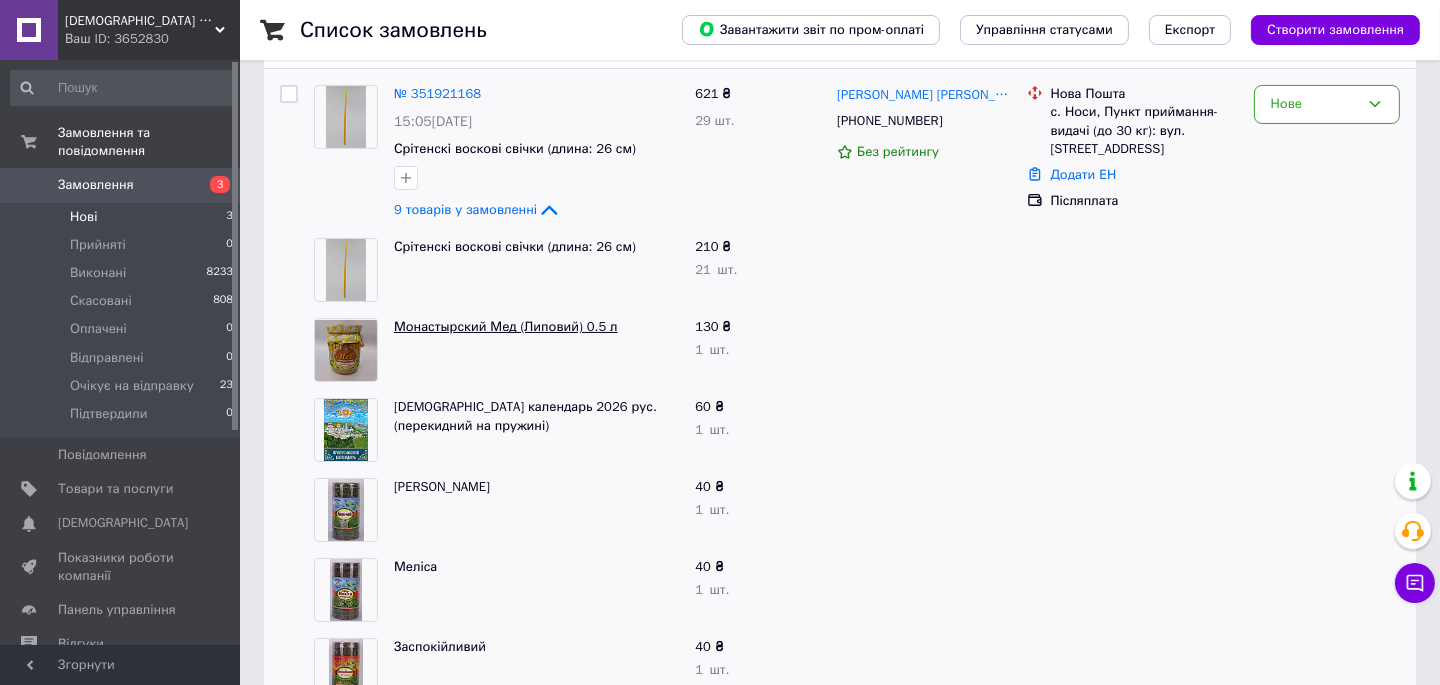 scroll, scrollTop: 490, scrollLeft: 0, axis: vertical 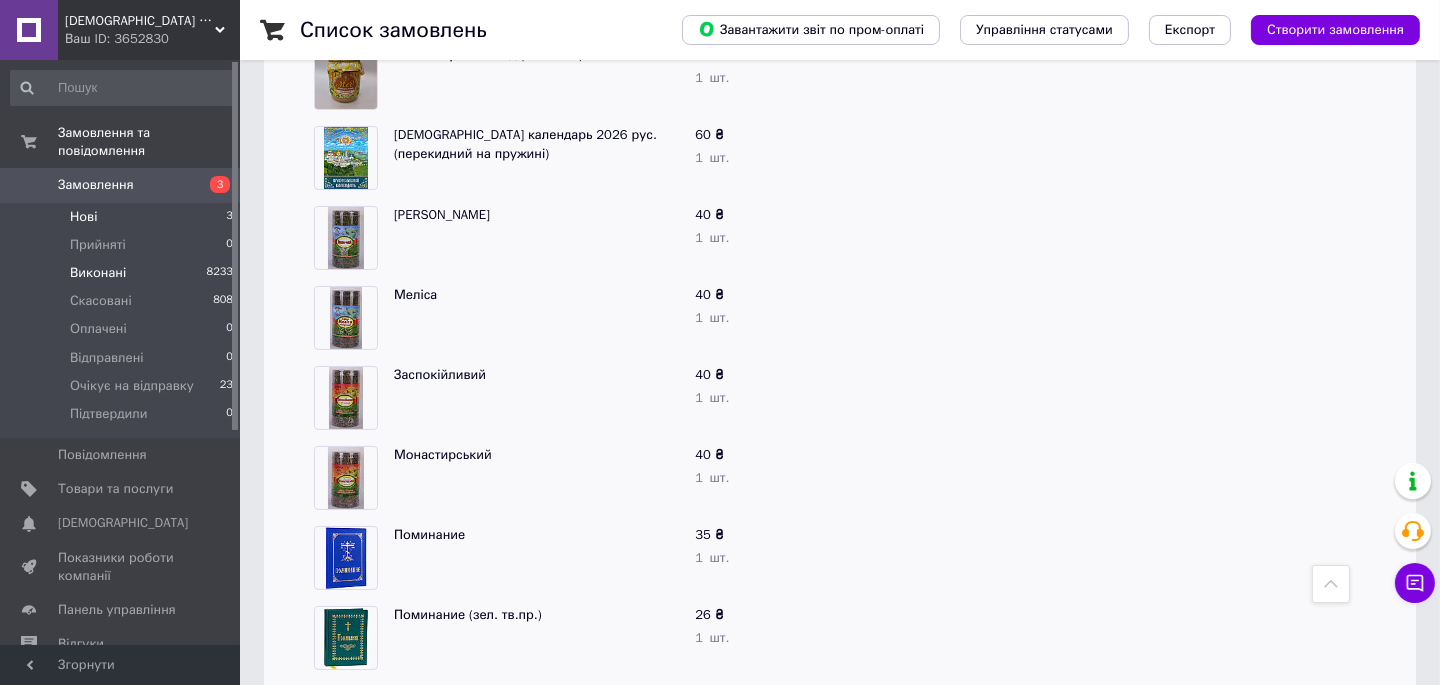 click on "Виконані 8233" at bounding box center (122, 273) 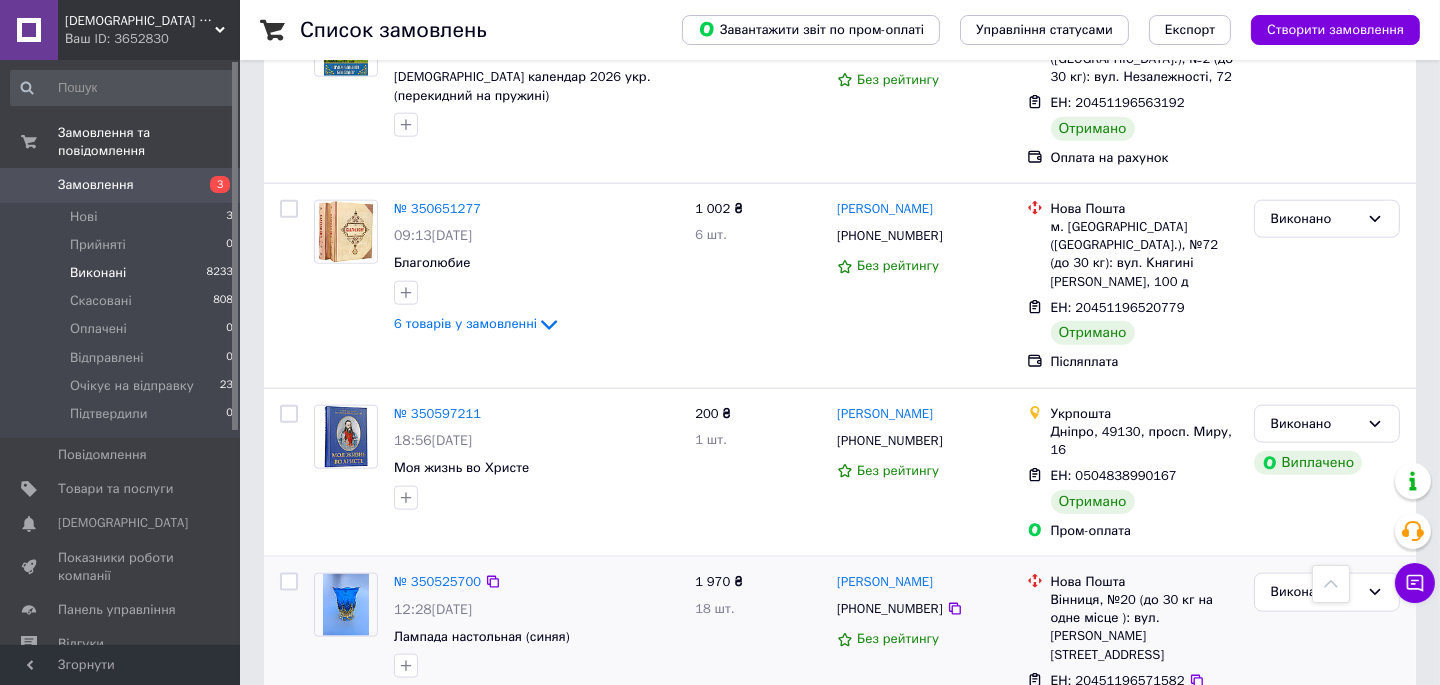 scroll, scrollTop: 3090, scrollLeft: 0, axis: vertical 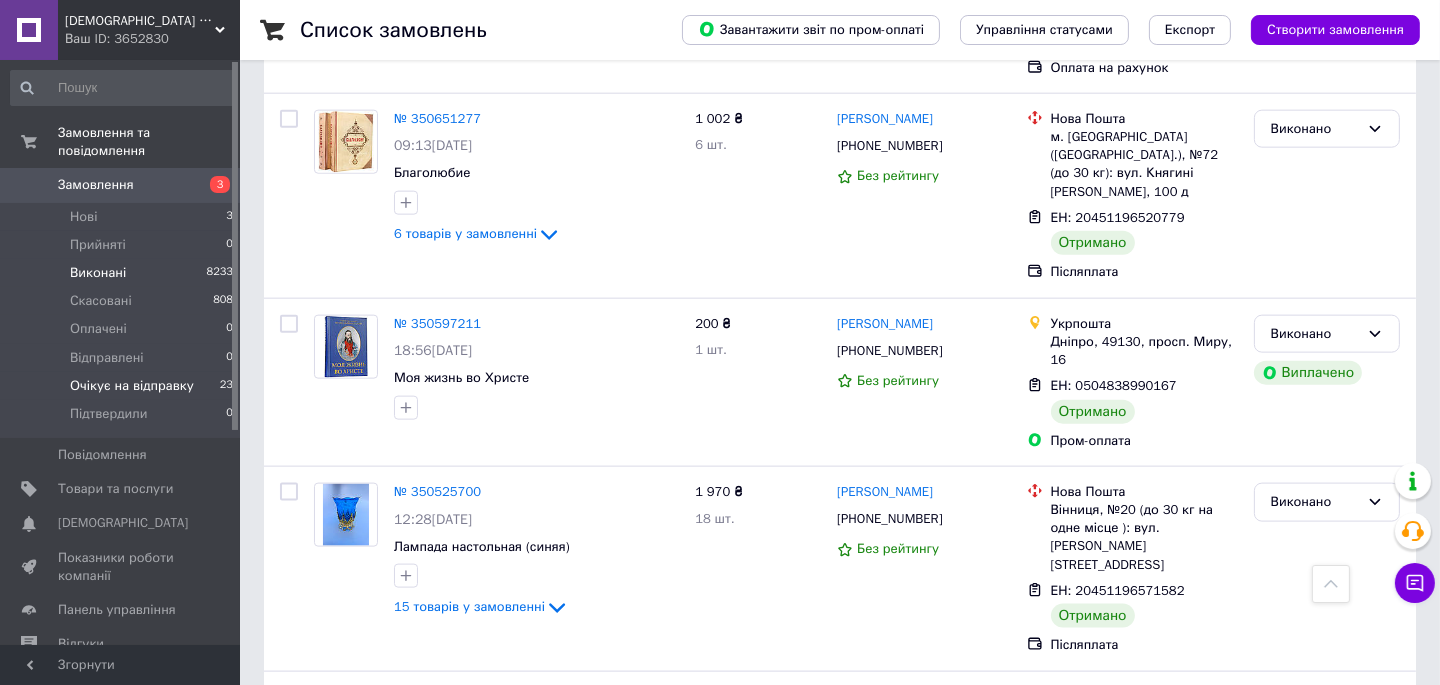 click on "Очікує на відправку" at bounding box center [132, 386] 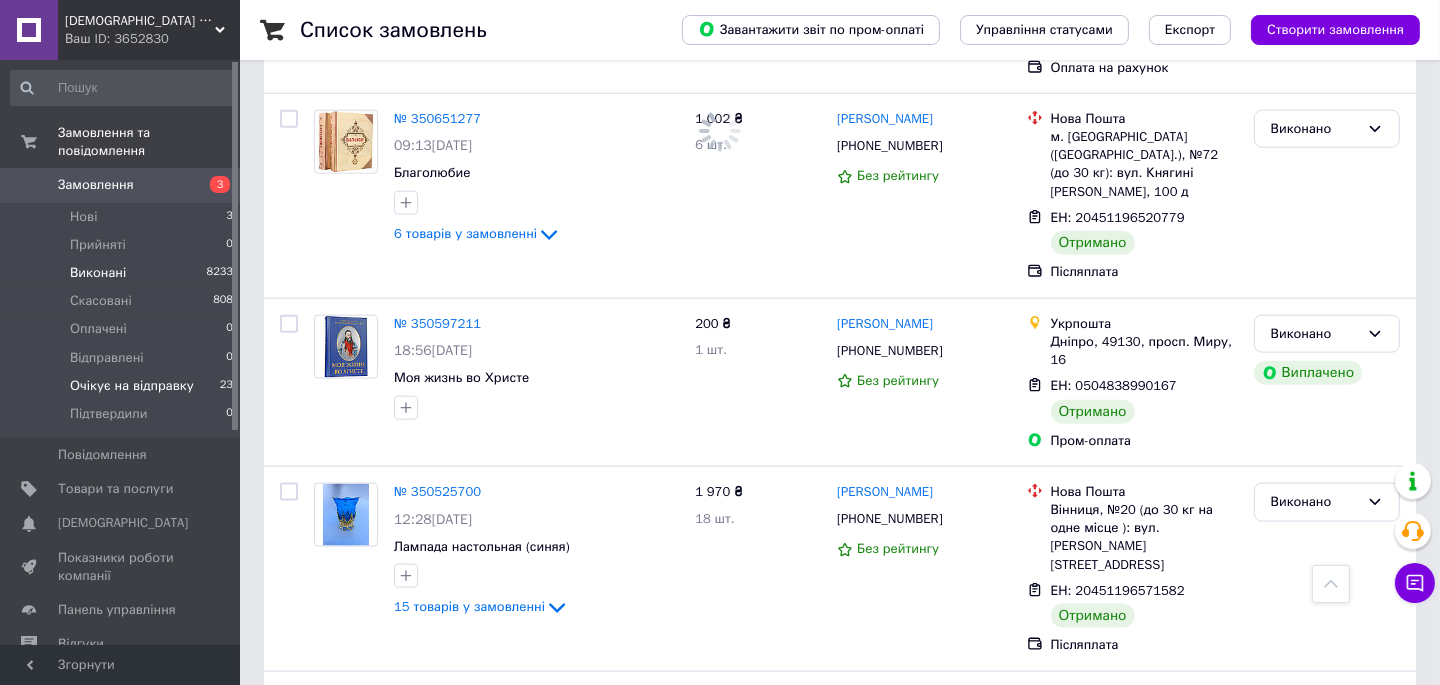 click on "Виконані 8233" at bounding box center [122, 273] 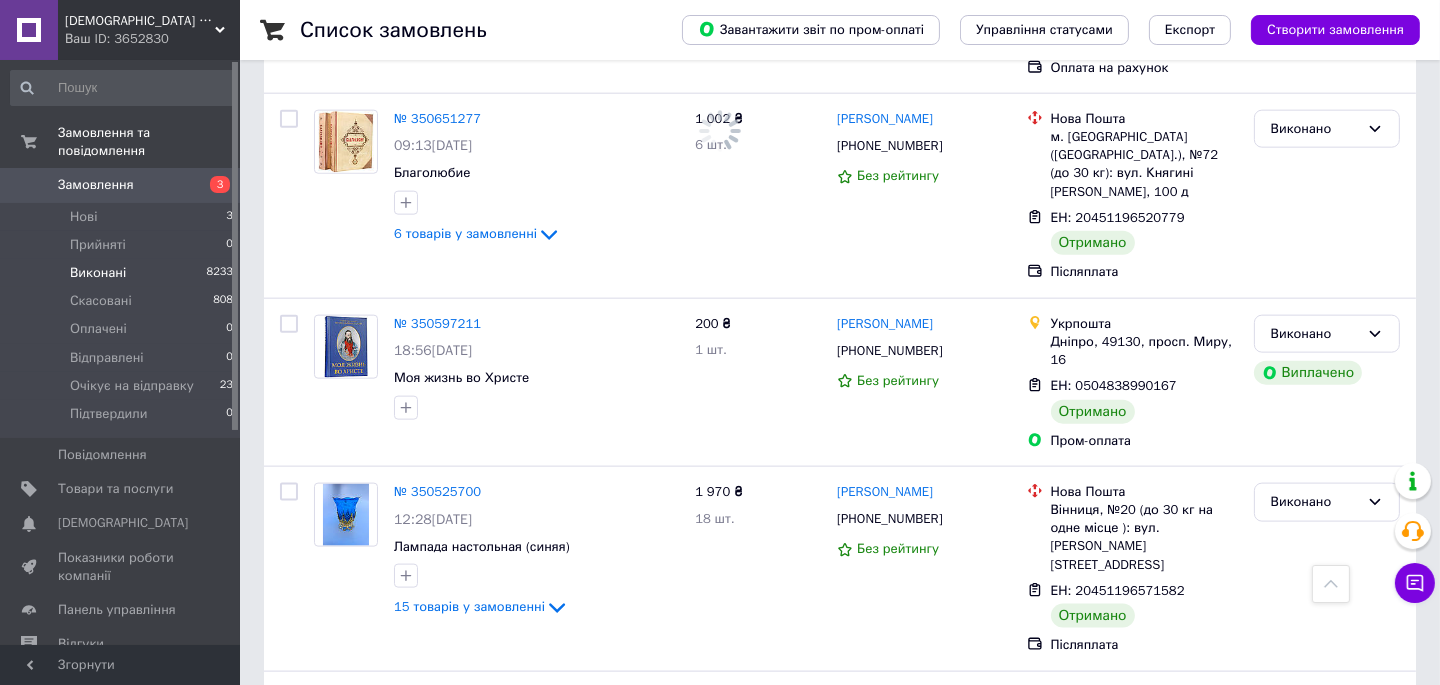 click on "Виконані 8233" at bounding box center (122, 273) 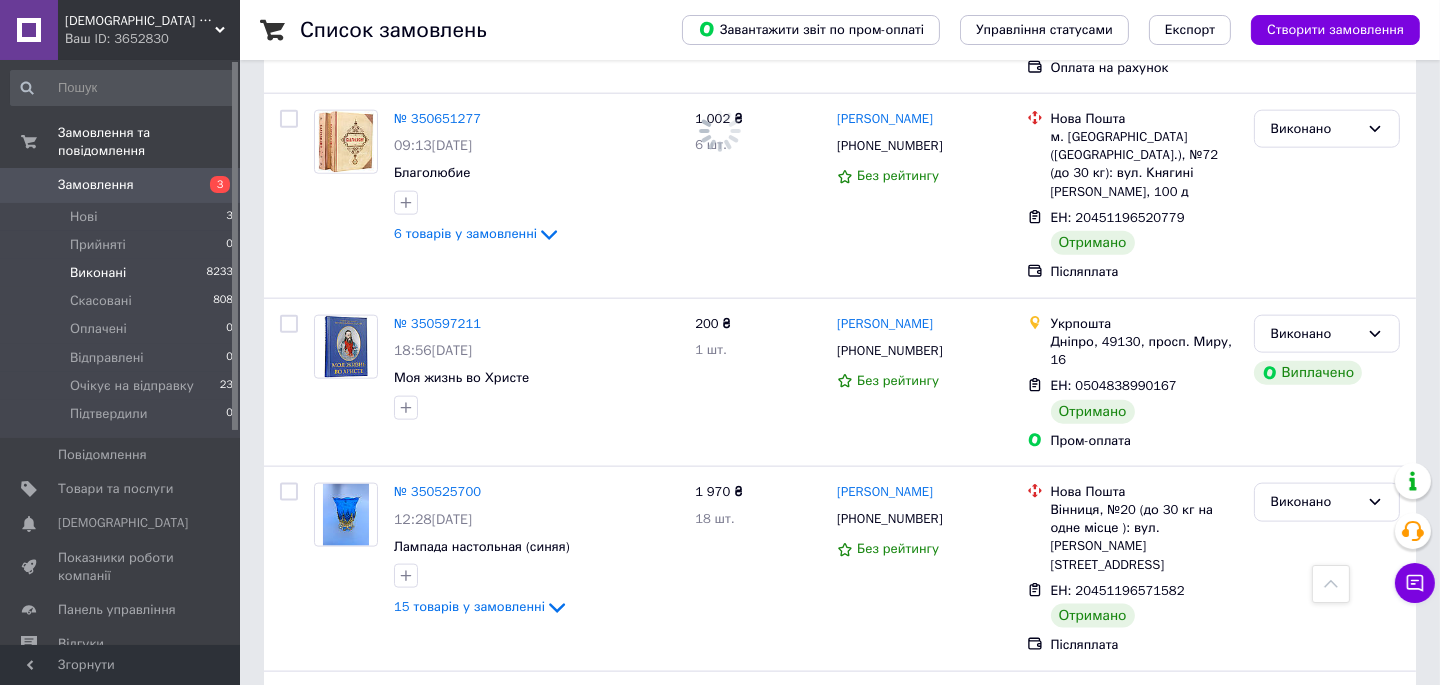 scroll, scrollTop: 0, scrollLeft: 0, axis: both 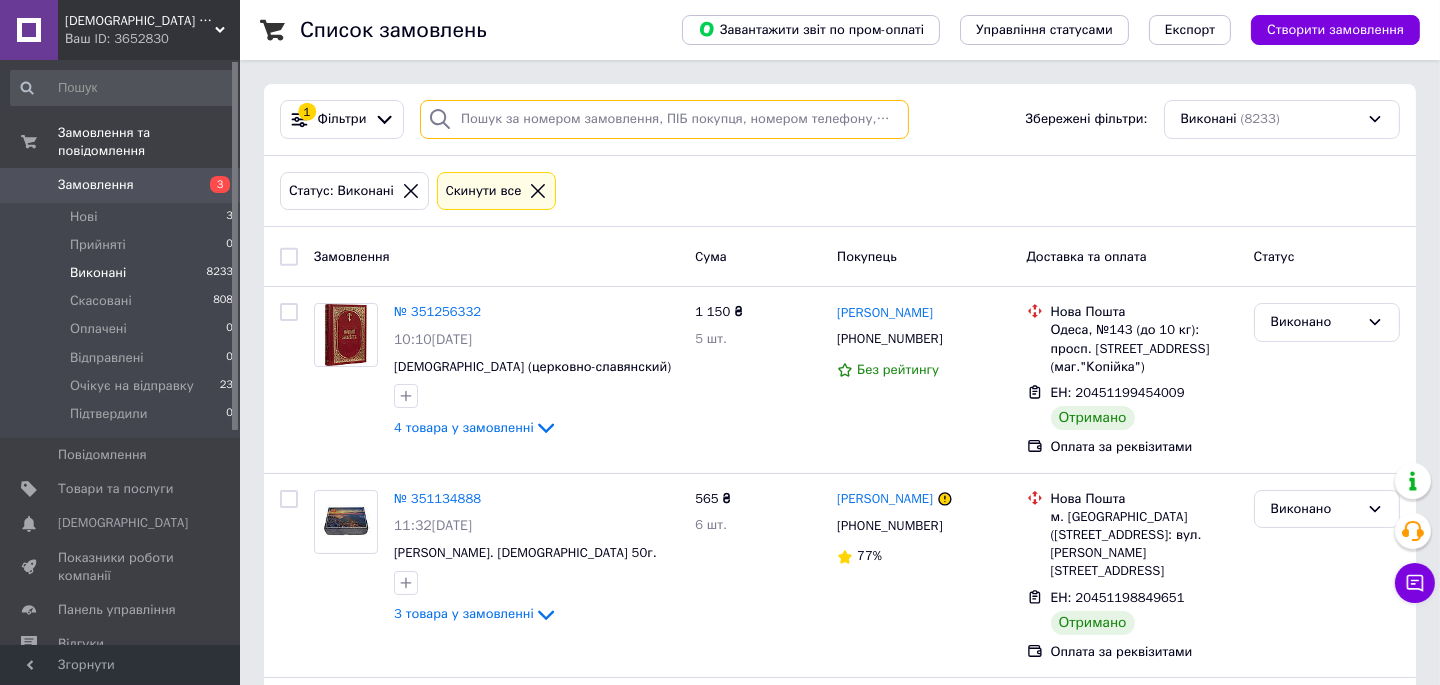 click at bounding box center (664, 119) 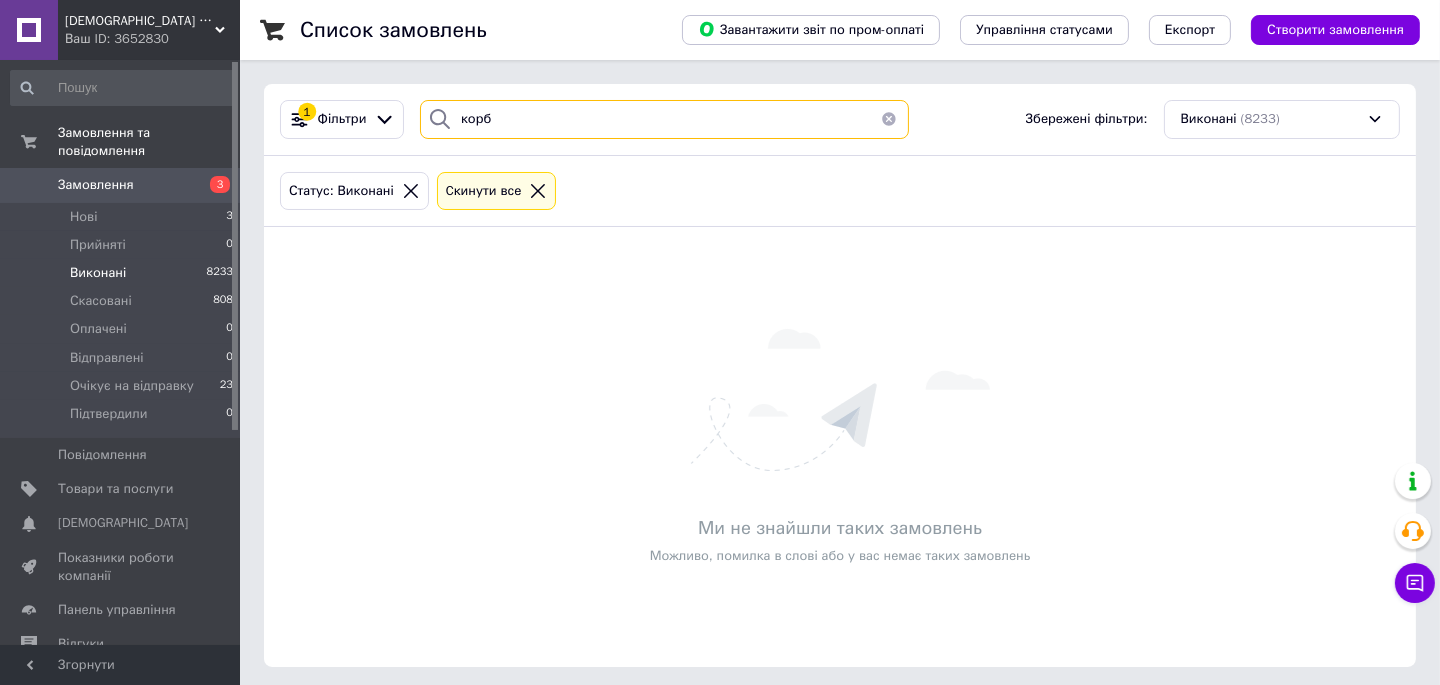 type on "корб" 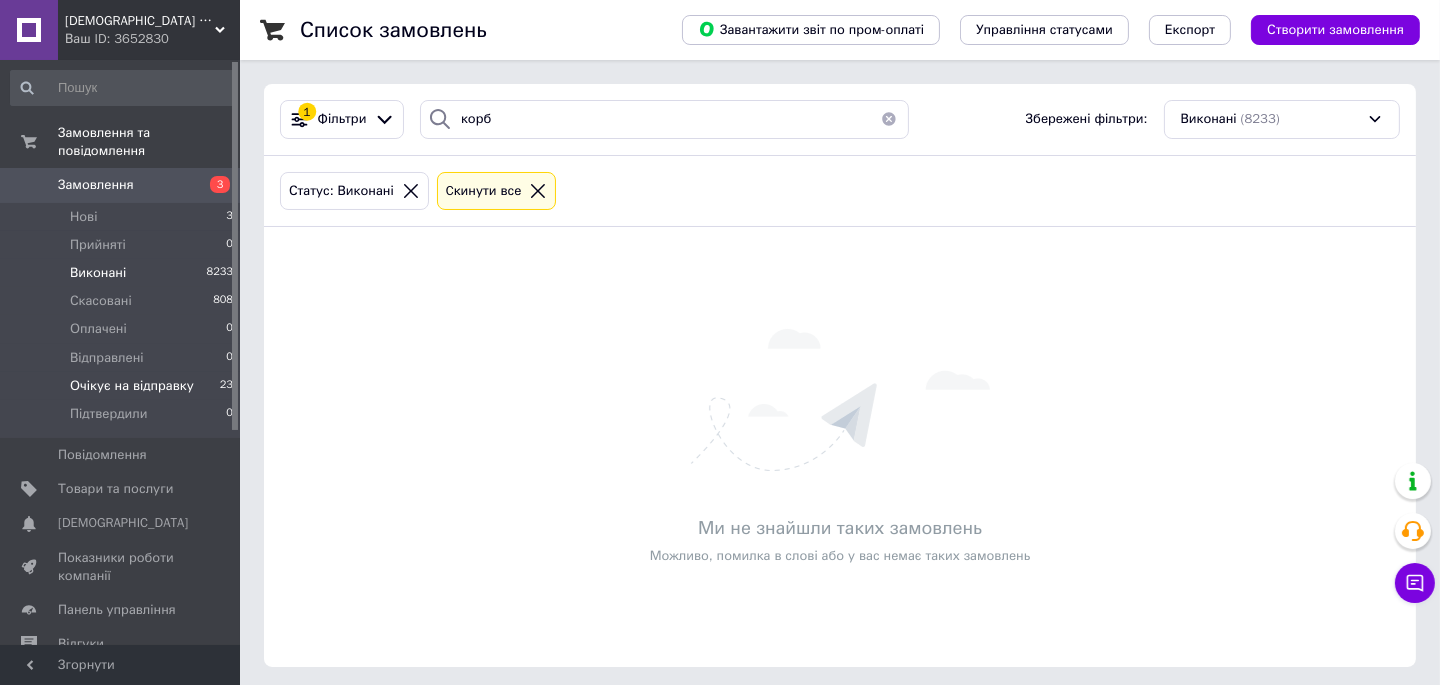 click on "Очікує на відправку" at bounding box center (132, 386) 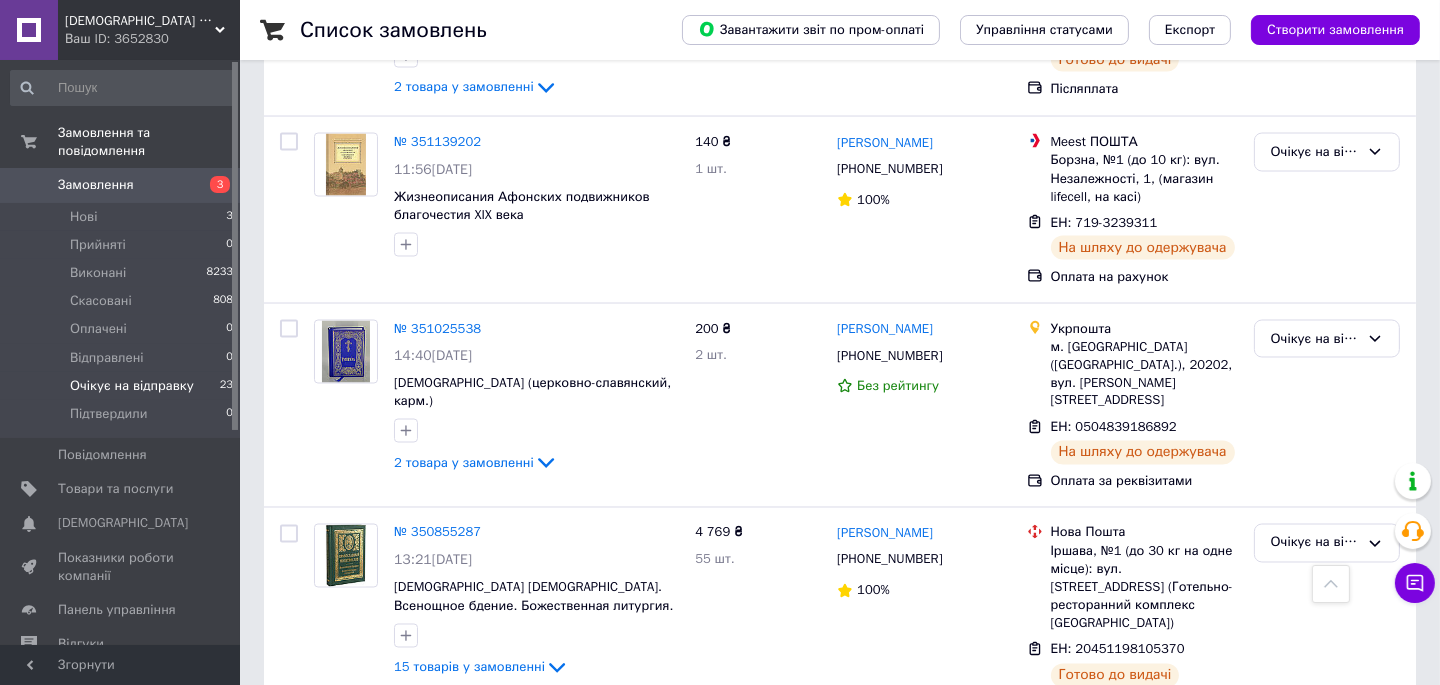 scroll, scrollTop: 4415, scrollLeft: 0, axis: vertical 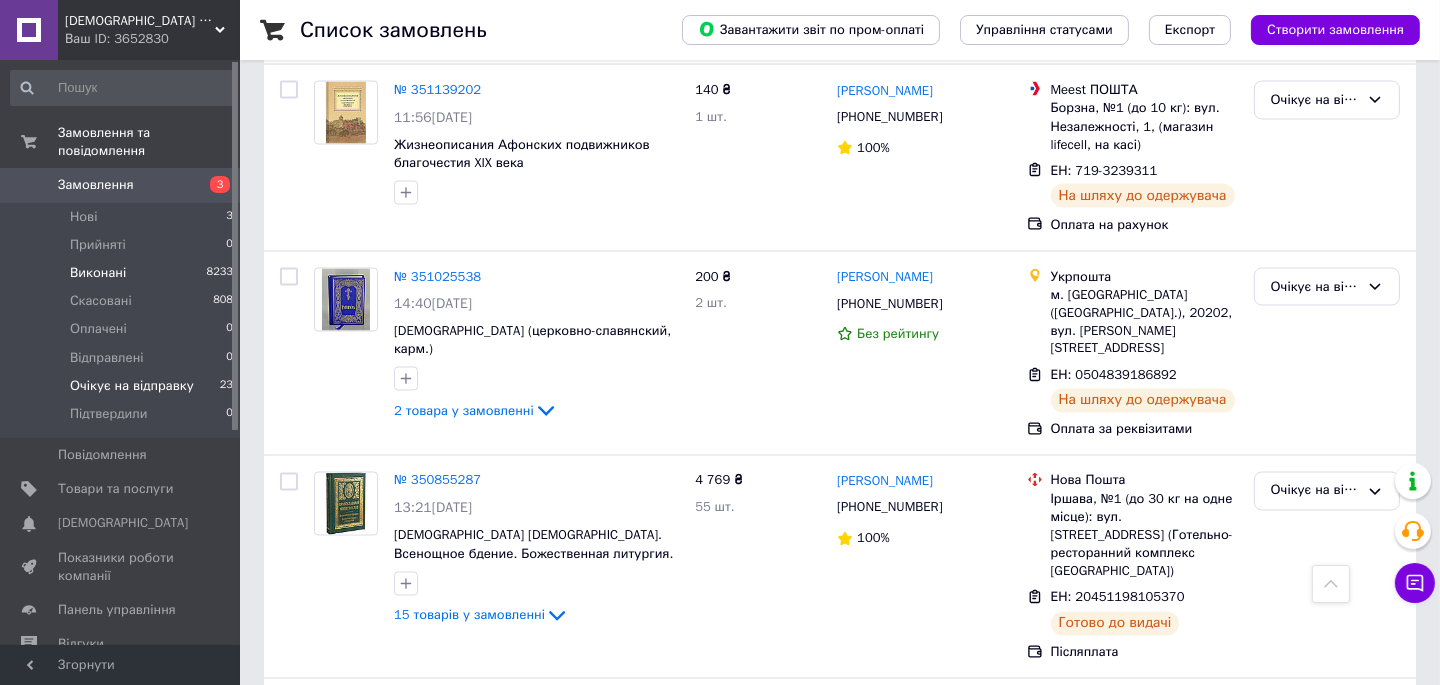 click on "Виконані" at bounding box center [98, 273] 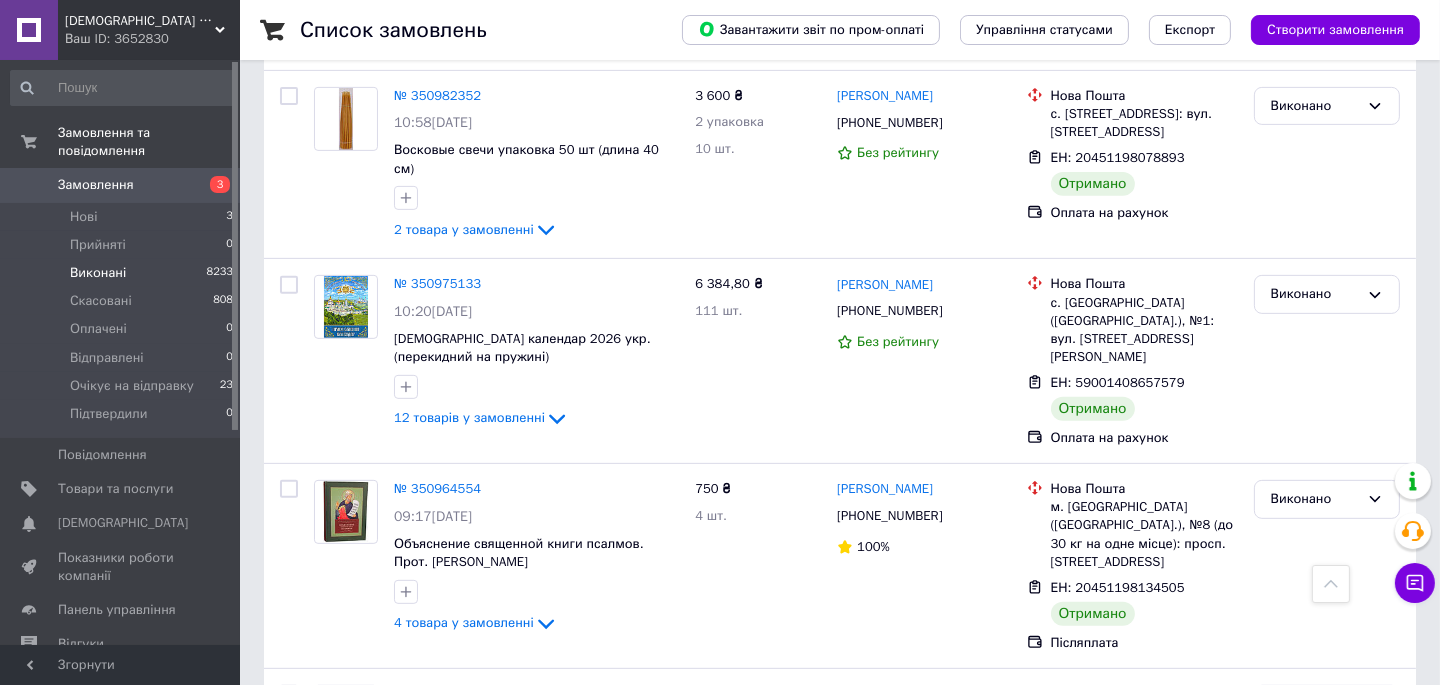 scroll, scrollTop: 1090, scrollLeft: 0, axis: vertical 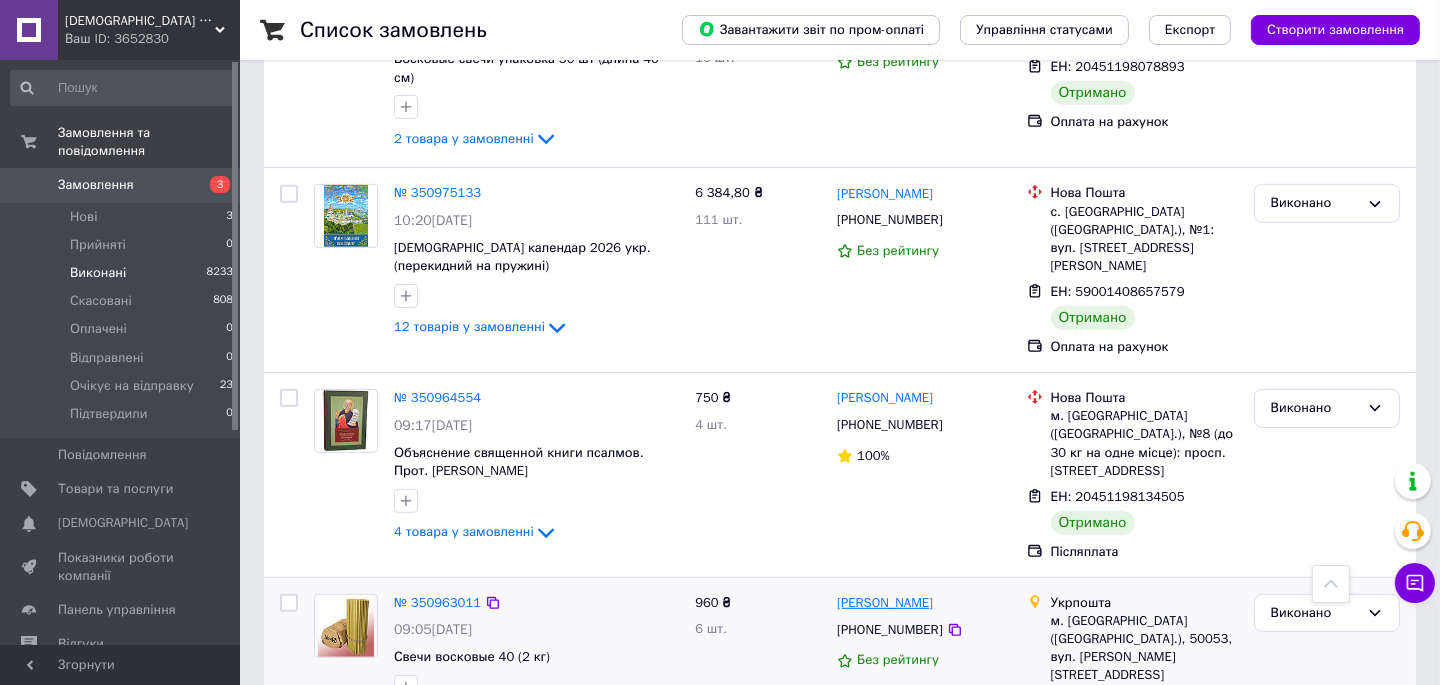 click on "[PERSON_NAME]" at bounding box center (885, 603) 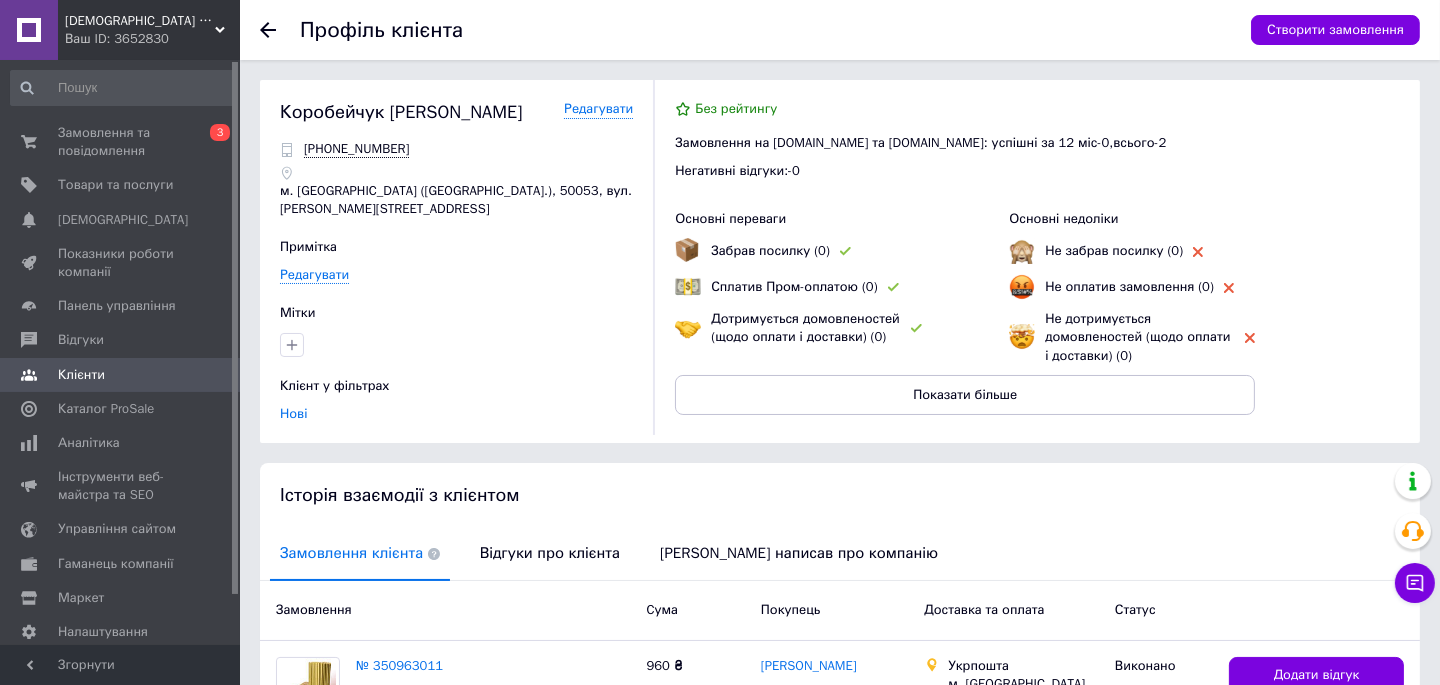 scroll, scrollTop: 181, scrollLeft: 0, axis: vertical 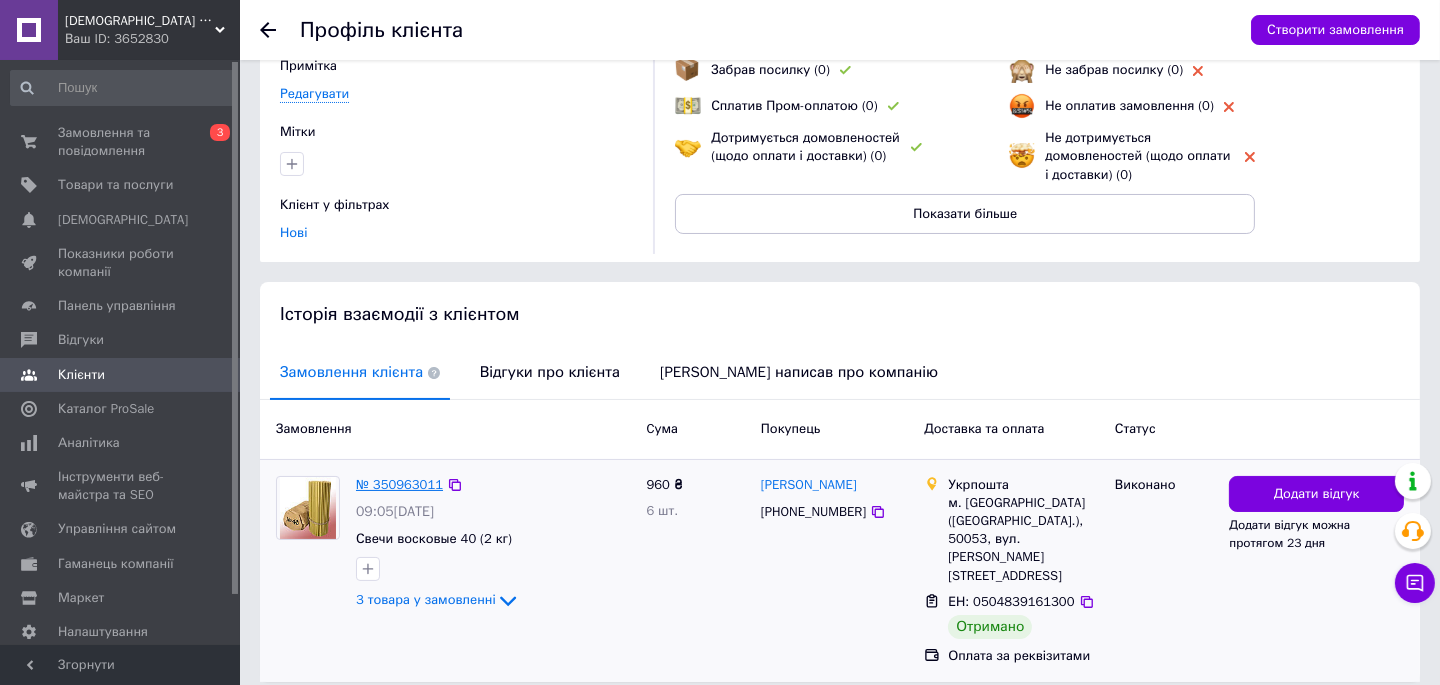 click on "№ 350963011" at bounding box center (399, 484) 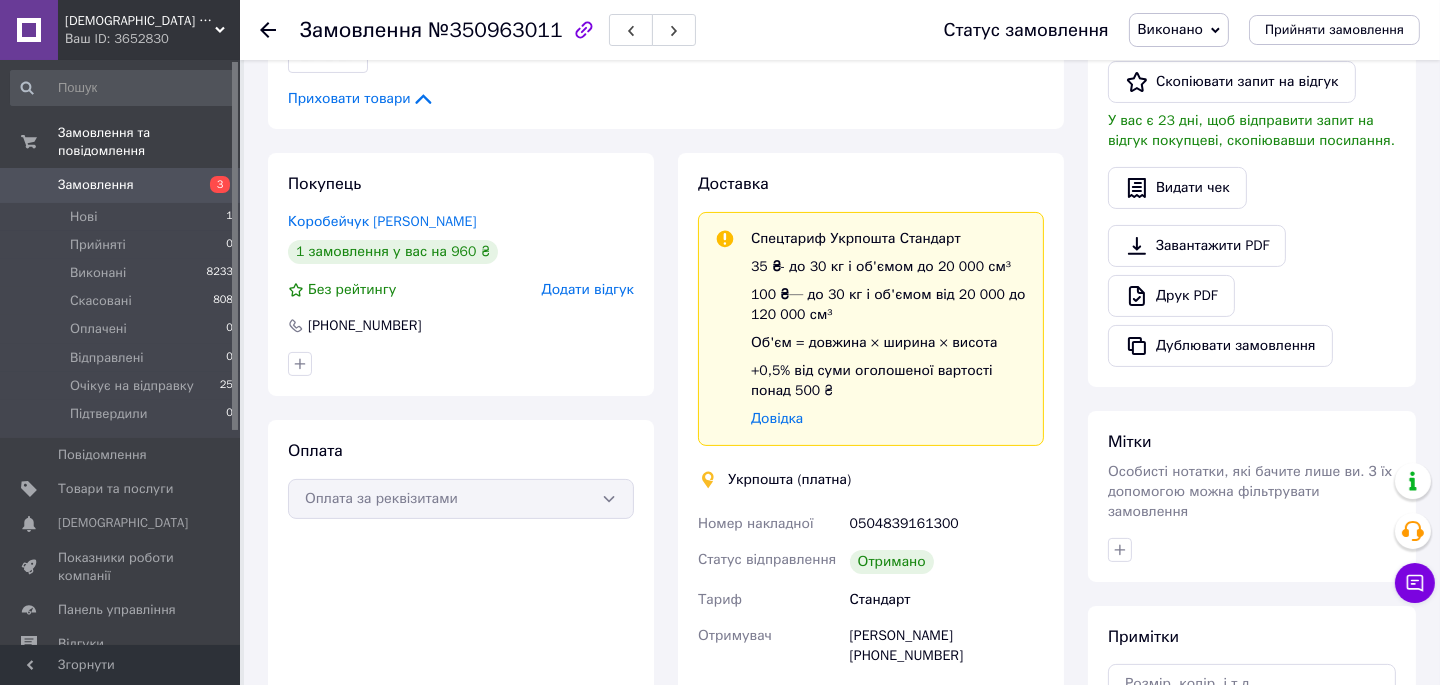 scroll, scrollTop: 363, scrollLeft: 0, axis: vertical 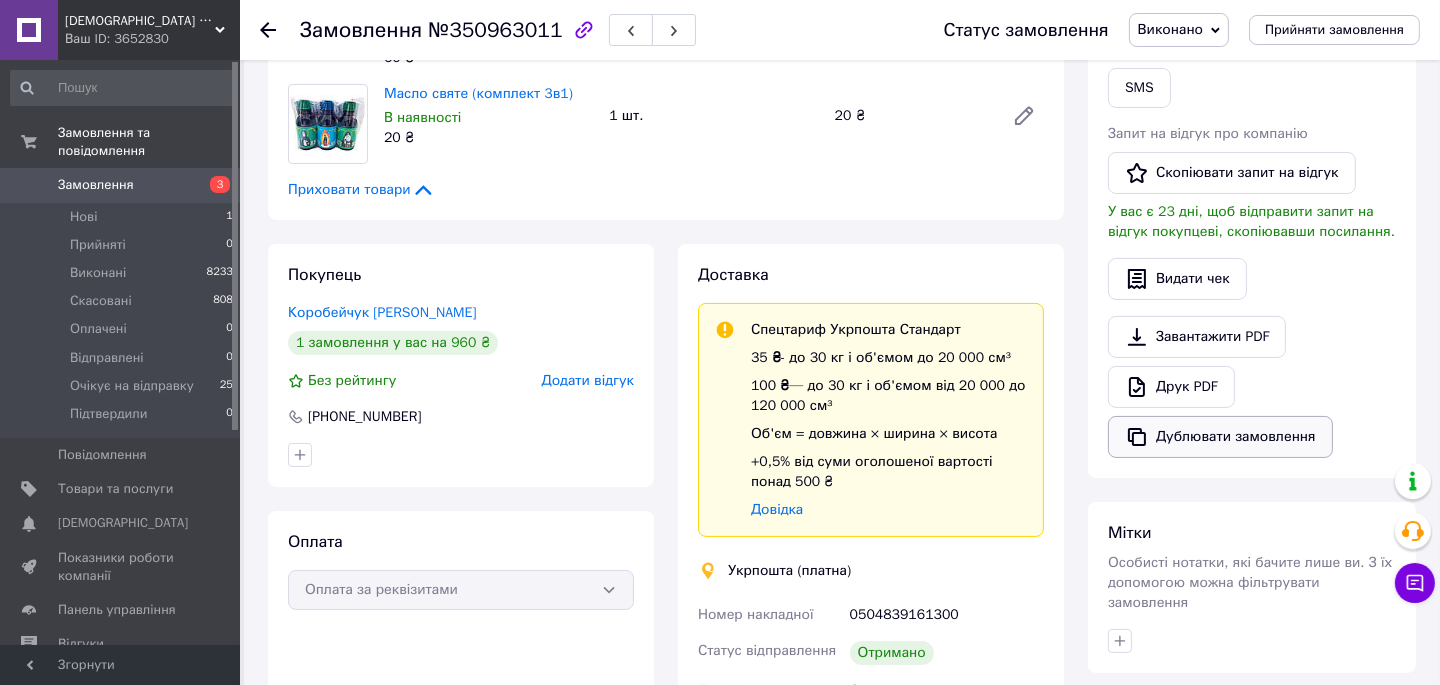 click on "Дублювати замовлення" at bounding box center [1220, 437] 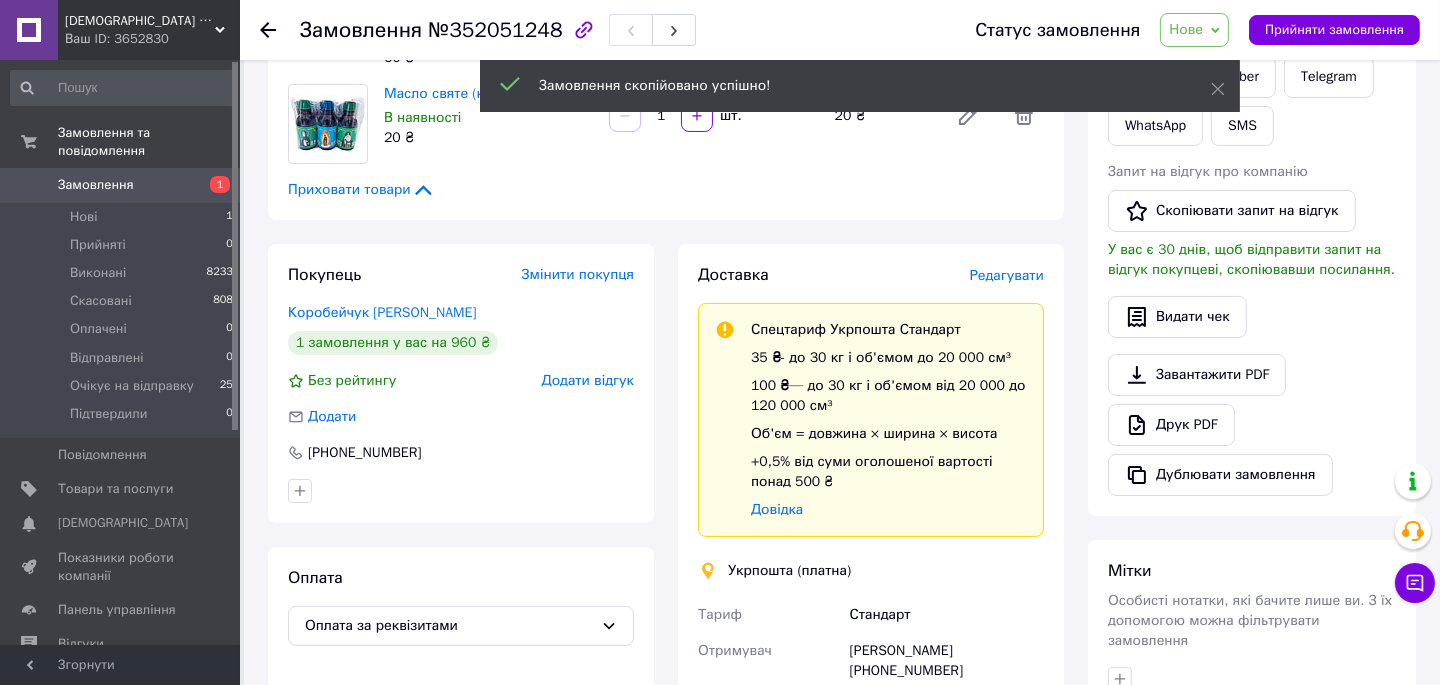 scroll, scrollTop: 0, scrollLeft: 0, axis: both 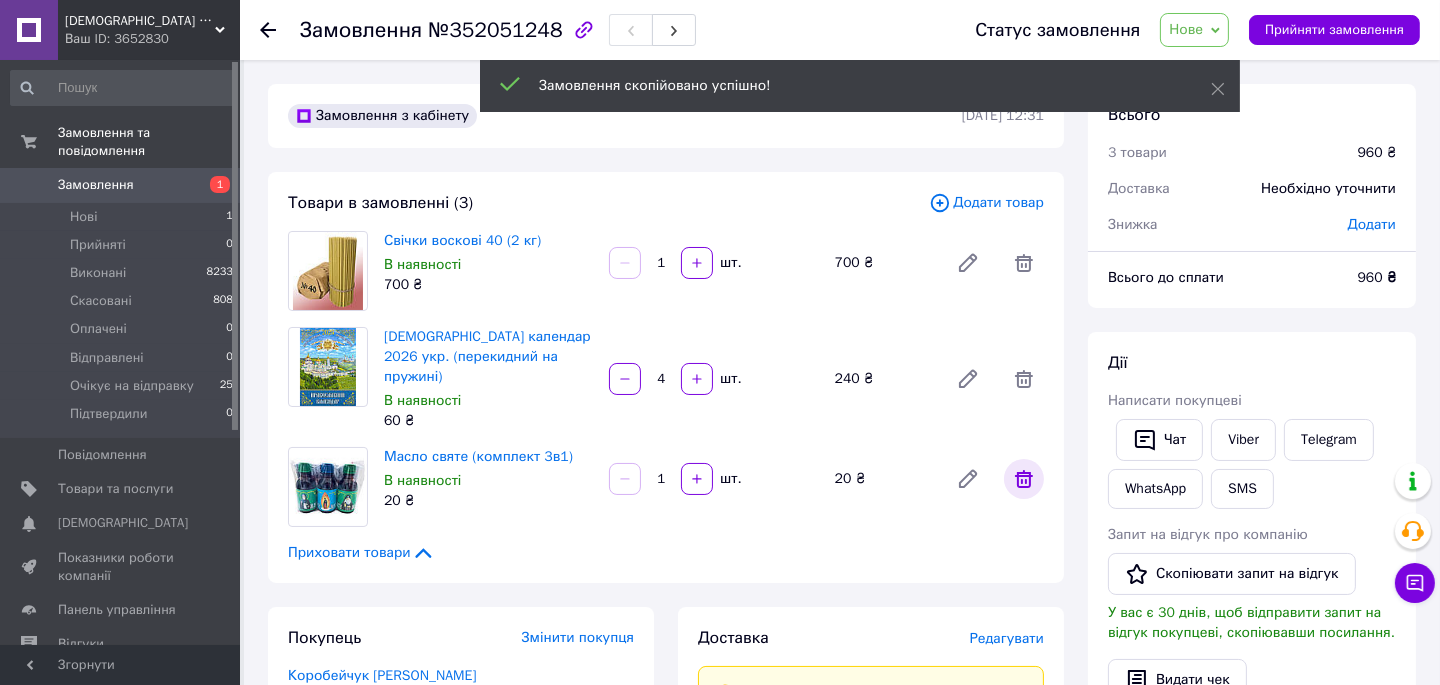 click 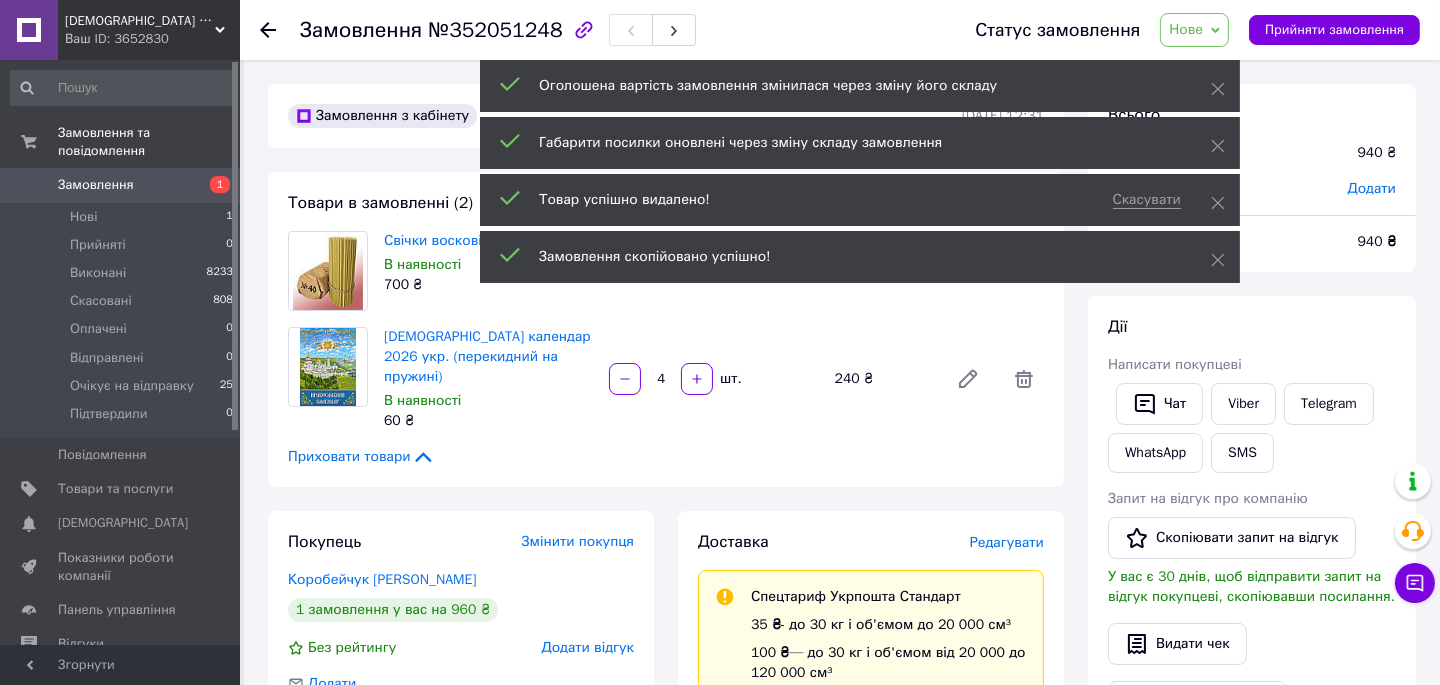 click on "Всього 2 товари 940 ₴ Знижка Додати Всього до сплати 940 ₴ Дії Написати покупцеві   Чат Viber Telegram WhatsApp SMS Запит на відгук про компанію   Скопіювати запит на відгук У вас є 30 днів, щоб відправити запит на відгук покупцеві, скопіювавши посилання.   Видати чек   Завантажити PDF   Друк PDF   Дублювати замовлення Мітки Особисті нотатки, які бачите лише ви. З їх допомогою можна фільтрувати замовлення Примітки Залишилося 300 символів Очистити Зберегти" at bounding box center [1252, 705] 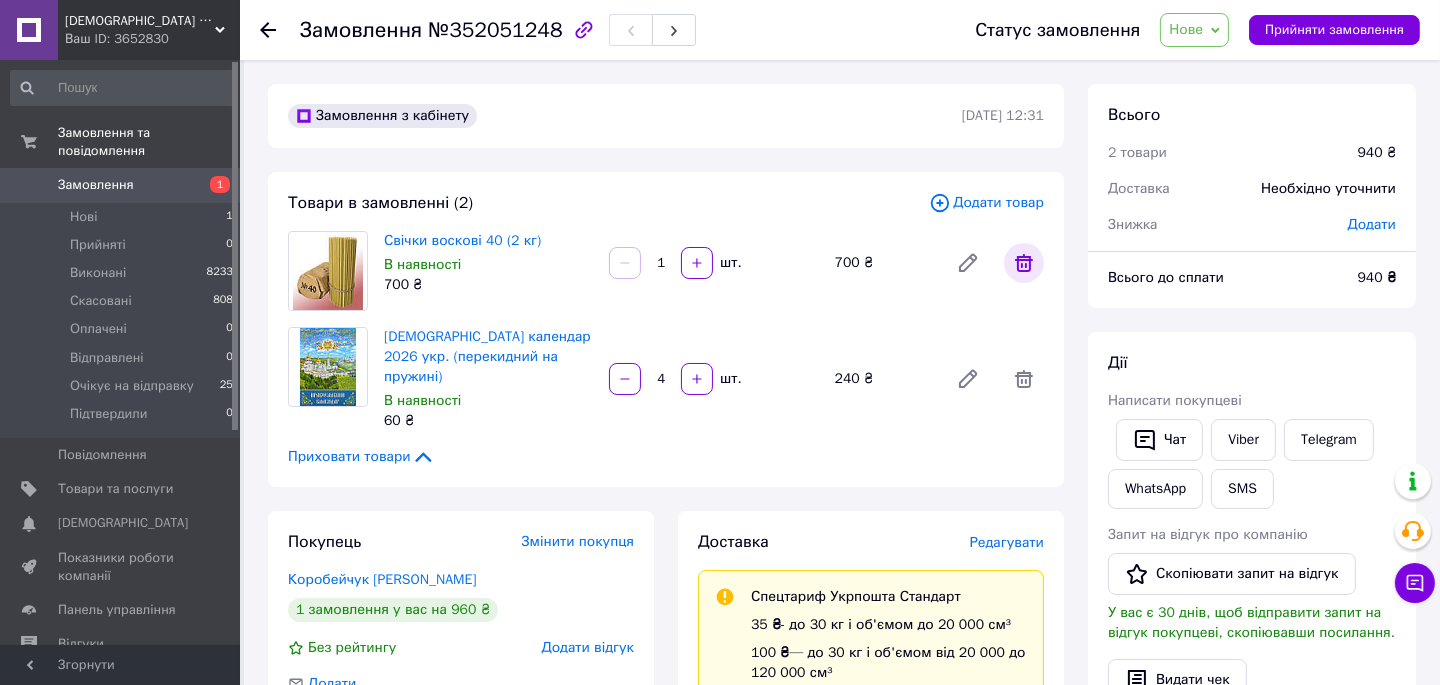 click 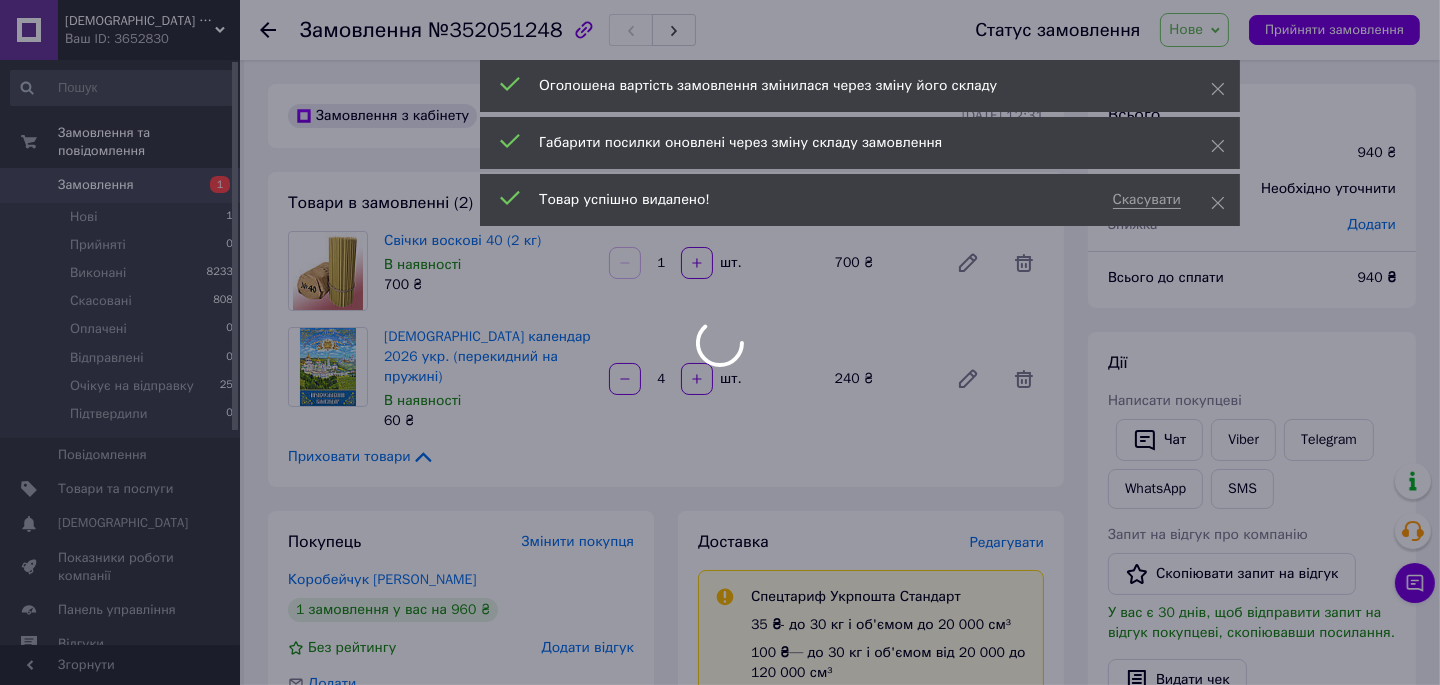 type on "4" 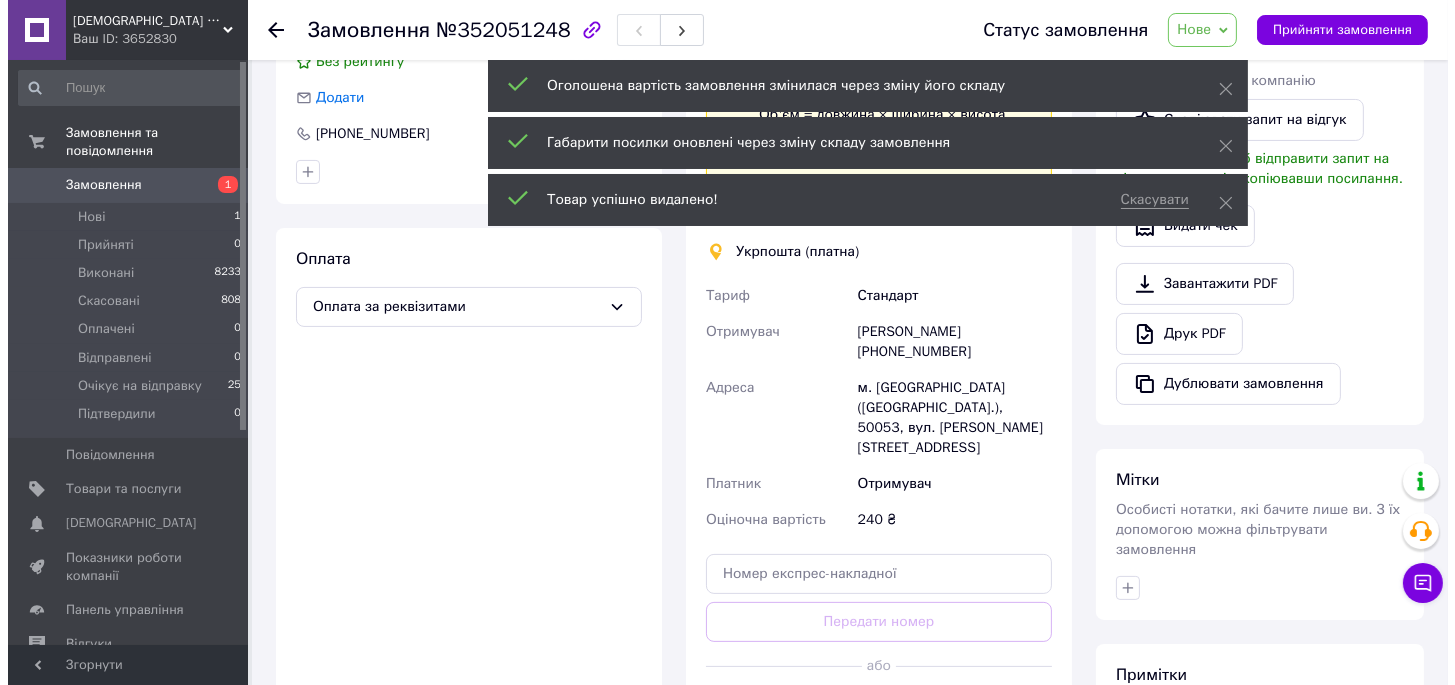 scroll, scrollTop: 181, scrollLeft: 0, axis: vertical 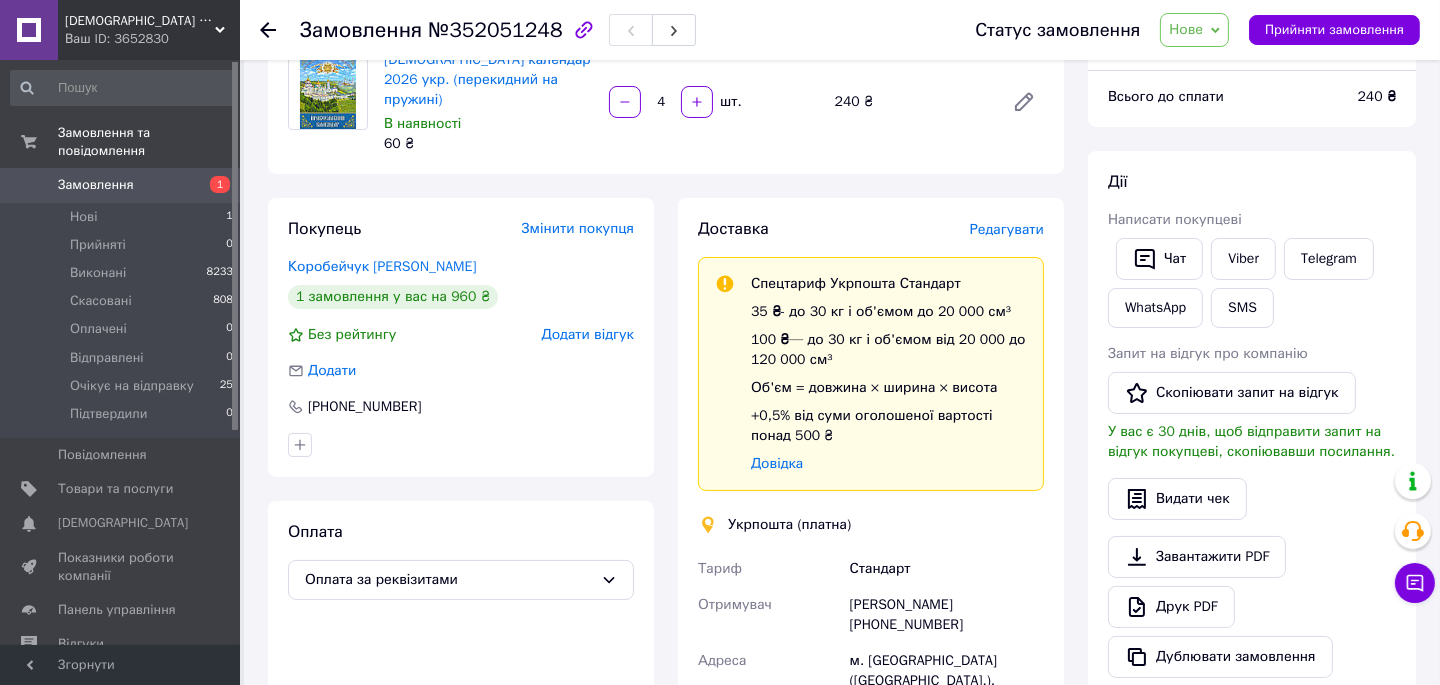 click on "Редагувати" at bounding box center (1007, 229) 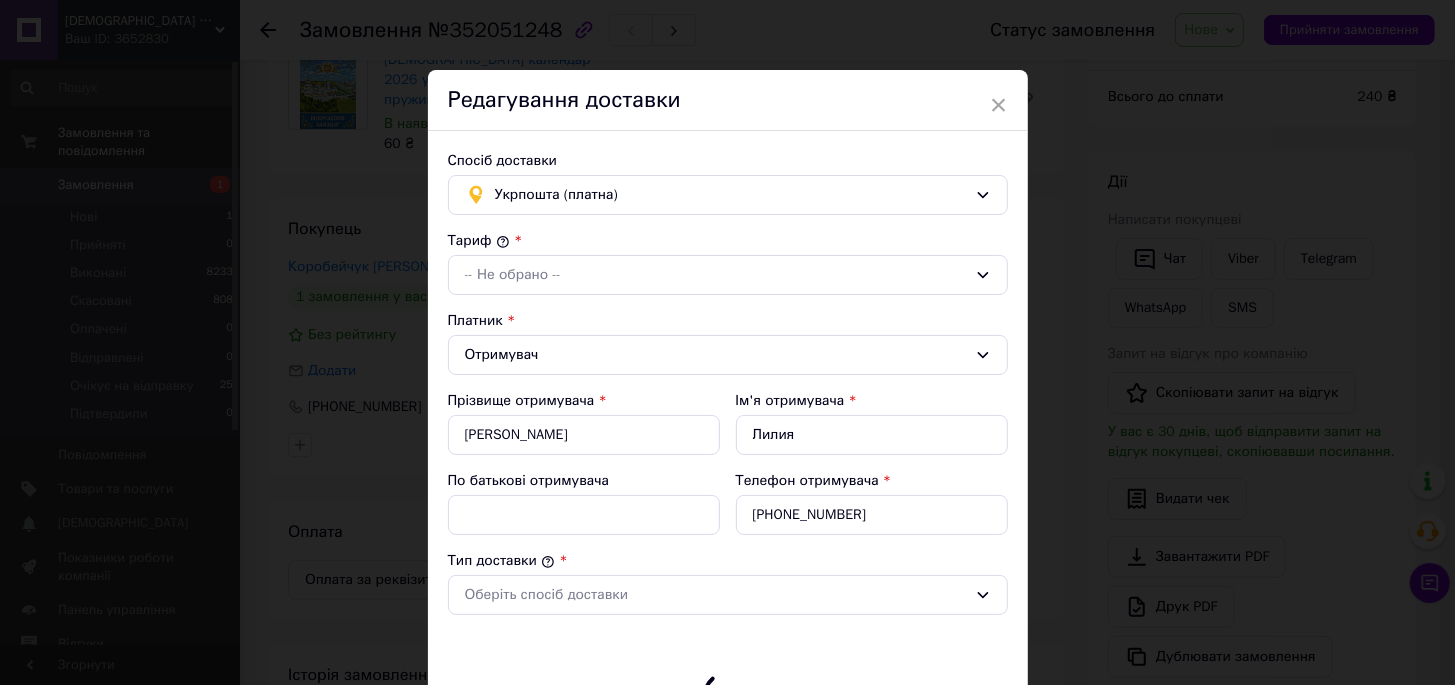 scroll, scrollTop: 481, scrollLeft: 0, axis: vertical 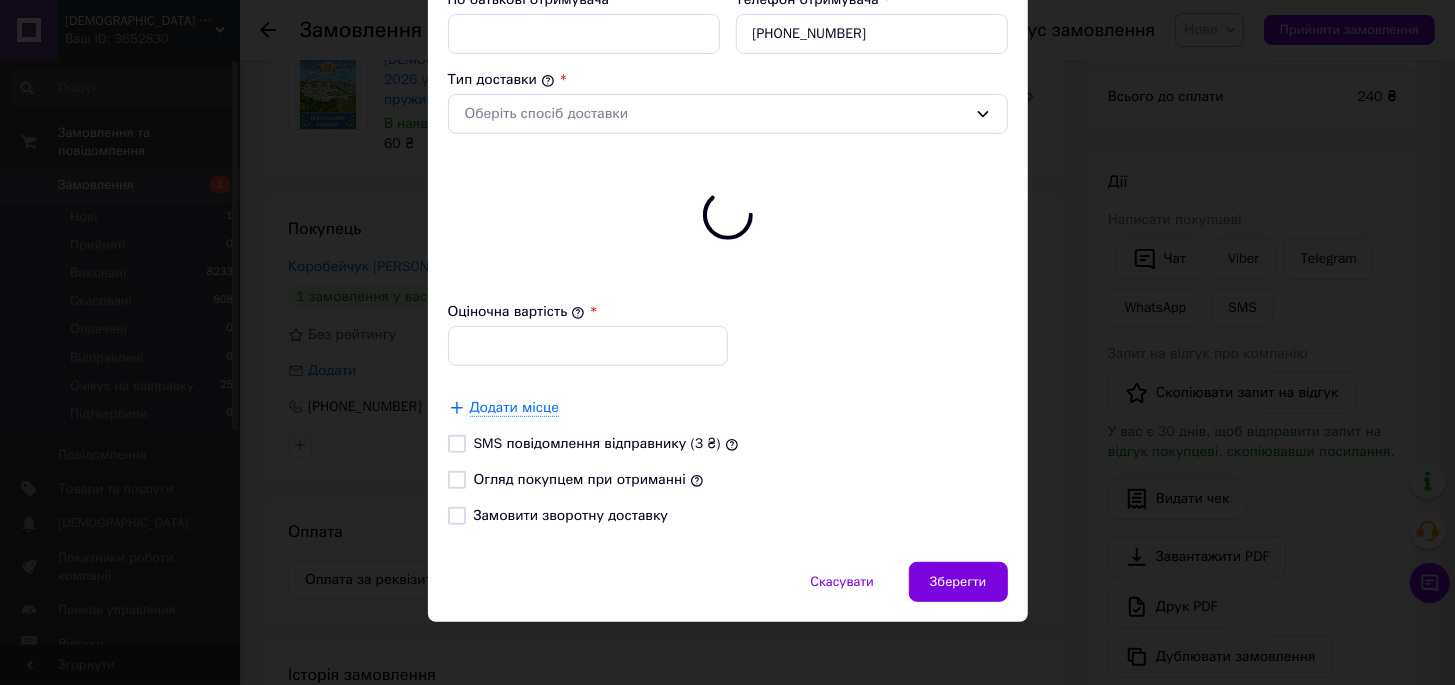 type on "240" 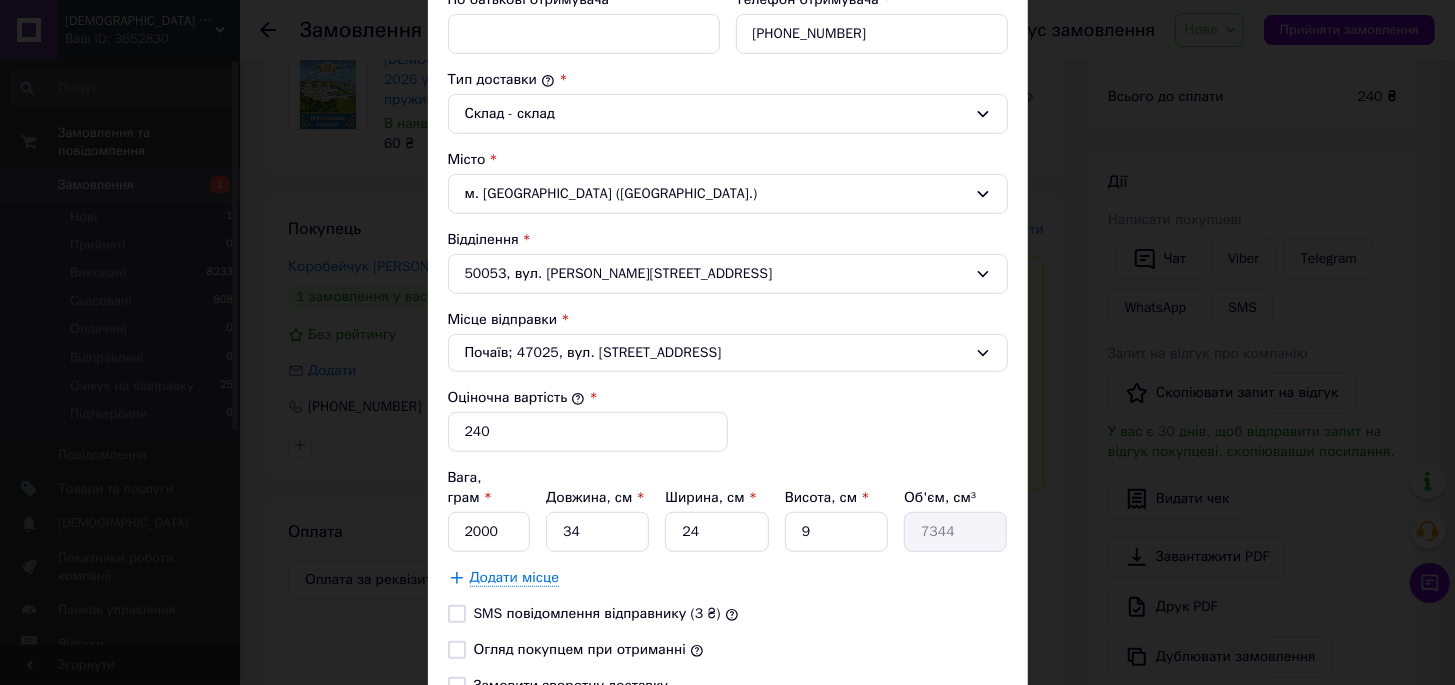 click on "Огляд покупцем при отриманні" at bounding box center [457, 650] 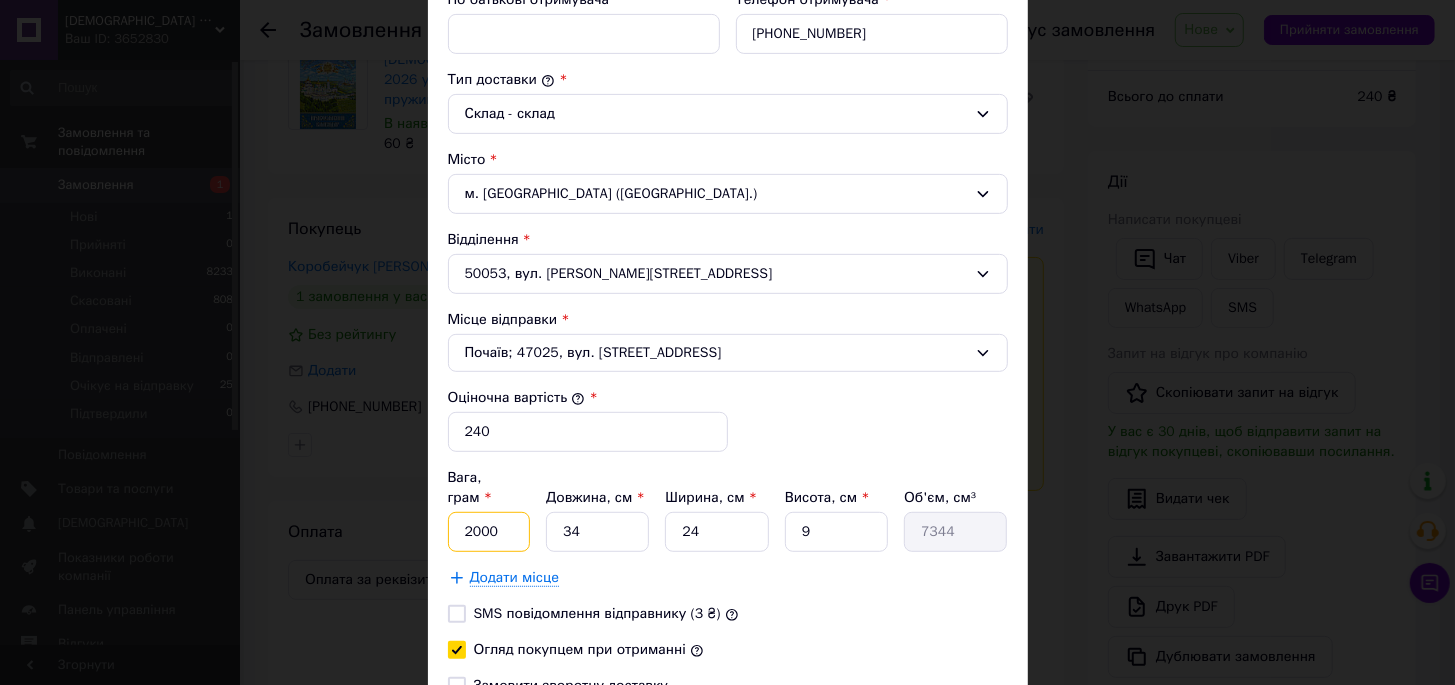 click on "2000" at bounding box center [489, 532] 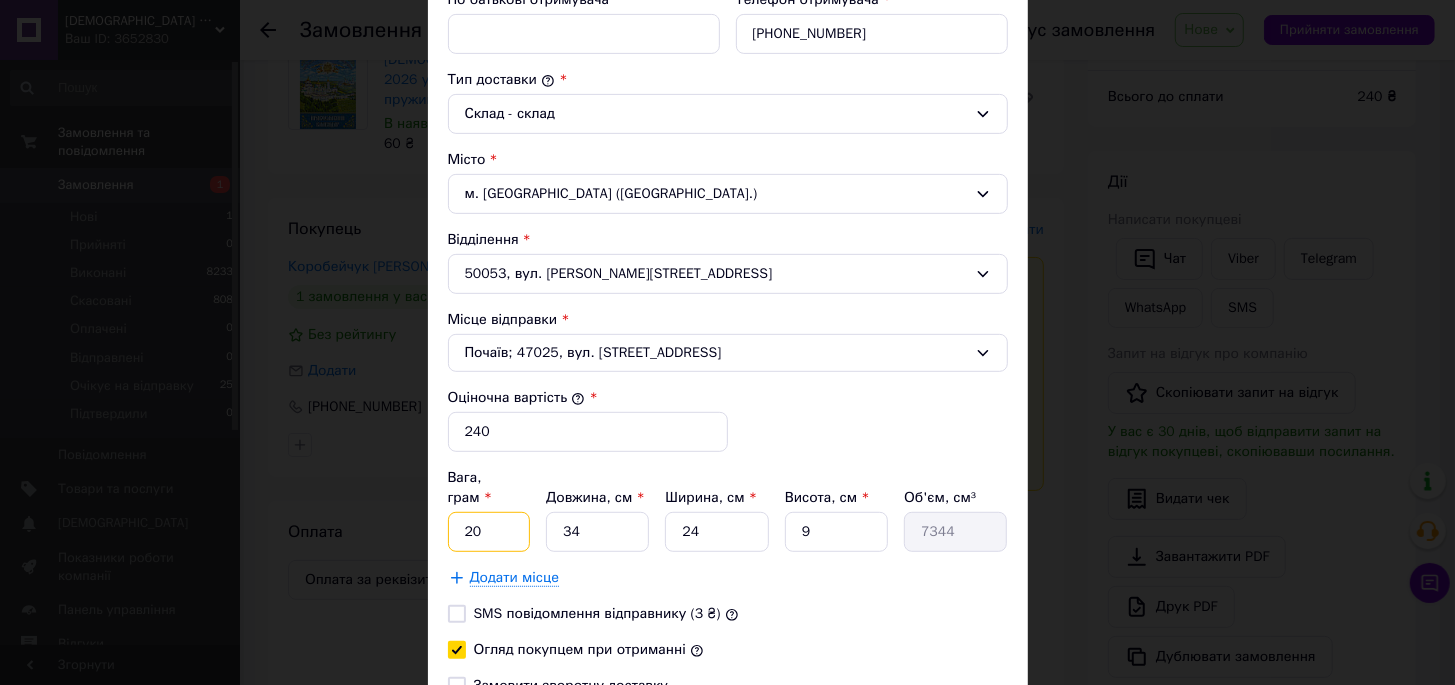 type on "2" 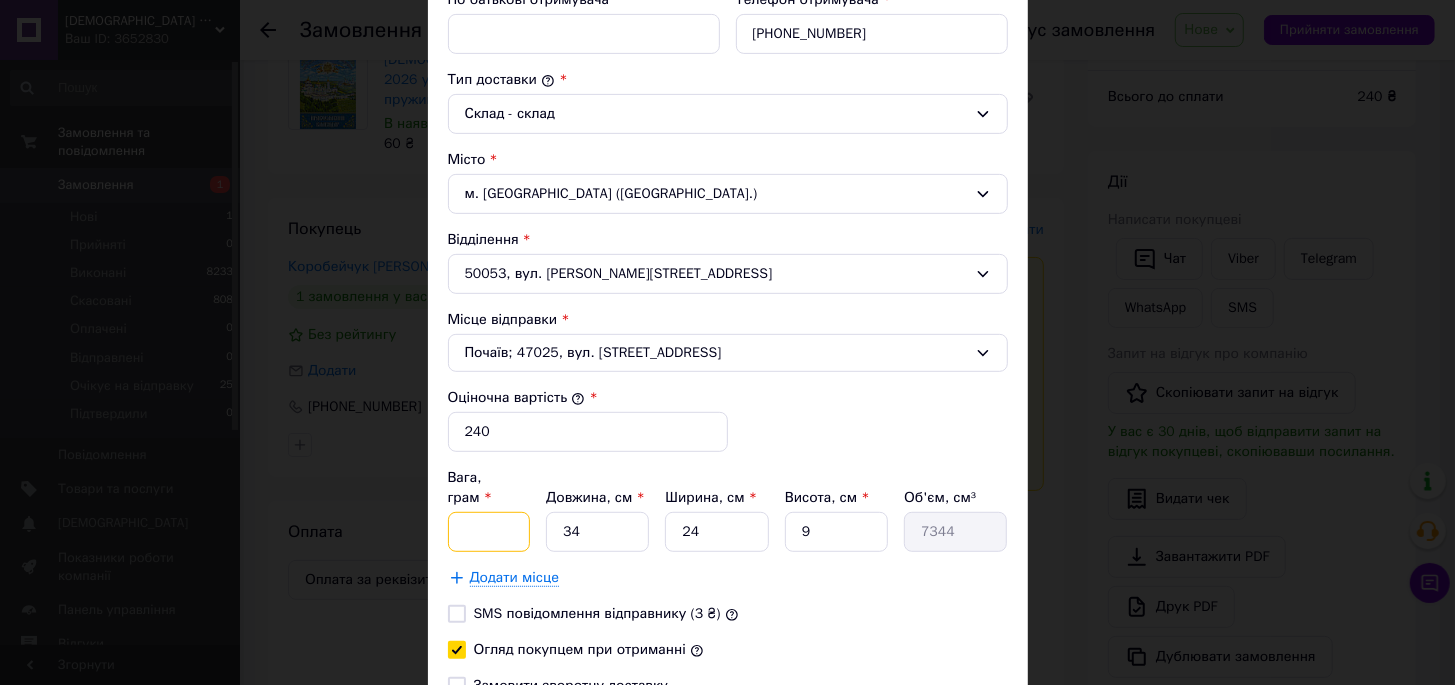 type on "1" 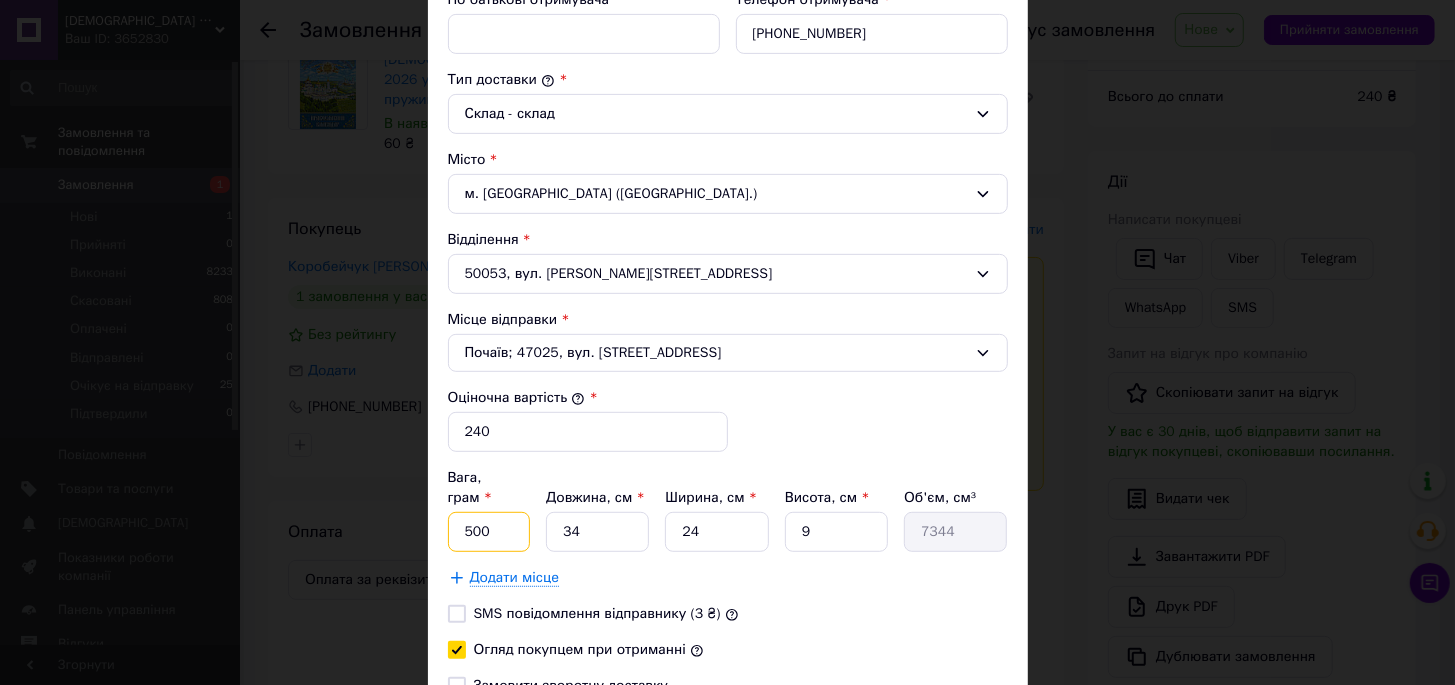type on "500" 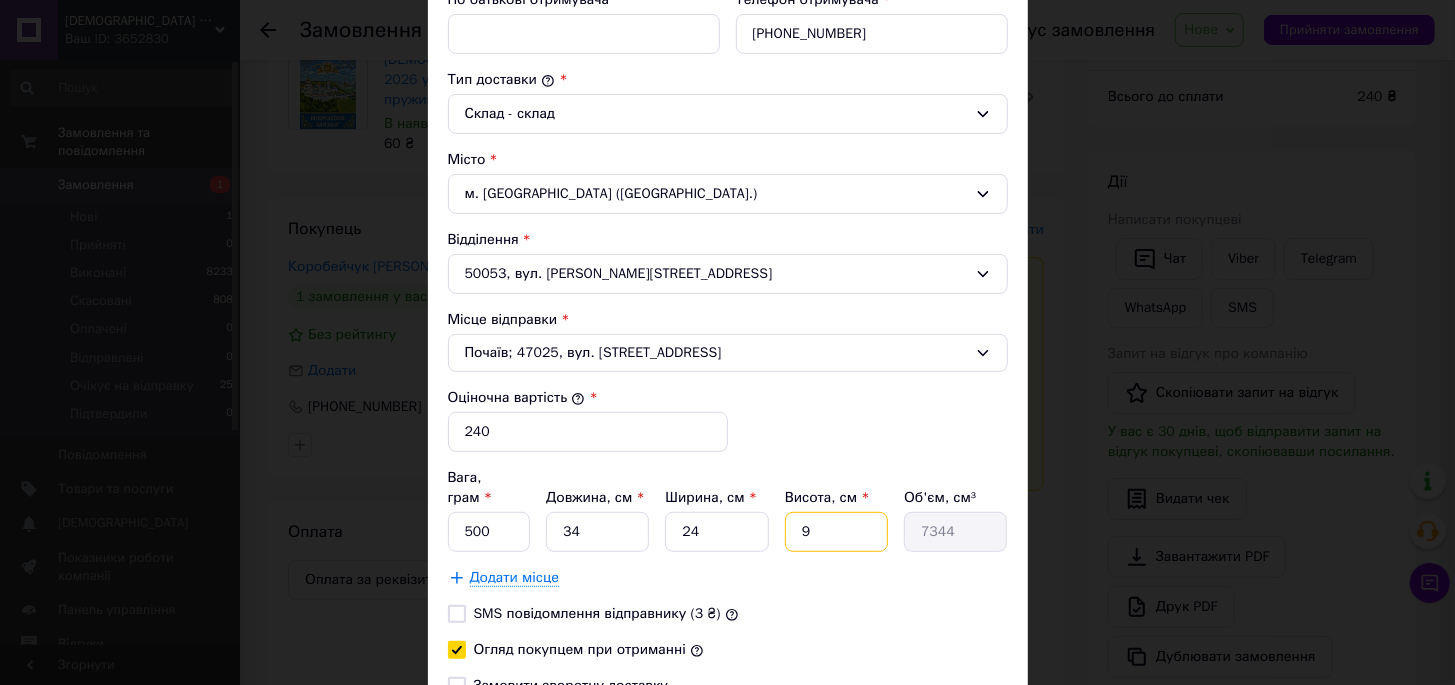 type on "4" 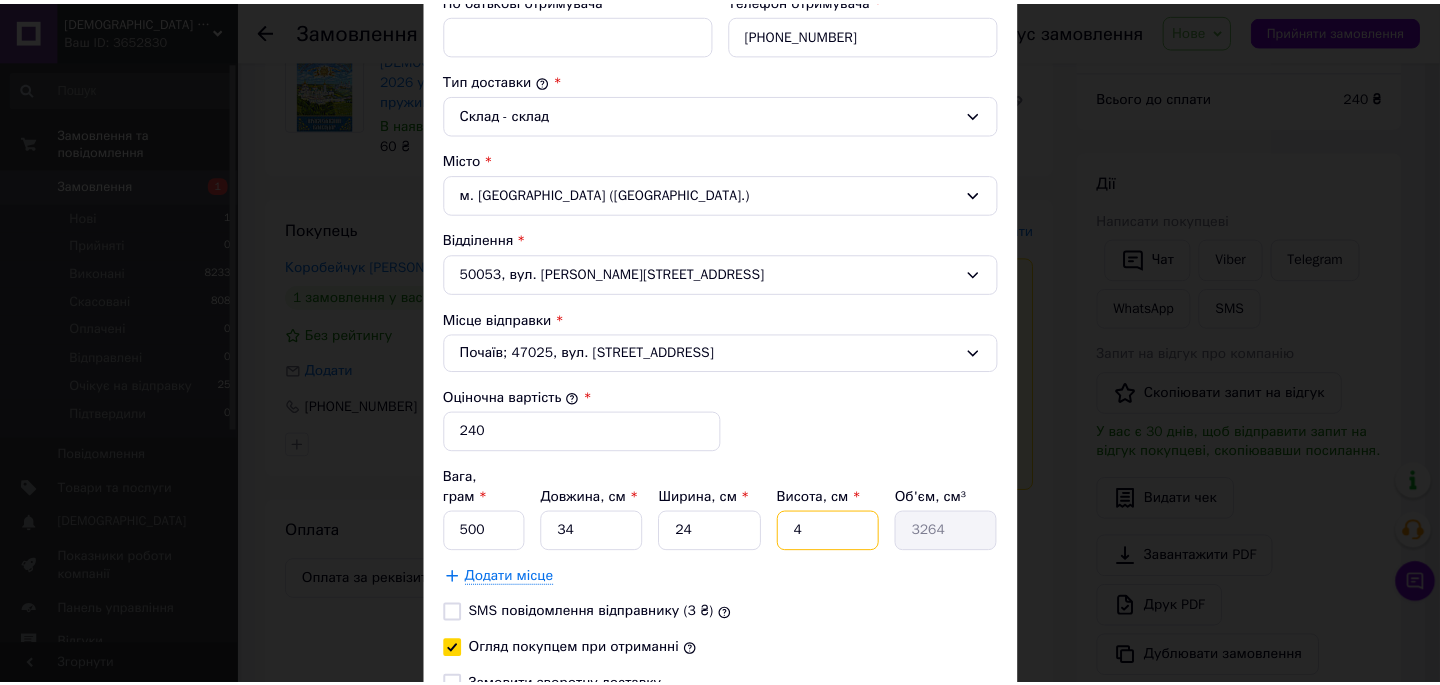 scroll, scrollTop: 631, scrollLeft: 0, axis: vertical 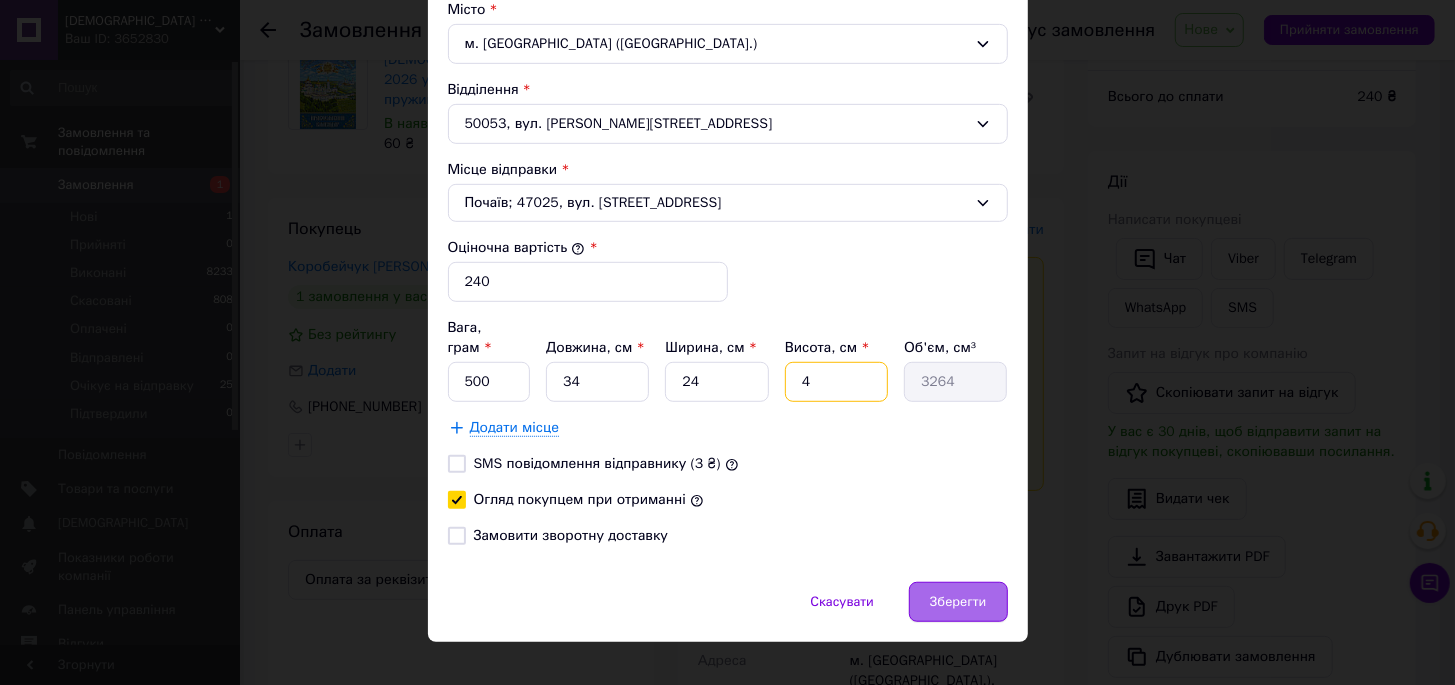 type on "4" 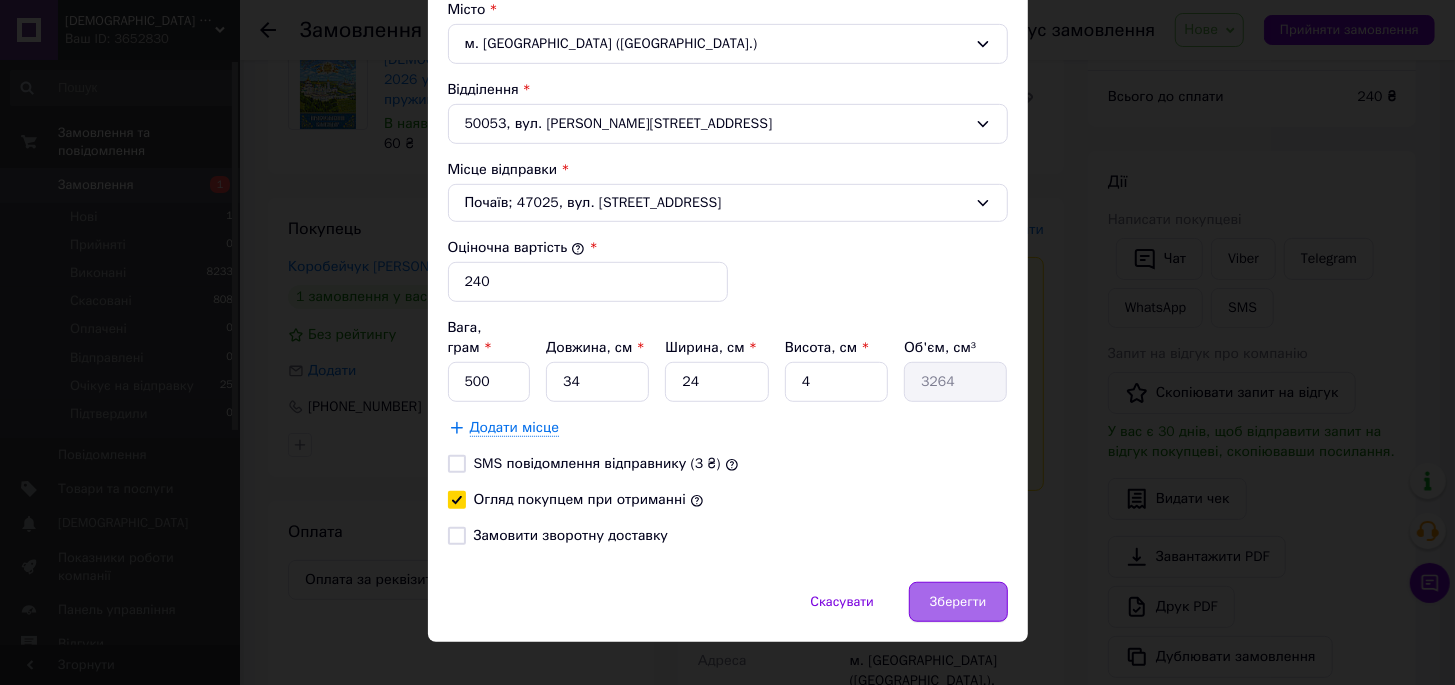 click on "Зберегти" at bounding box center (958, 602) 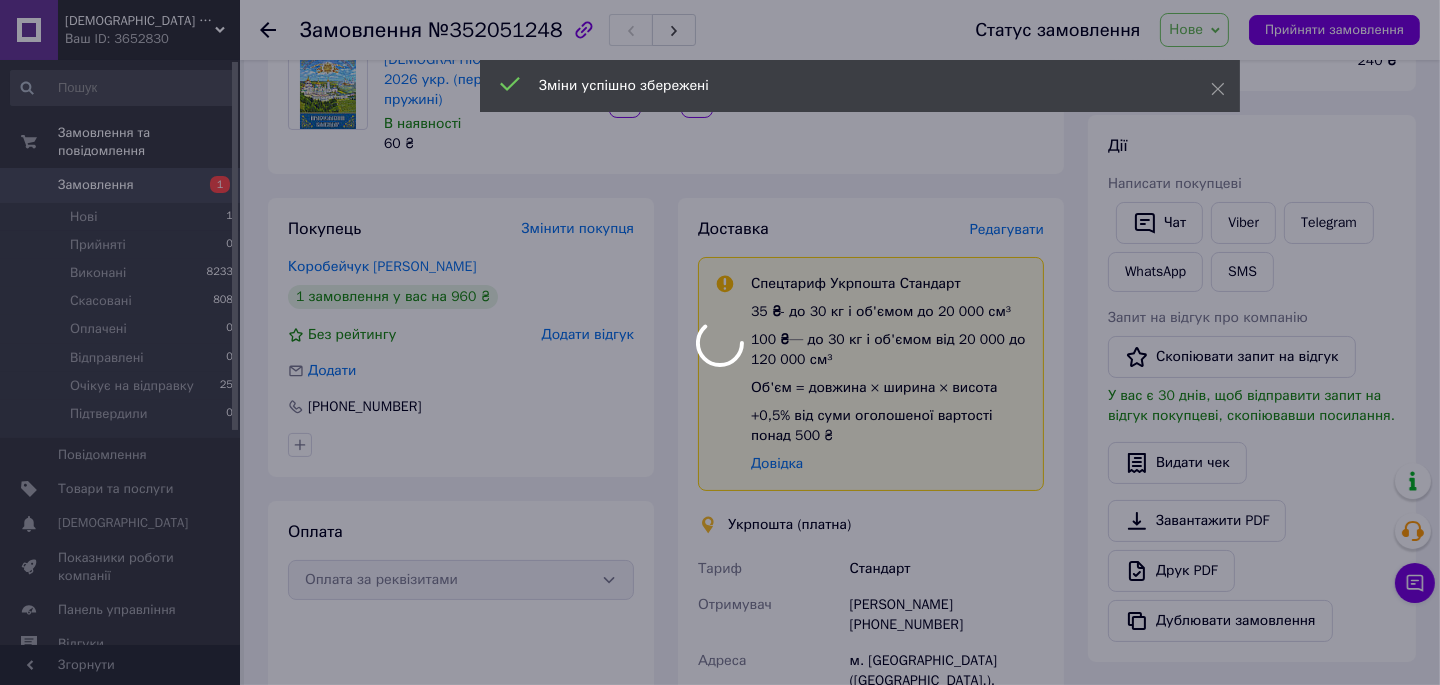 scroll, scrollTop: 545, scrollLeft: 0, axis: vertical 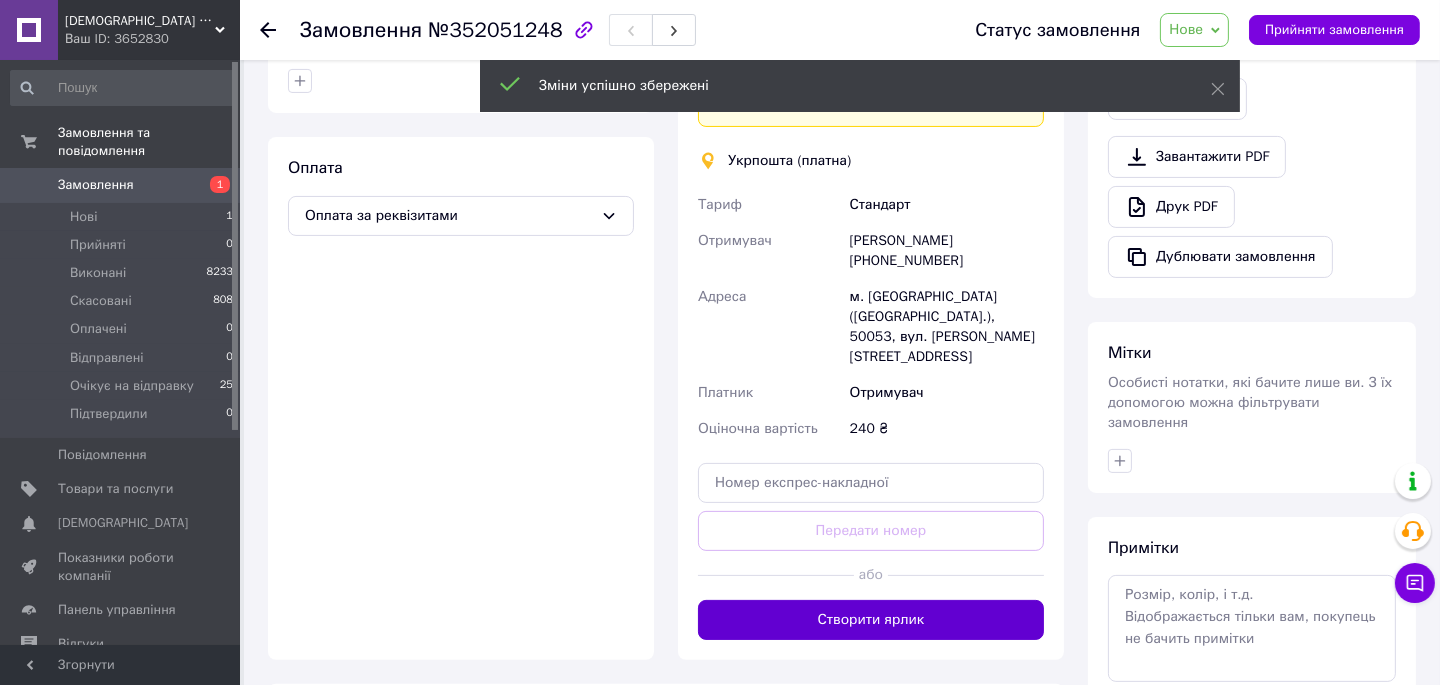 click on "Створити ярлик" at bounding box center [871, 620] 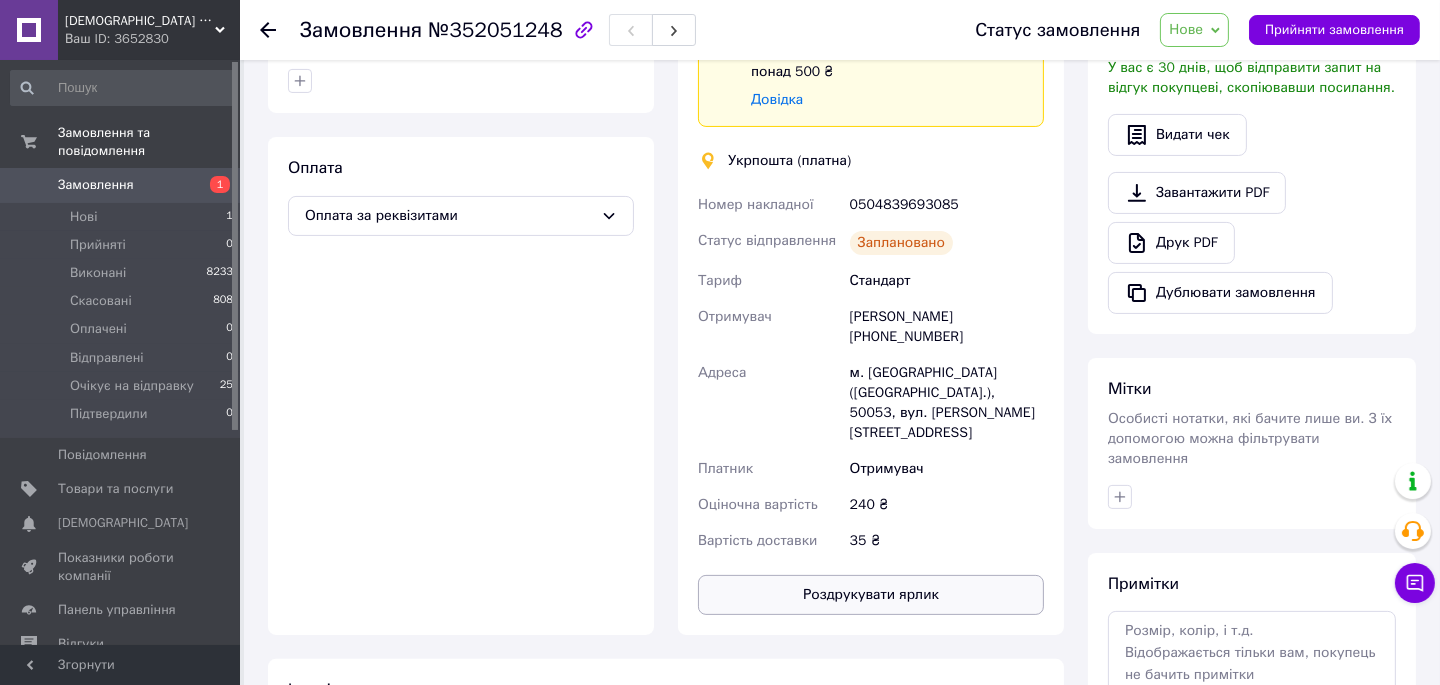 click on "Роздрукувати ярлик" at bounding box center [871, 595] 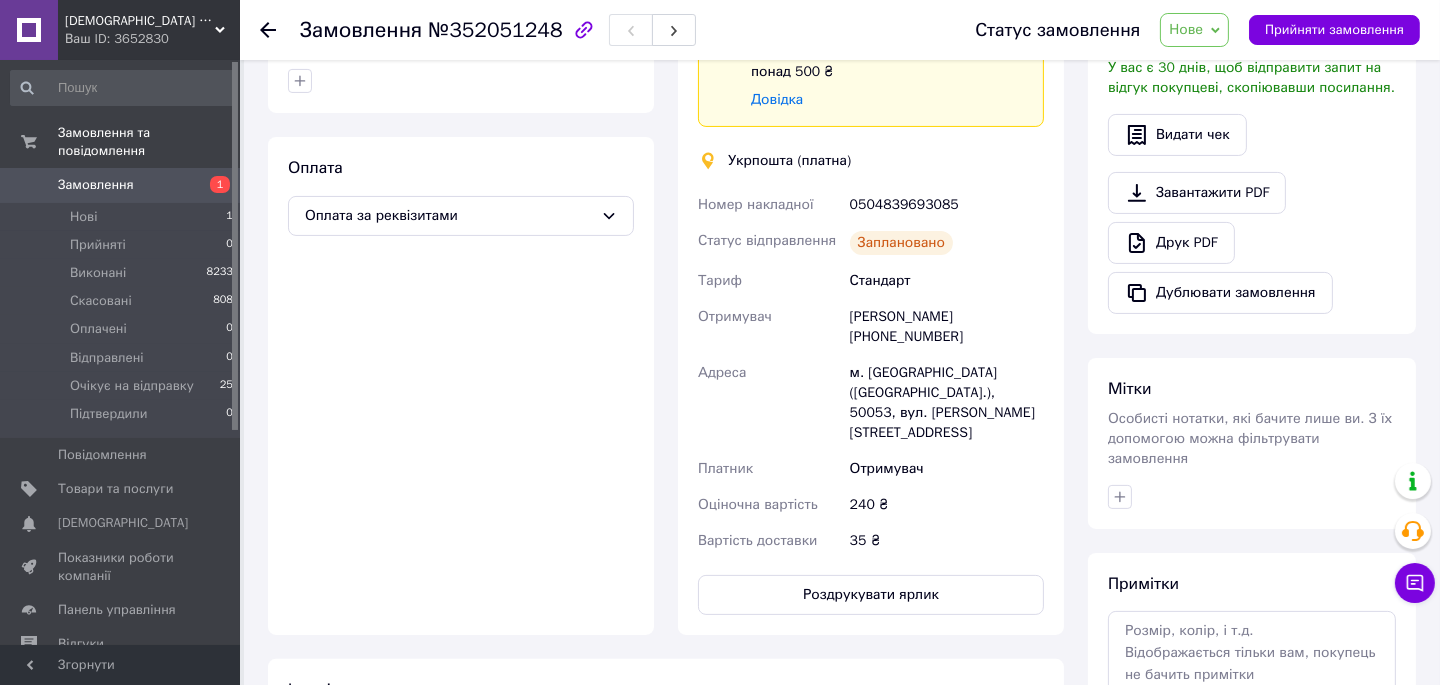 click on "Нове" at bounding box center [1186, 29] 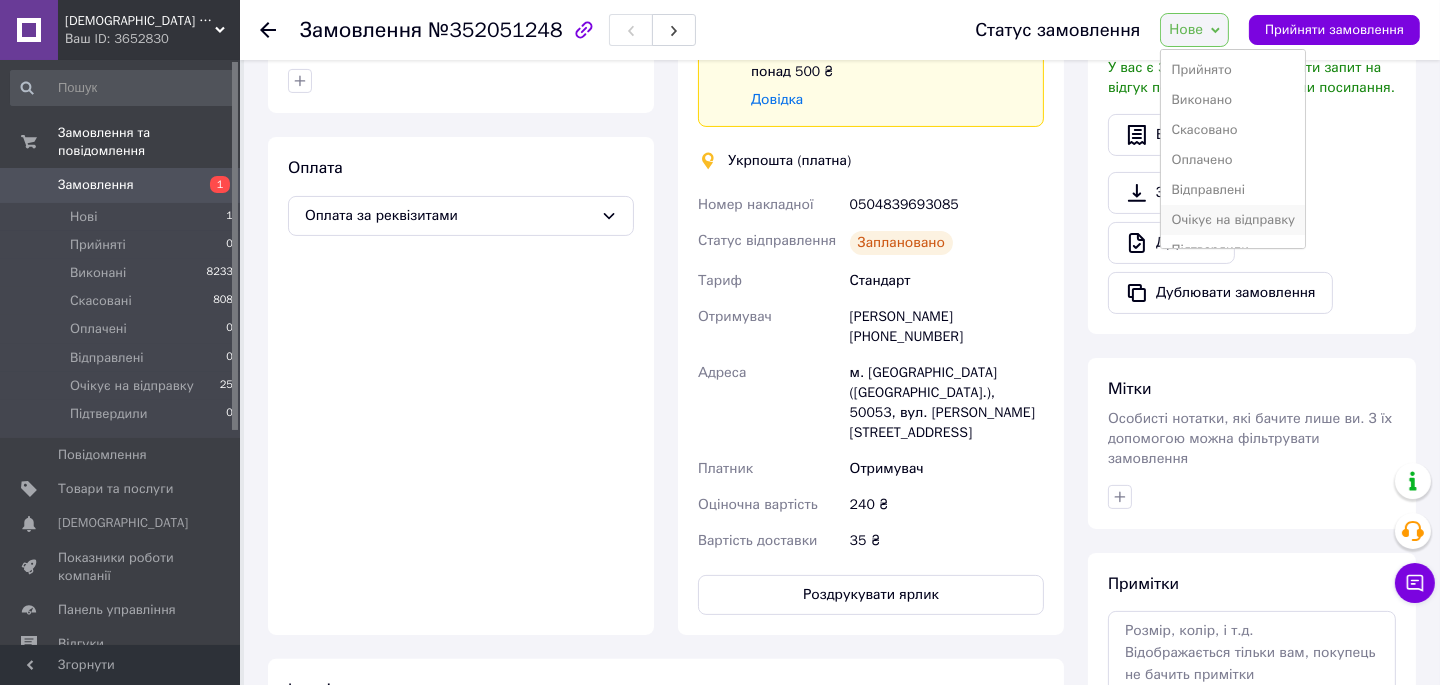 click on "Очікує на відправку" at bounding box center (1233, 220) 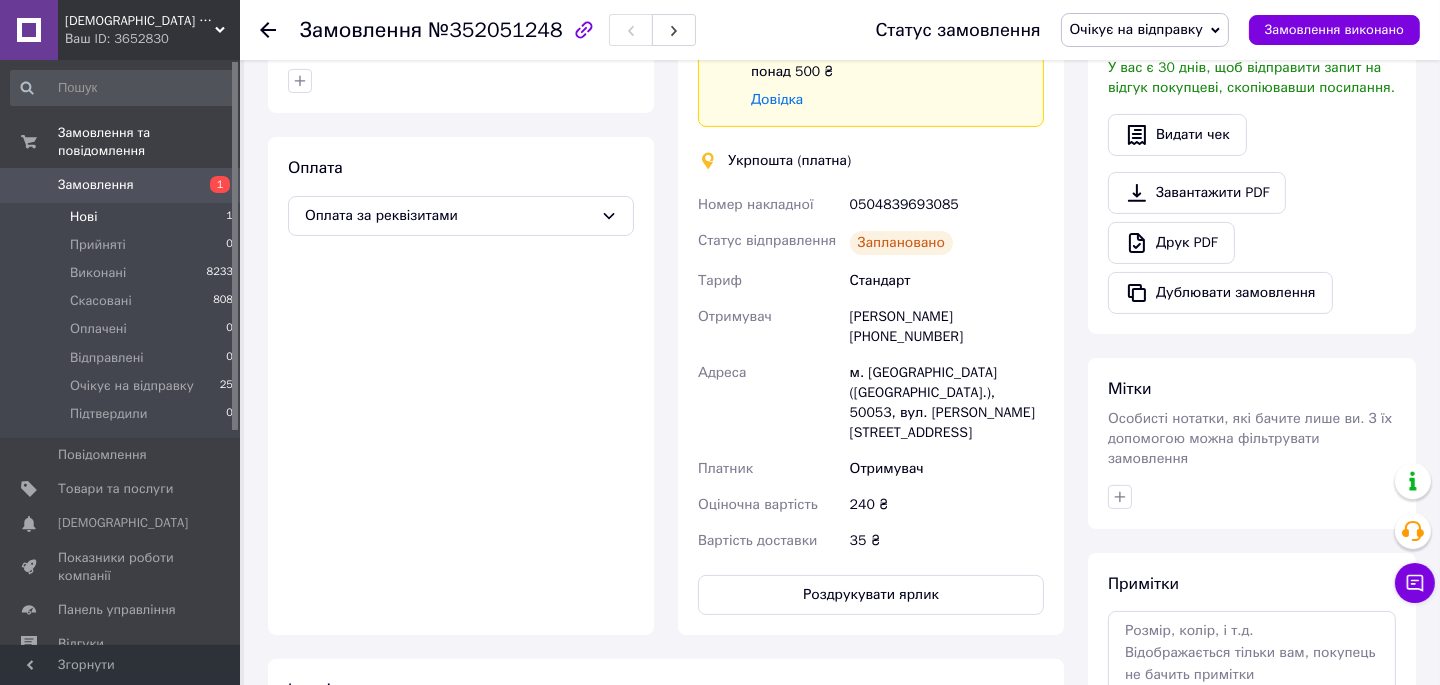 click on "Нові" at bounding box center [83, 217] 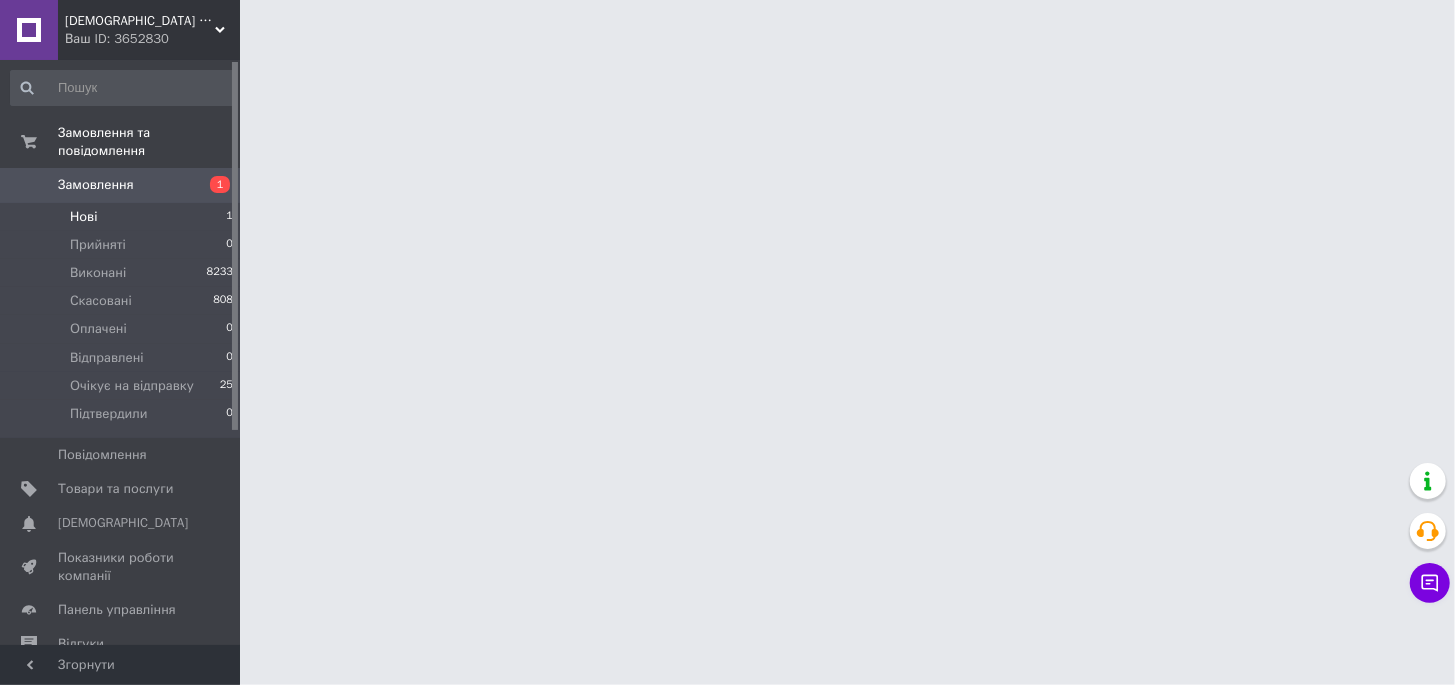 click on "Нові 1" at bounding box center [122, 217] 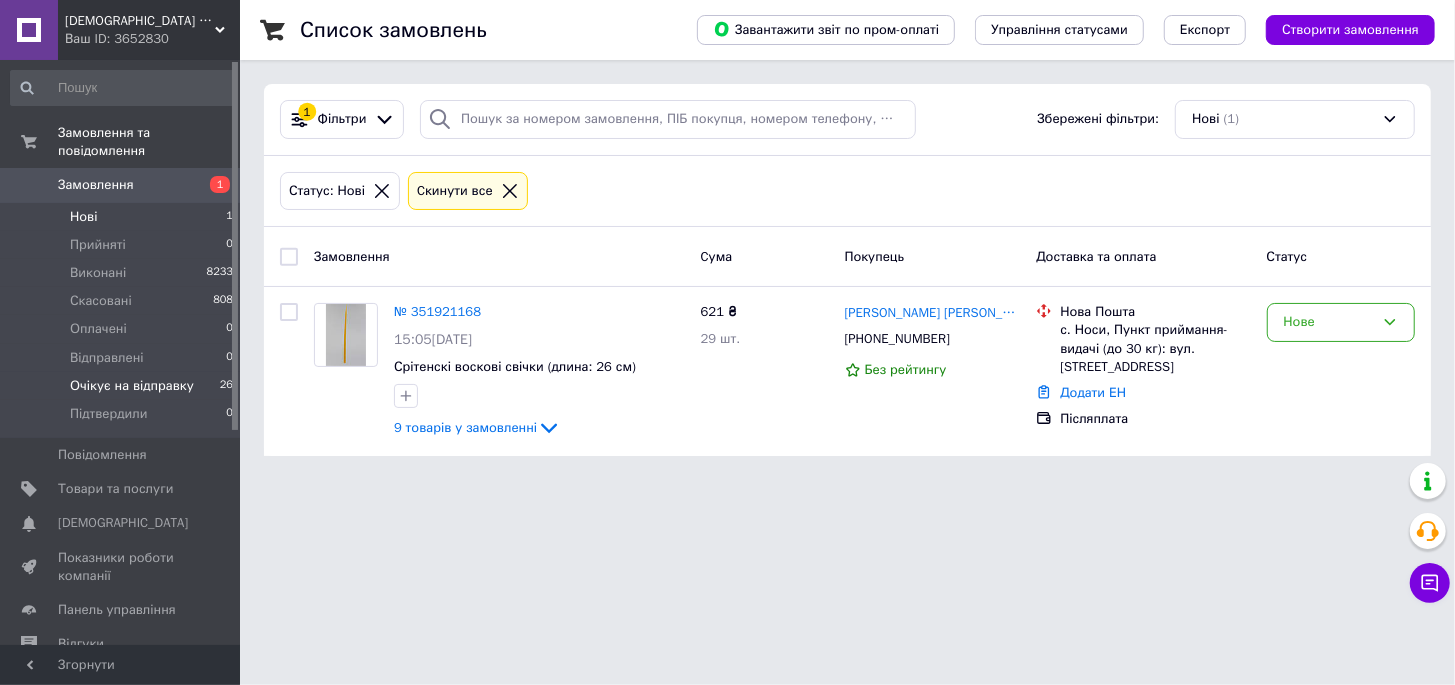 click on "Очікує на відправку" at bounding box center (132, 386) 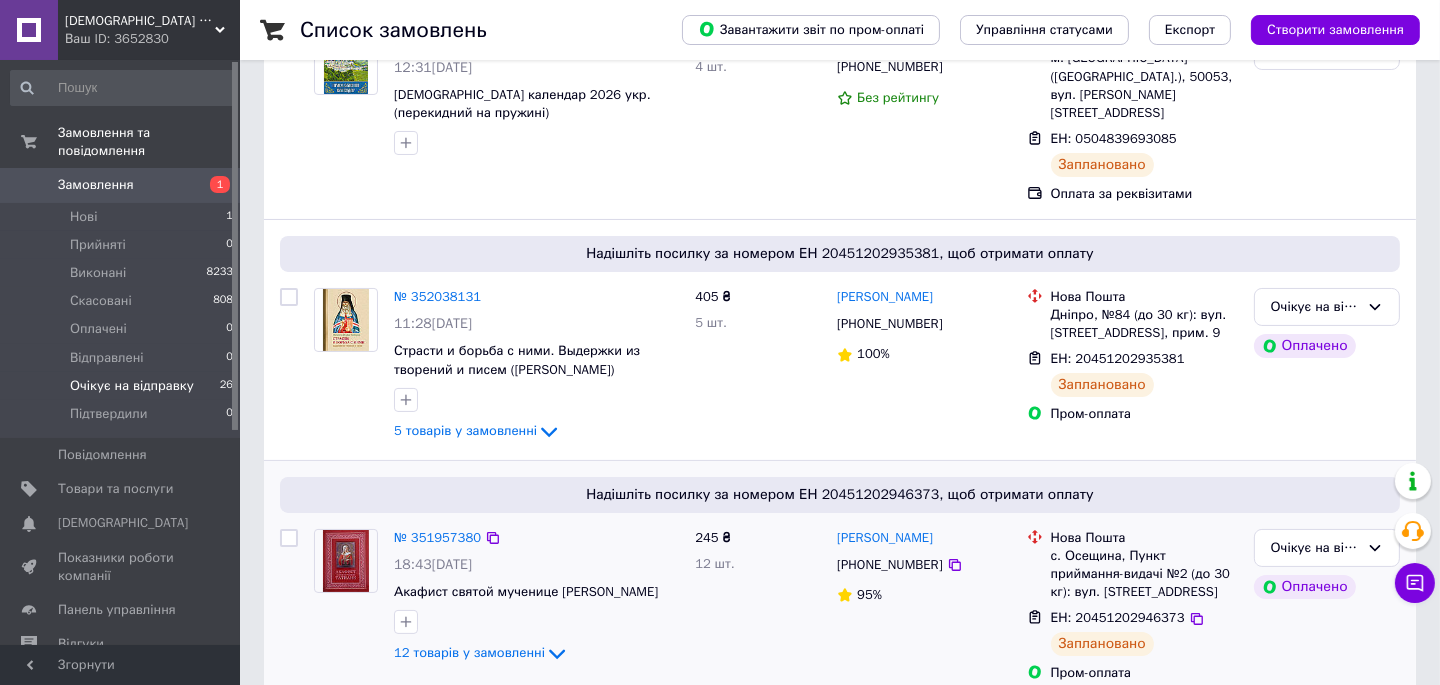 scroll, scrollTop: 0, scrollLeft: 0, axis: both 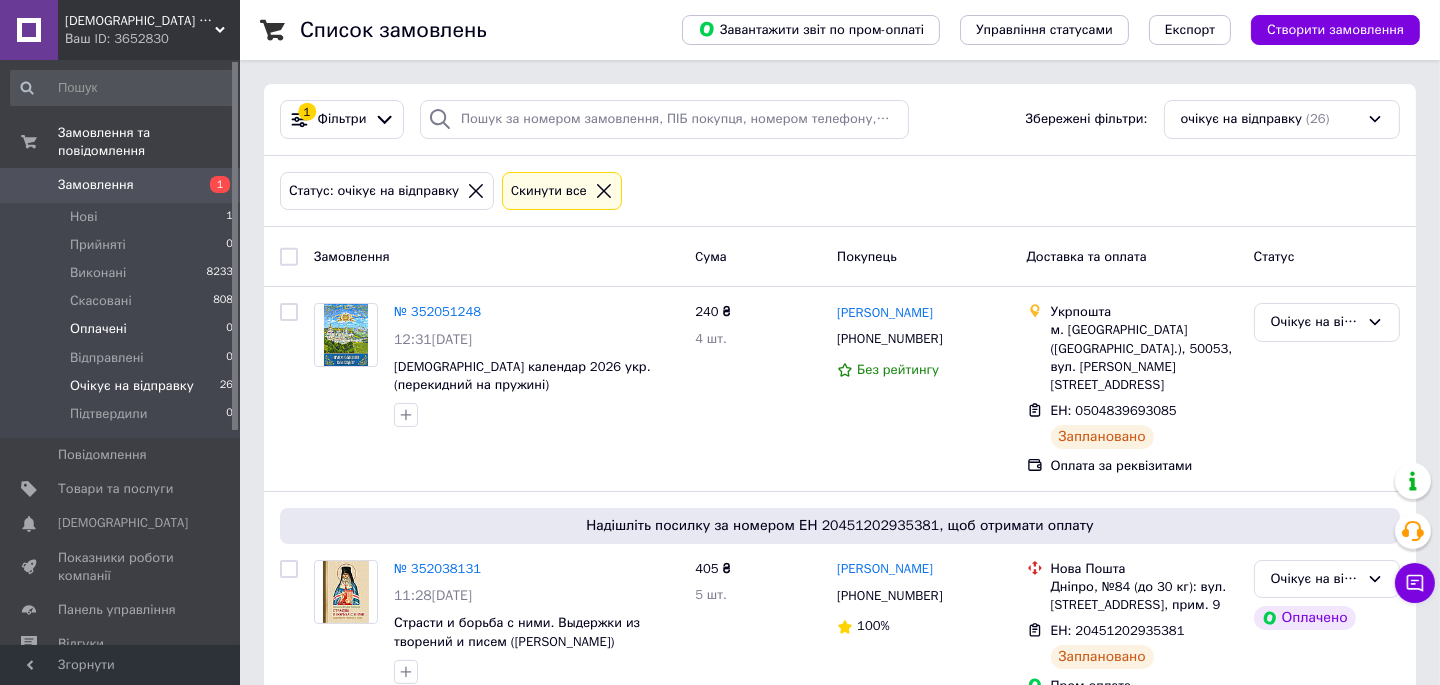 click on "Оплачені" at bounding box center (98, 329) 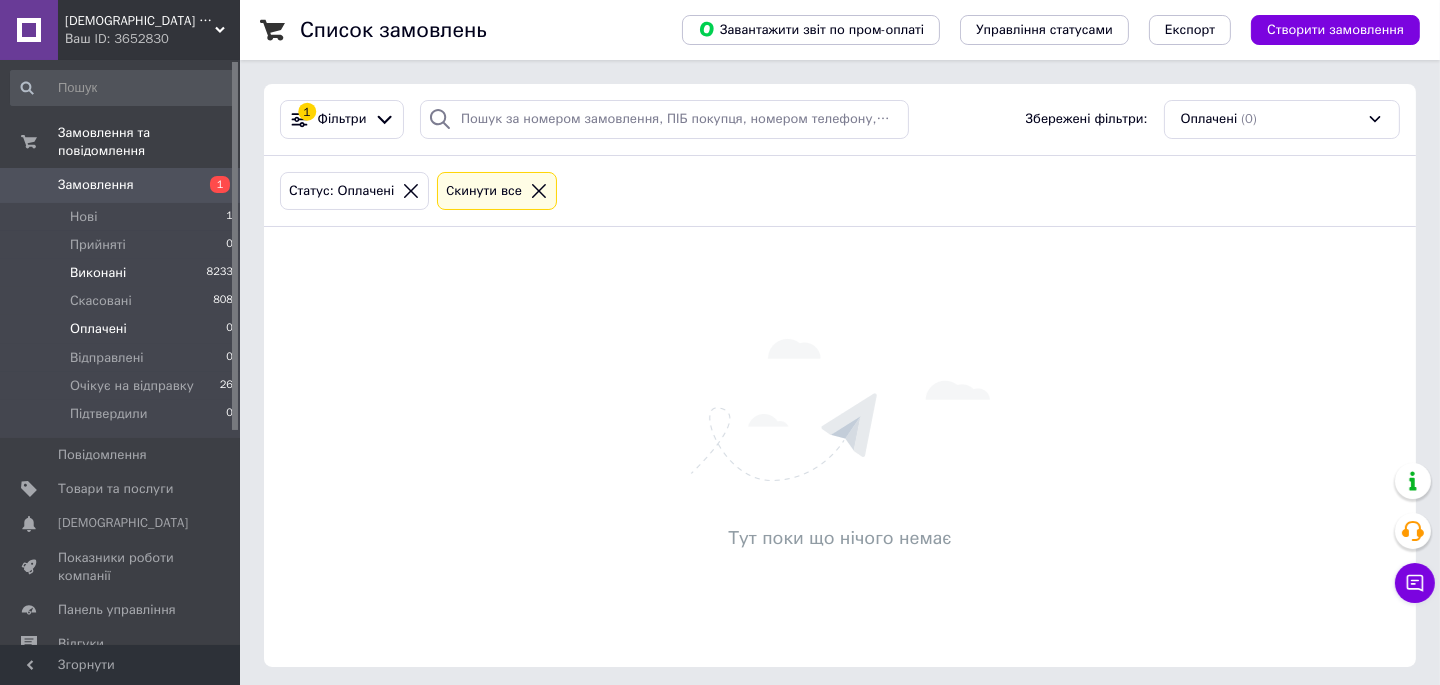click on "Виконані" at bounding box center [98, 273] 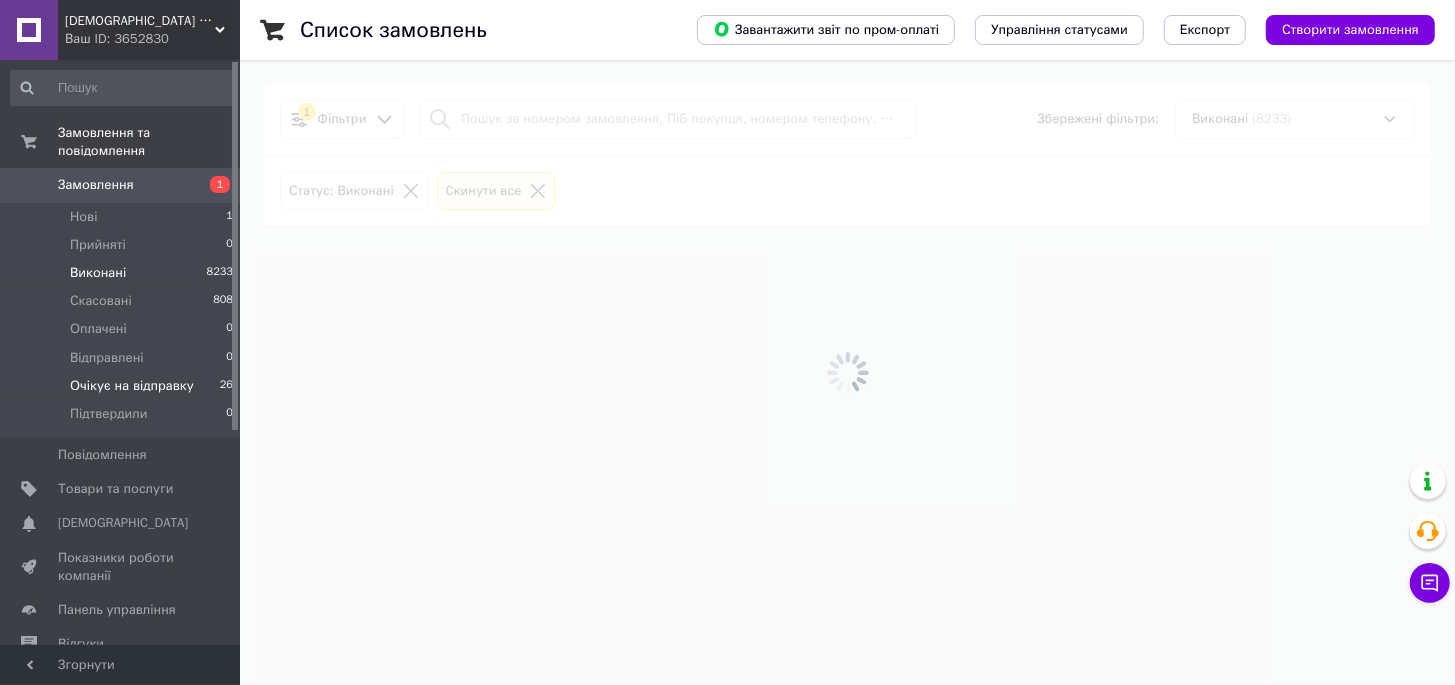 click on "Очікує на відправку" at bounding box center [132, 386] 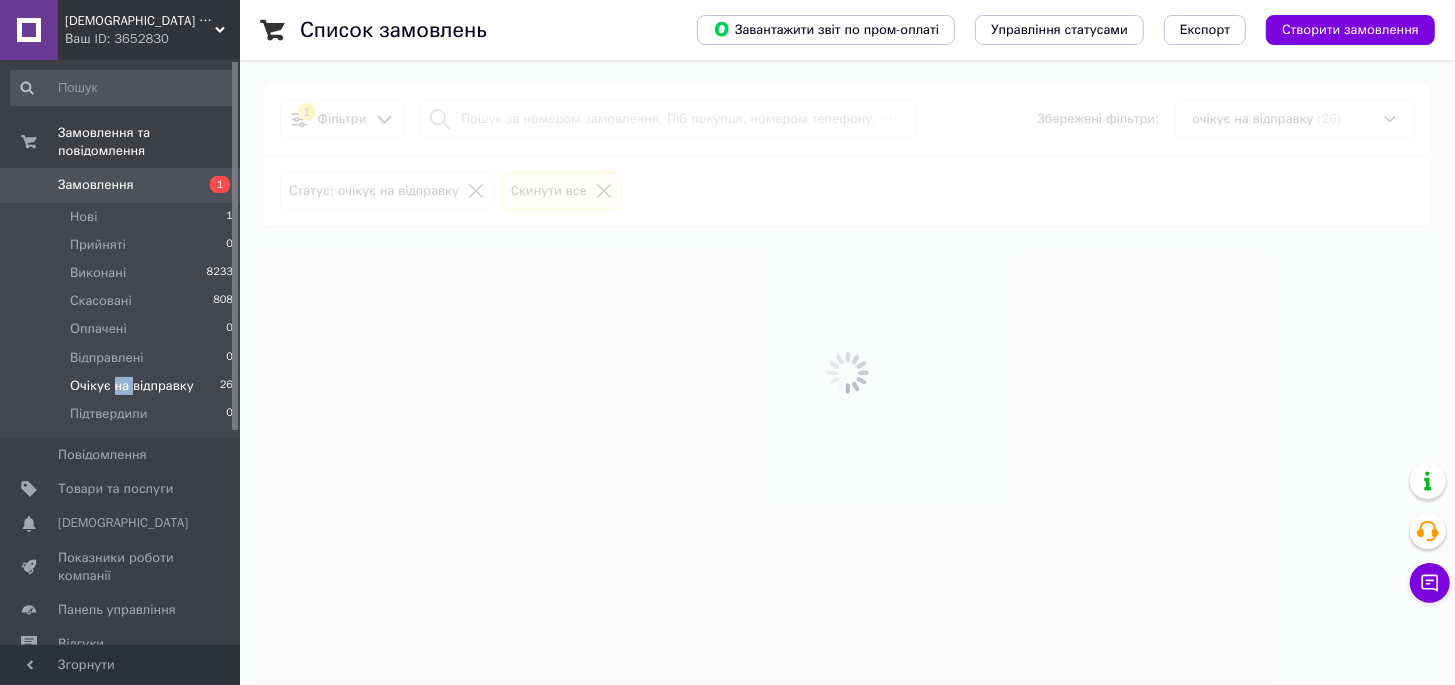 click on "Очікує на відправку" at bounding box center [132, 386] 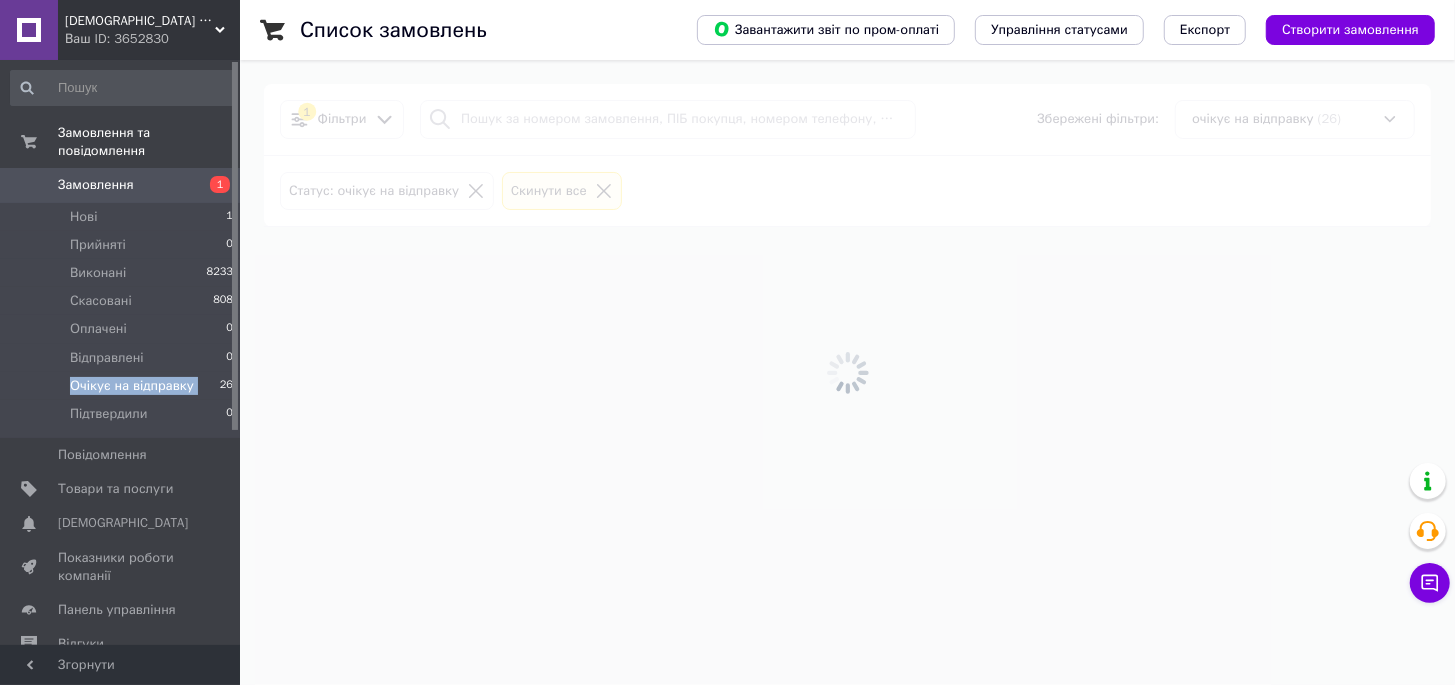 click on "Очікує на відправку" at bounding box center [132, 386] 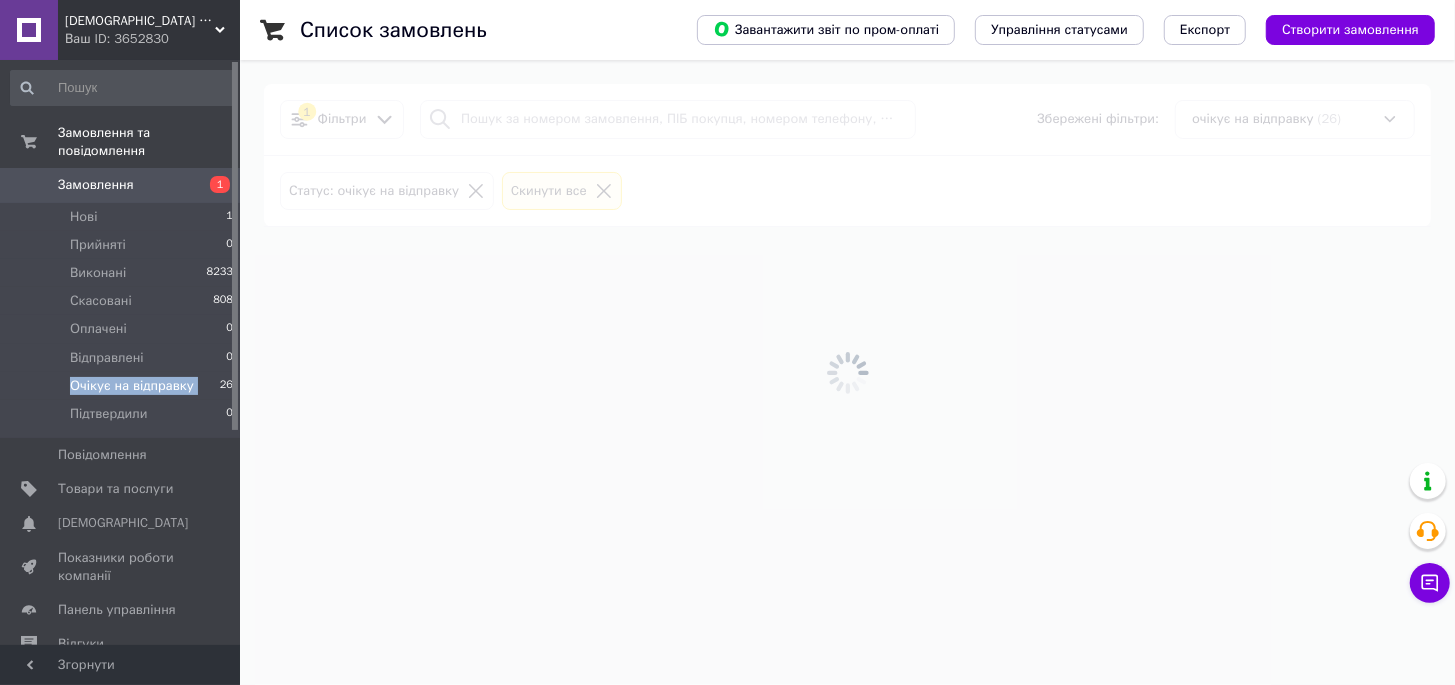 click on "Очікує на відправку" at bounding box center [132, 386] 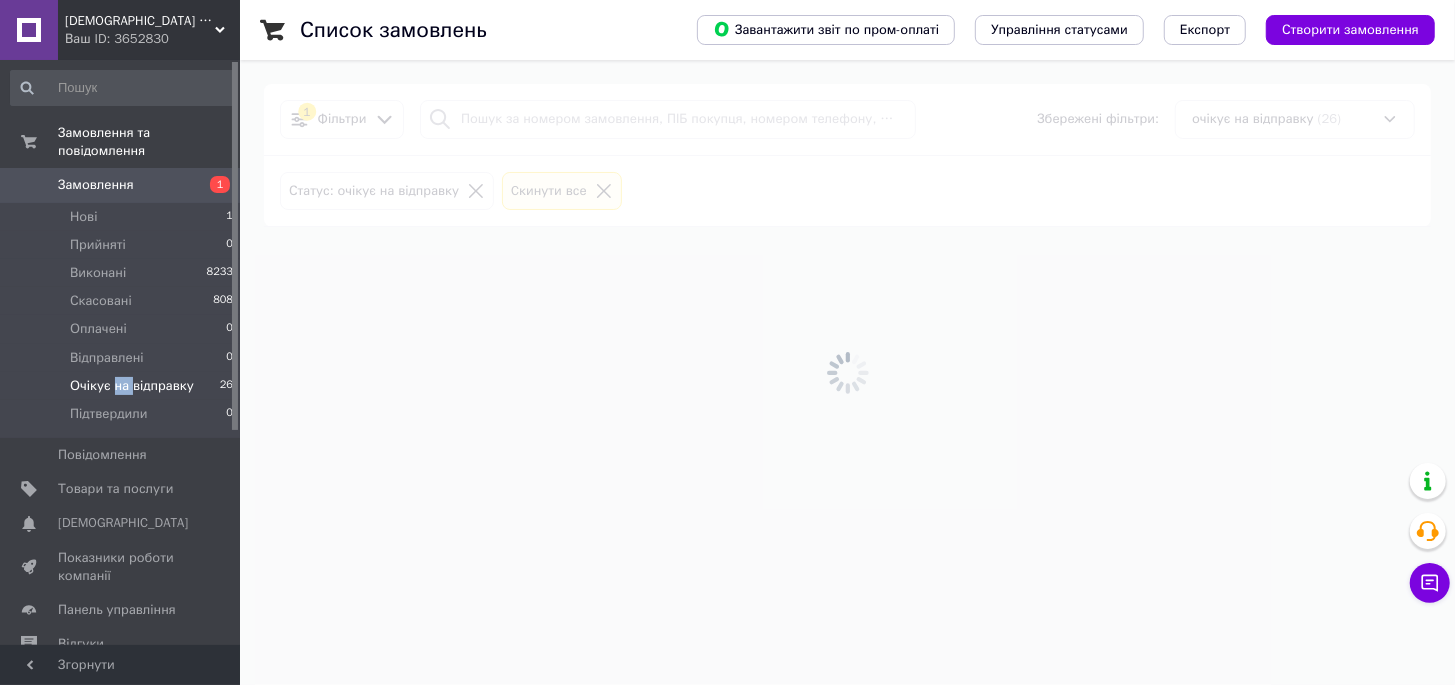 click on "Очікує на відправку" at bounding box center (132, 386) 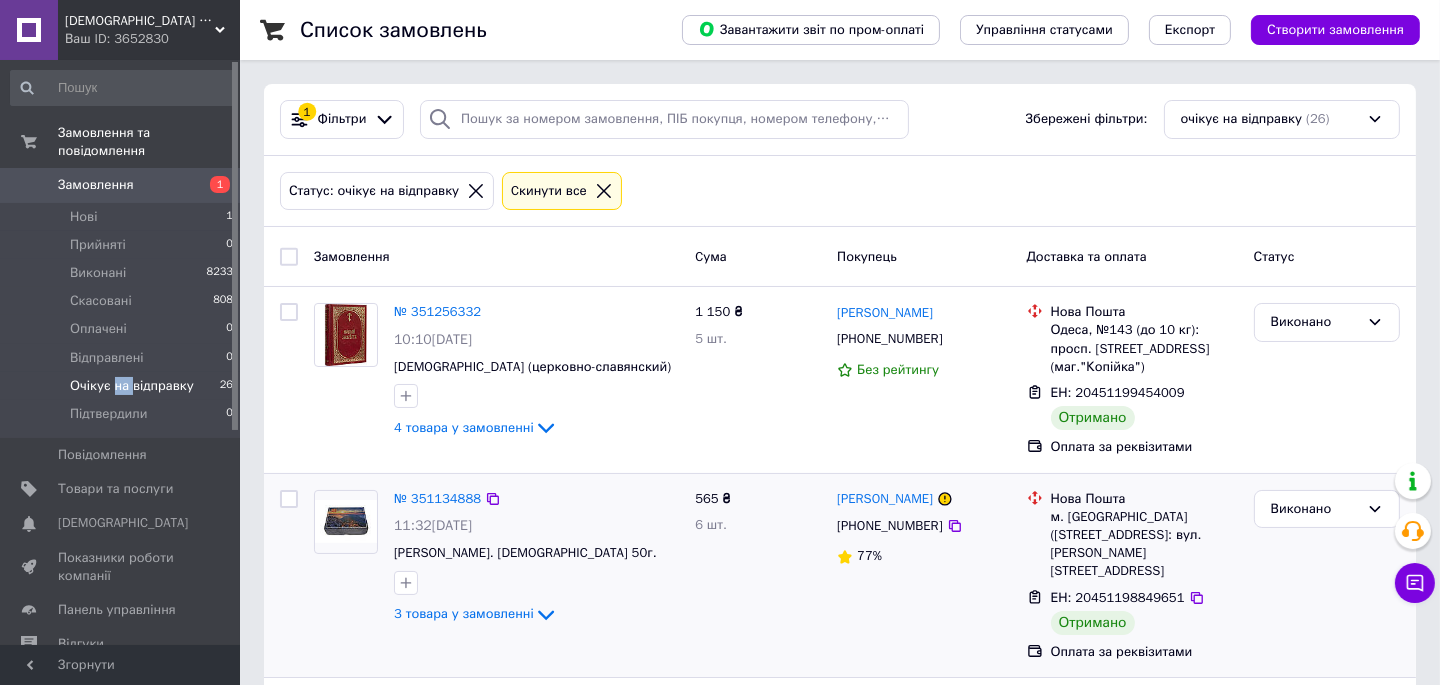 scroll, scrollTop: 272, scrollLeft: 0, axis: vertical 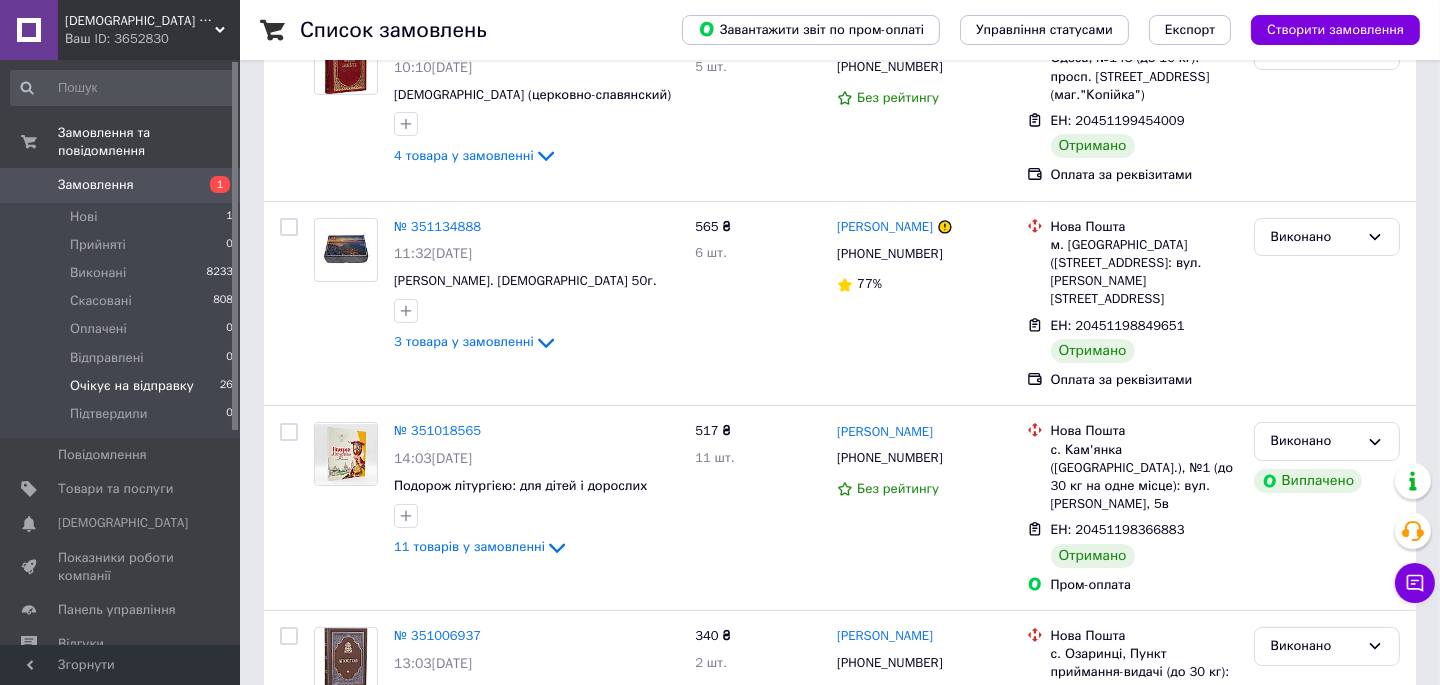 click on "Очікує на відправку 26" at bounding box center (122, 386) 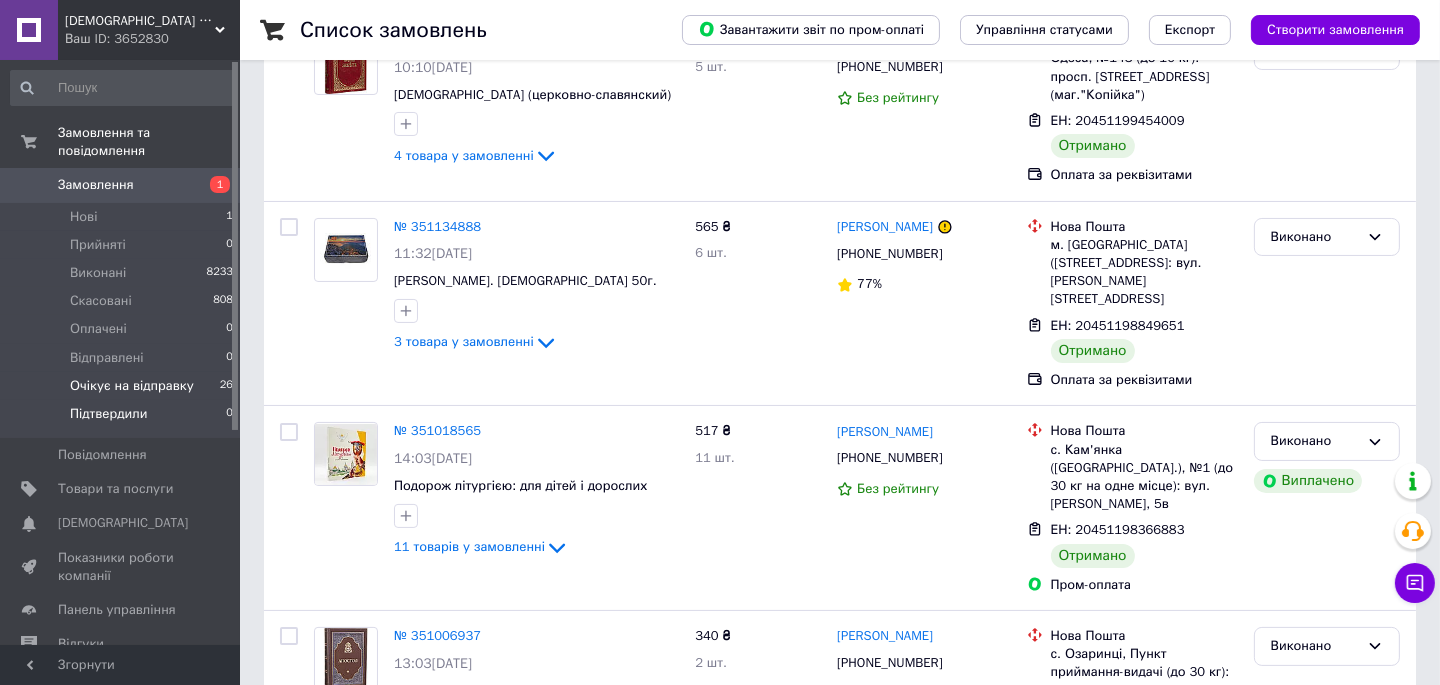 click on "Підтвердили 0" at bounding box center [122, 419] 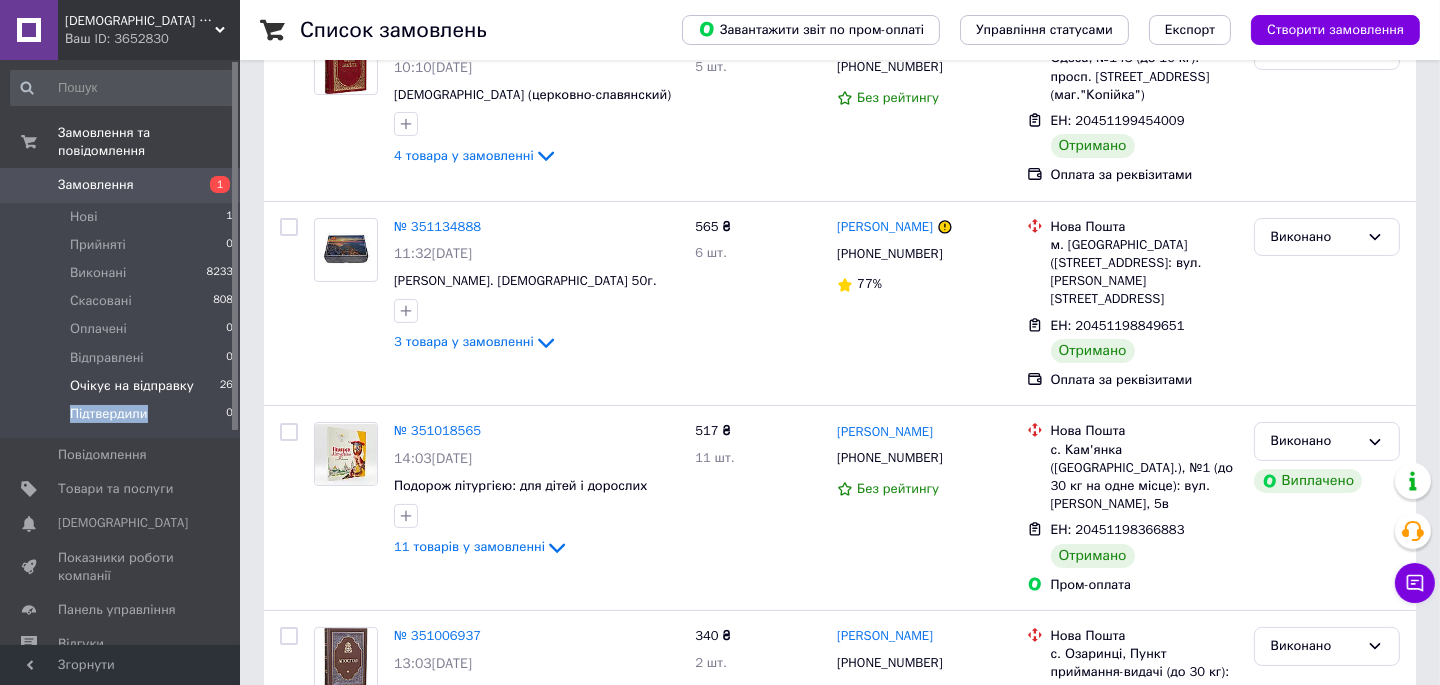 click on "Підтвердили 0" at bounding box center [122, 419] 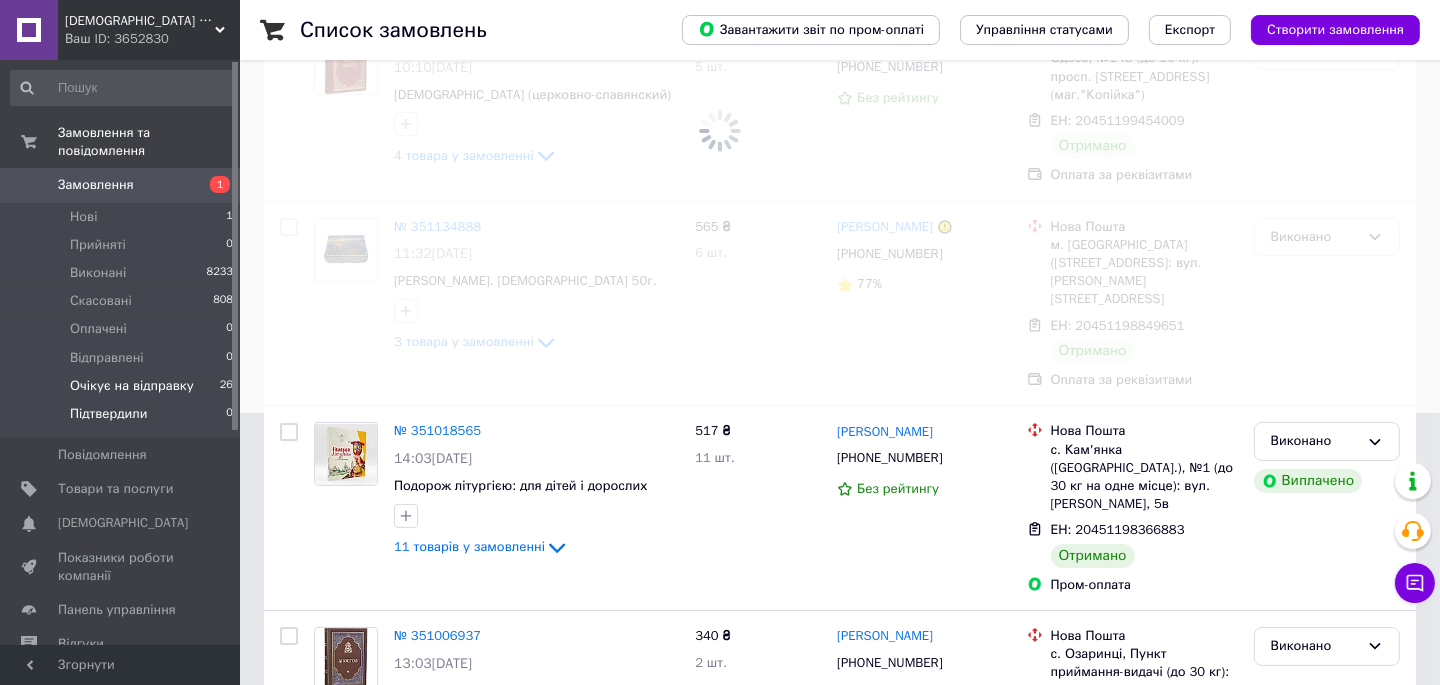 click on "Очікує на відправку" at bounding box center (132, 386) 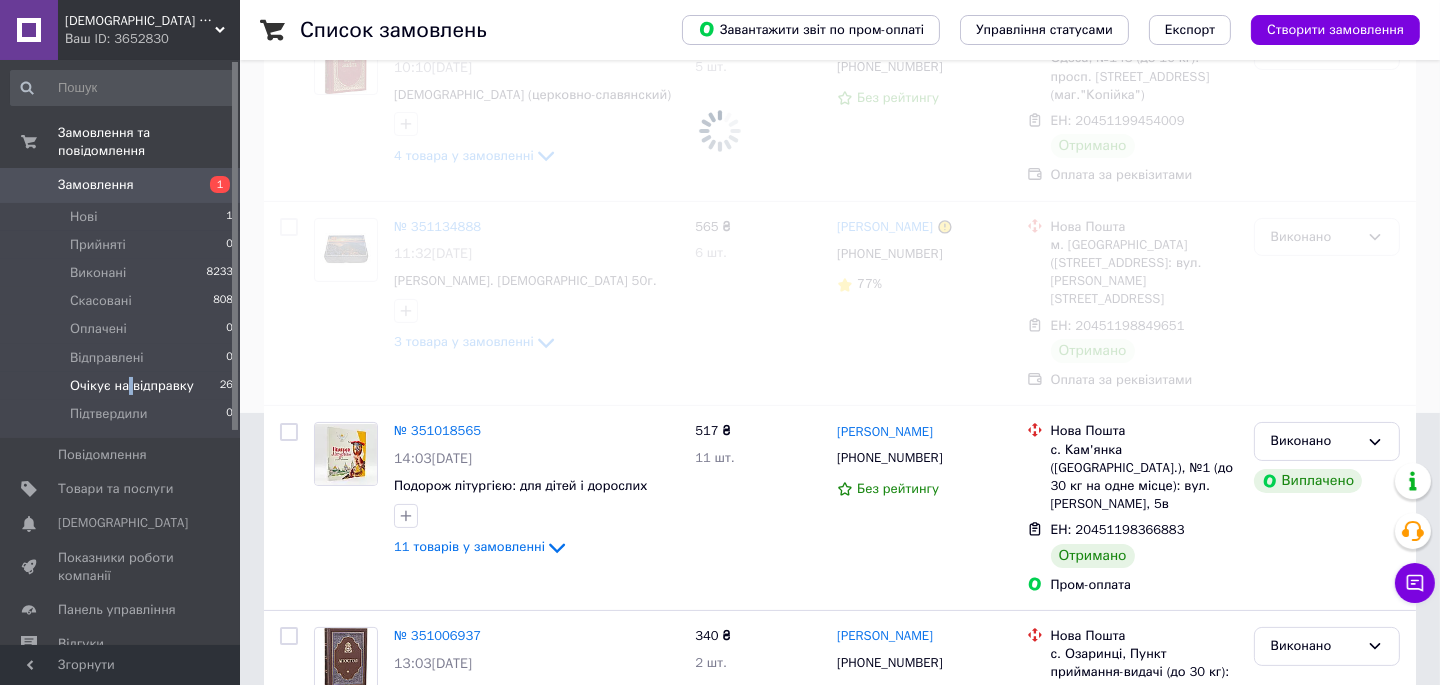 scroll, scrollTop: 0, scrollLeft: 0, axis: both 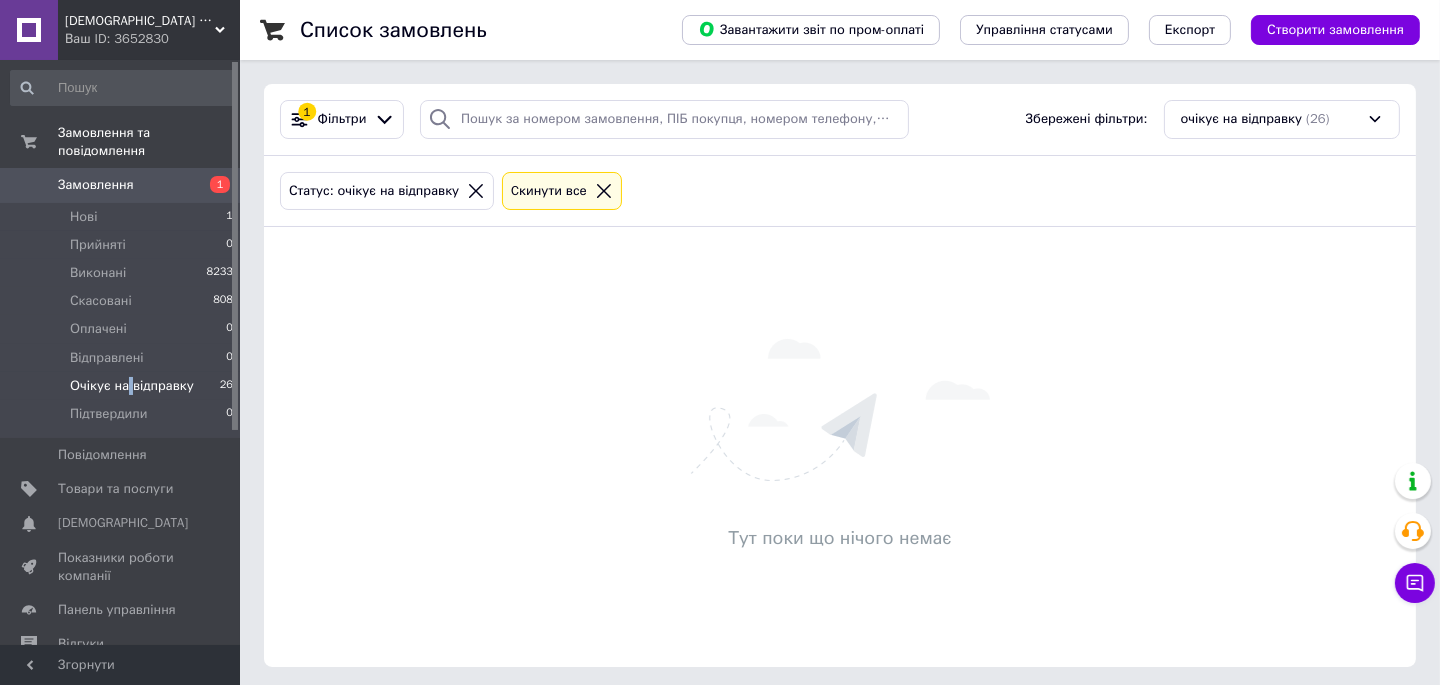 click on "Очікує на відправку" at bounding box center [132, 386] 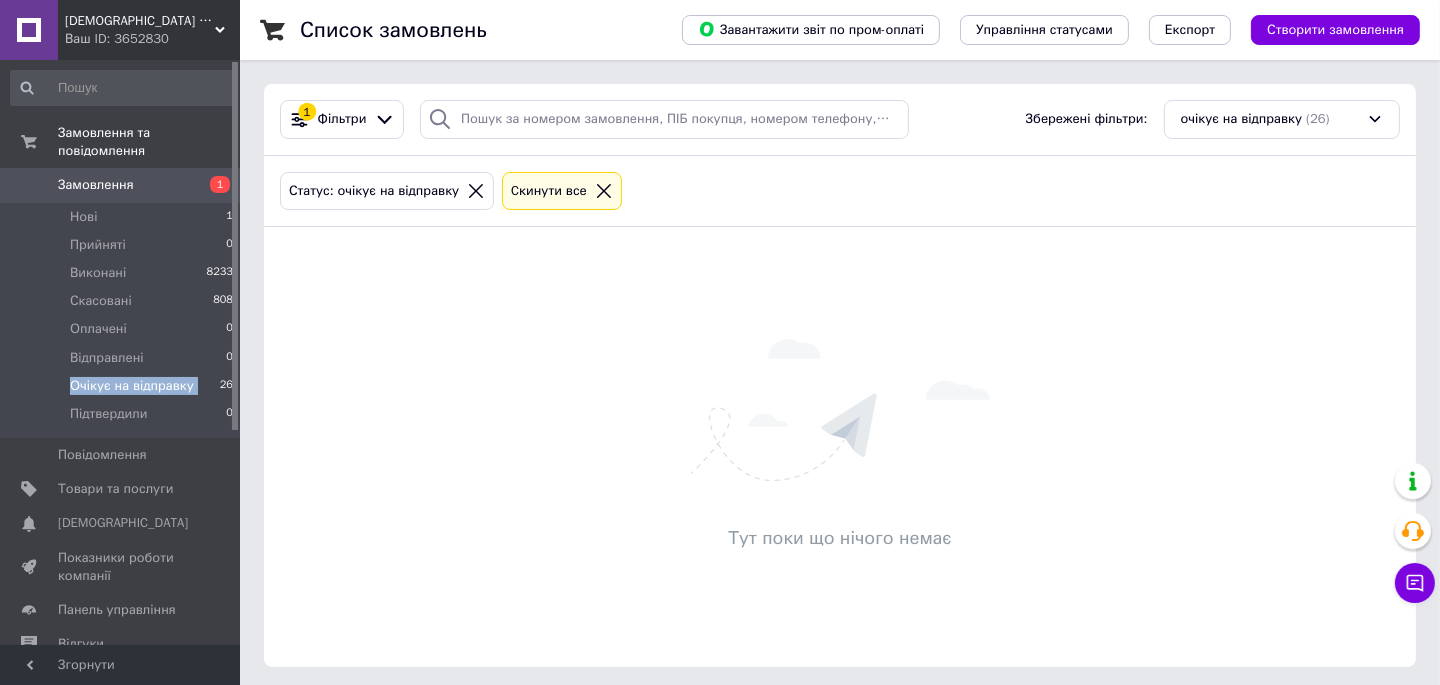 click on "Очікує на відправку" at bounding box center [132, 386] 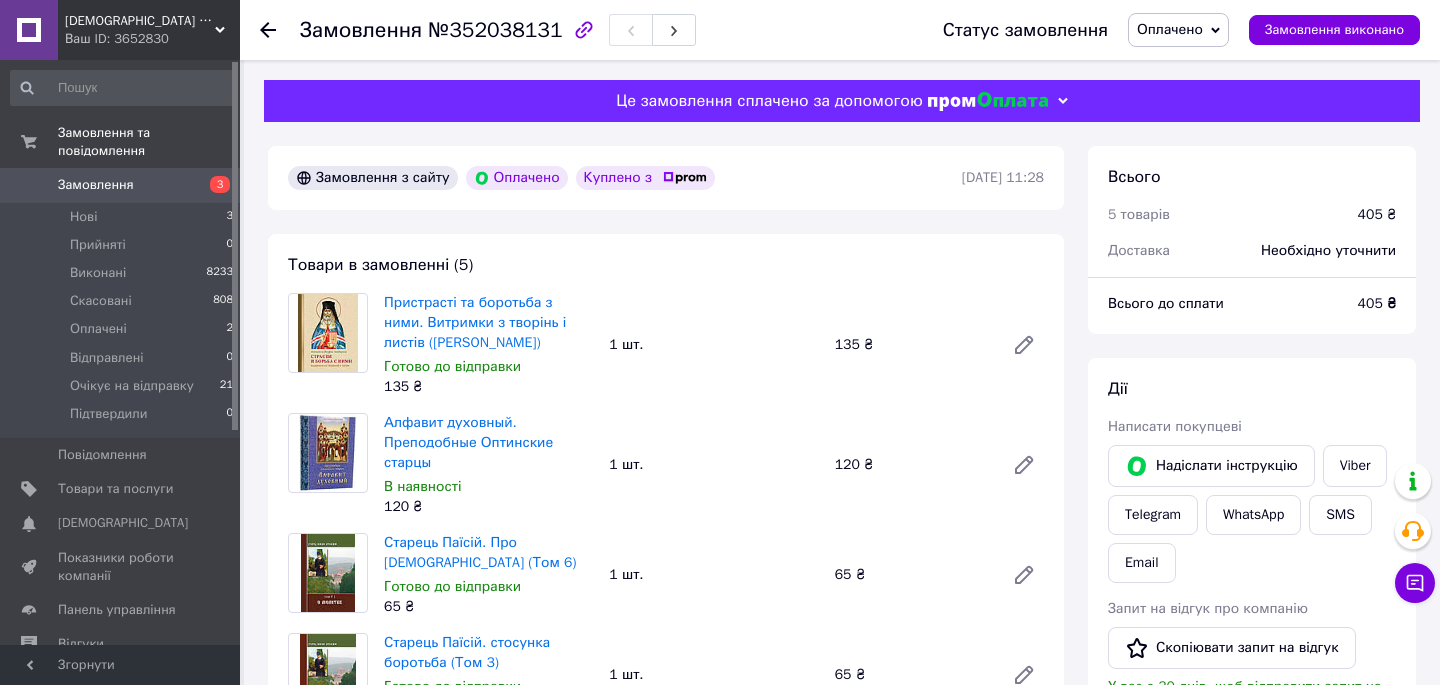 scroll, scrollTop: 181, scrollLeft: 0, axis: vertical 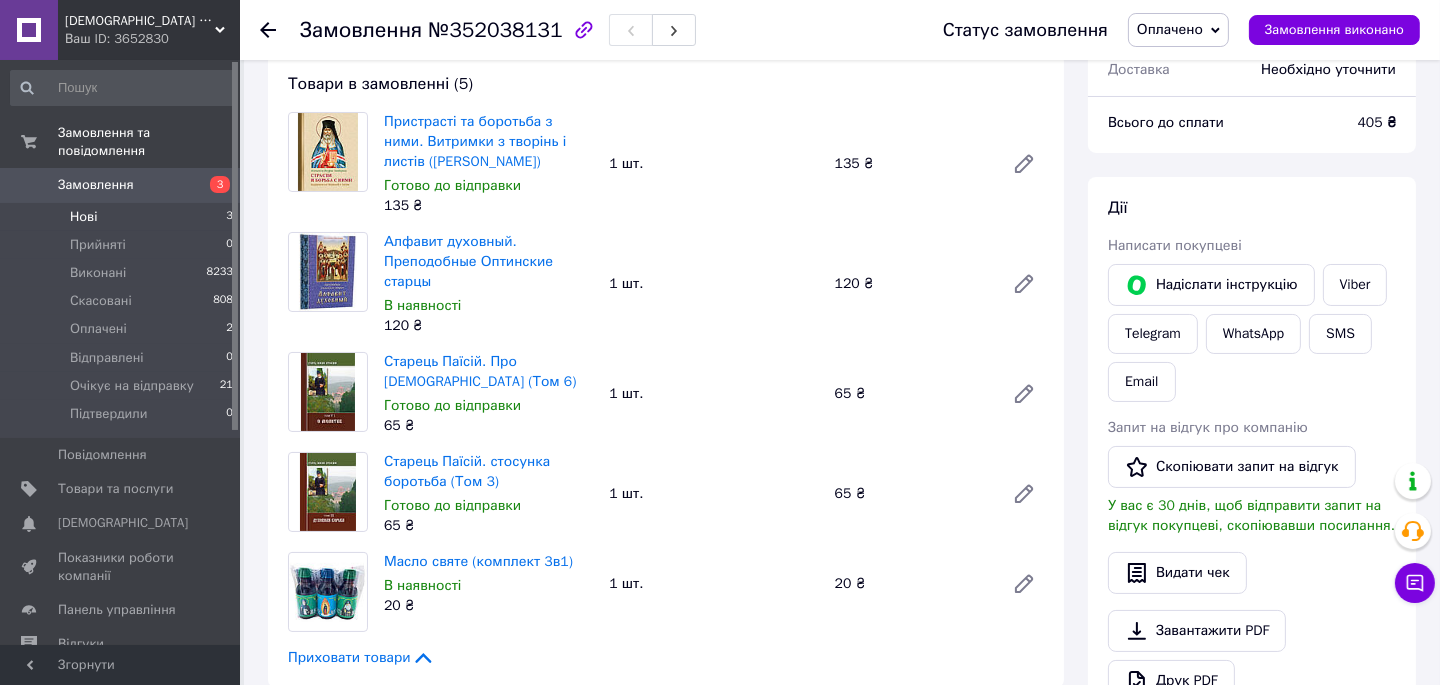 click on "Нові" at bounding box center (83, 217) 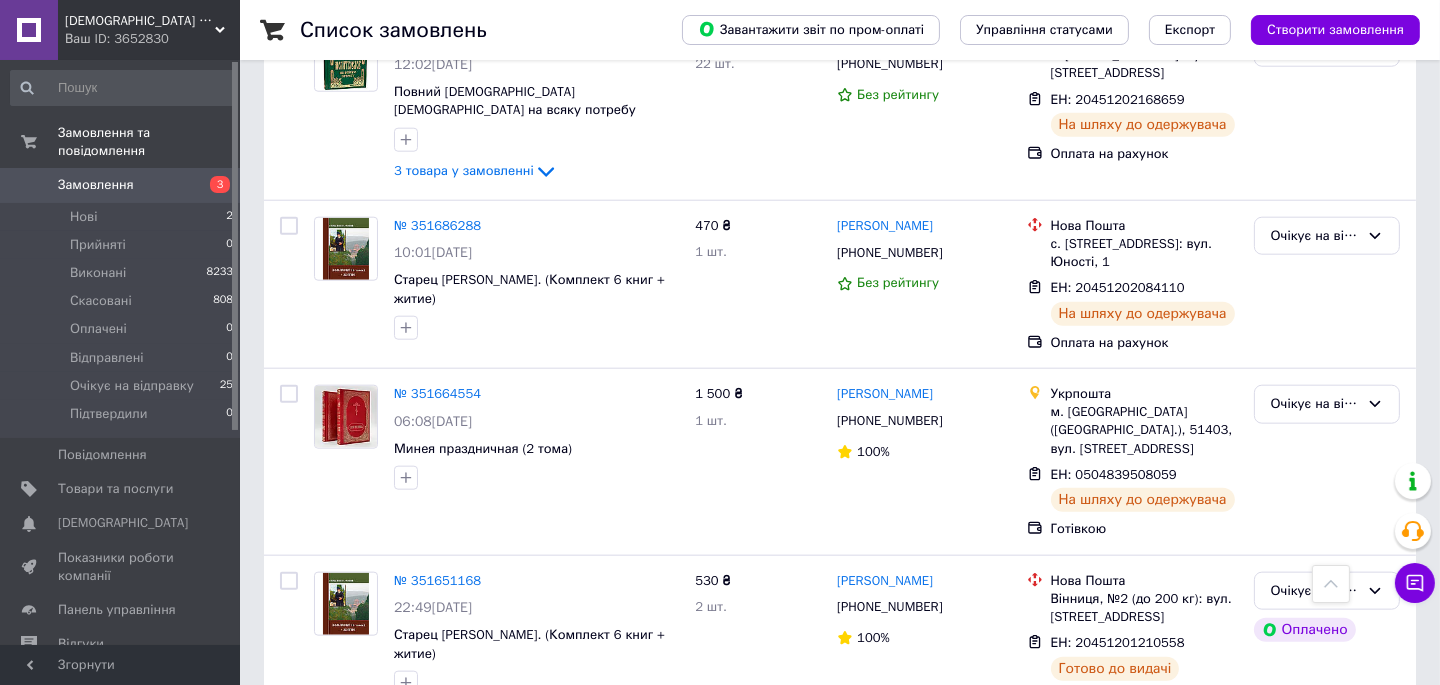 scroll, scrollTop: 2909, scrollLeft: 0, axis: vertical 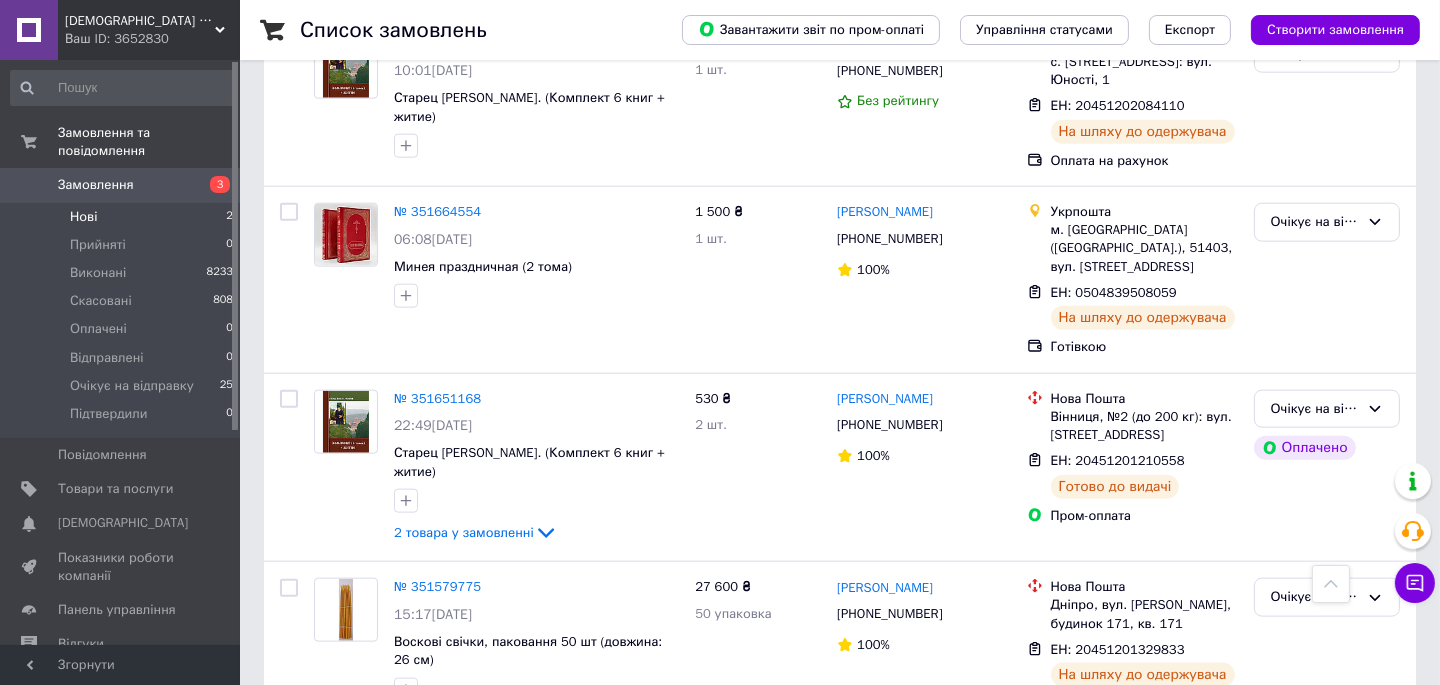 click on "Нові 2" at bounding box center [122, 217] 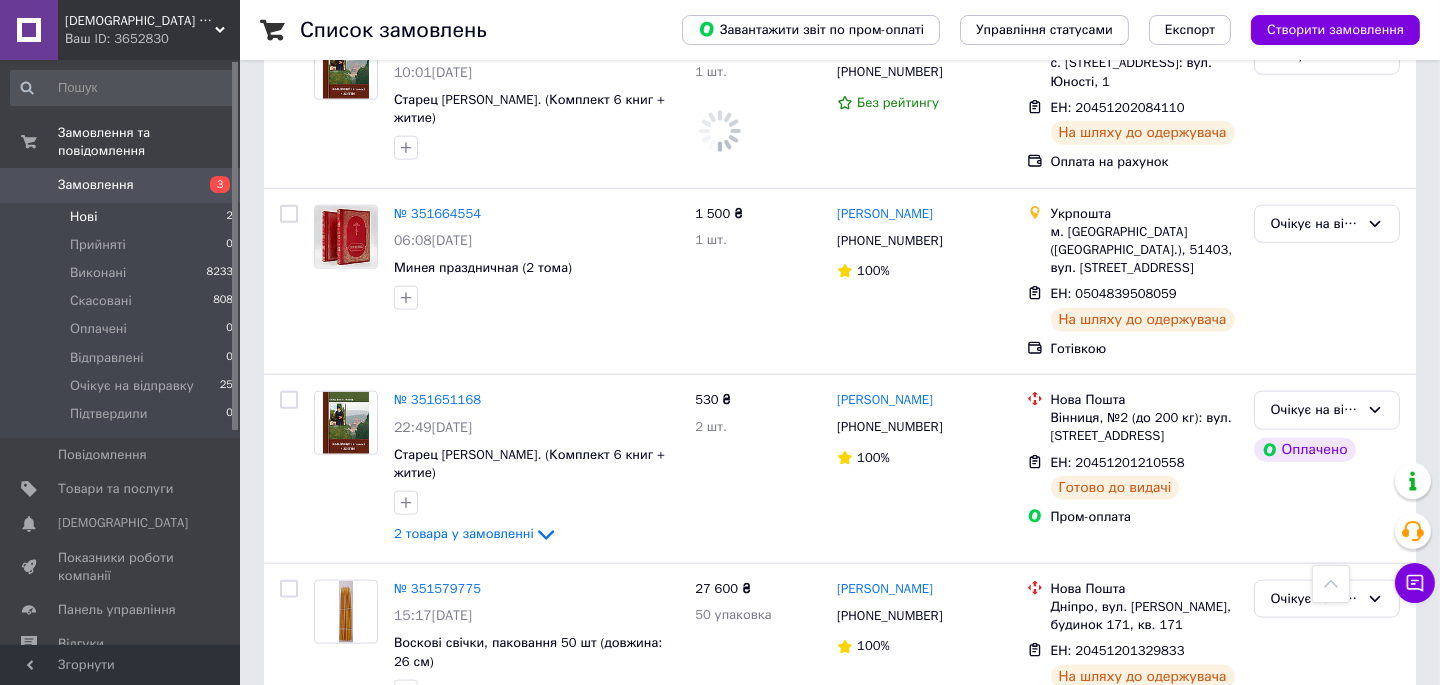 scroll, scrollTop: 0, scrollLeft: 0, axis: both 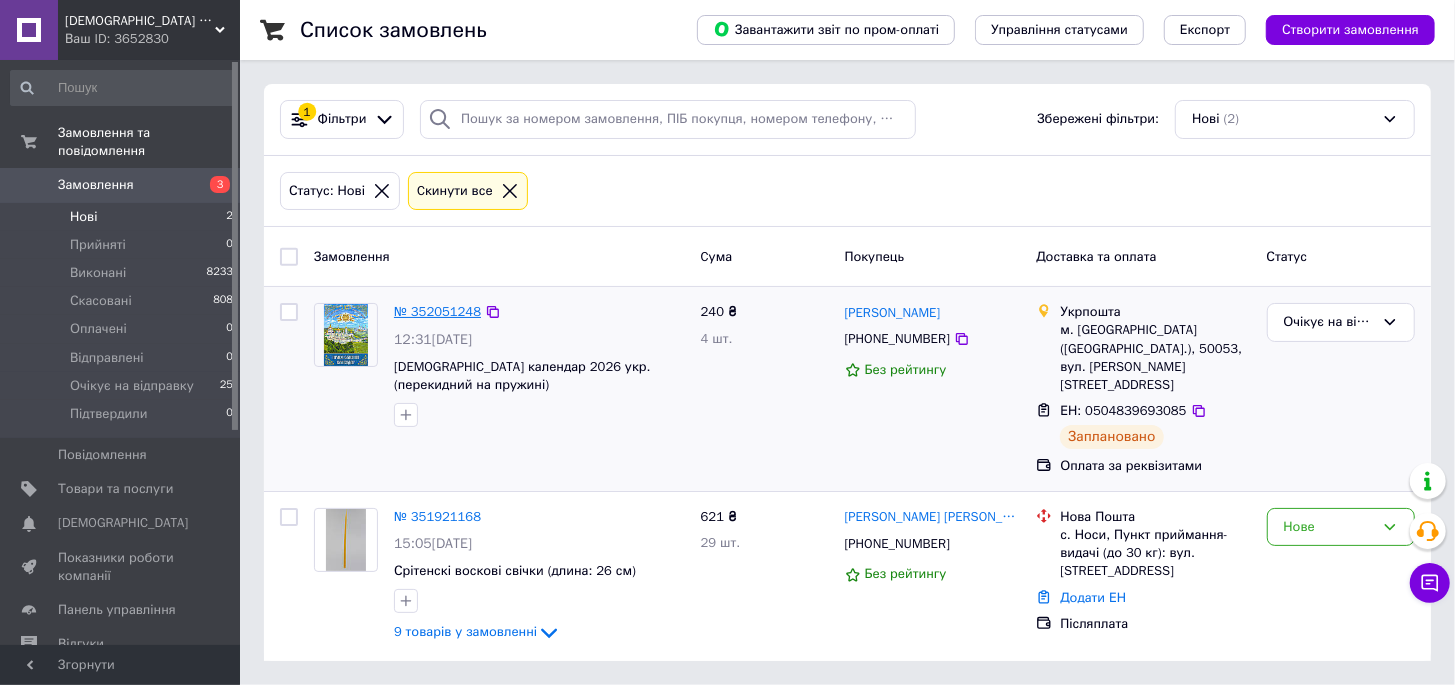 click on "№ 352051248" at bounding box center (437, 311) 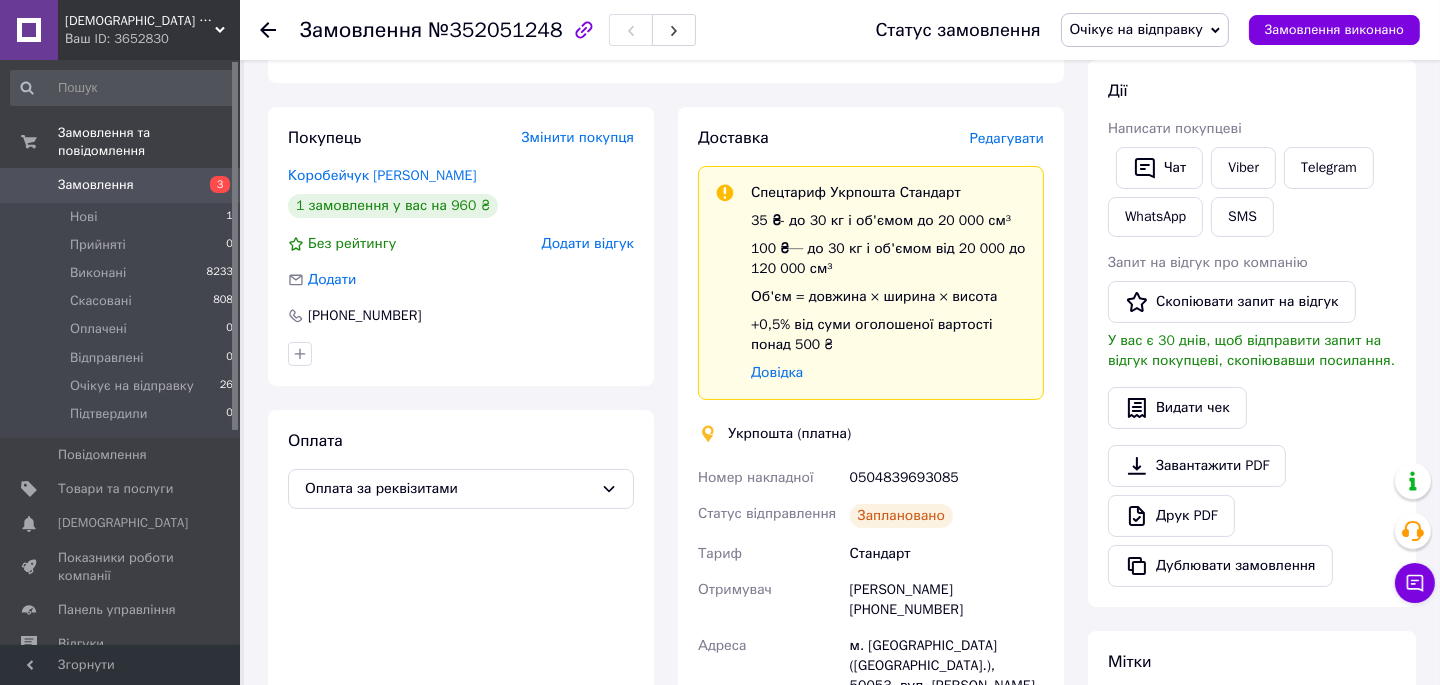 scroll, scrollTop: 454, scrollLeft: 0, axis: vertical 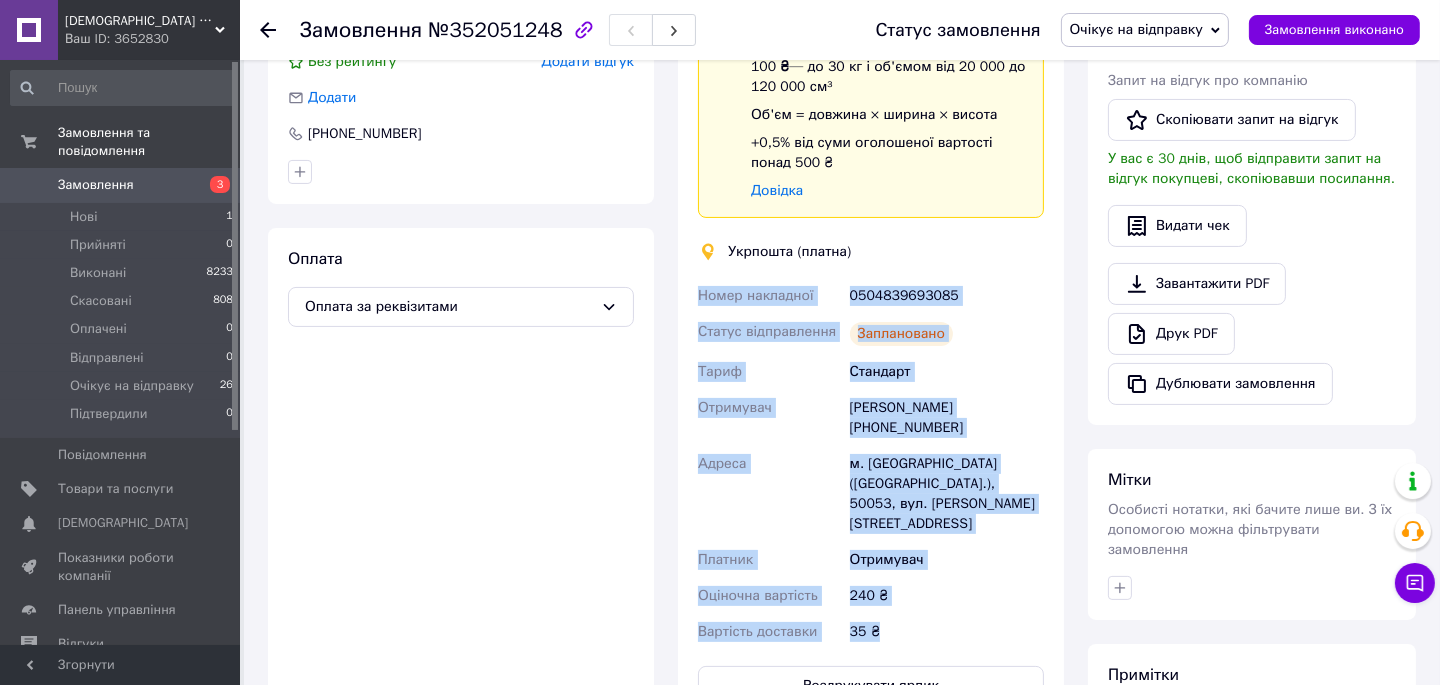 drag, startPoint x: 695, startPoint y: 270, endPoint x: 884, endPoint y: 604, distance: 383.76685 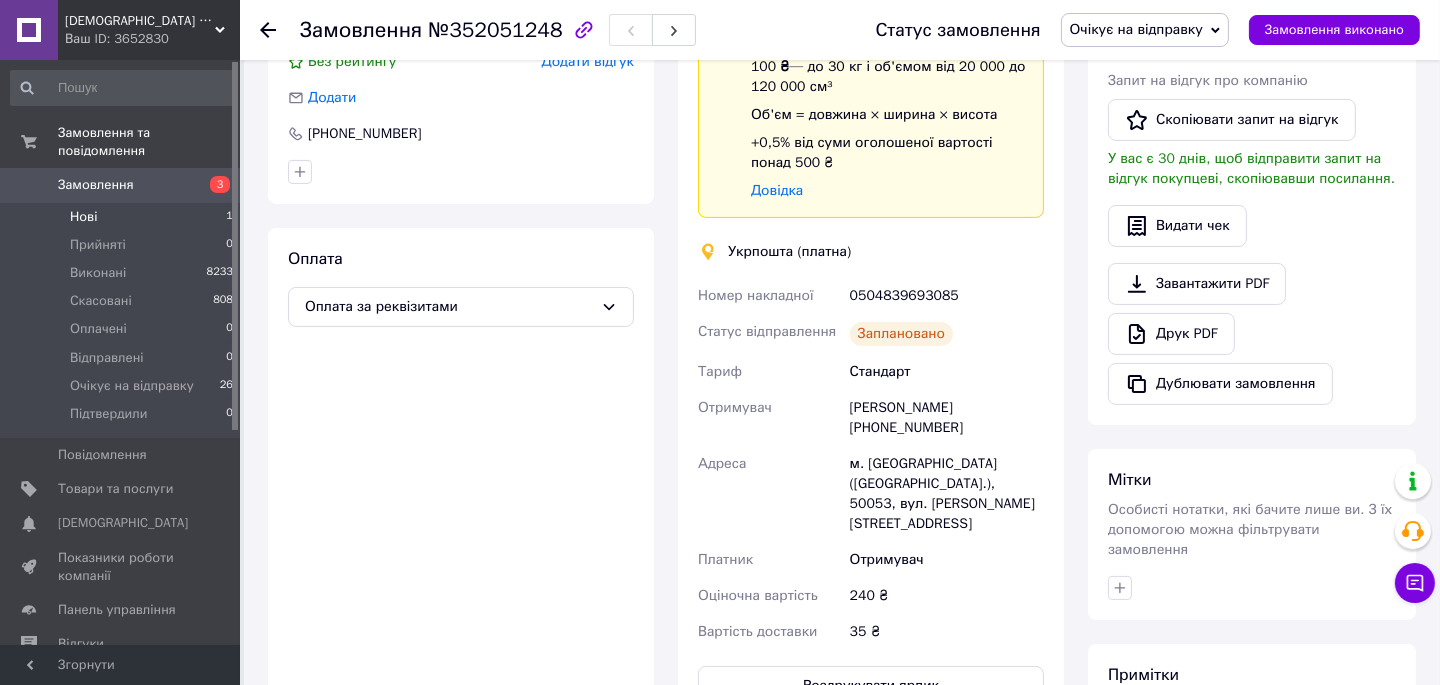 click on "Нові 1" at bounding box center [122, 217] 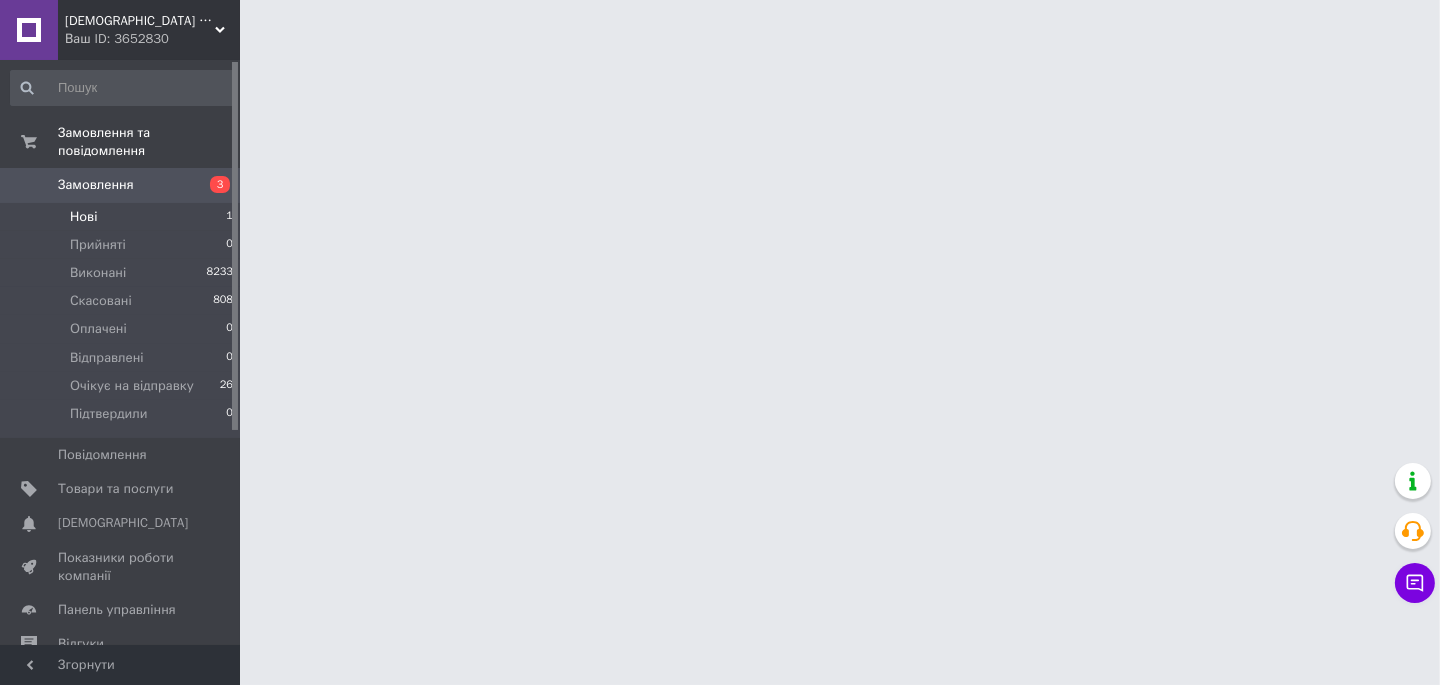 scroll, scrollTop: 0, scrollLeft: 0, axis: both 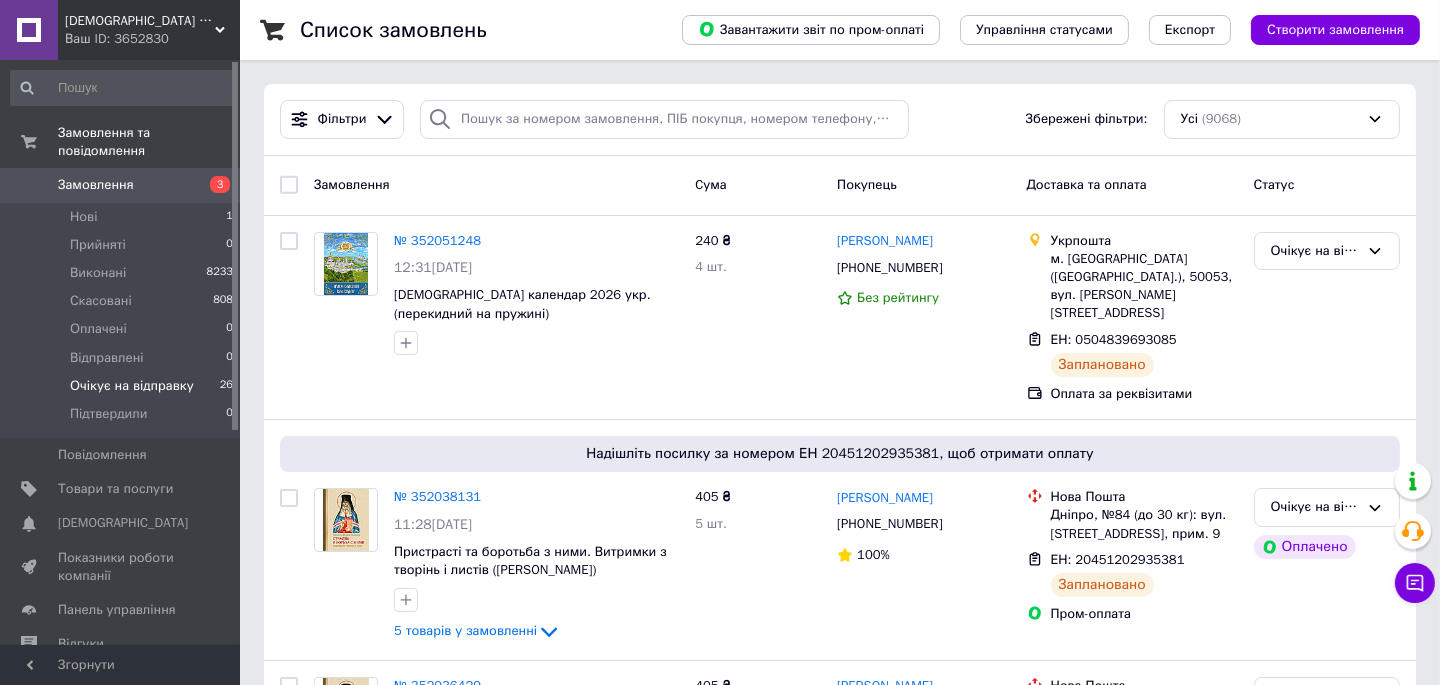 drag, startPoint x: 78, startPoint y: 391, endPoint x: 87, endPoint y: 376, distance: 17.492855 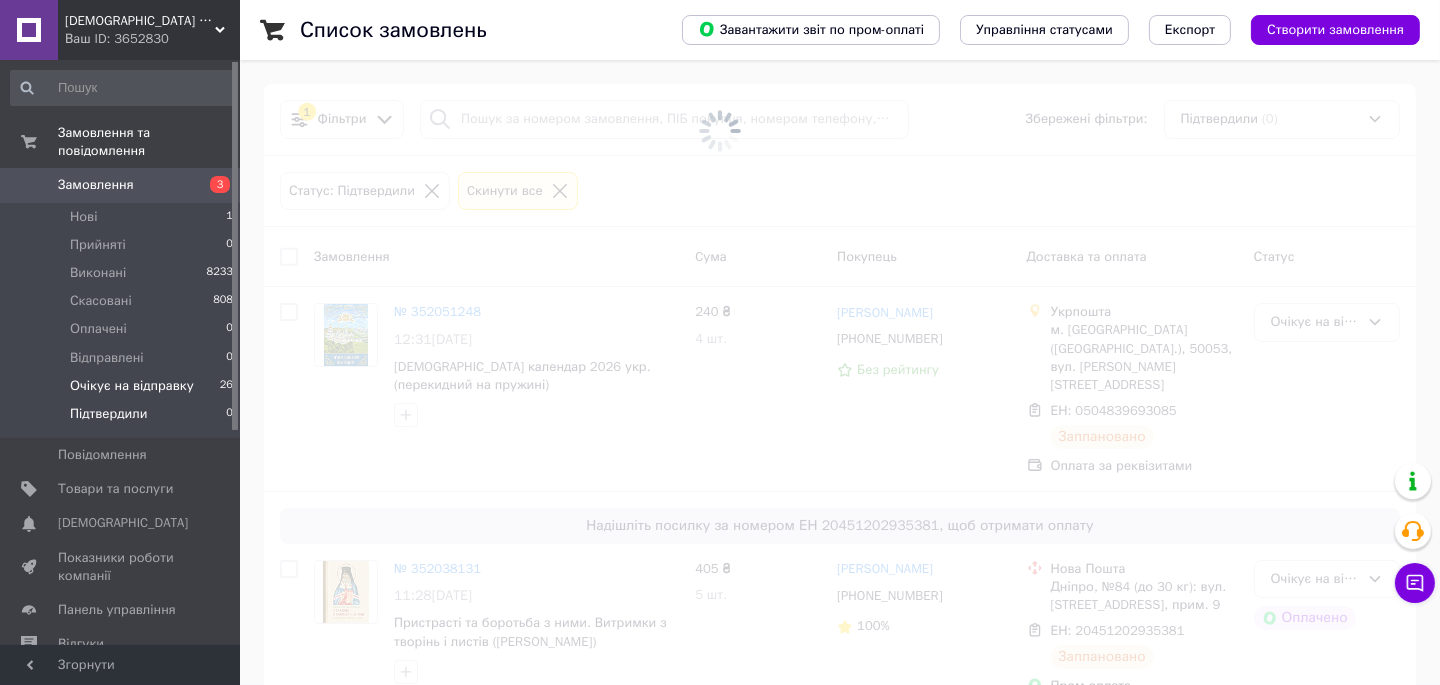 click on "Очікує на відправку" at bounding box center (132, 386) 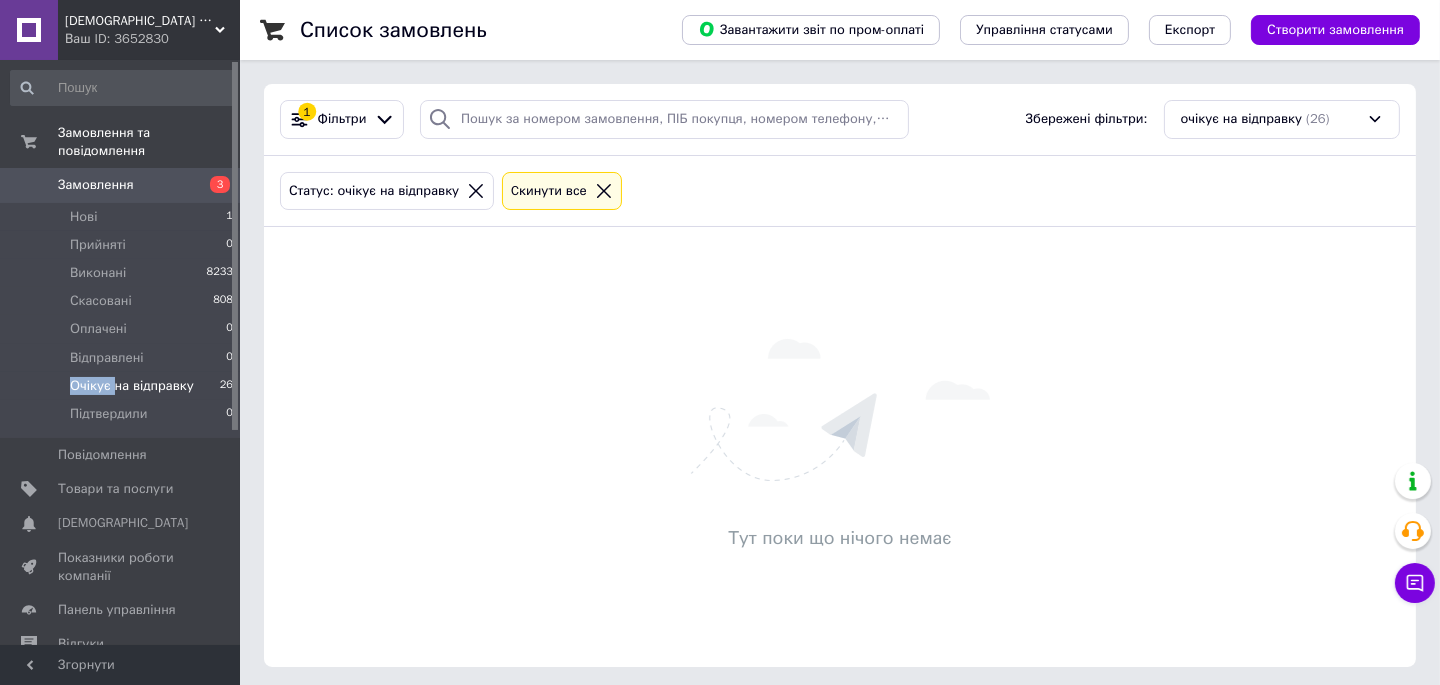 click on "Очікує на відправку" at bounding box center [132, 386] 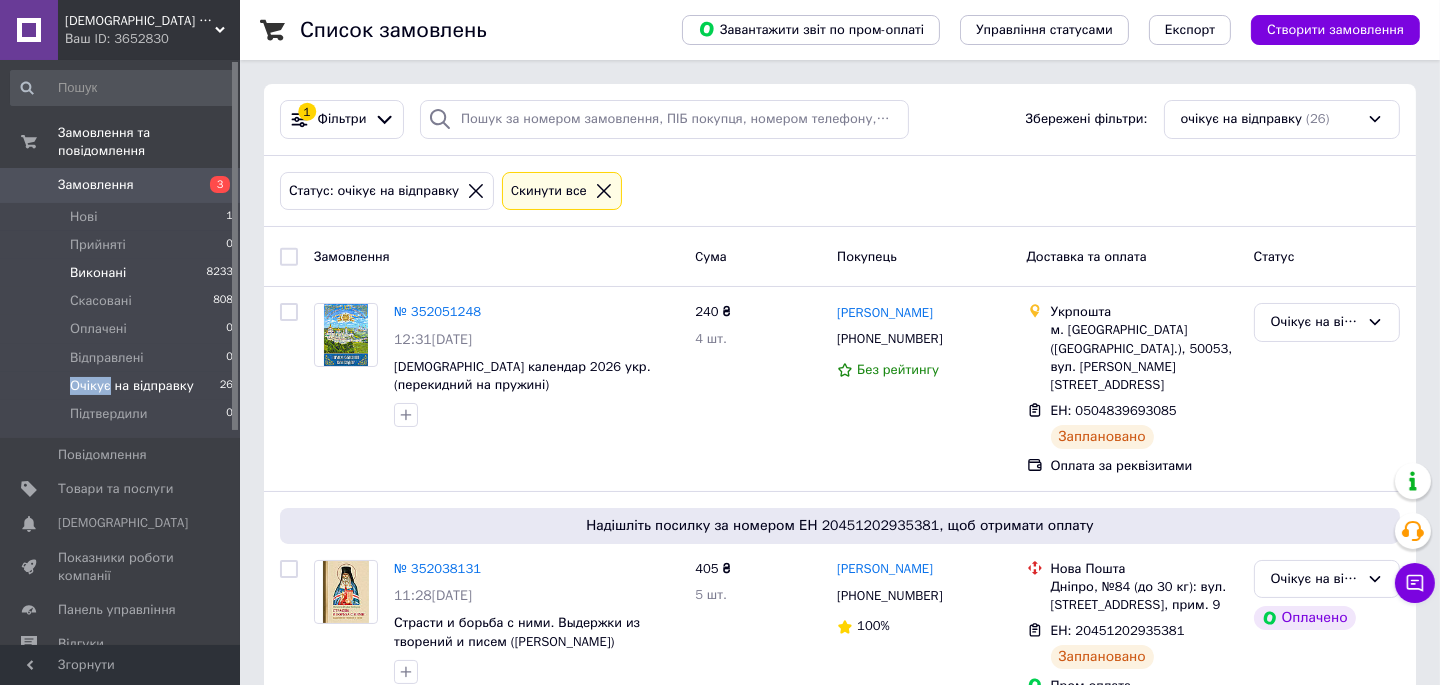 click on "Виконані 8233" at bounding box center (122, 273) 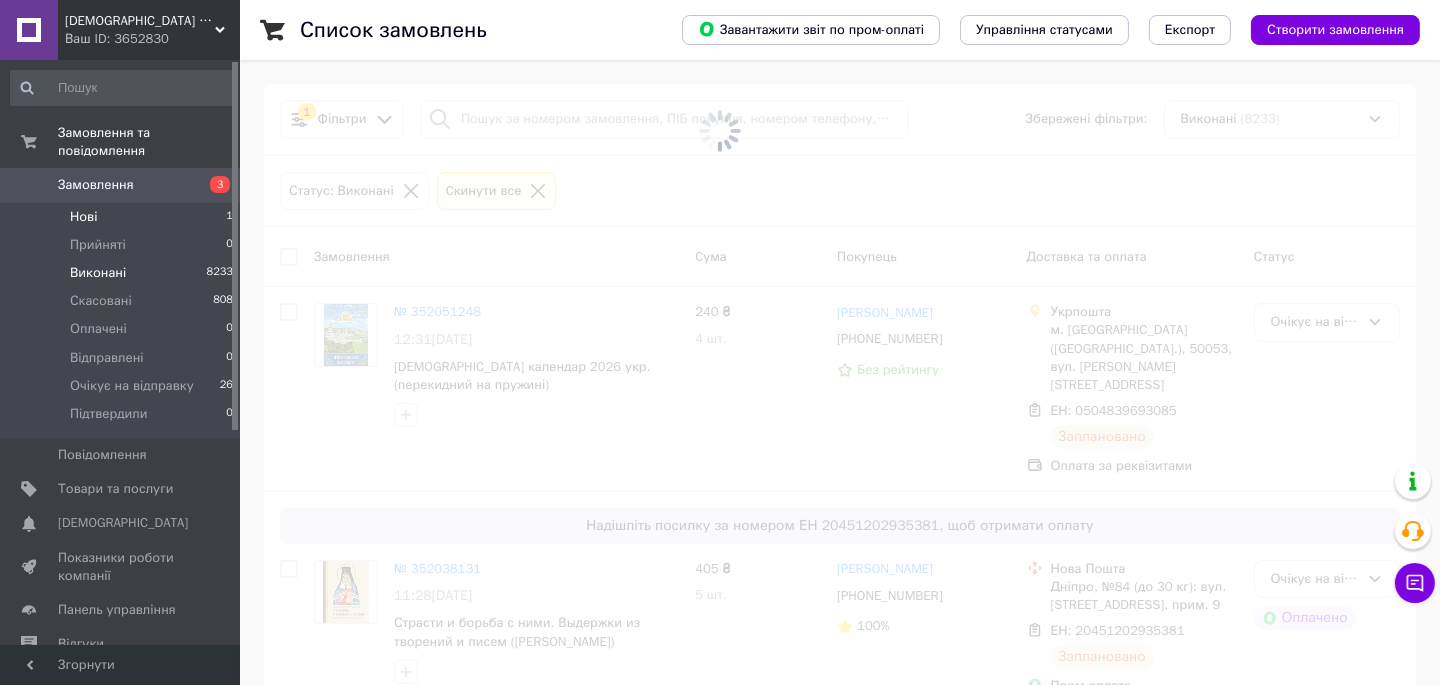 click on "Нові" at bounding box center [83, 217] 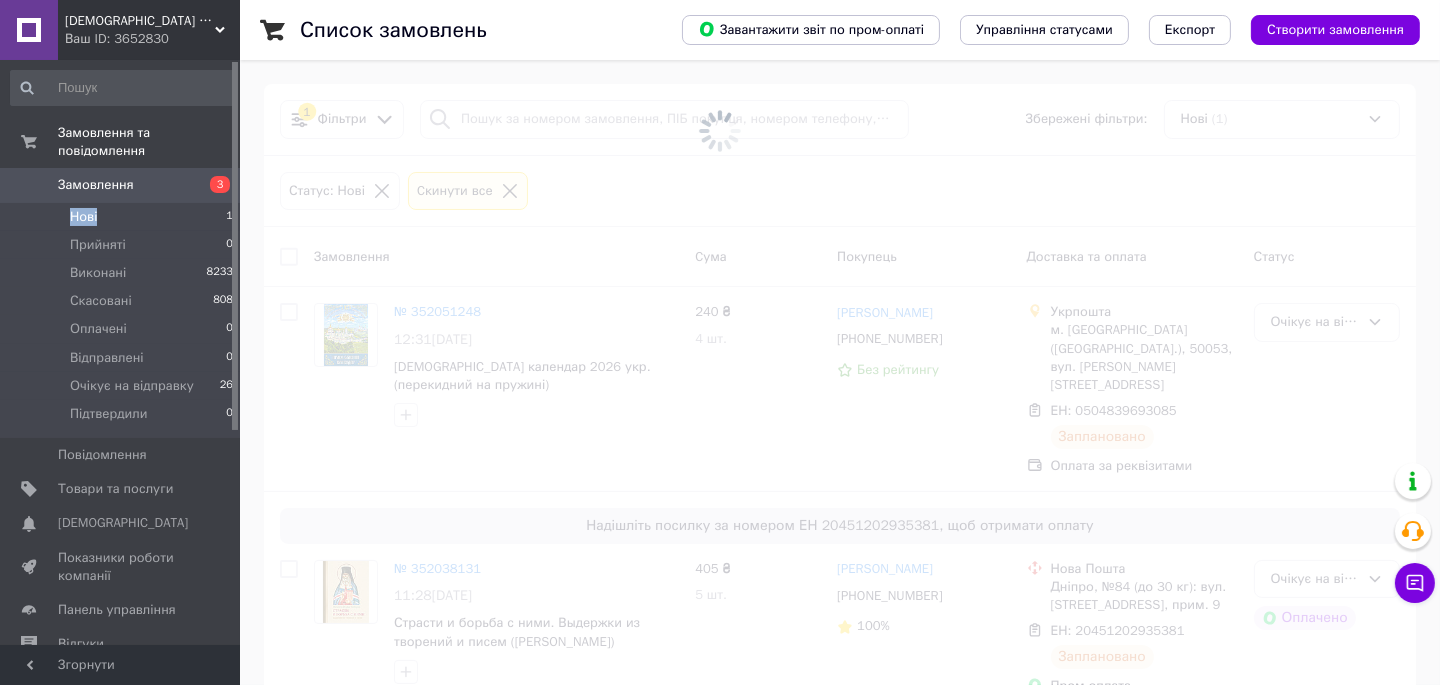 click on "Нові" at bounding box center [83, 217] 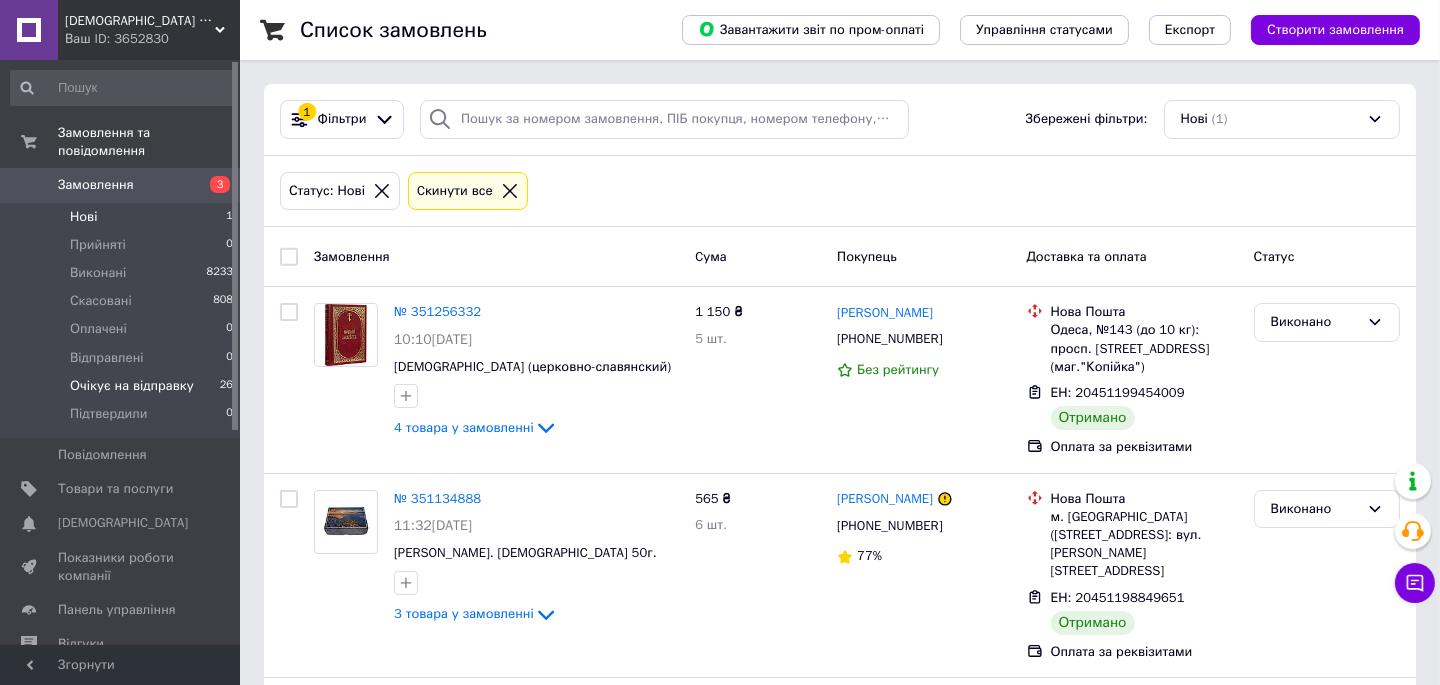 click on "Очікує на відправку 26" at bounding box center (122, 386) 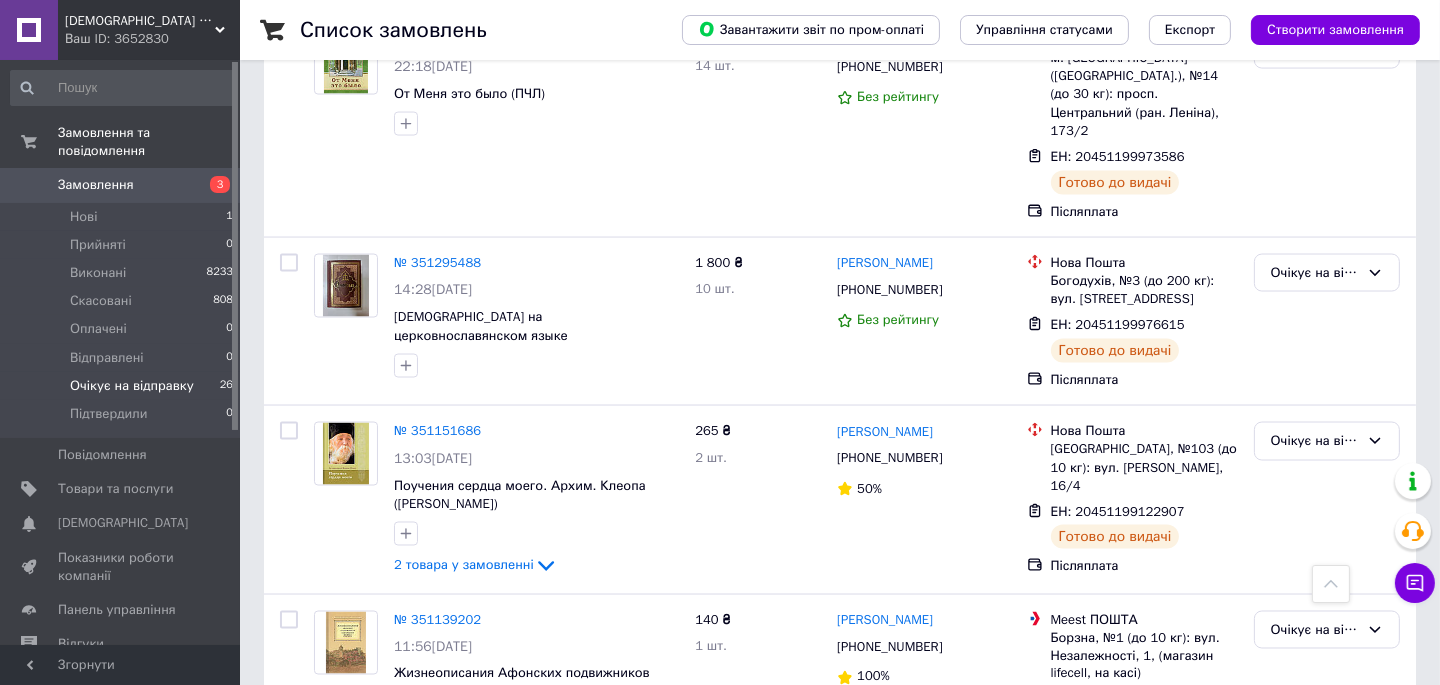 scroll, scrollTop: 4620, scrollLeft: 0, axis: vertical 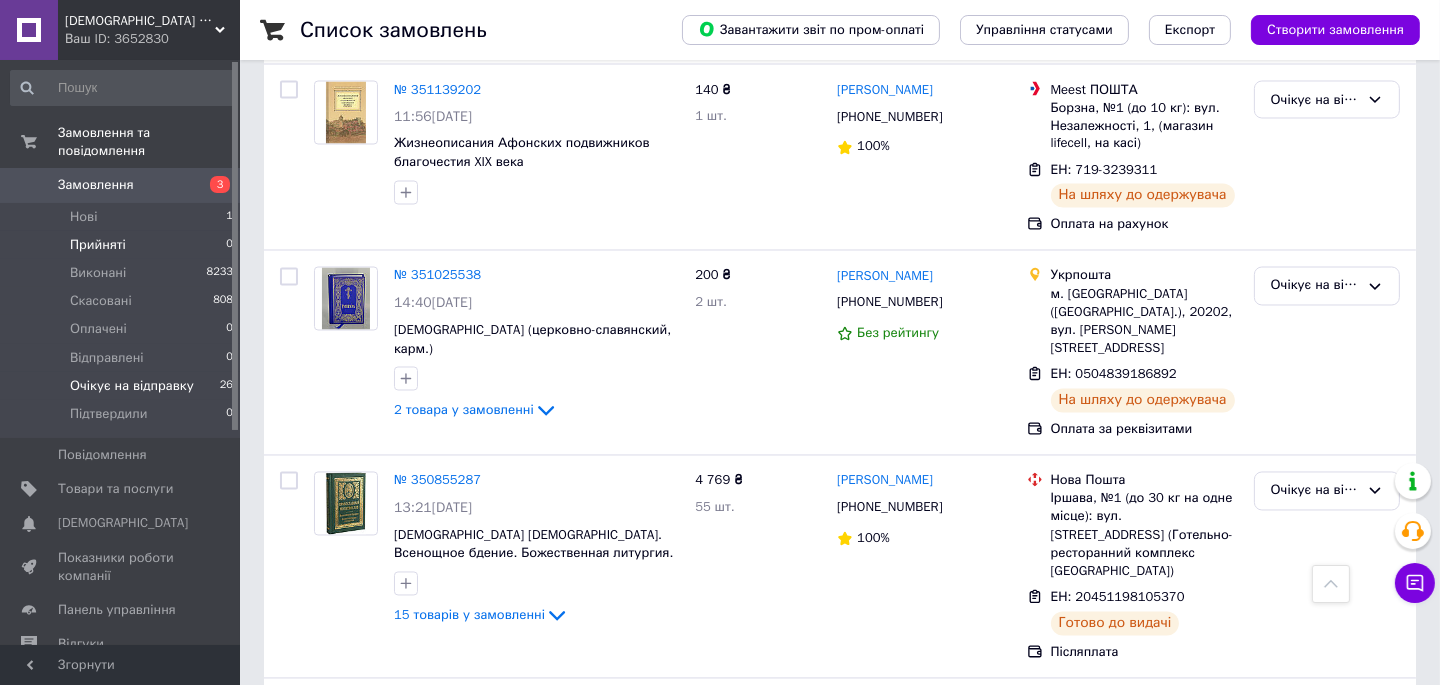 click on "Прийняті 0" at bounding box center (122, 245) 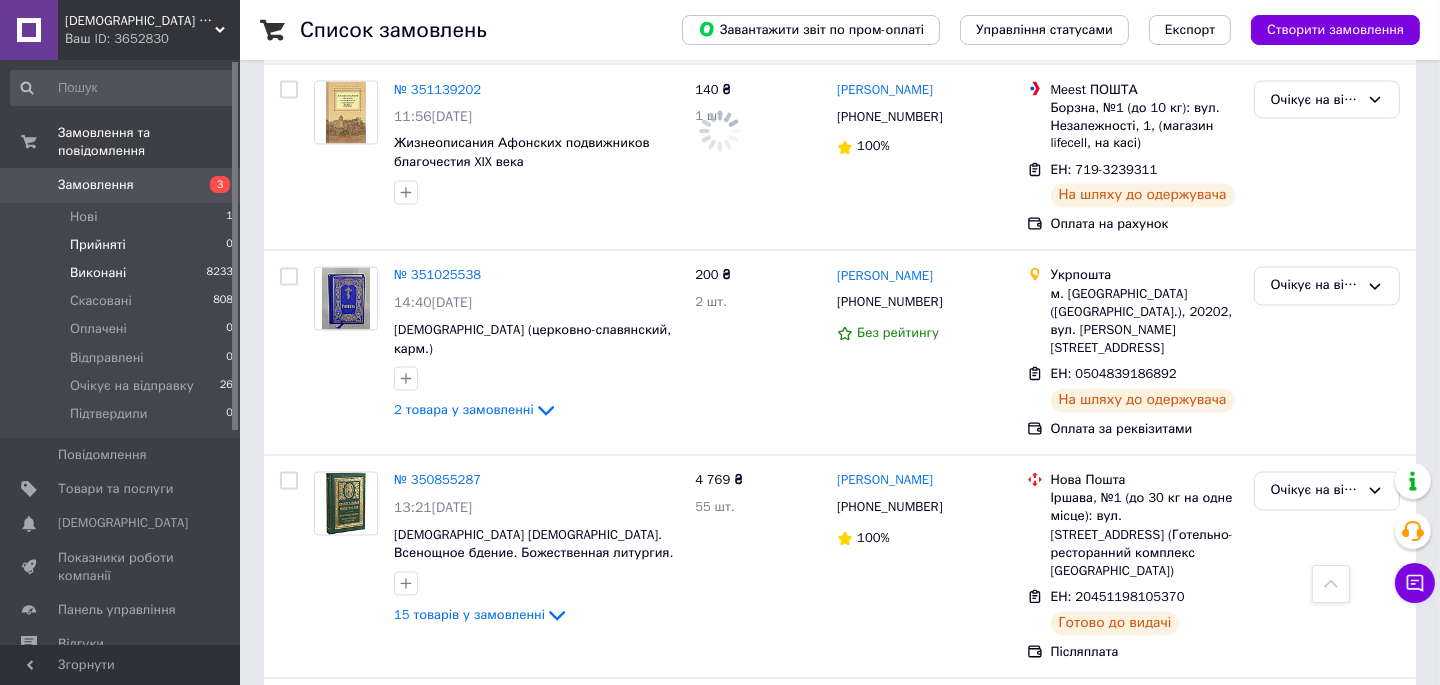 click on "Виконані 8233" at bounding box center (122, 273) 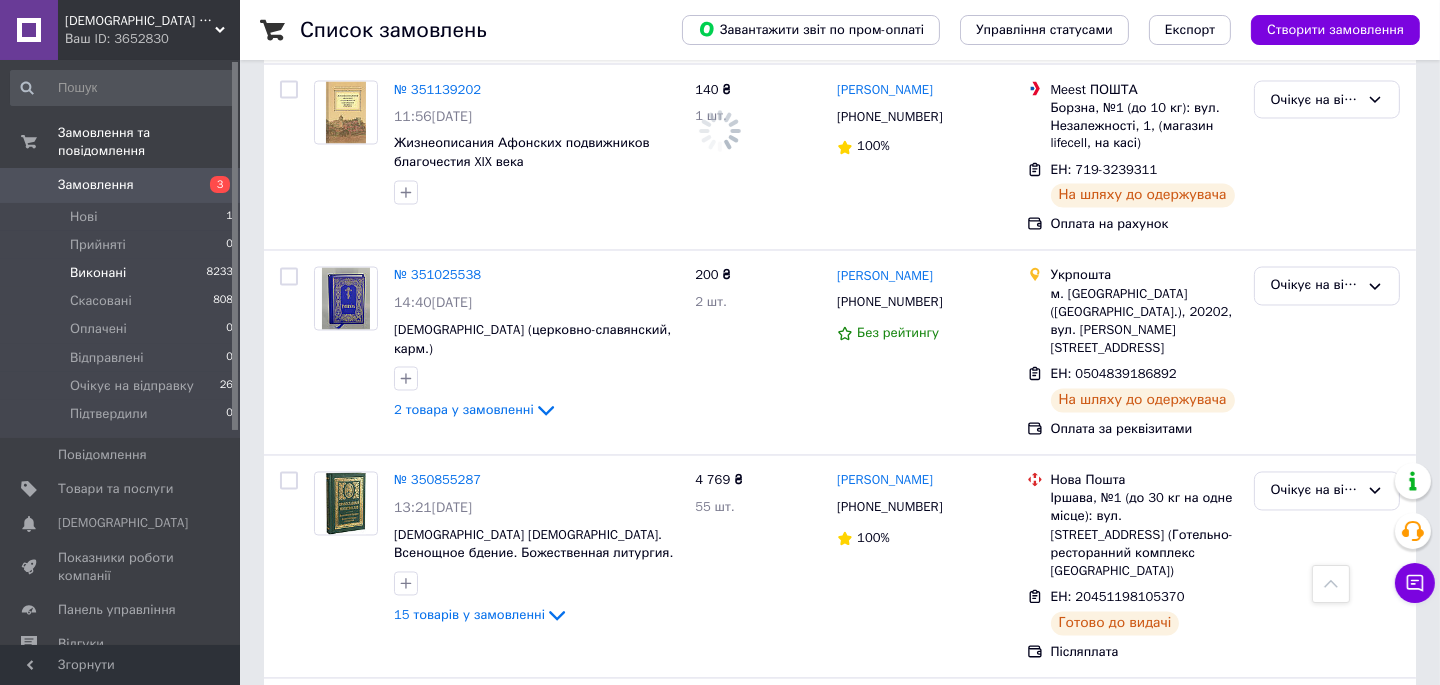 click on "Виконані 8233" at bounding box center (122, 273) 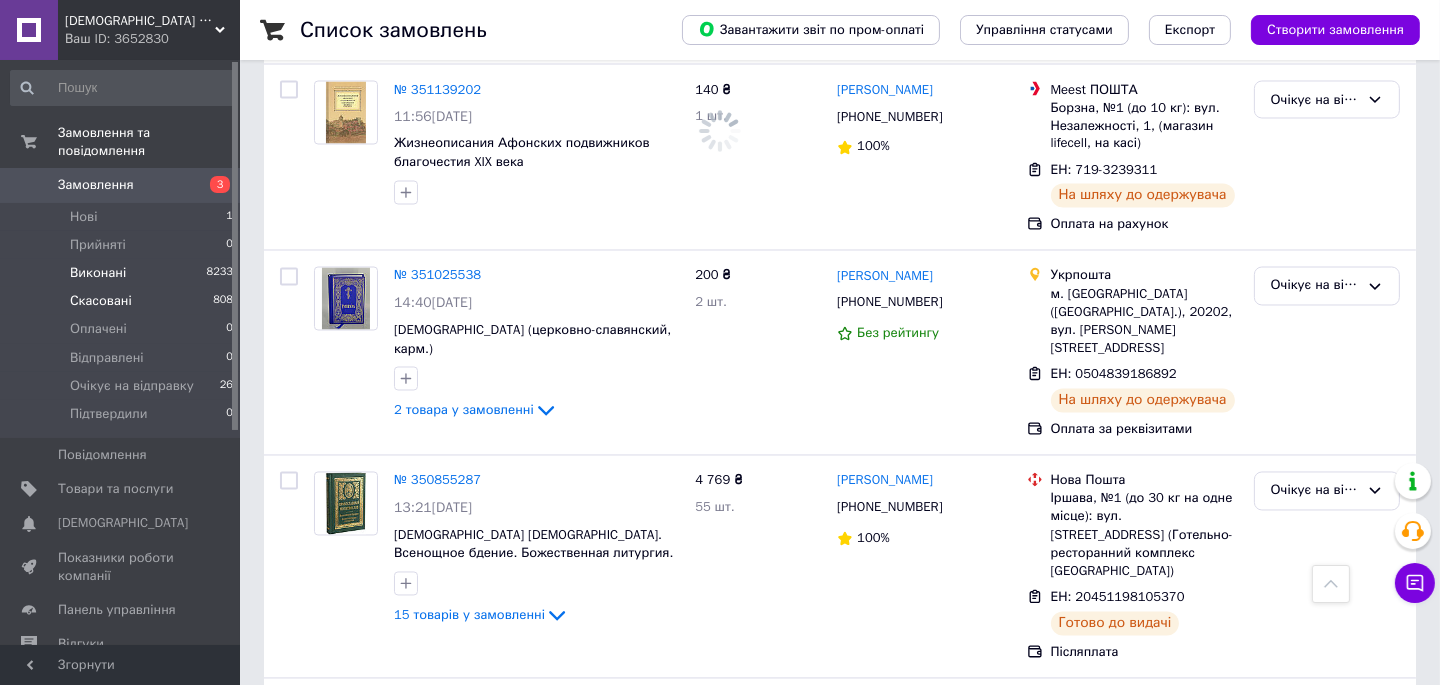 scroll, scrollTop: 0, scrollLeft: 0, axis: both 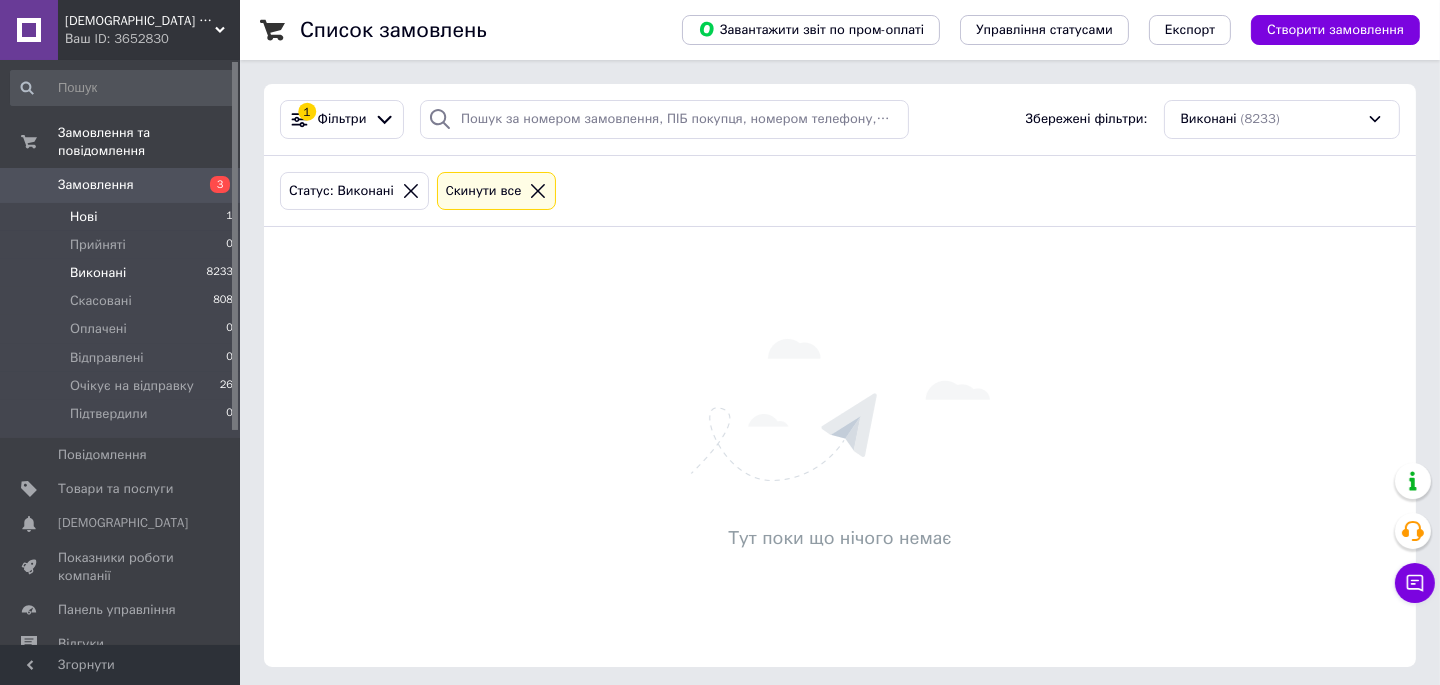 click on "Нові 1" at bounding box center (122, 217) 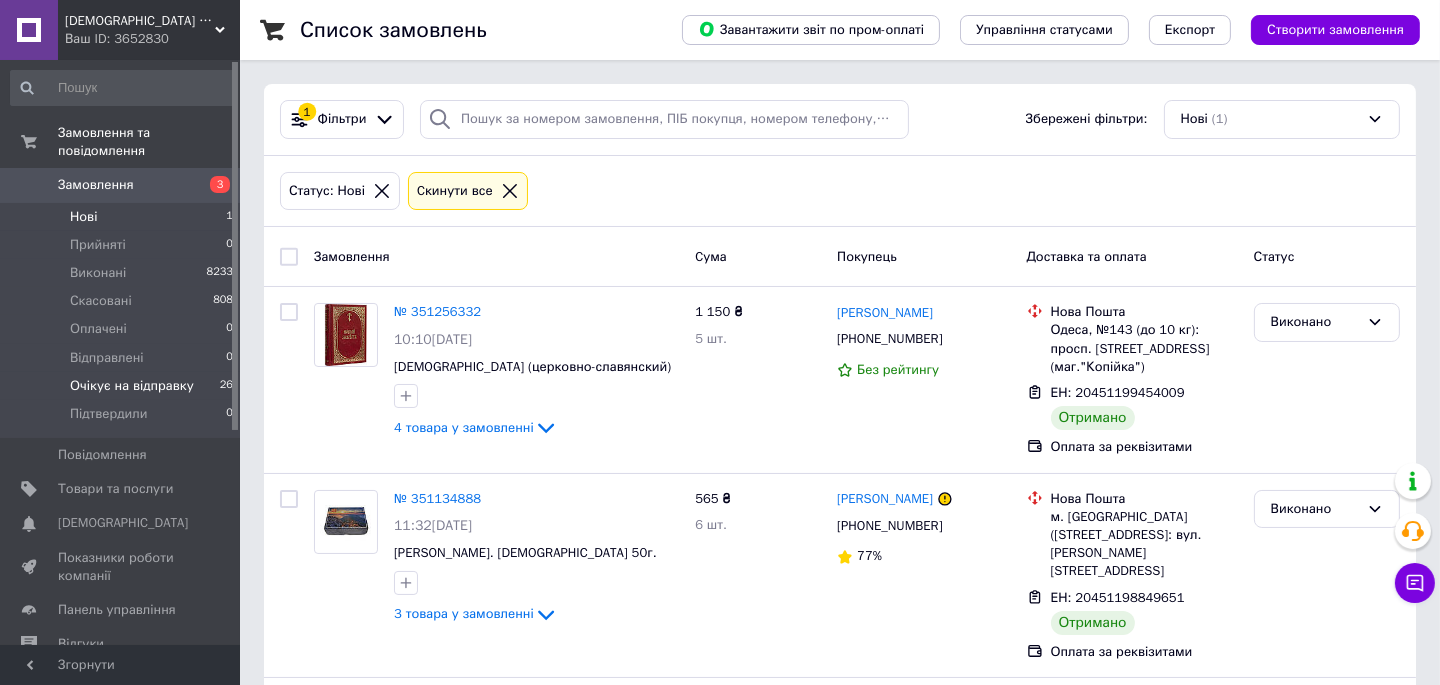 click on "Очікує на відправку 26" at bounding box center [122, 386] 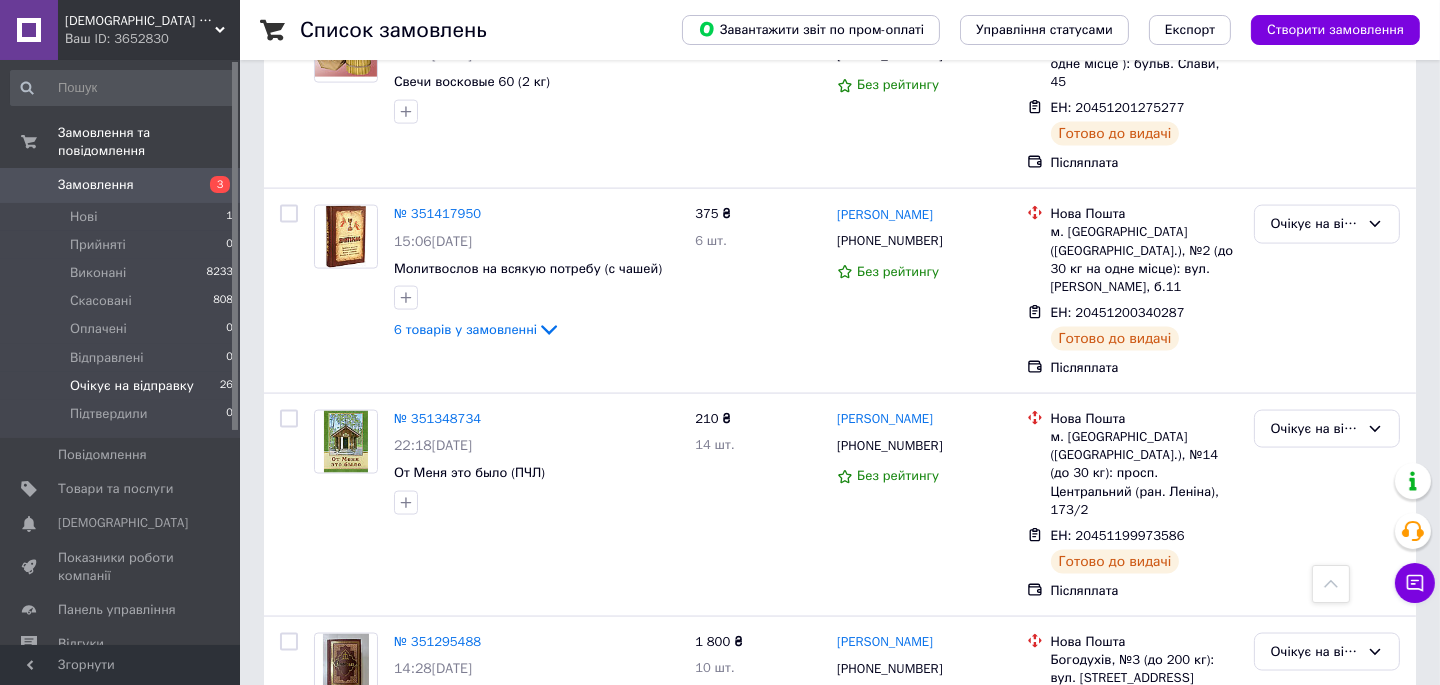 scroll, scrollTop: 3256, scrollLeft: 0, axis: vertical 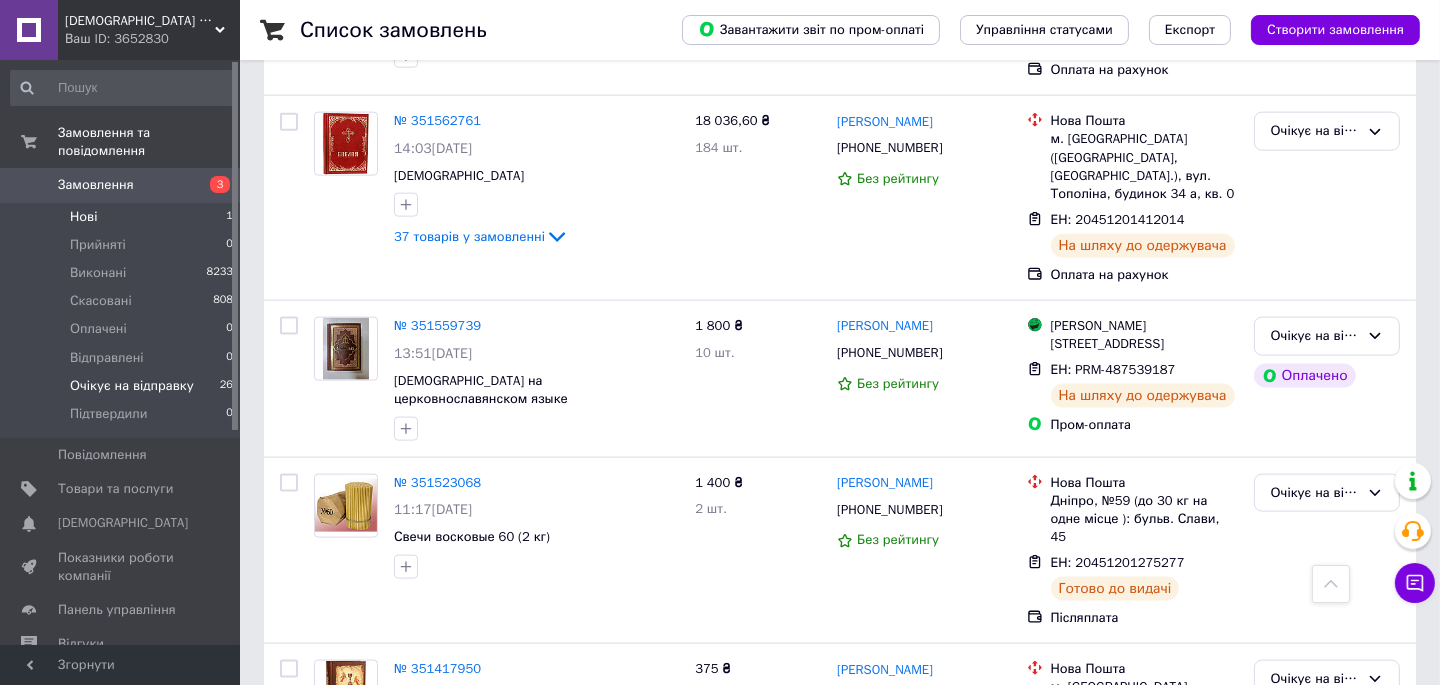 click on "Нові" at bounding box center (83, 217) 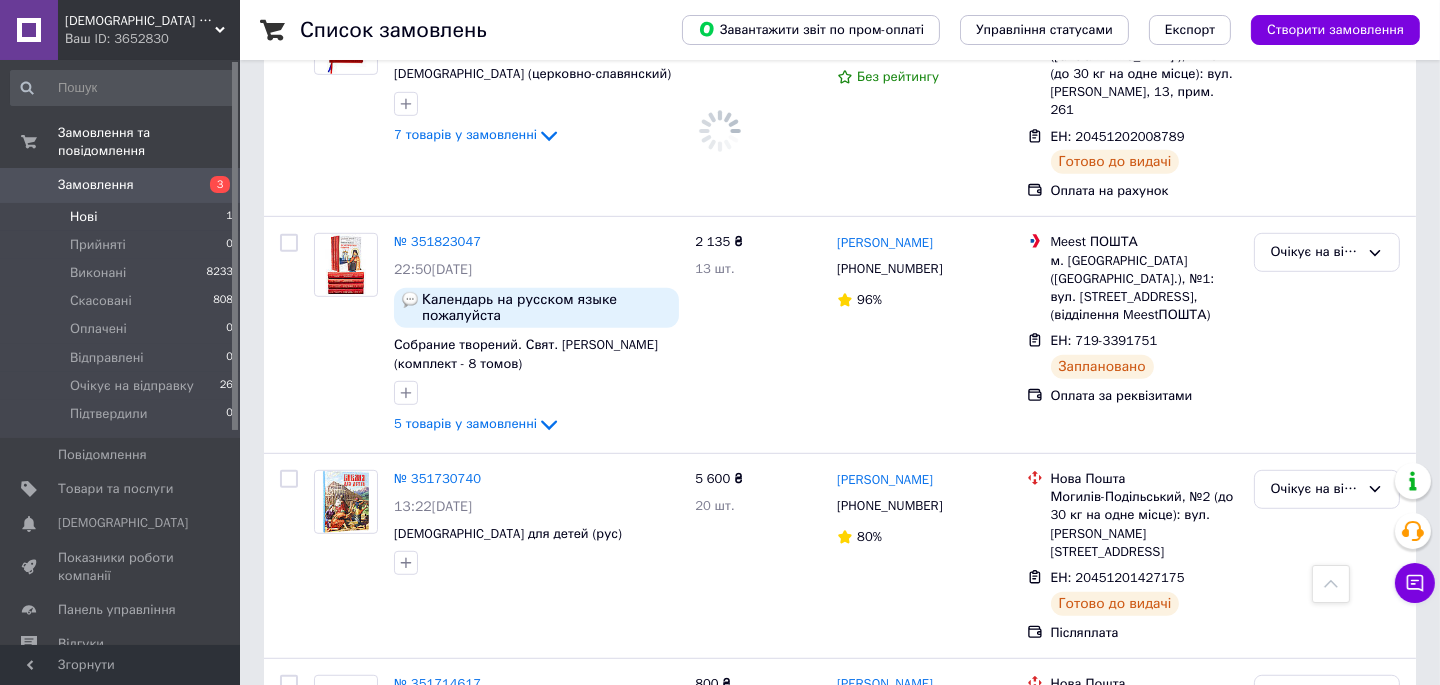 scroll, scrollTop: 0, scrollLeft: 0, axis: both 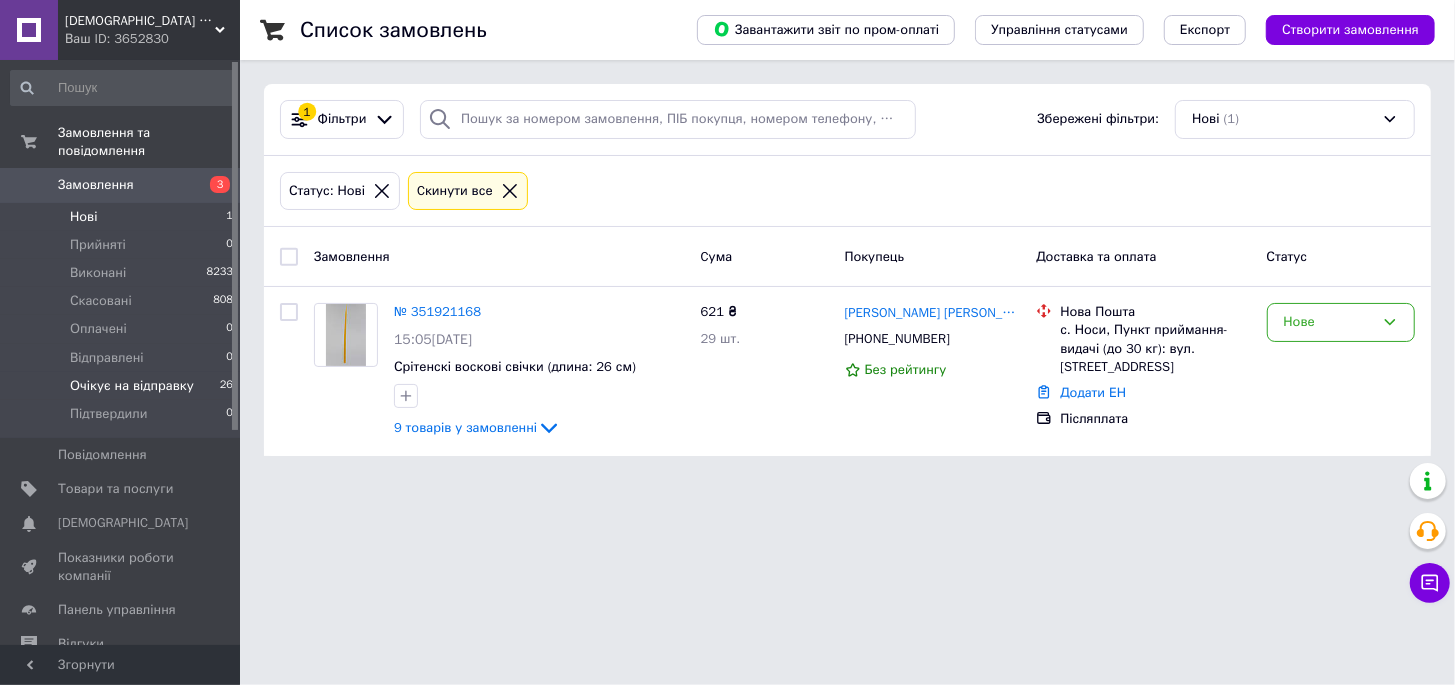 click on "Очікує на відправку" at bounding box center (132, 386) 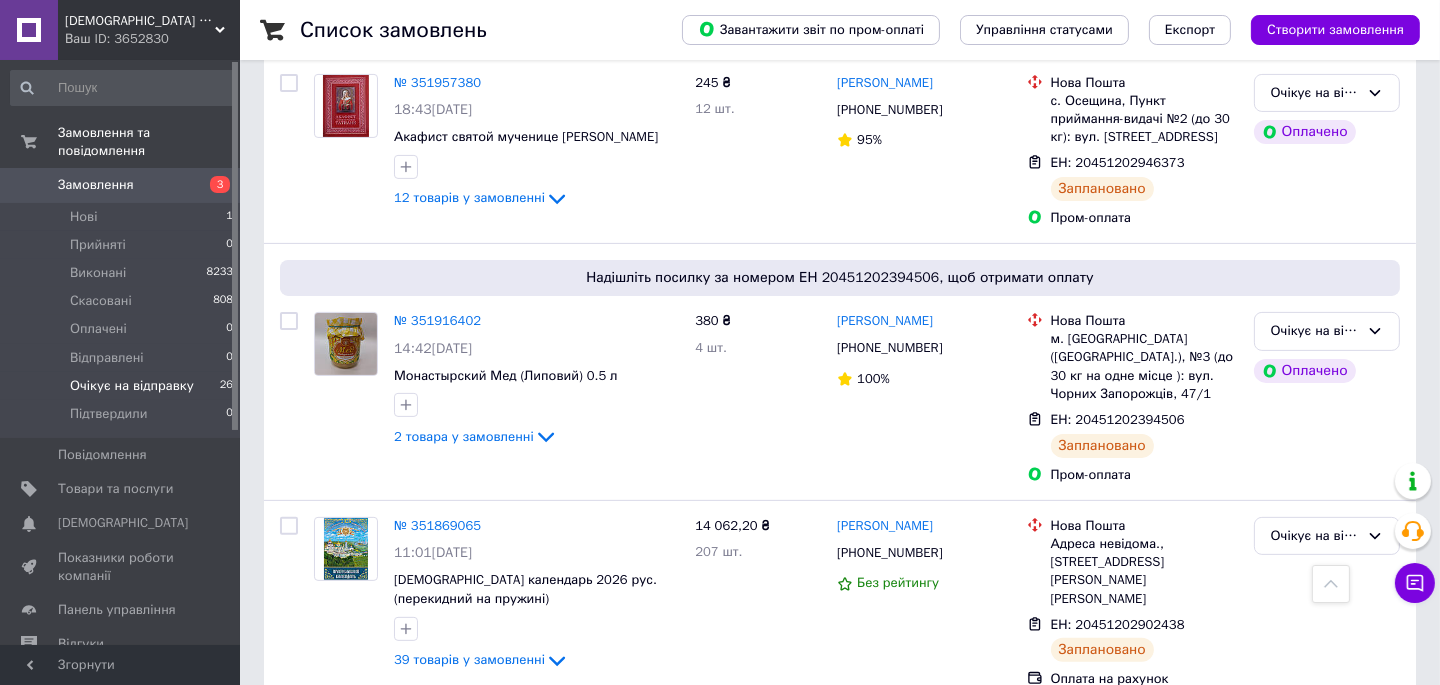 scroll, scrollTop: 363, scrollLeft: 0, axis: vertical 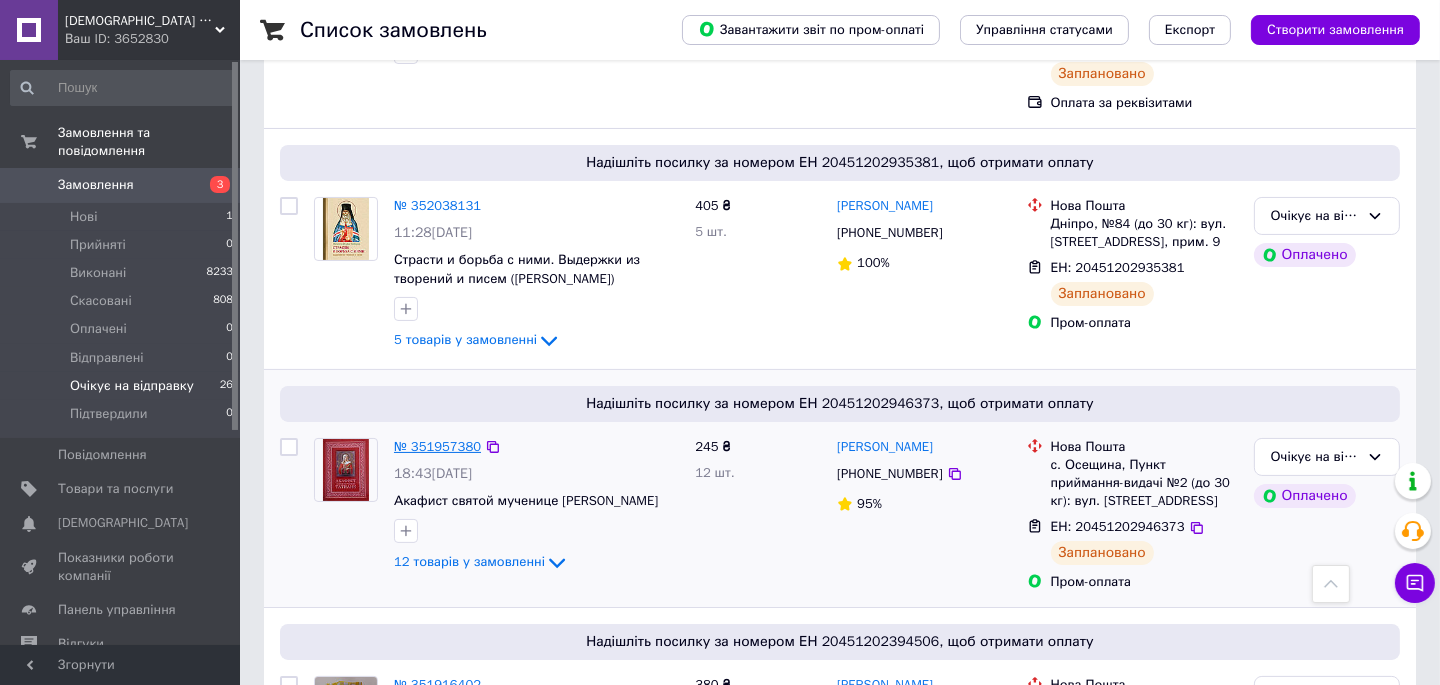 click on "№ 351957380" at bounding box center [437, 446] 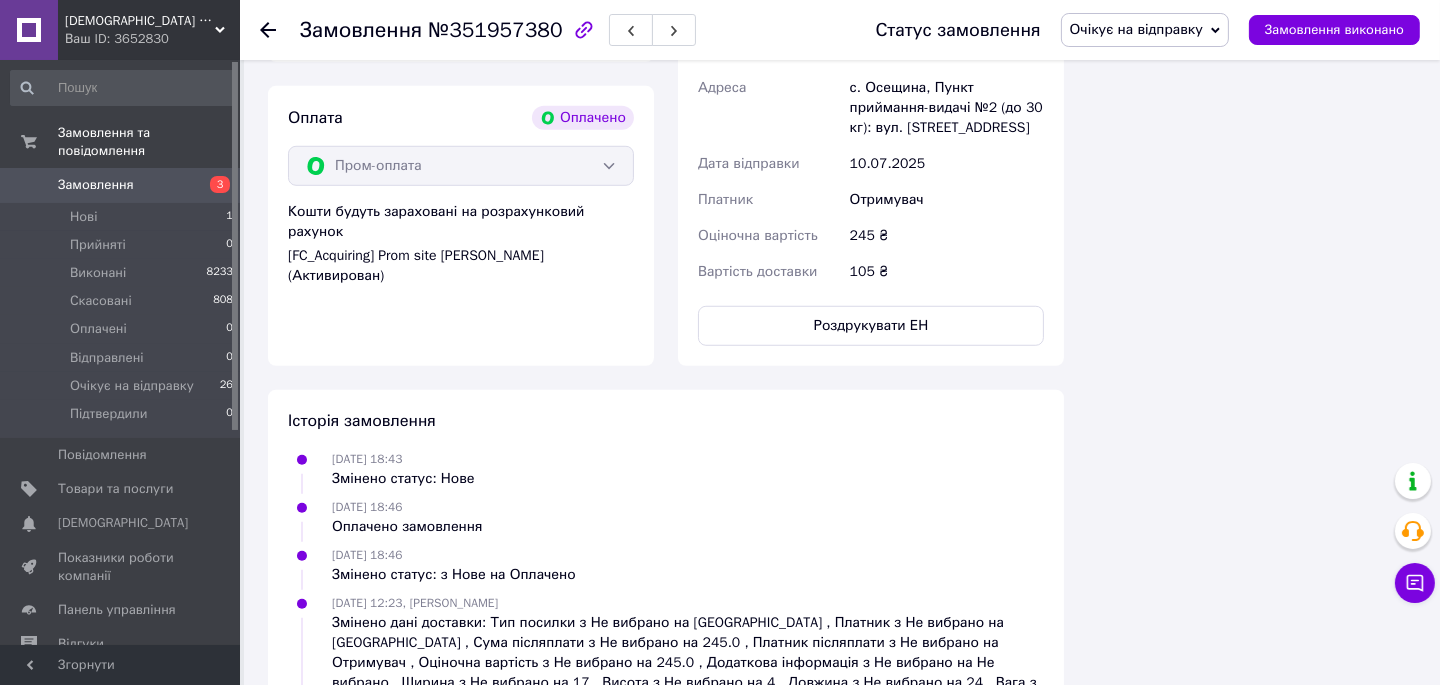scroll, scrollTop: 1454, scrollLeft: 0, axis: vertical 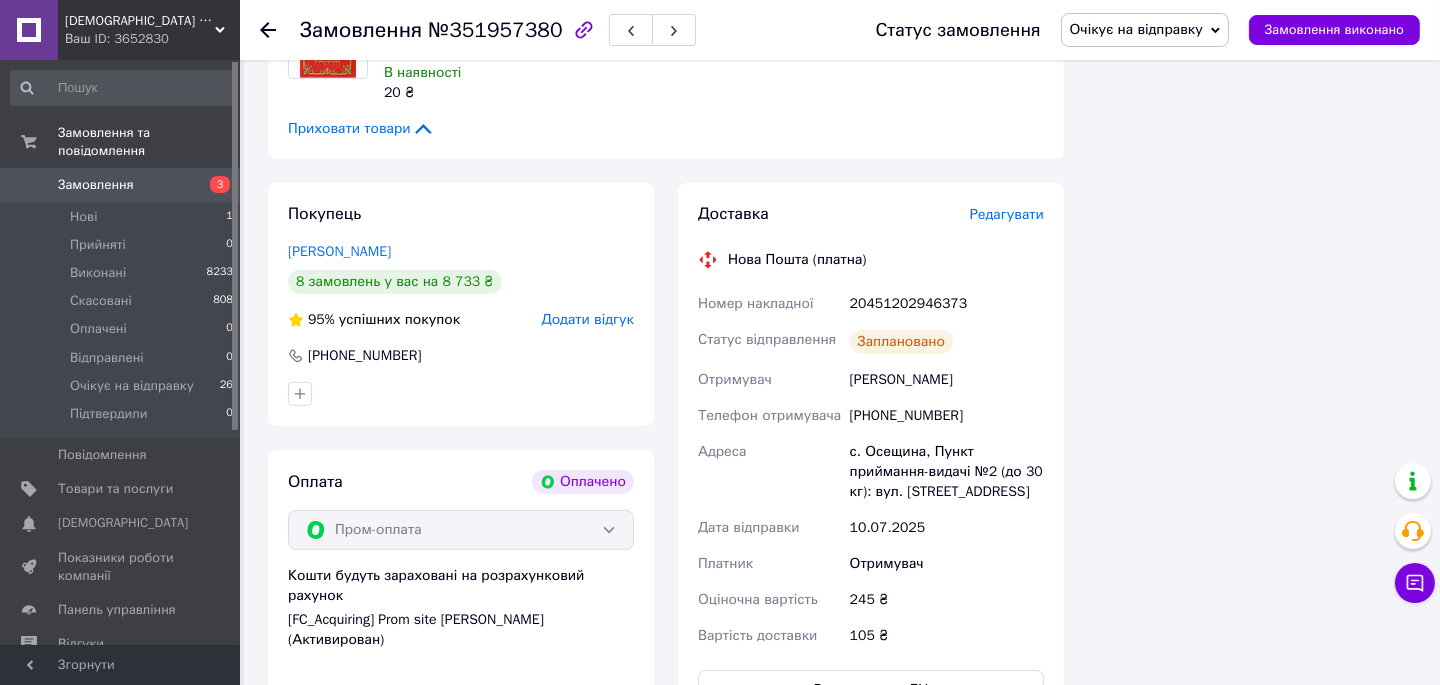 click at bounding box center [461, 394] 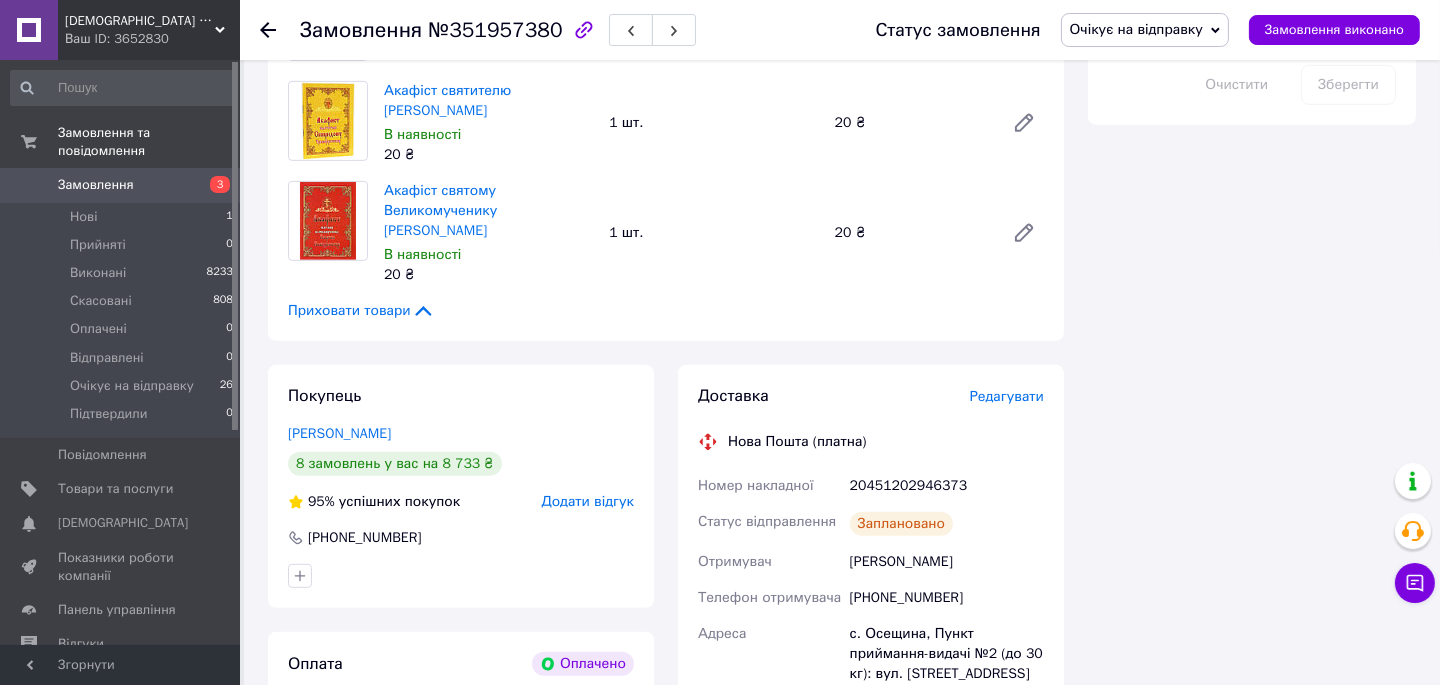 scroll, scrollTop: 1999, scrollLeft: 0, axis: vertical 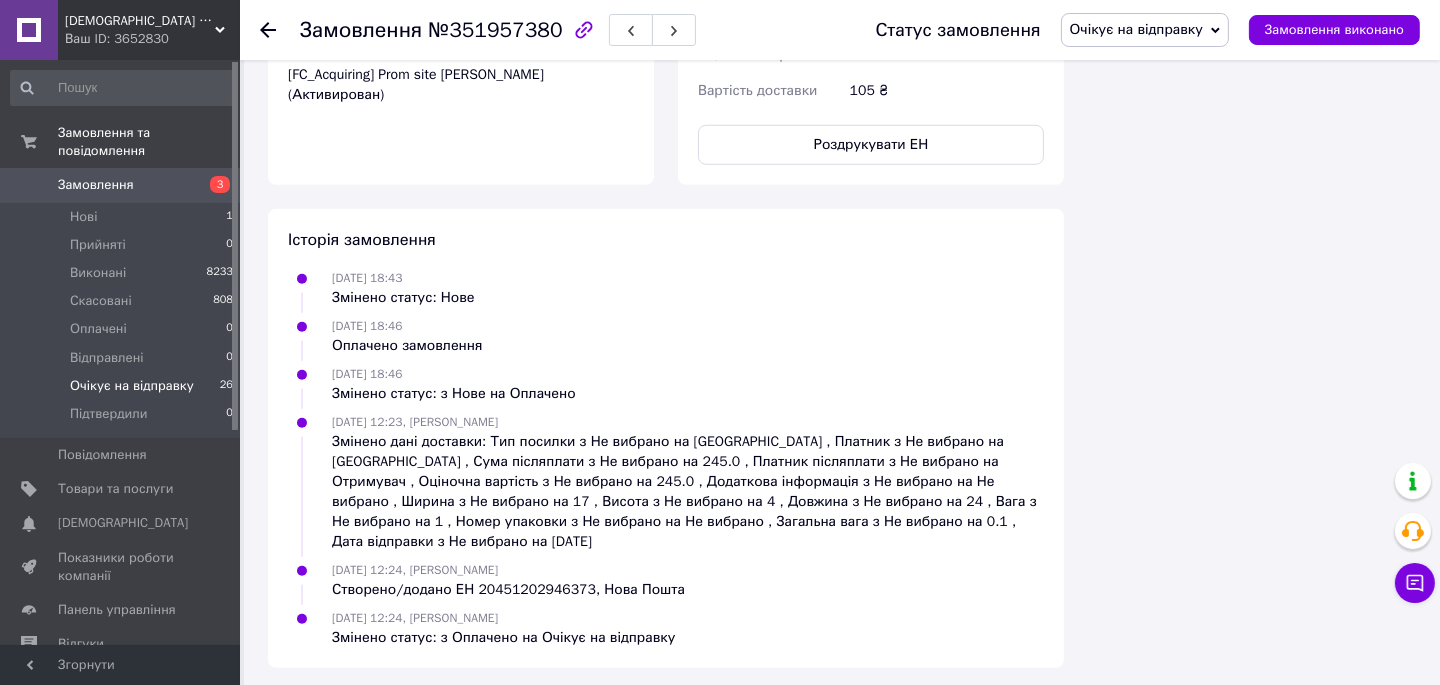 click on "Очікує на відправку" at bounding box center [132, 386] 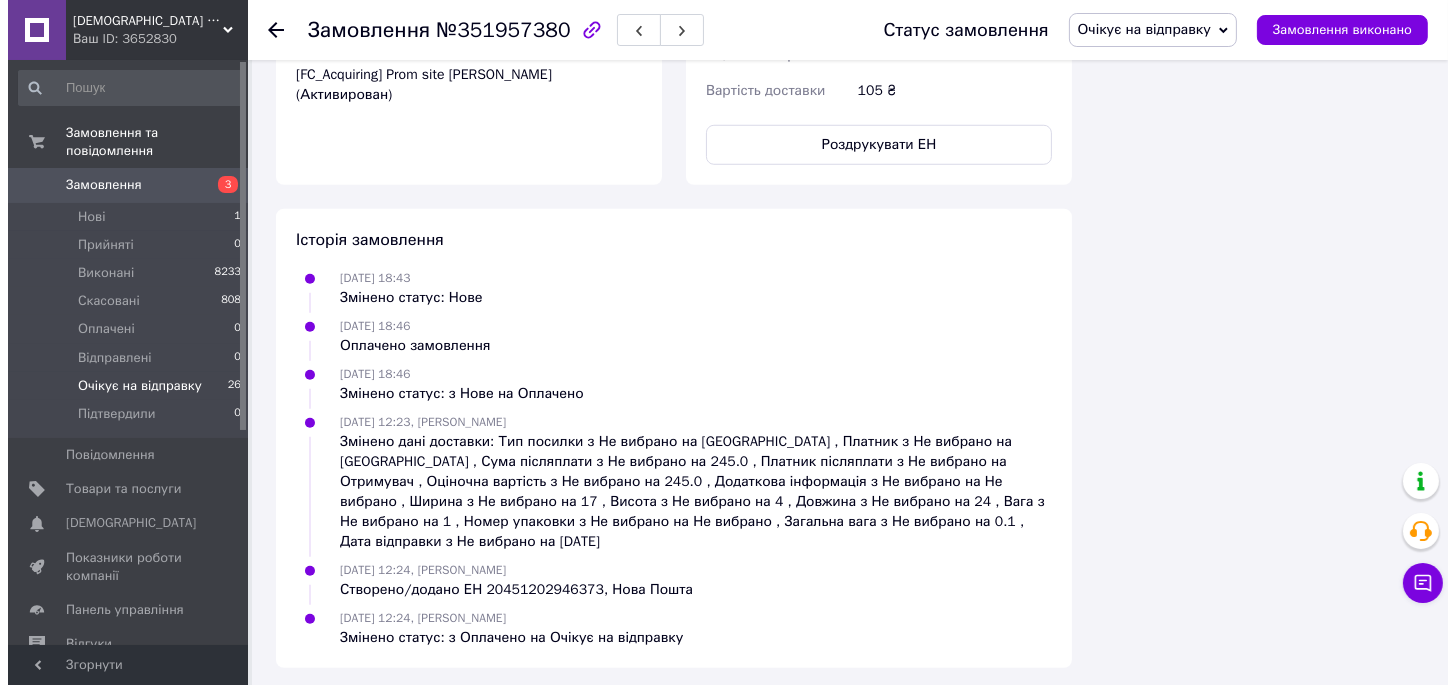 scroll, scrollTop: 0, scrollLeft: 0, axis: both 